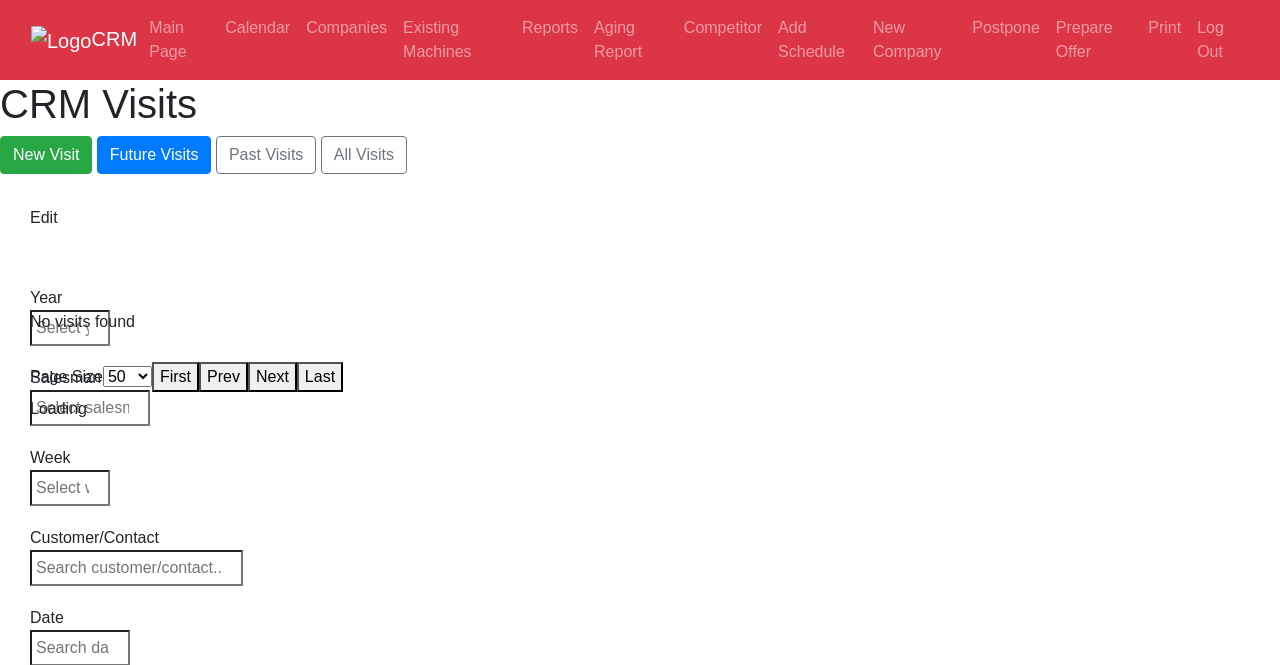 select on "50" 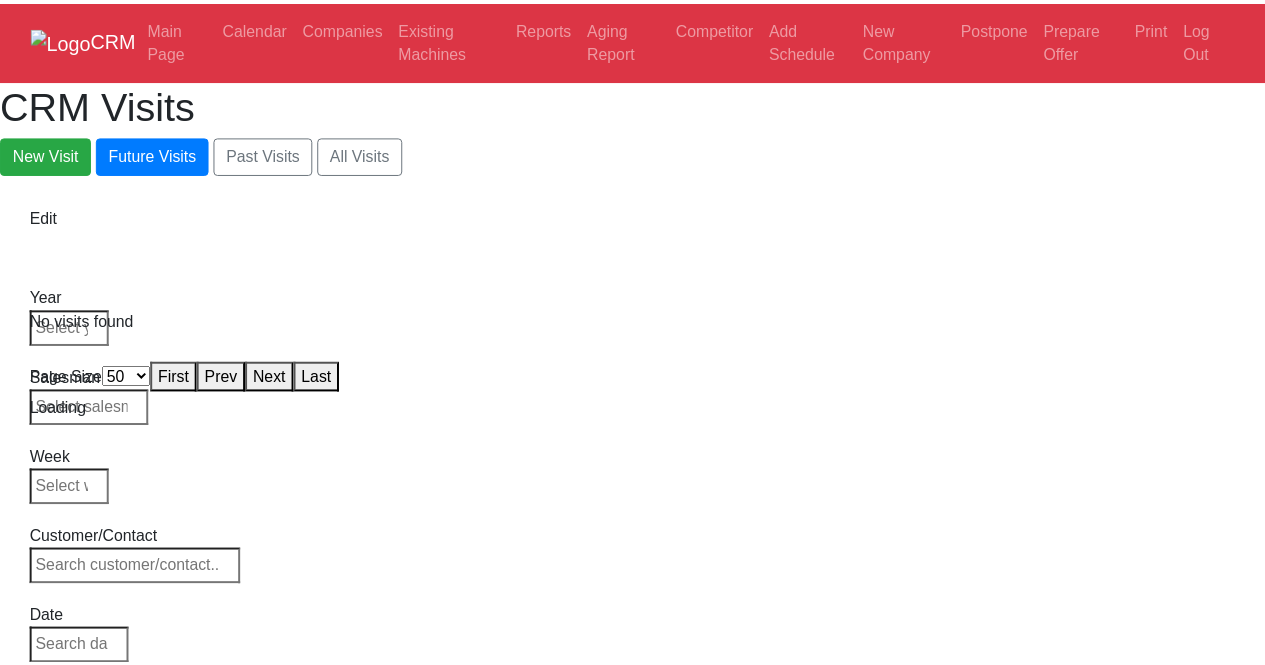 scroll, scrollTop: 0, scrollLeft: 0, axis: both 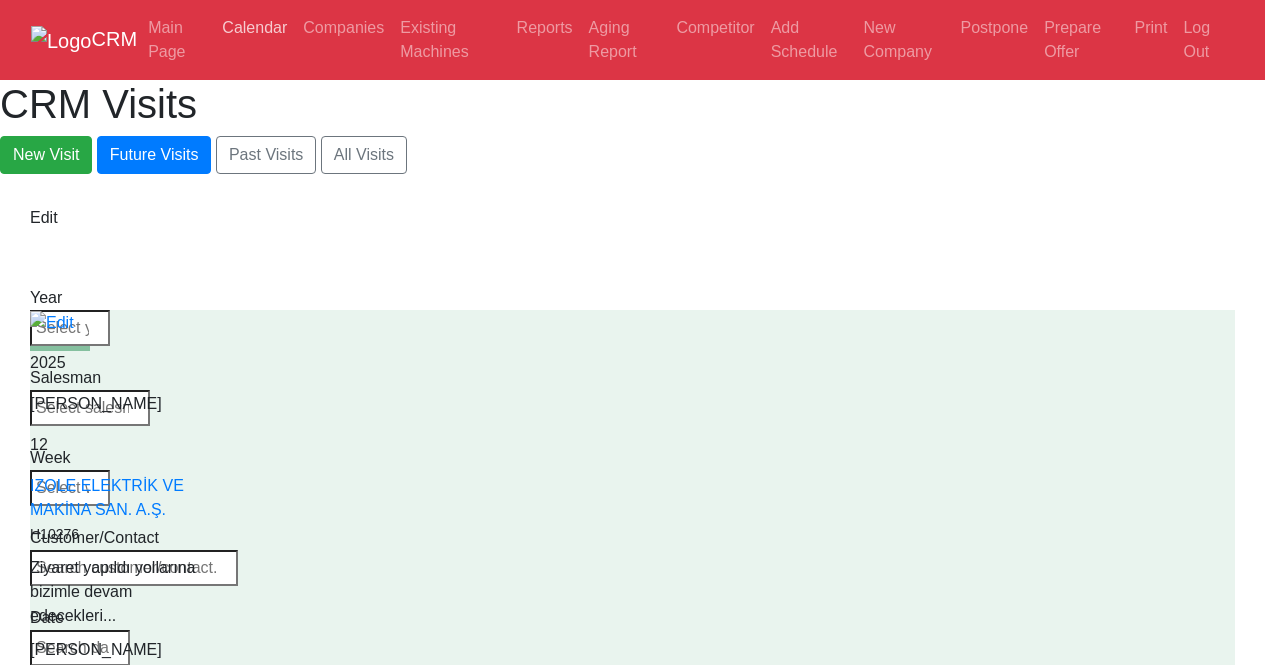 click on "Calendar" at bounding box center (254, 28) 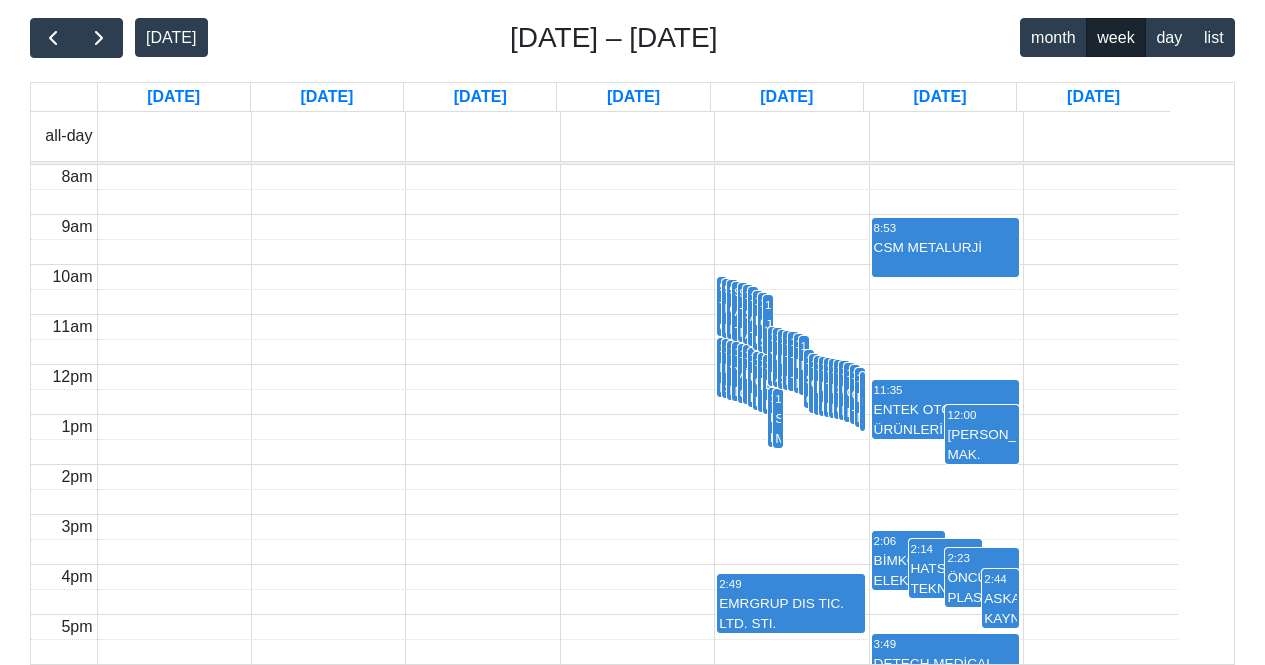 scroll, scrollTop: 380, scrollLeft: 0, axis: vertical 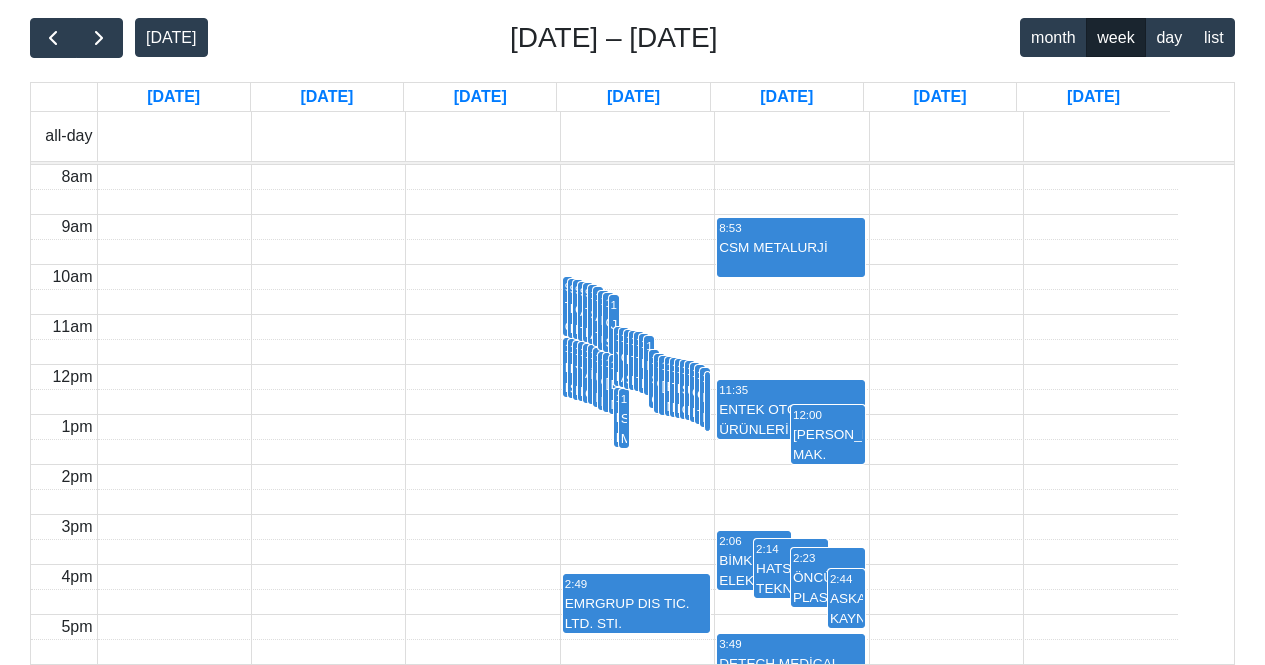 click on "11:00 İNFODIF" at bounding box center (593, 374) 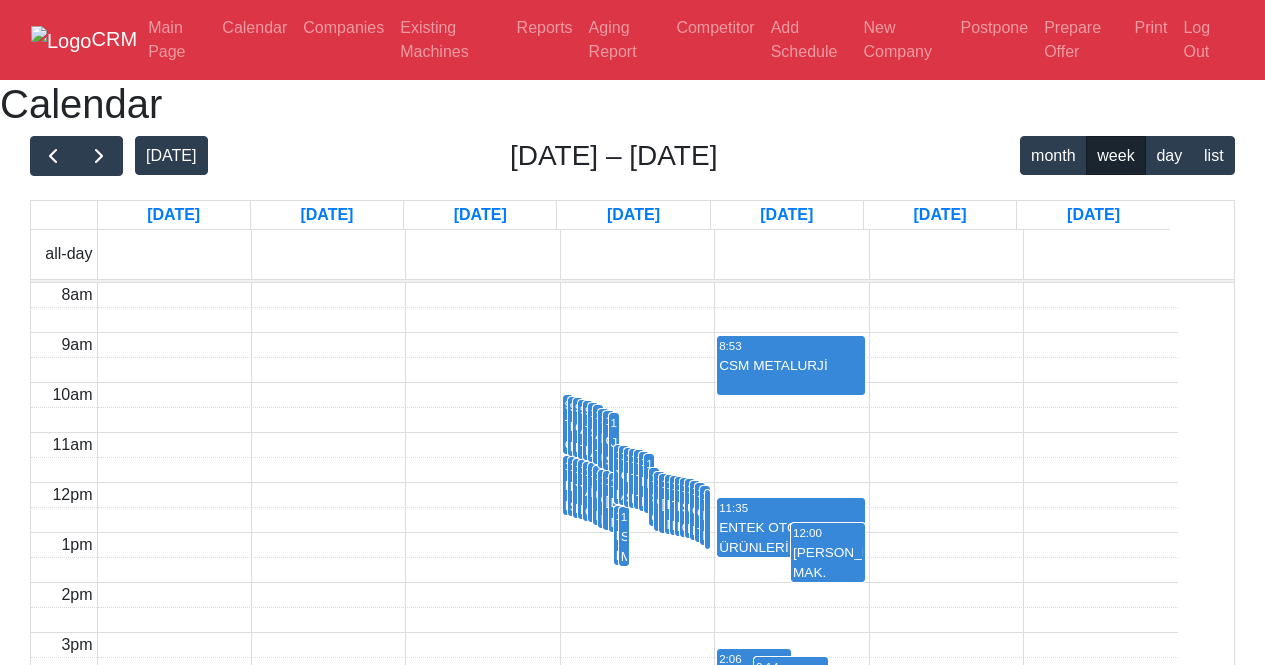 scroll, scrollTop: 380, scrollLeft: 0, axis: vertical 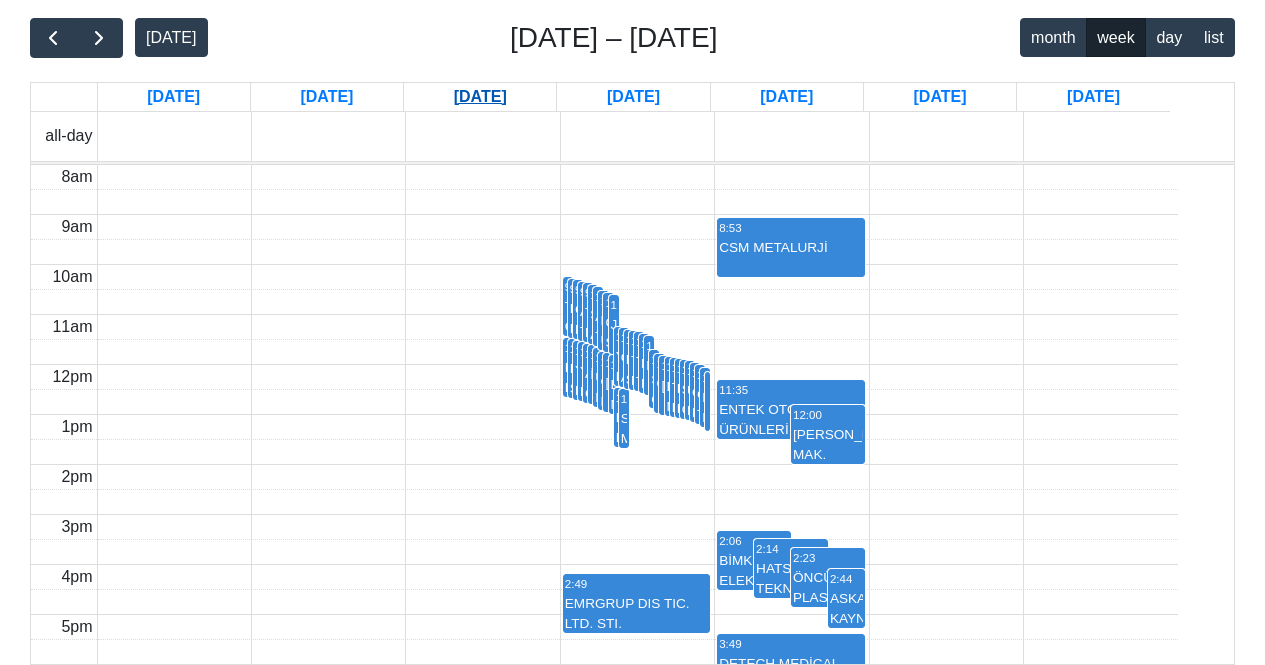 click on "[DATE]" at bounding box center (480, 97) 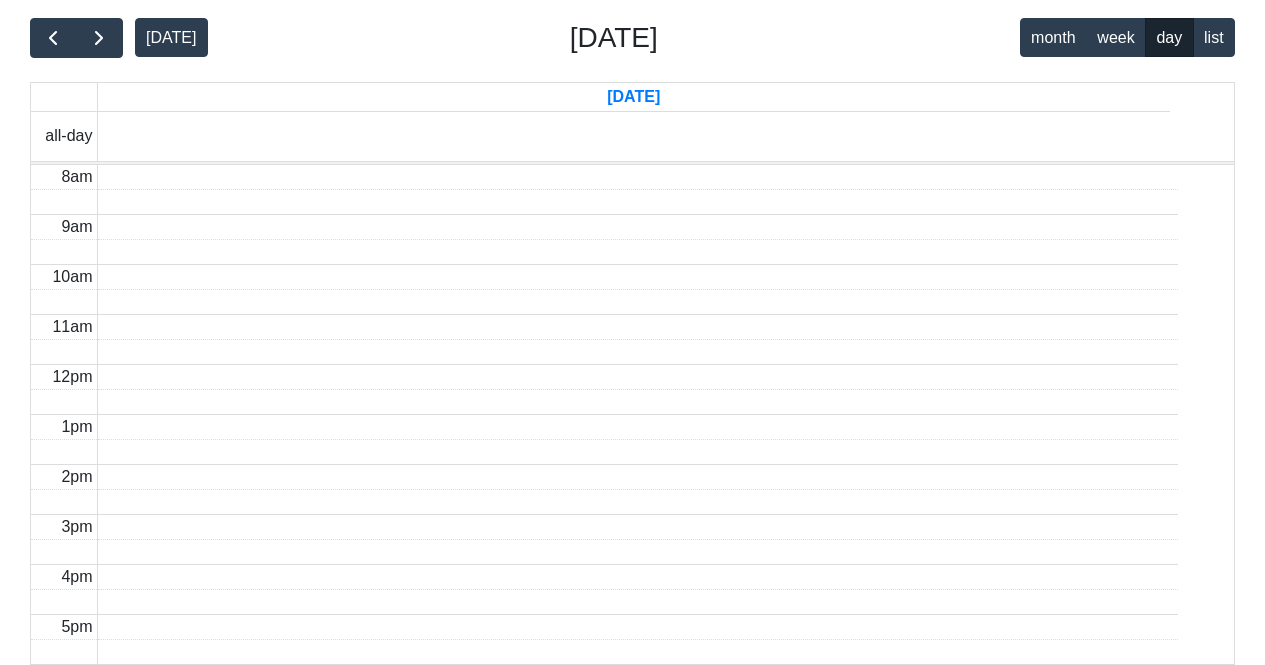 scroll, scrollTop: 0, scrollLeft: 0, axis: both 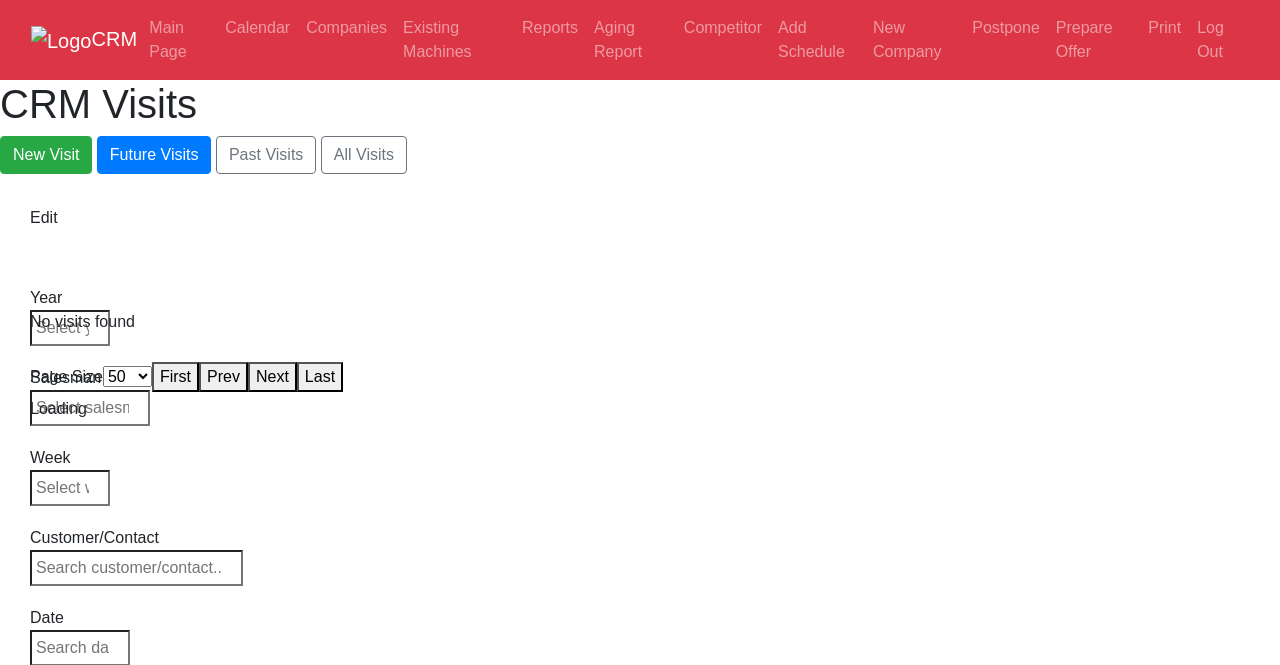 select on "50" 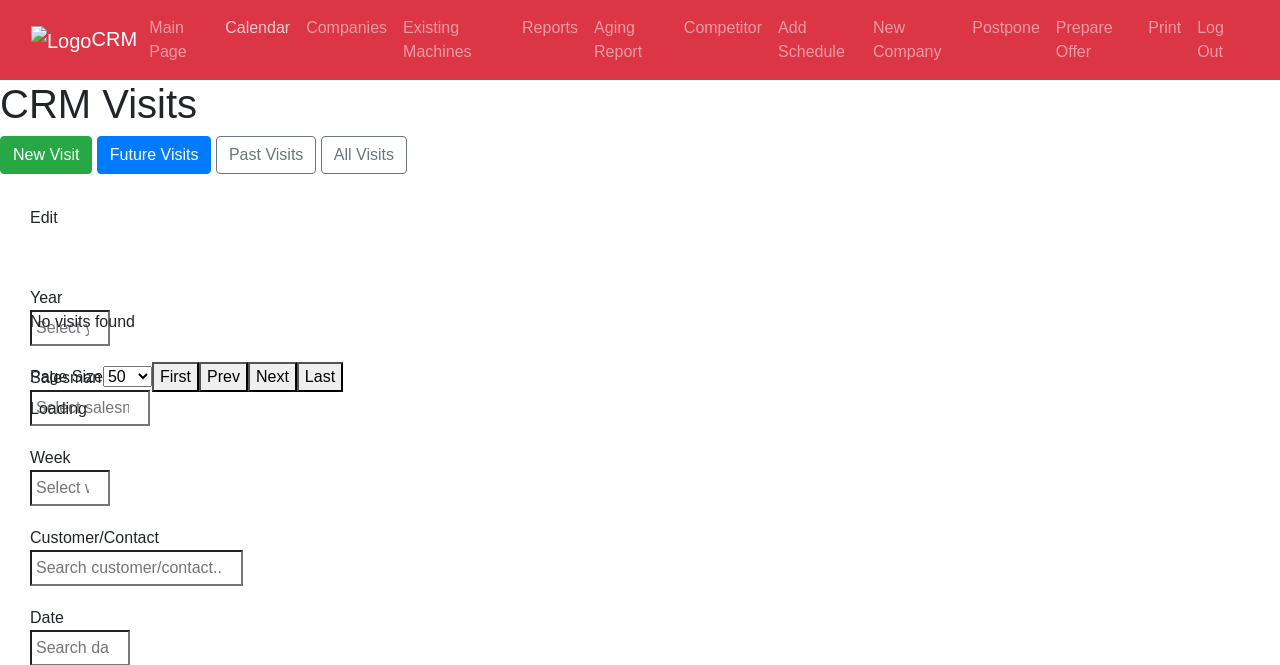 click on "Calendar" at bounding box center [257, 28] 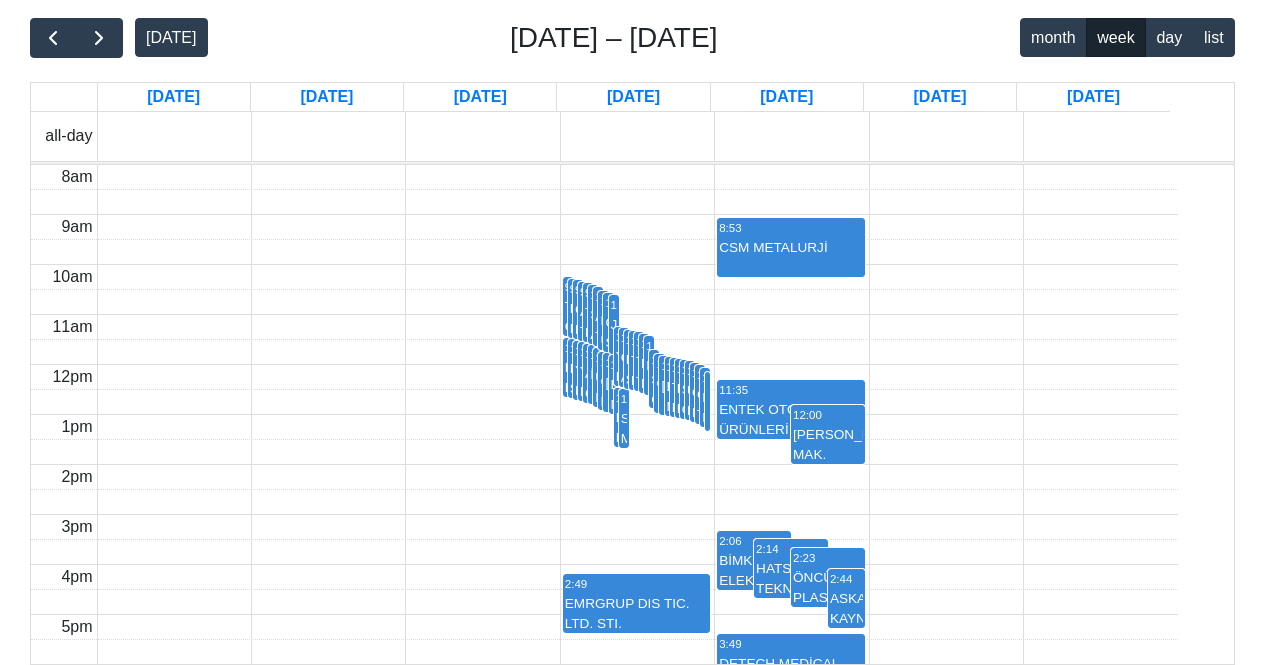 scroll, scrollTop: 0, scrollLeft: 0, axis: both 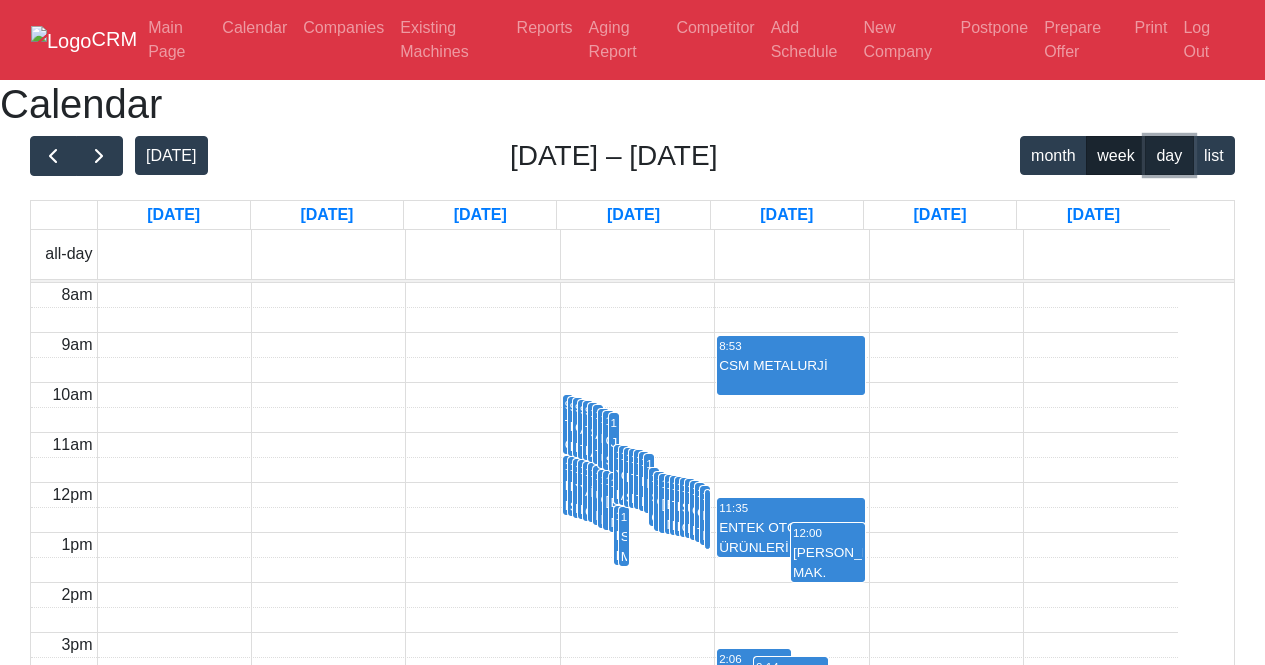 click on "day" at bounding box center [1169, 155] 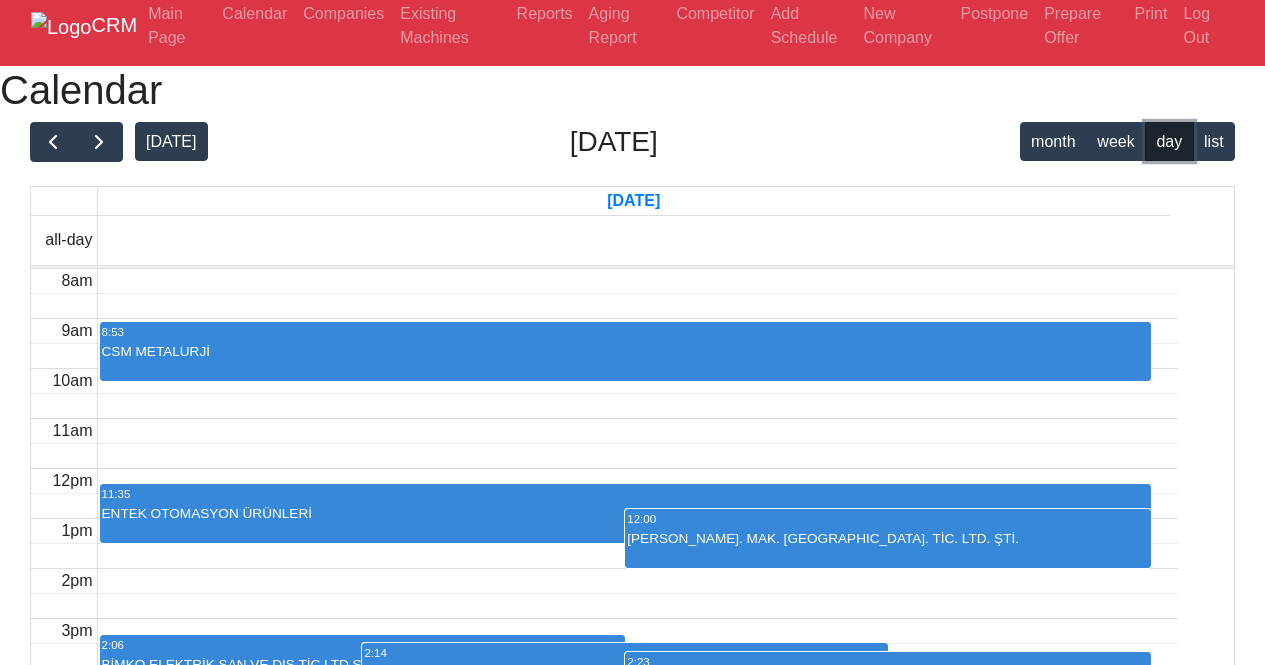 scroll, scrollTop: 0, scrollLeft: 0, axis: both 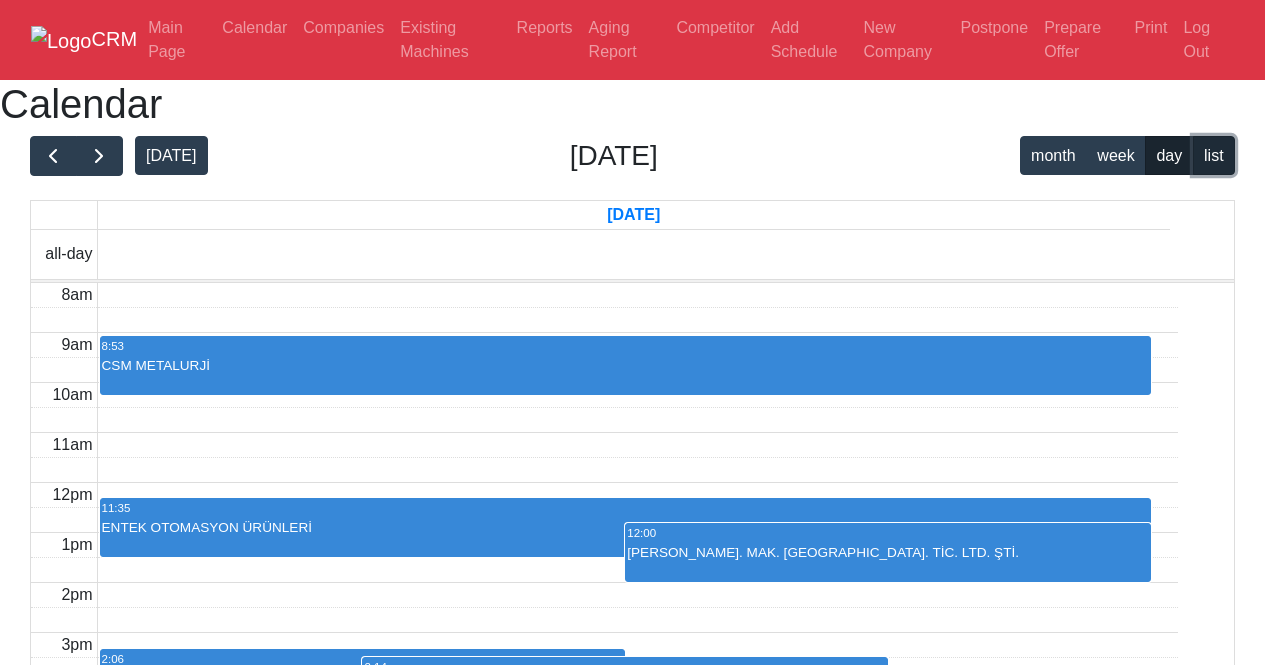 click on "list" at bounding box center [1214, 155] 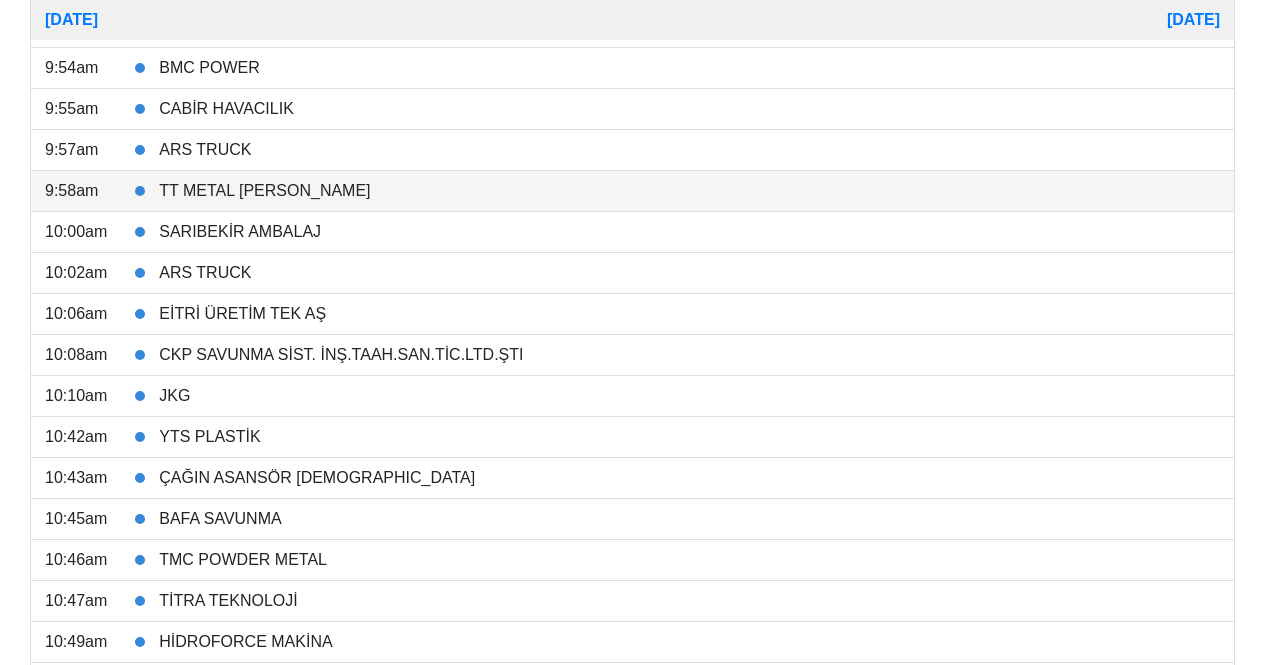 scroll, scrollTop: 183, scrollLeft: 0, axis: vertical 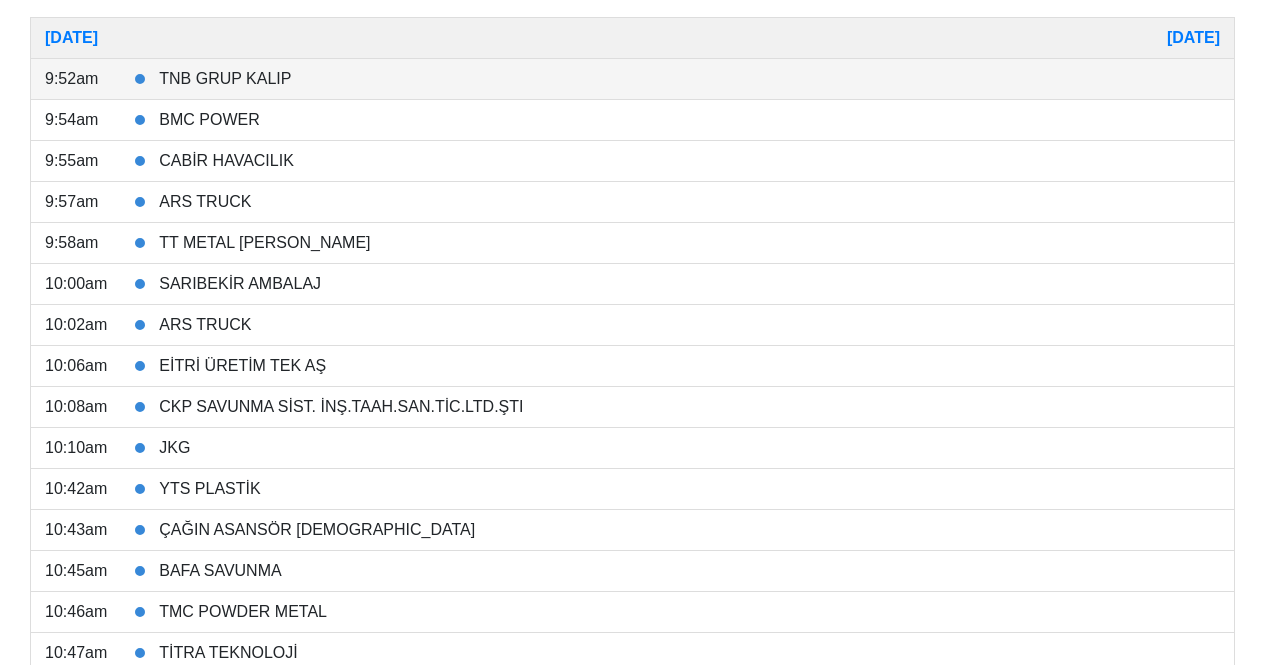 click on "TNB GRUP KALIP" at bounding box center [225, 78] 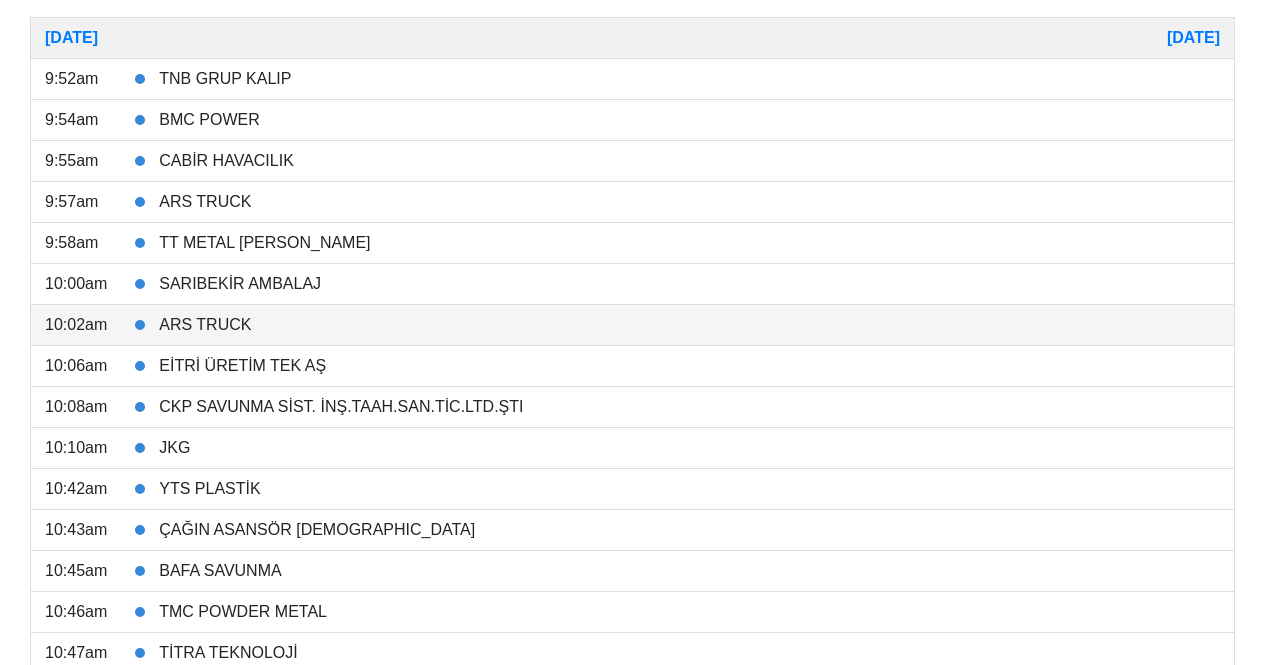 click on "Thursday July 10, 2025 9:52am TNB GRUP KALIP 9:54am BMC POWER 9:55am CABİR HAVACILIK 9:57am ARS TRUCK 9:58am TT METAL TANER İLHAN 10:00am SARIBEKİR AMBALAJ 10:02am ARS TRUCK 10:06am EİTRİ ÜRETİM TEK AŞ 10:08am CKP SAVUNMA SİST. İNŞ.TAAH.SAN.TİC.LTD.ŞTI 10:10am JKG 10:42am YTS PLASTİK 10:43am ÇAĞIN ASANSÖR İMALAT 10:45am BAFA SAVUNMA 10:46am TMC POWDER METAL 10:47am TİTRA TEKNOLOJİ 10:49am HİDROFORCE MAKİNA 10:51am MANUF 10:53am POYKAL MAKİNE SAN. TİC. A.Ş. 10:54am BKM SAVUNMA 10:56am YÜCELİMPEX MAKİNA OTOMOTİV VE İNŞ. SAN. TİC. LTD. ŞTİ 10:57am YAVUZ METAL 10:59am AICS ÇELİK SANAYİ VE TİC. LTD. ŞTİ 11:00am İNFODIF 11:03am UNO MOLD 11:05am SURFACE GROUP AŞINDIRICI MAK. SAN. LTD. ŞTI 11:07am COMBO KALIP 11:08am ADA MAKINA 11:09am ÖZKAYA  11:10am EURO METAL 11:11am CANİK 11:12am EFE MAKINA 11:13am TEMUR METAL 11:14am HIZLAN MAKINA 11:15am ŞERİFLER OTOMOTİV 11:16am UKE MAKİNA 11:18am ÖZ-EN PLASTİK TEKSTİL MAK. YED.PAR.SAN.TİC.LTD.ŞTİ 11:20am CESE TOYS 11:23am" at bounding box center (632, 1083) 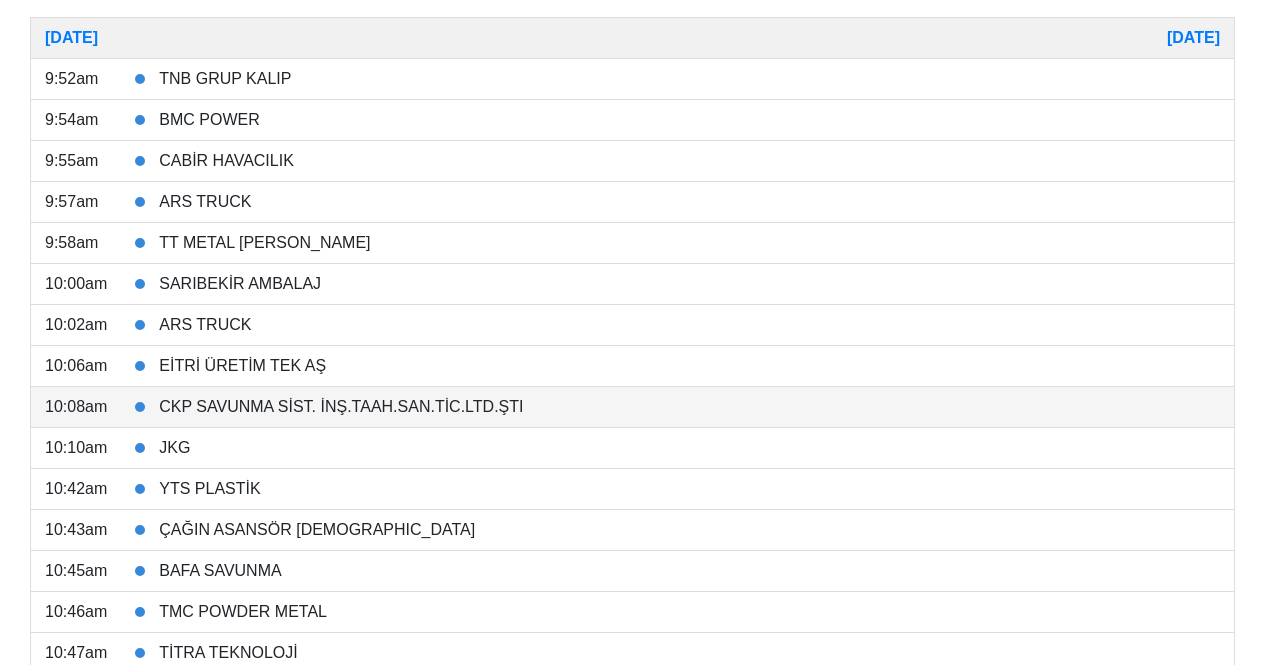 click on "CKP SAVUNMA SİST. İNŞ.TAAH.SAN.TİC.LTD.ŞTI" at bounding box center (341, 406) 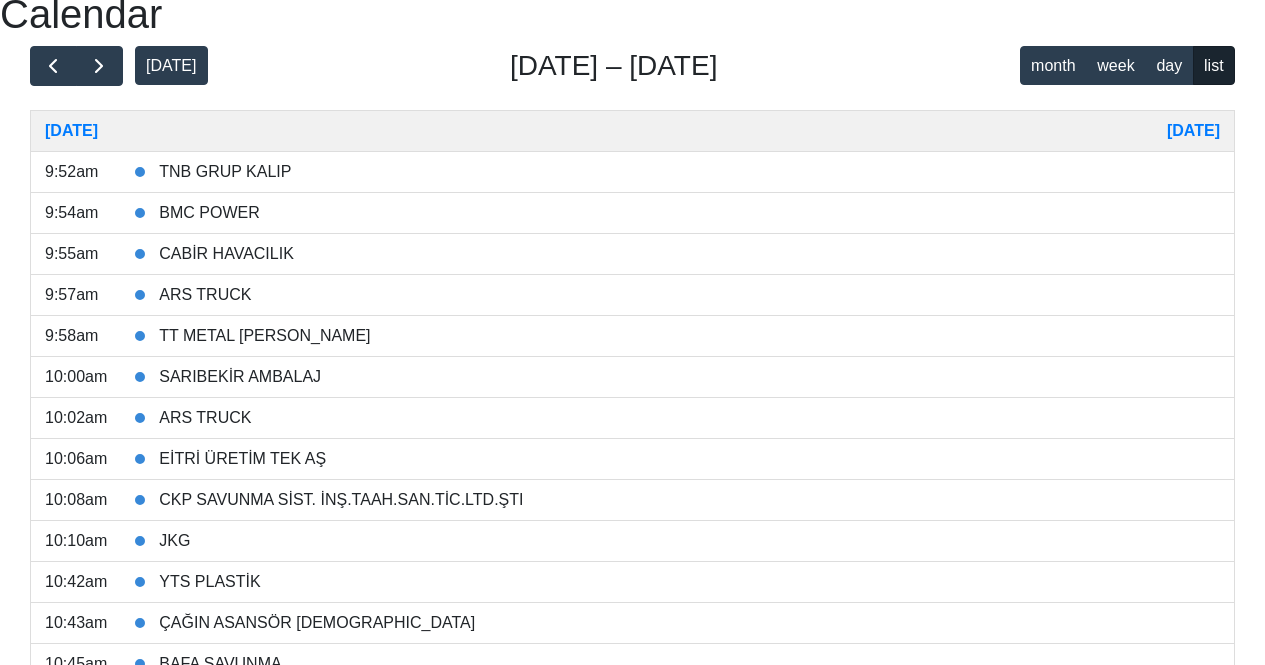 scroll, scrollTop: 83, scrollLeft: 0, axis: vertical 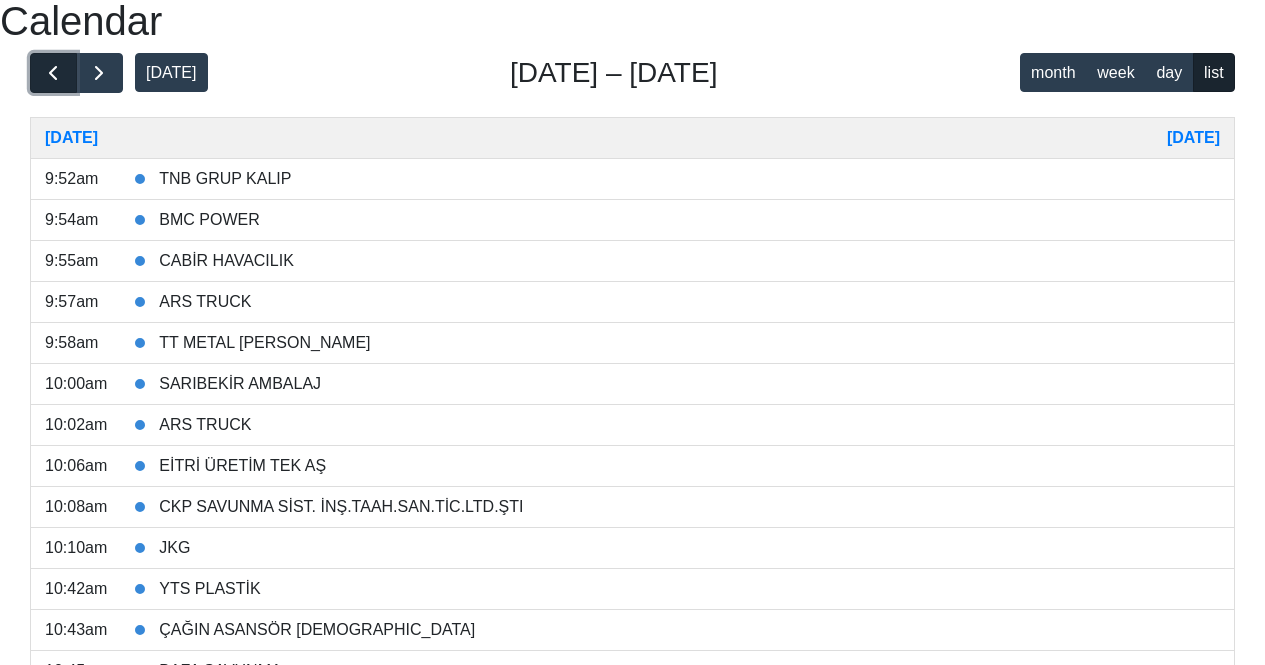 click at bounding box center [53, 73] 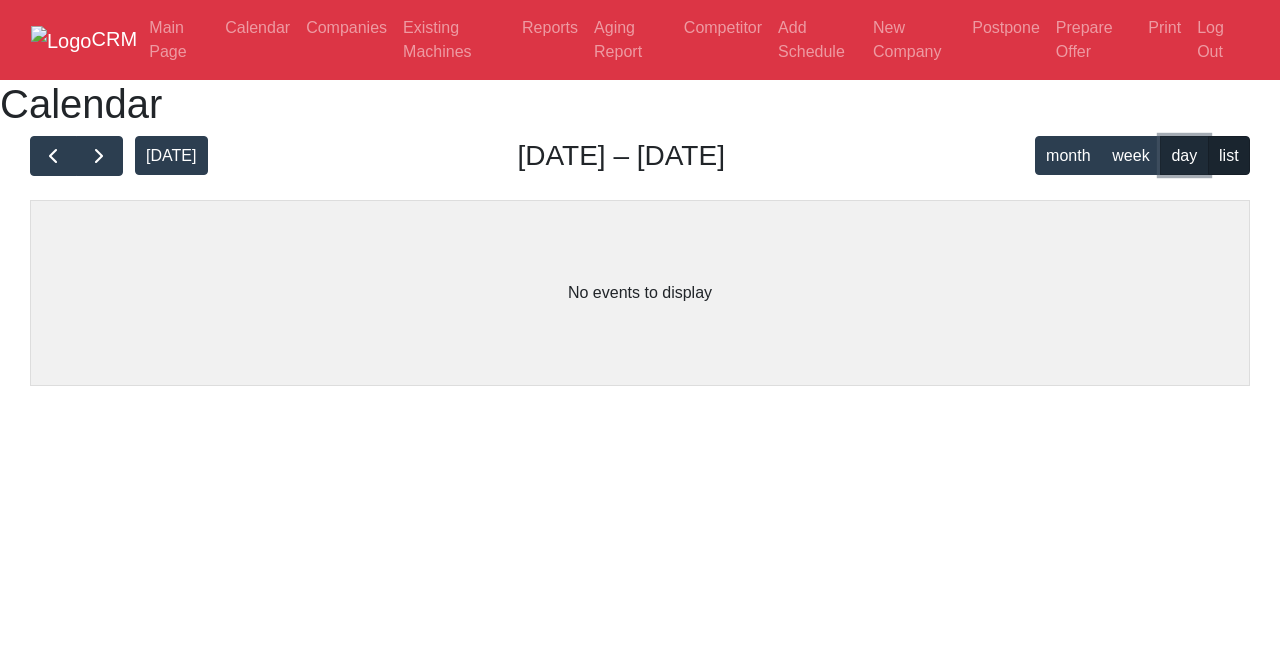 click on "day" at bounding box center [1184, 155] 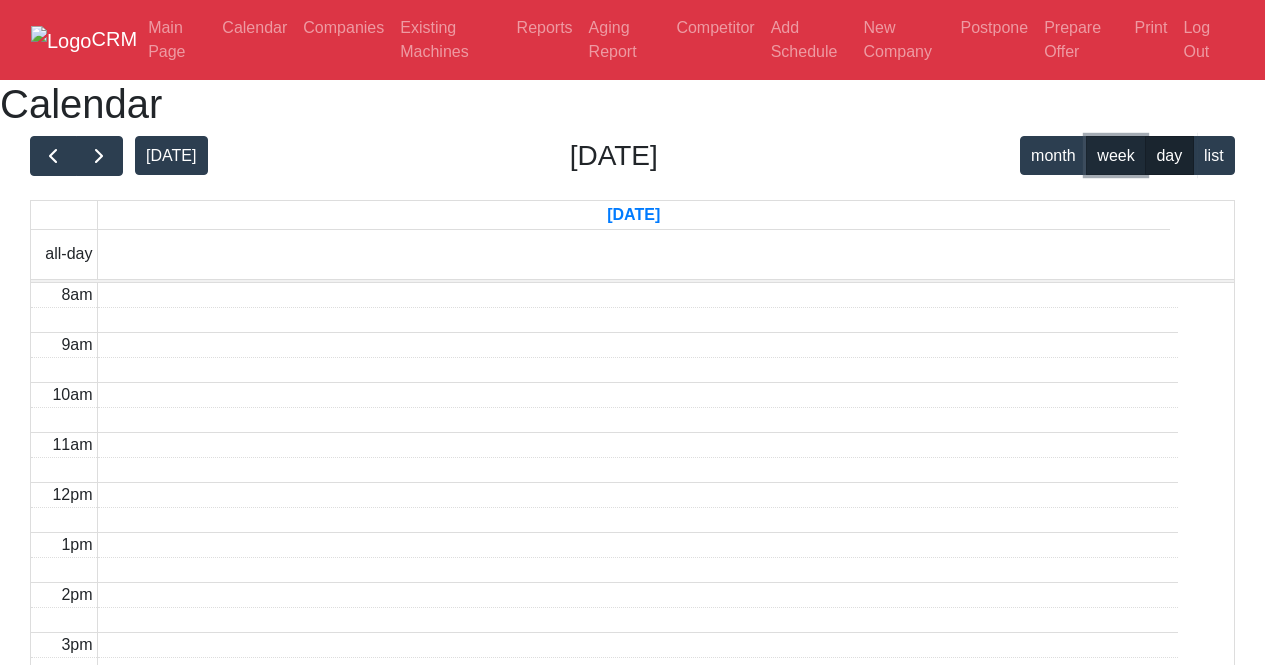 click on "week" at bounding box center (1116, 155) 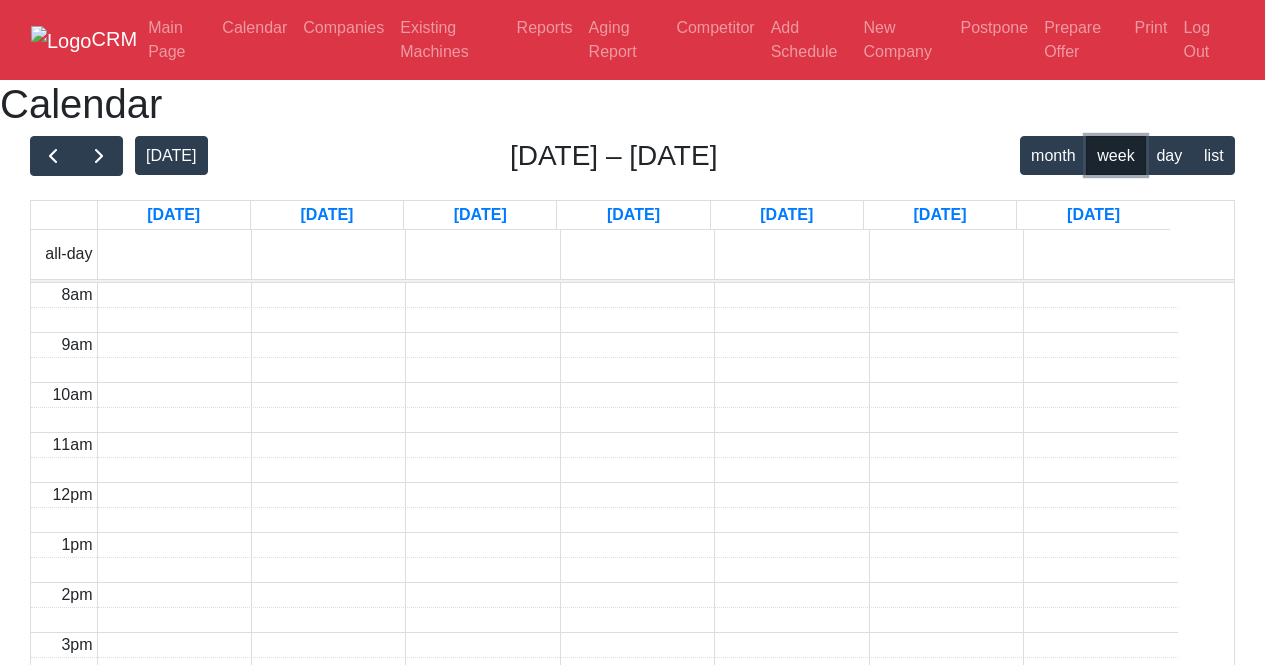 scroll, scrollTop: 100, scrollLeft: 0, axis: vertical 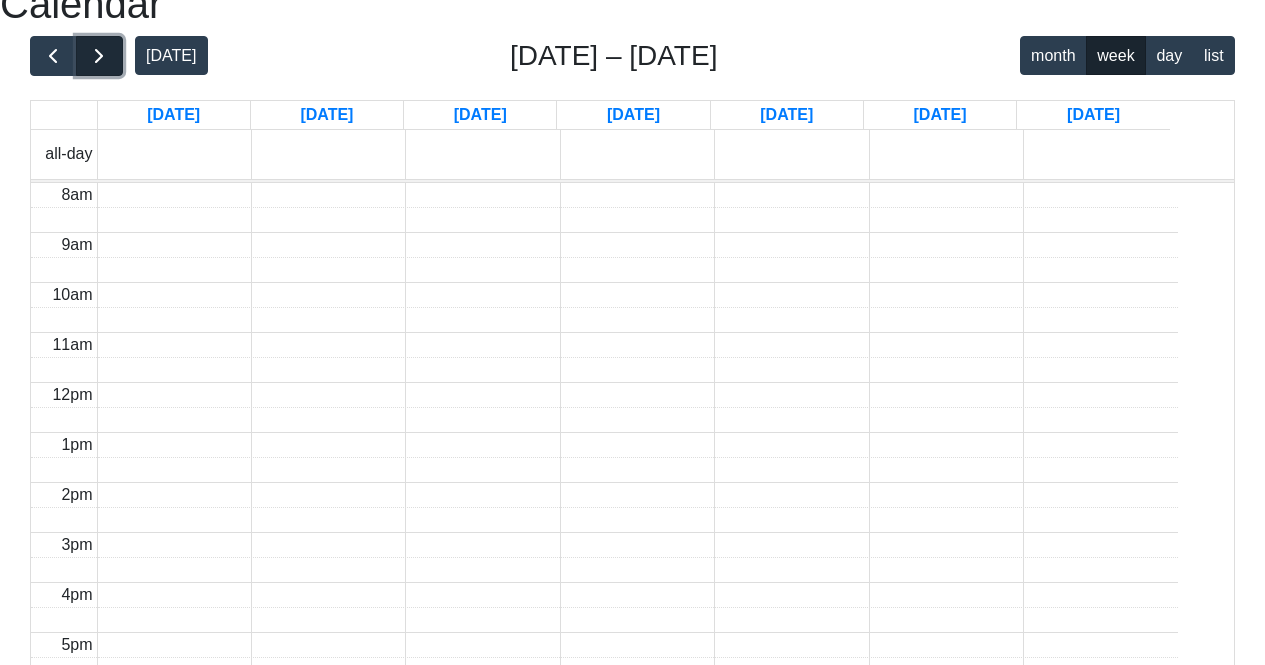 click at bounding box center [99, 56] 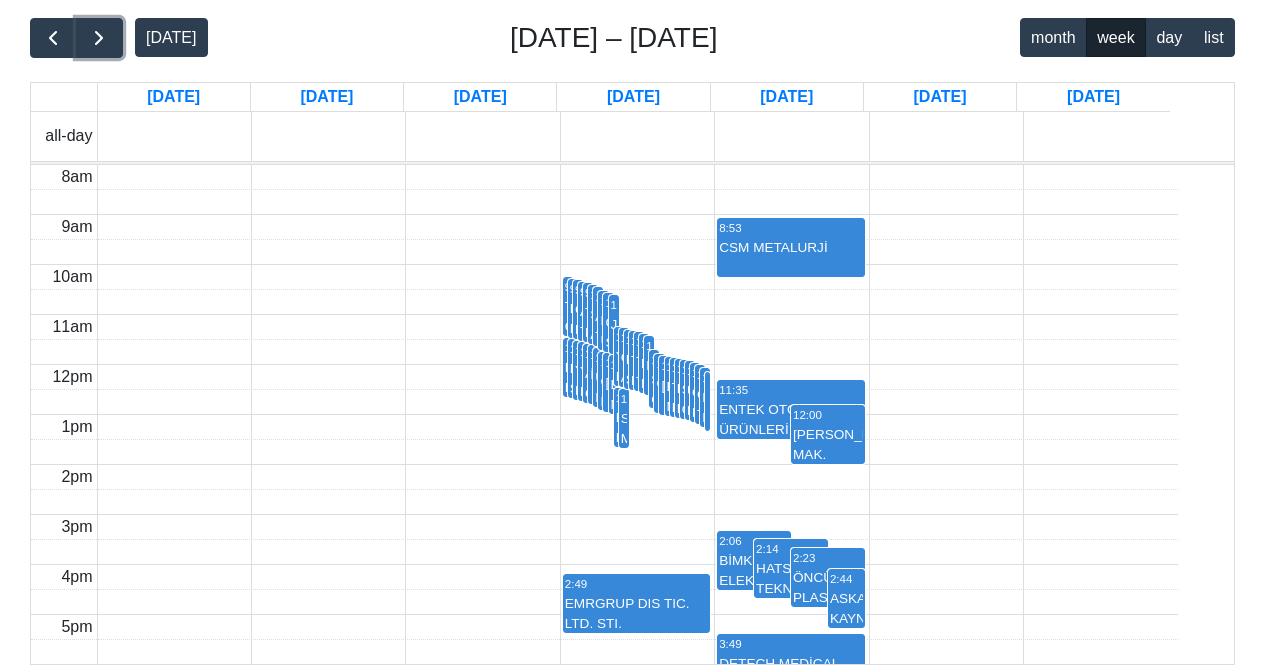 scroll, scrollTop: 300, scrollLeft: 0, axis: vertical 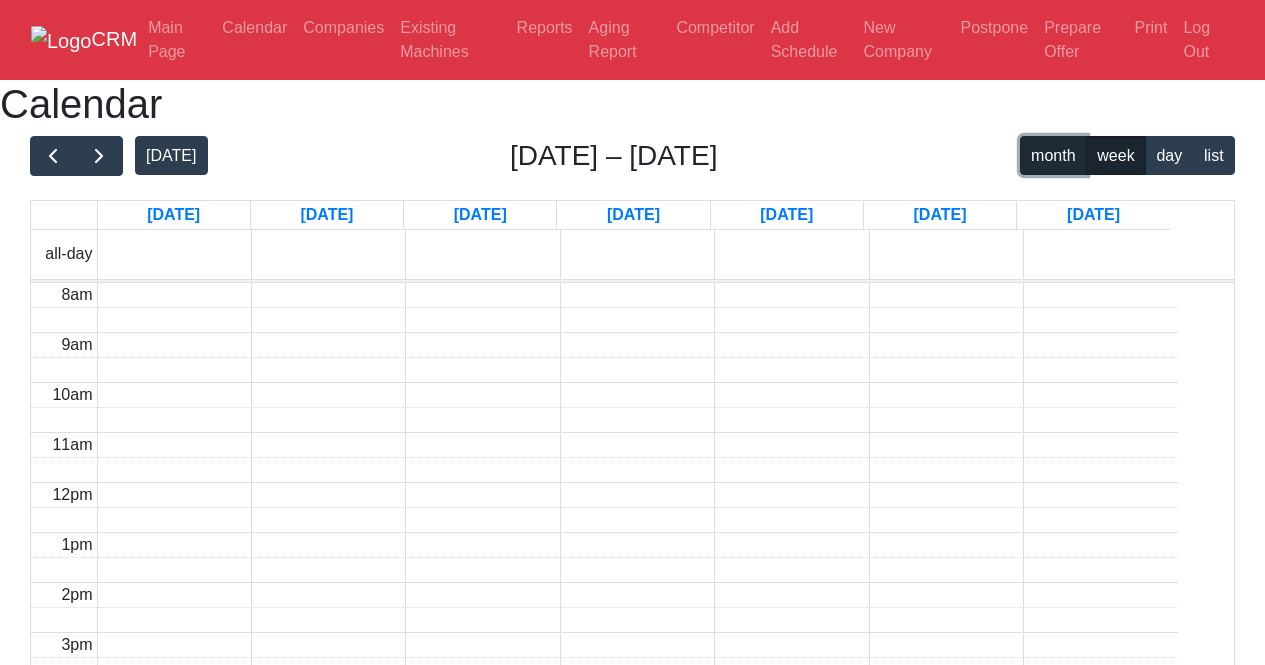 click on "month" at bounding box center [1053, 155] 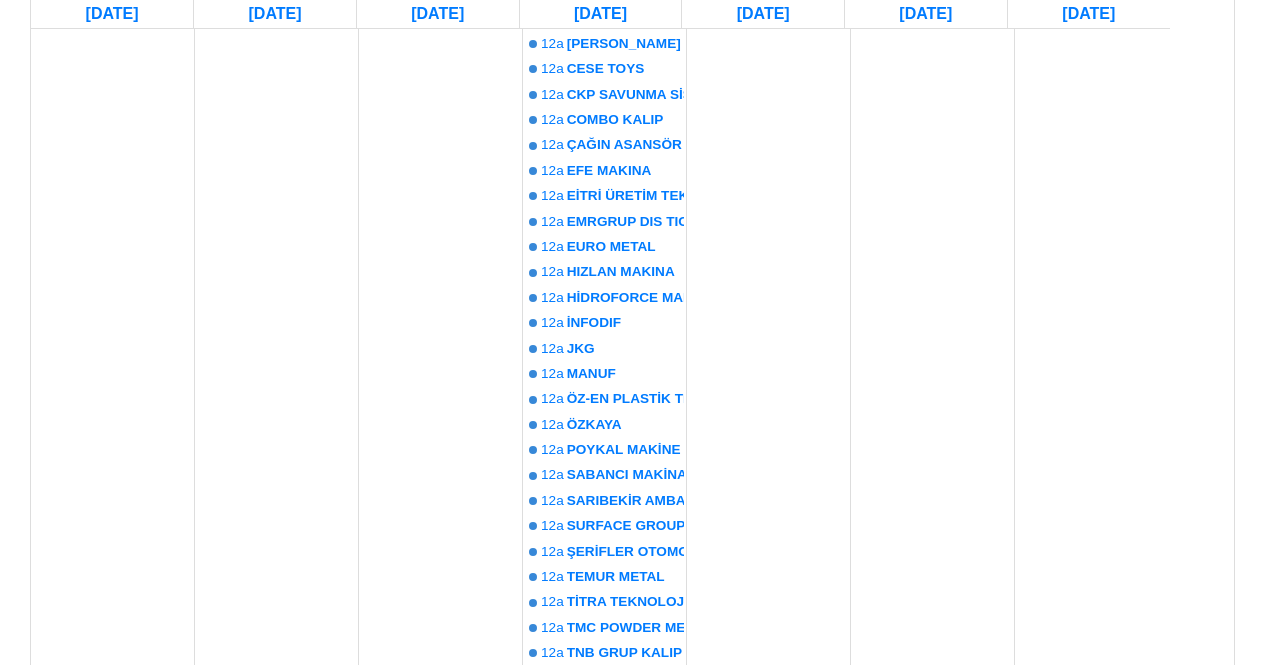 scroll, scrollTop: 700, scrollLeft: 0, axis: vertical 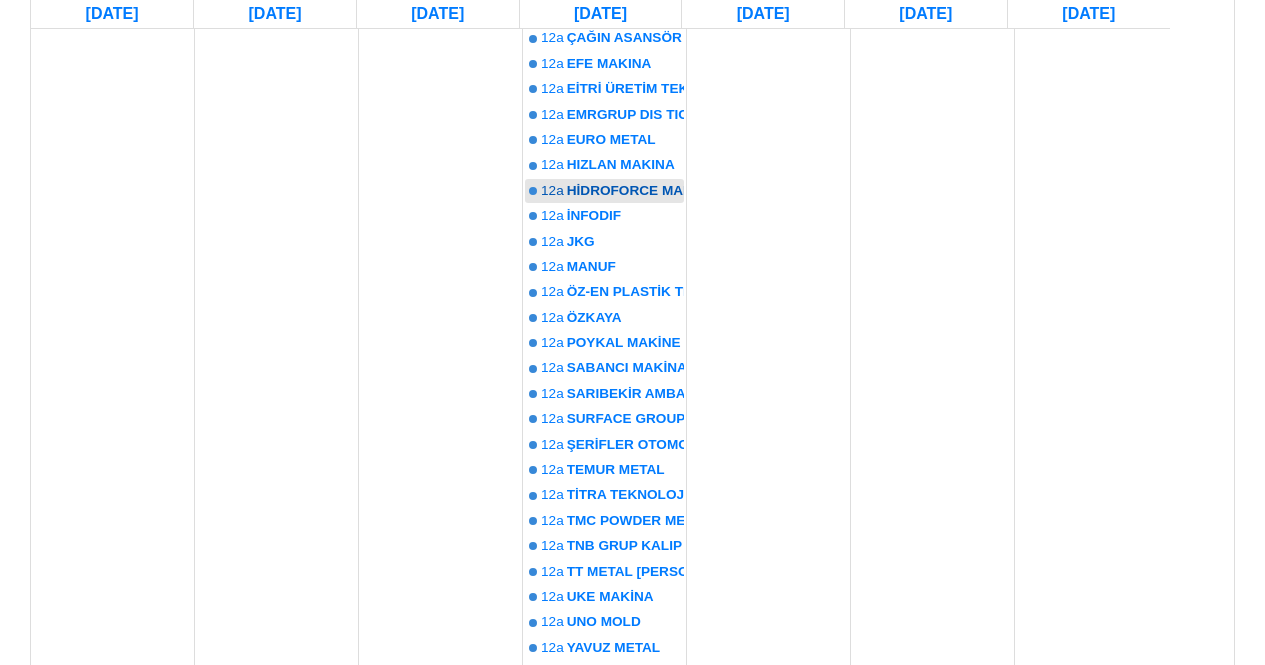 click on "HİDROFORCE MAKİNA" at bounding box center [625, 191] 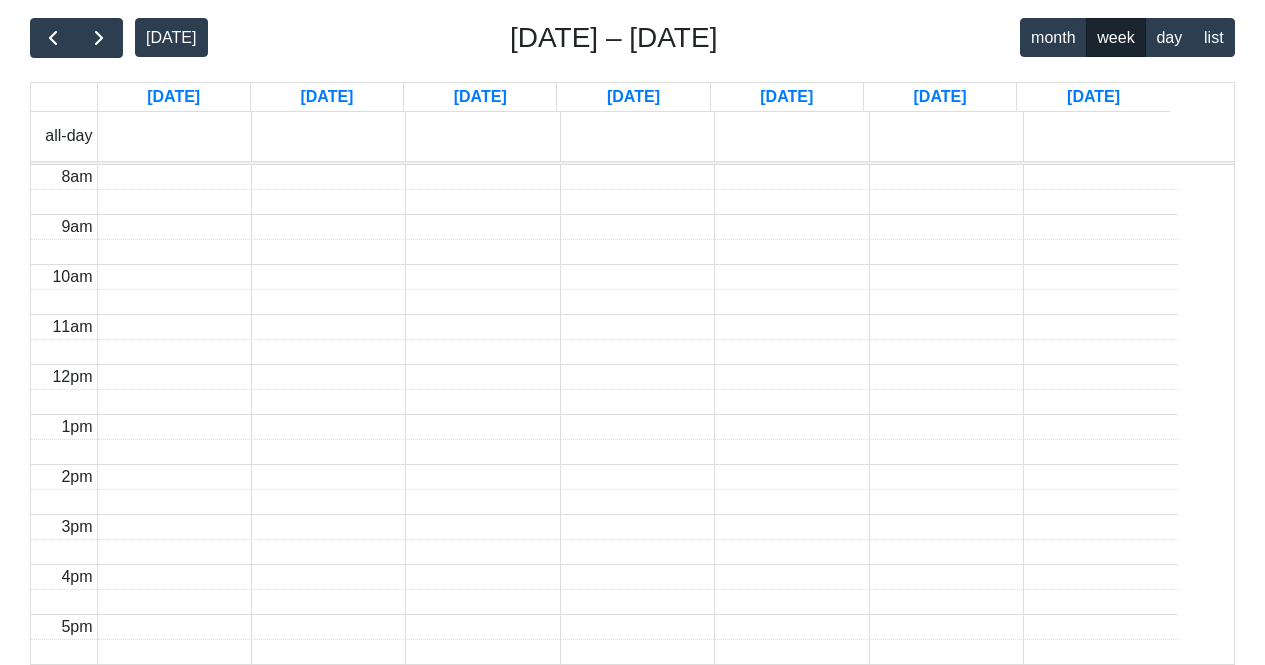 scroll, scrollTop: 0, scrollLeft: 0, axis: both 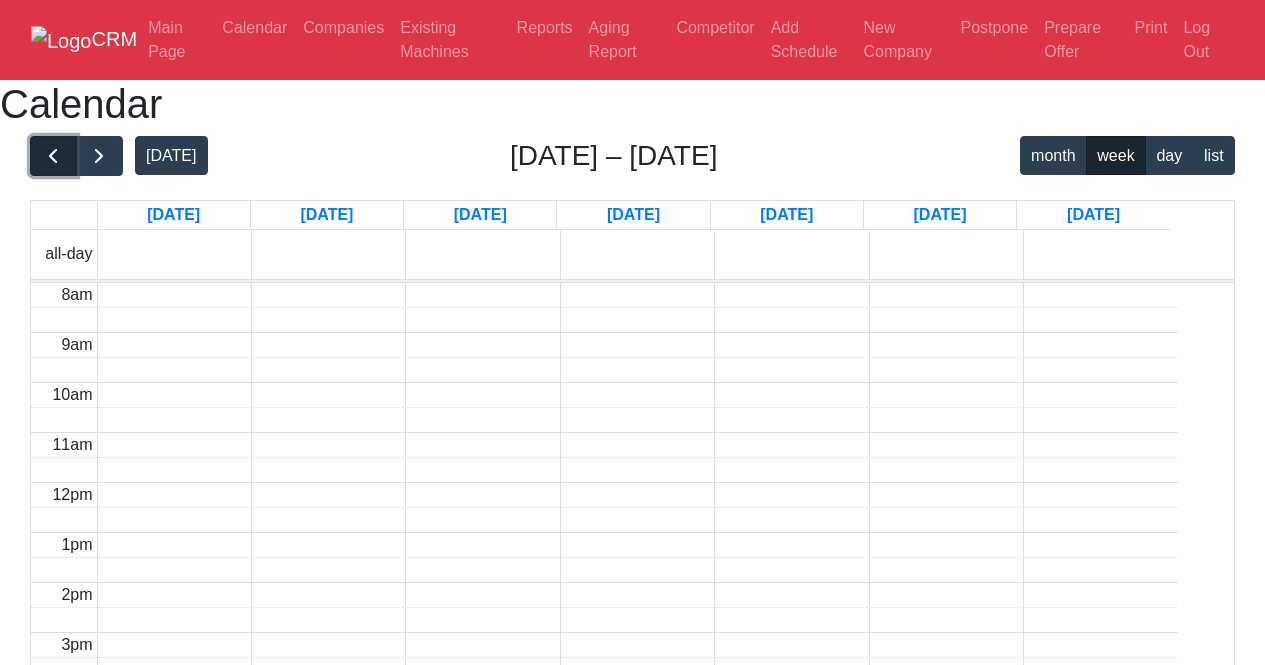 click at bounding box center [53, 156] 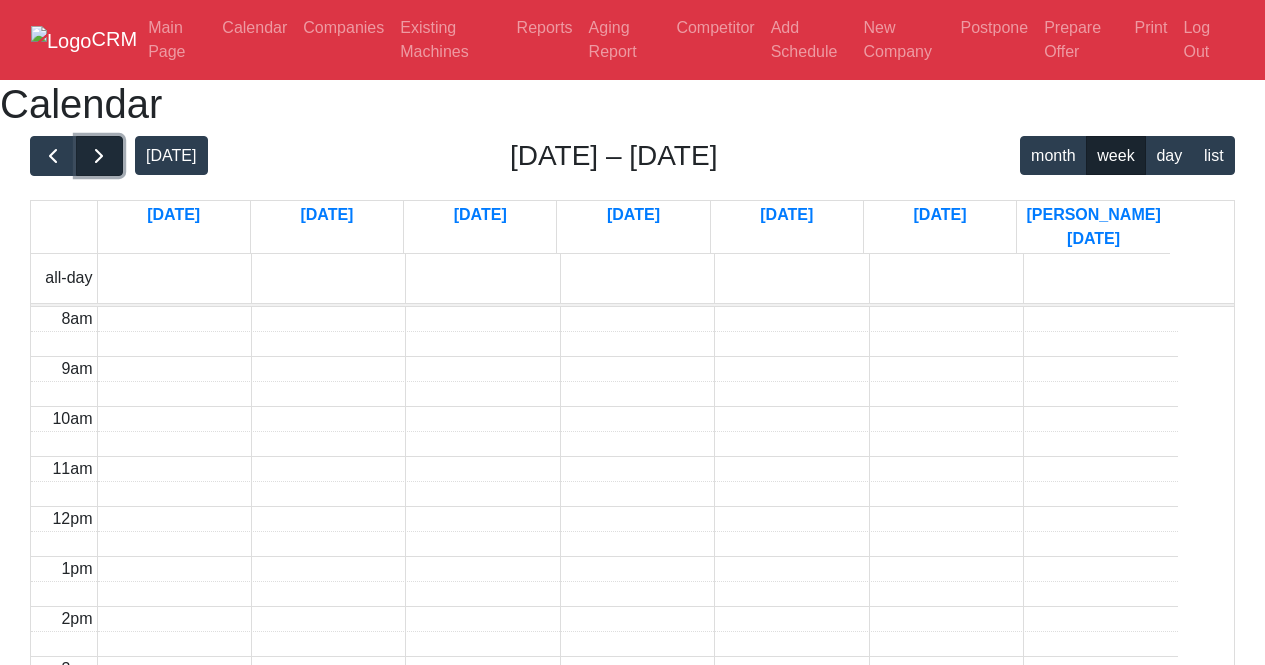 click at bounding box center (99, 156) 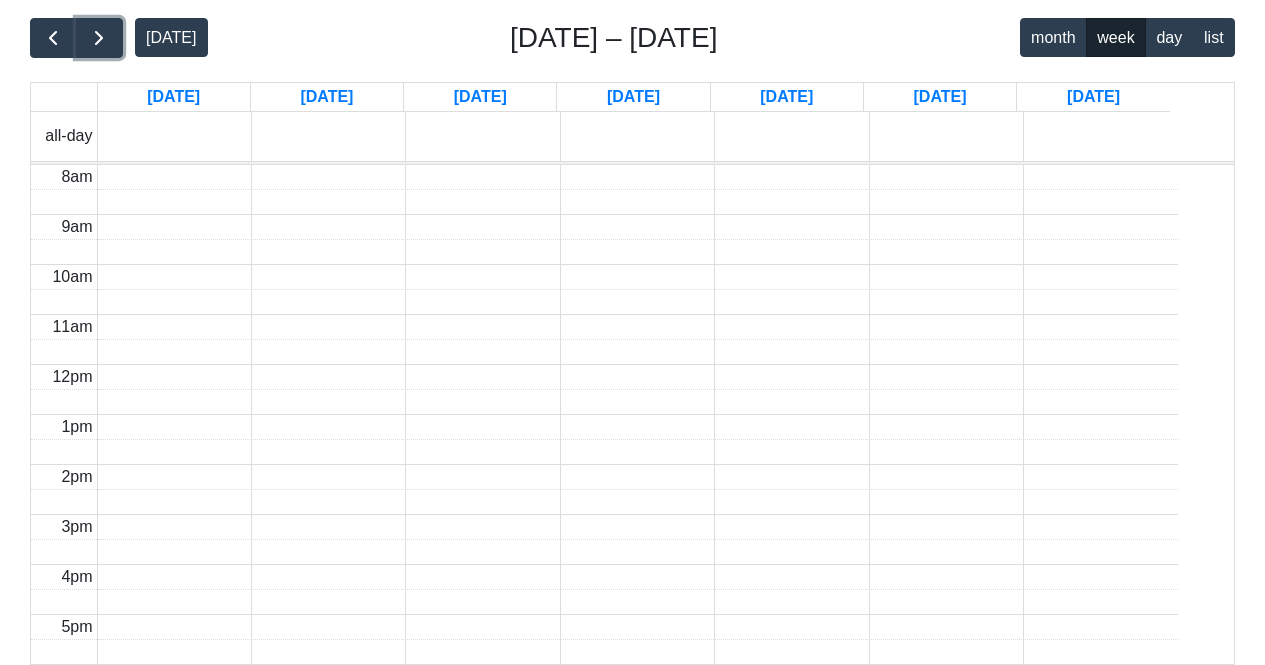 scroll, scrollTop: 0, scrollLeft: 0, axis: both 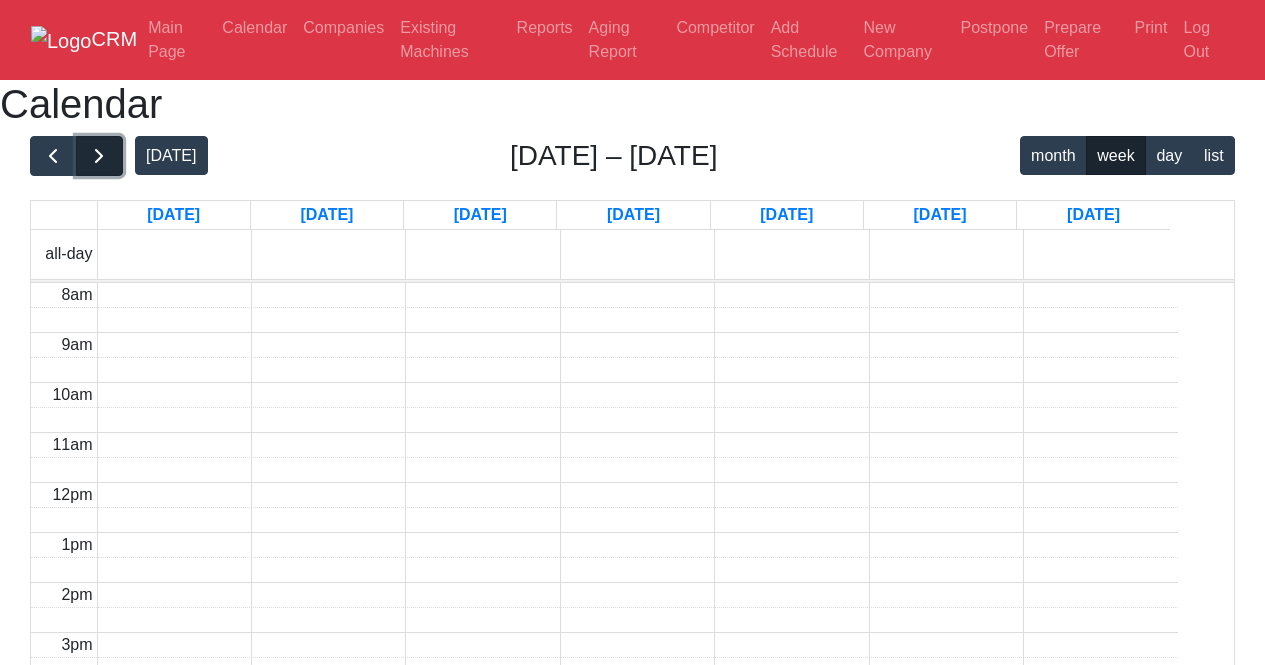 click at bounding box center (99, 156) 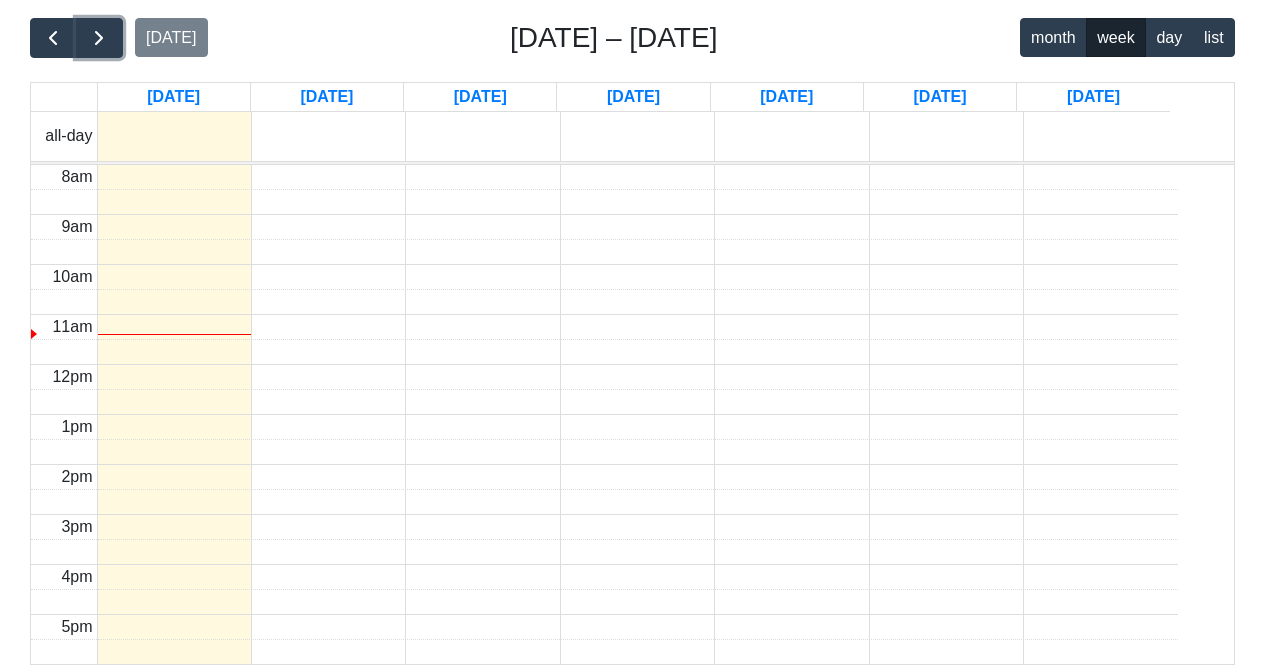 scroll, scrollTop: 0, scrollLeft: 0, axis: both 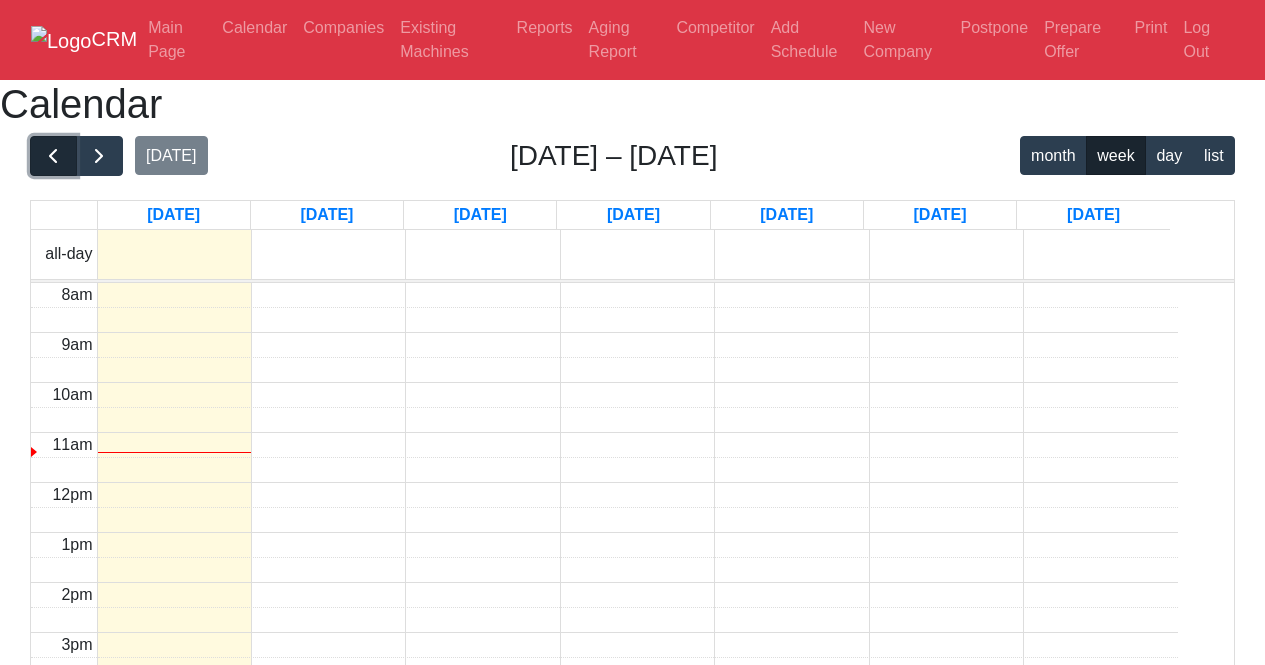 click at bounding box center (53, 156) 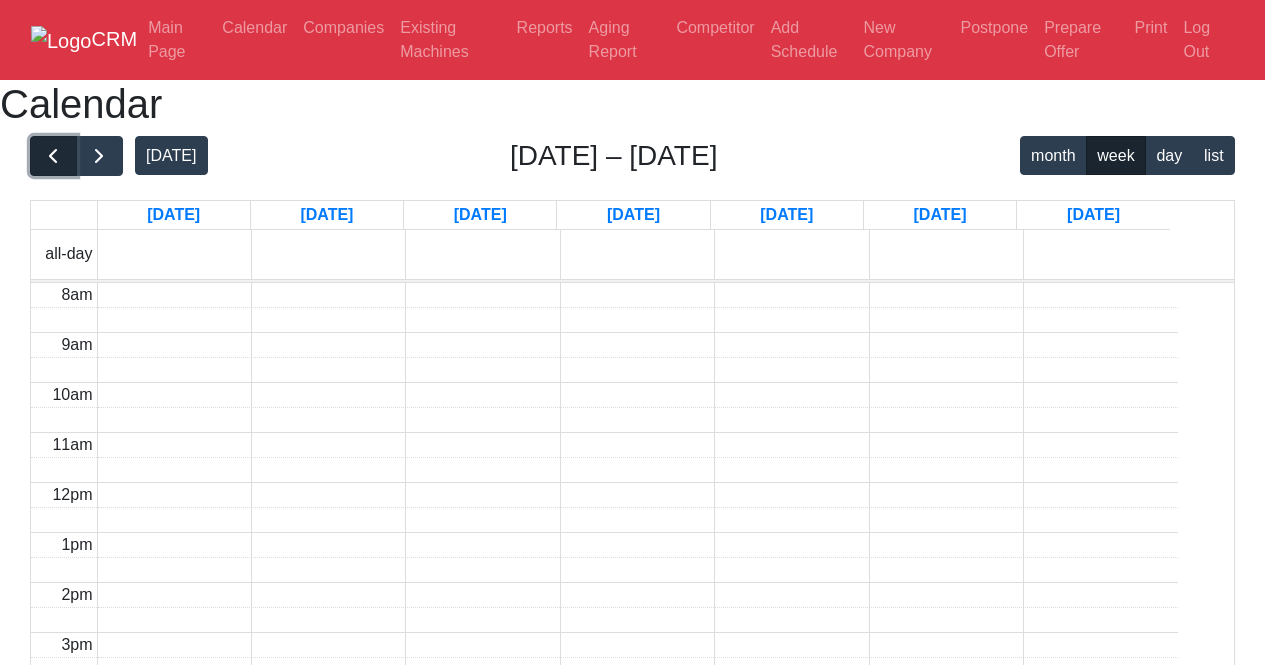 click at bounding box center [53, 156] 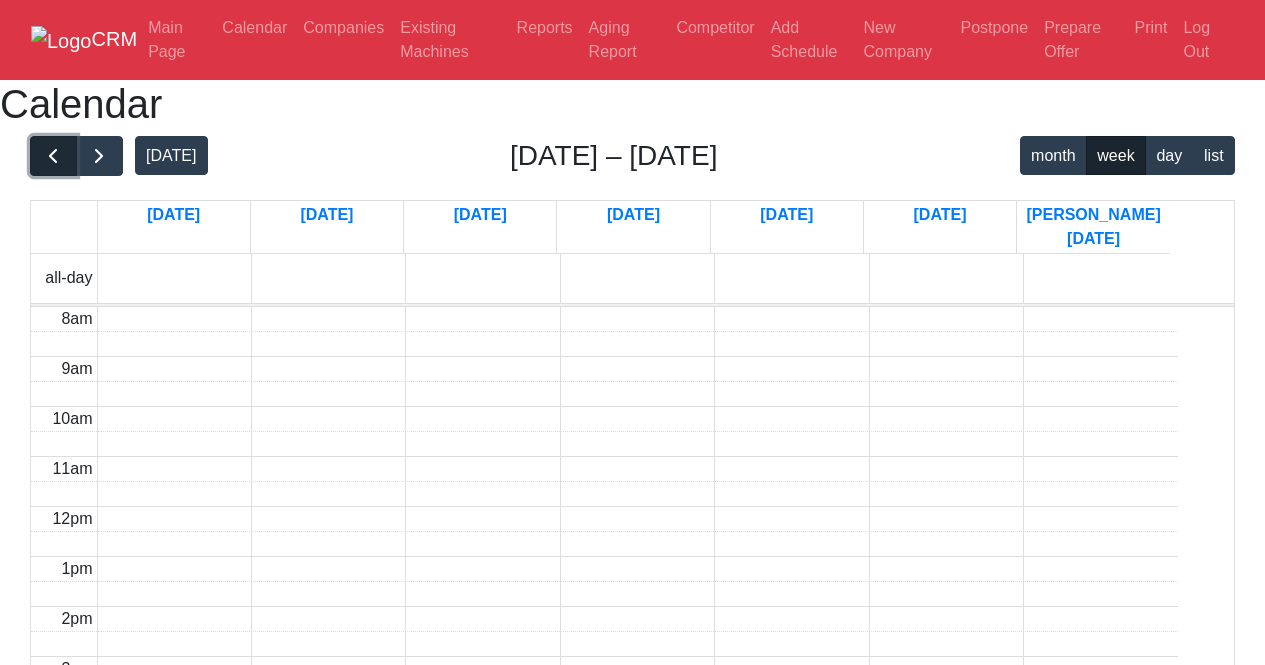 click at bounding box center (53, 156) 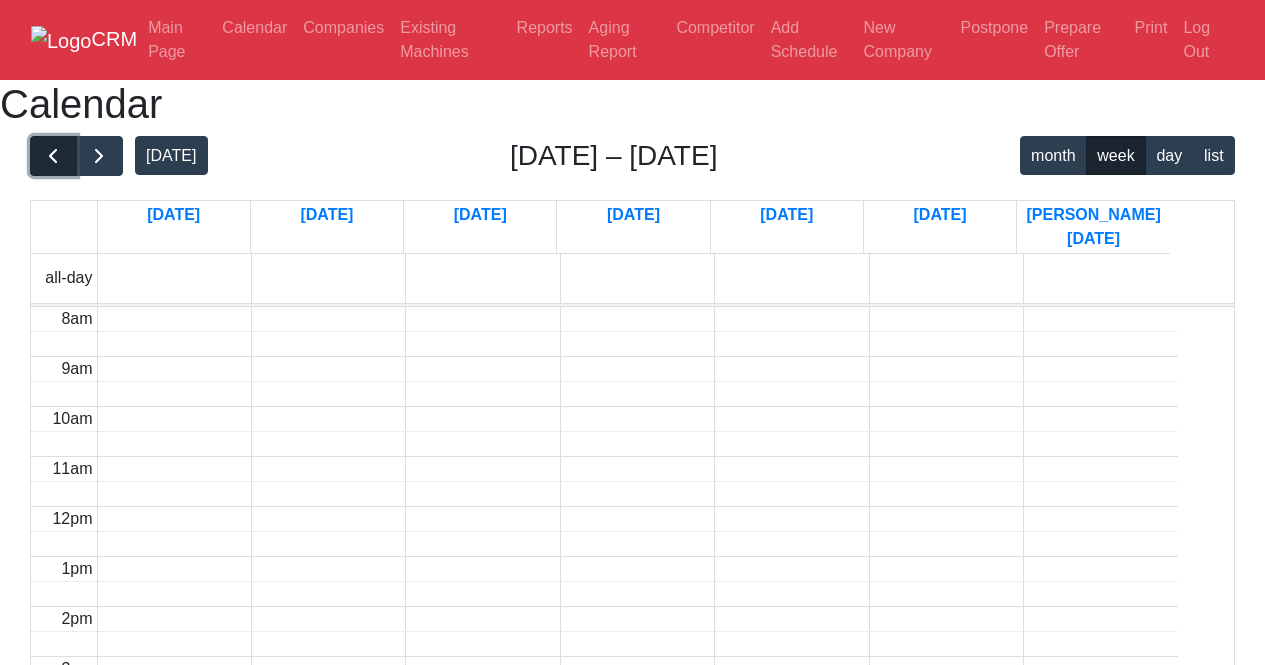 click at bounding box center [53, 156] 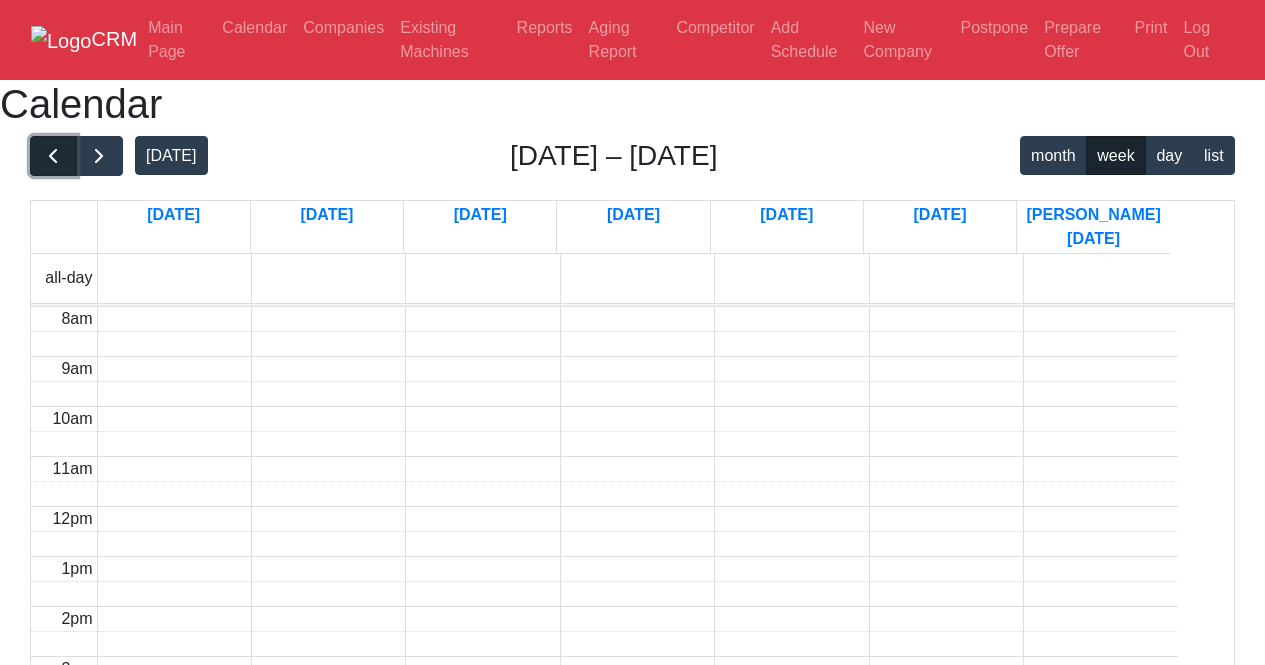 click at bounding box center [53, 156] 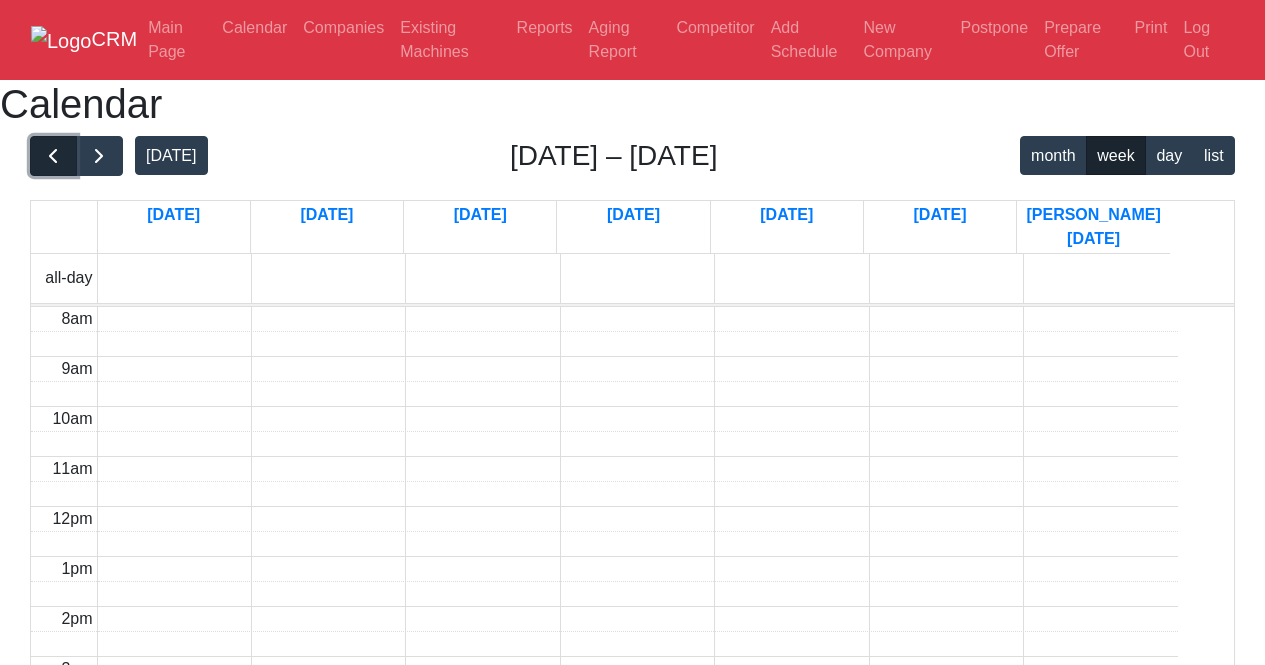 click at bounding box center [53, 156] 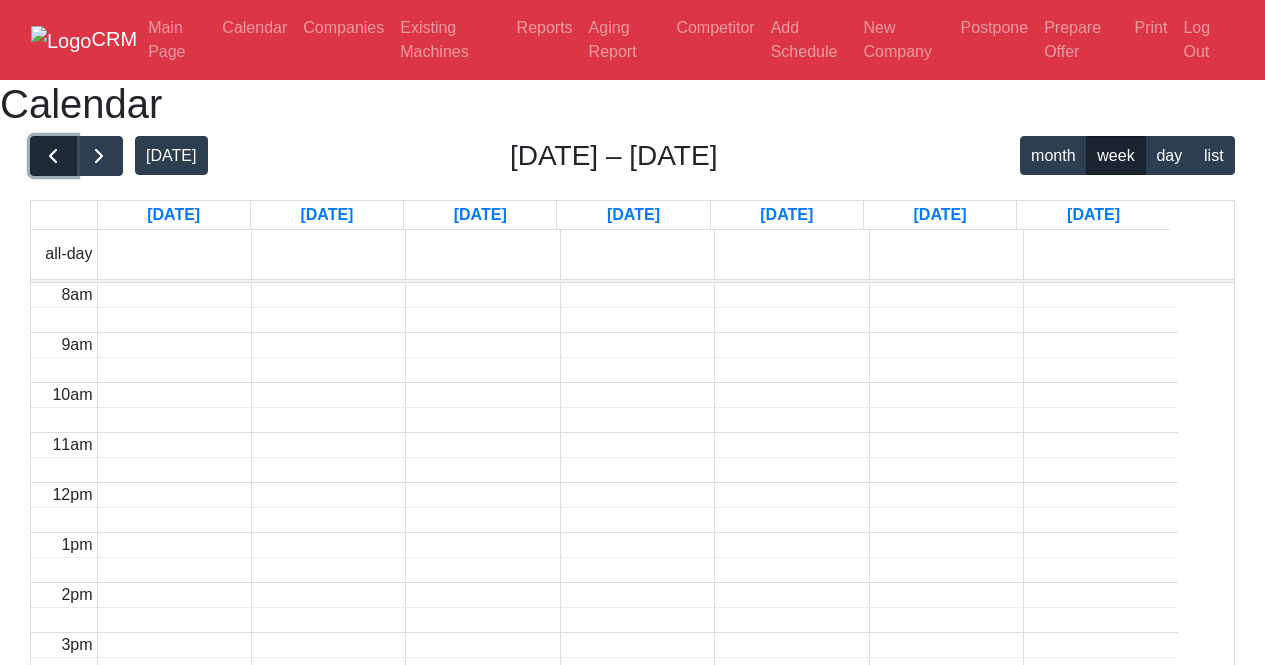 click at bounding box center [53, 156] 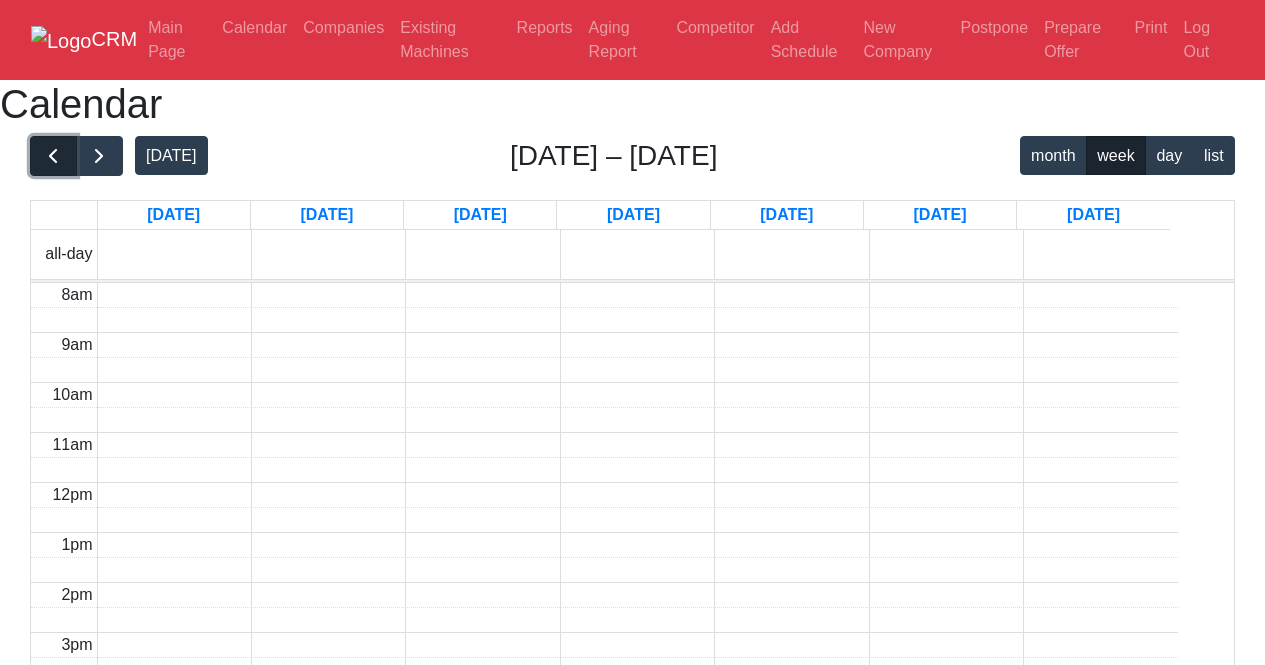 click at bounding box center [53, 156] 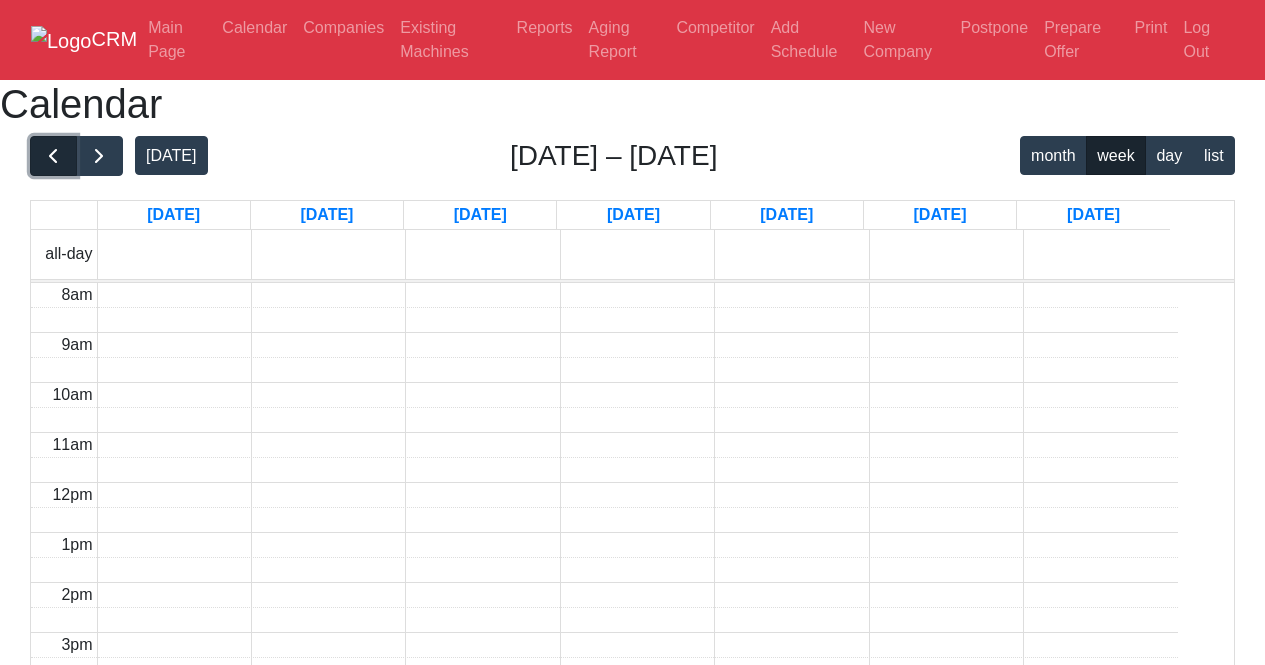 click at bounding box center [53, 156] 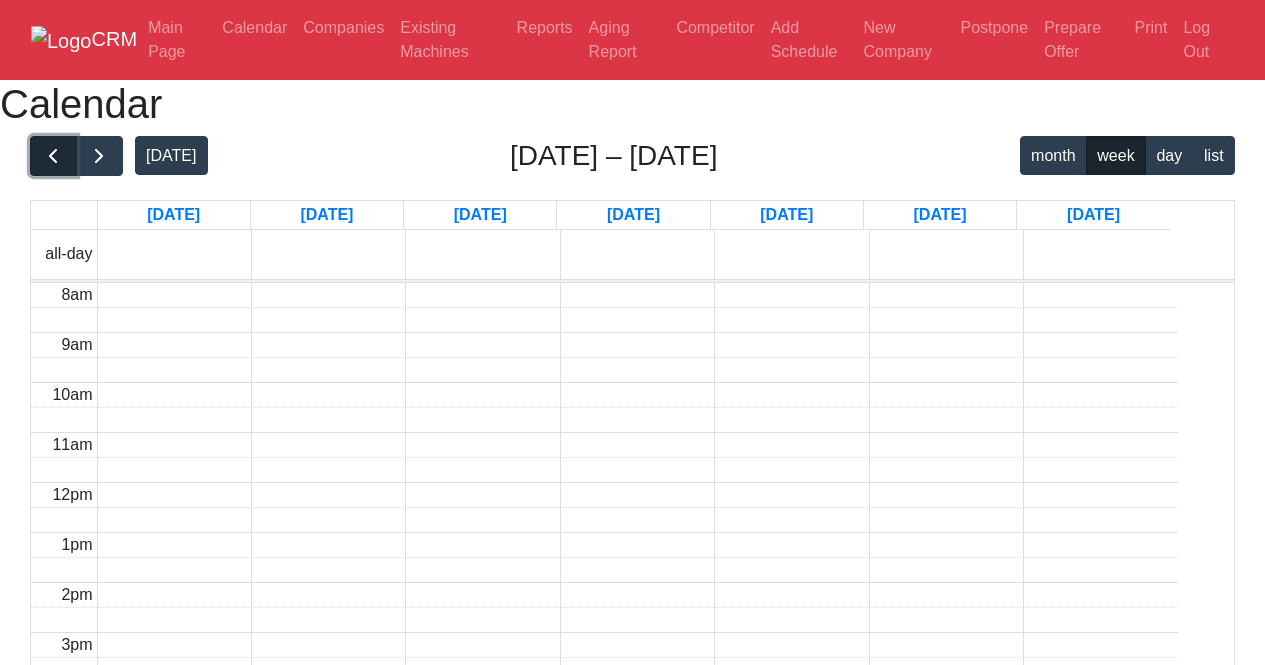 click at bounding box center [53, 156] 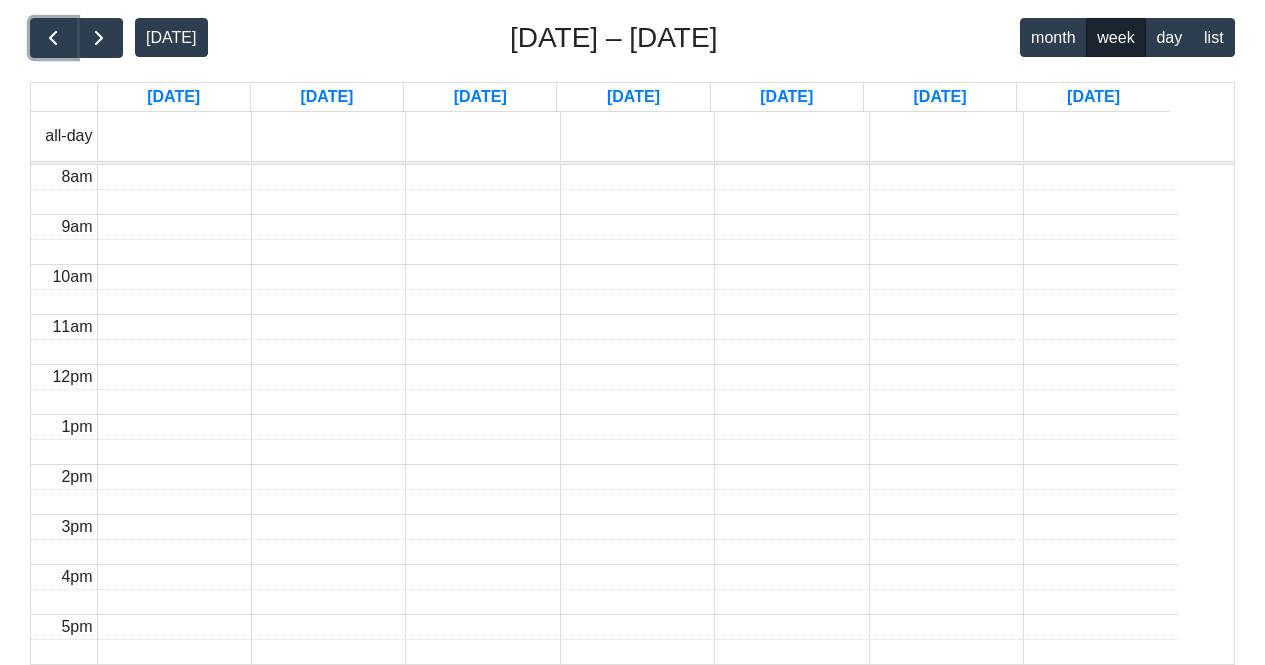 scroll, scrollTop: 0, scrollLeft: 0, axis: both 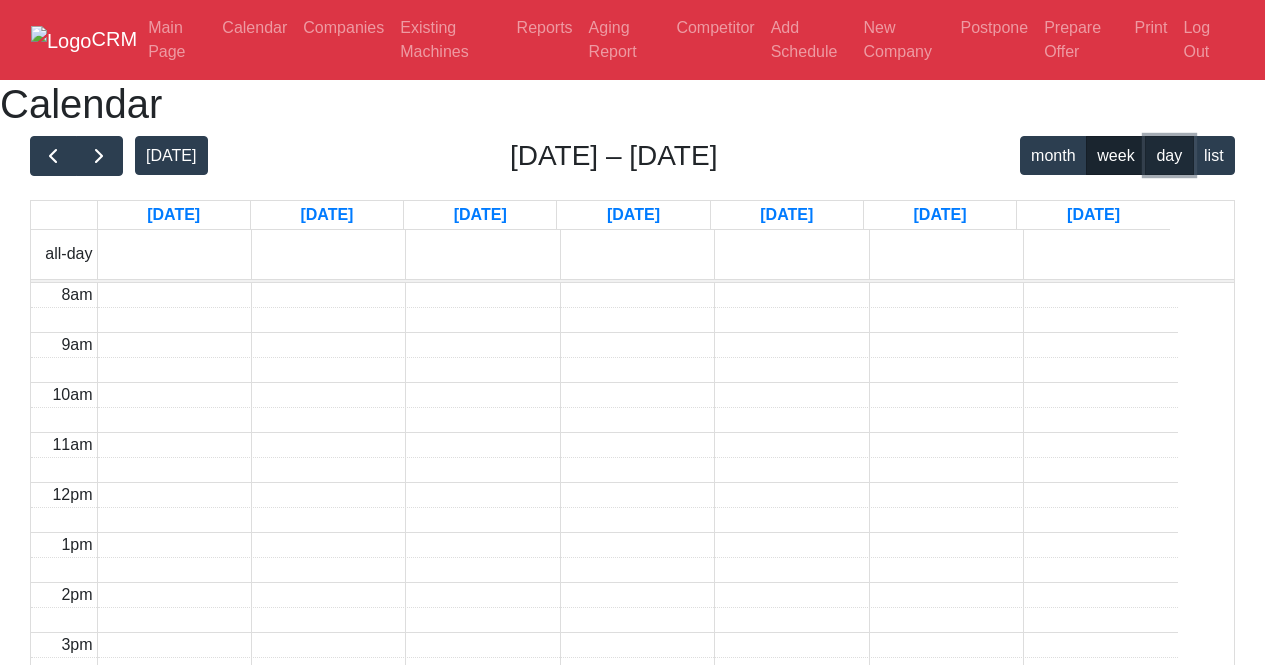 click on "day" at bounding box center (1169, 155) 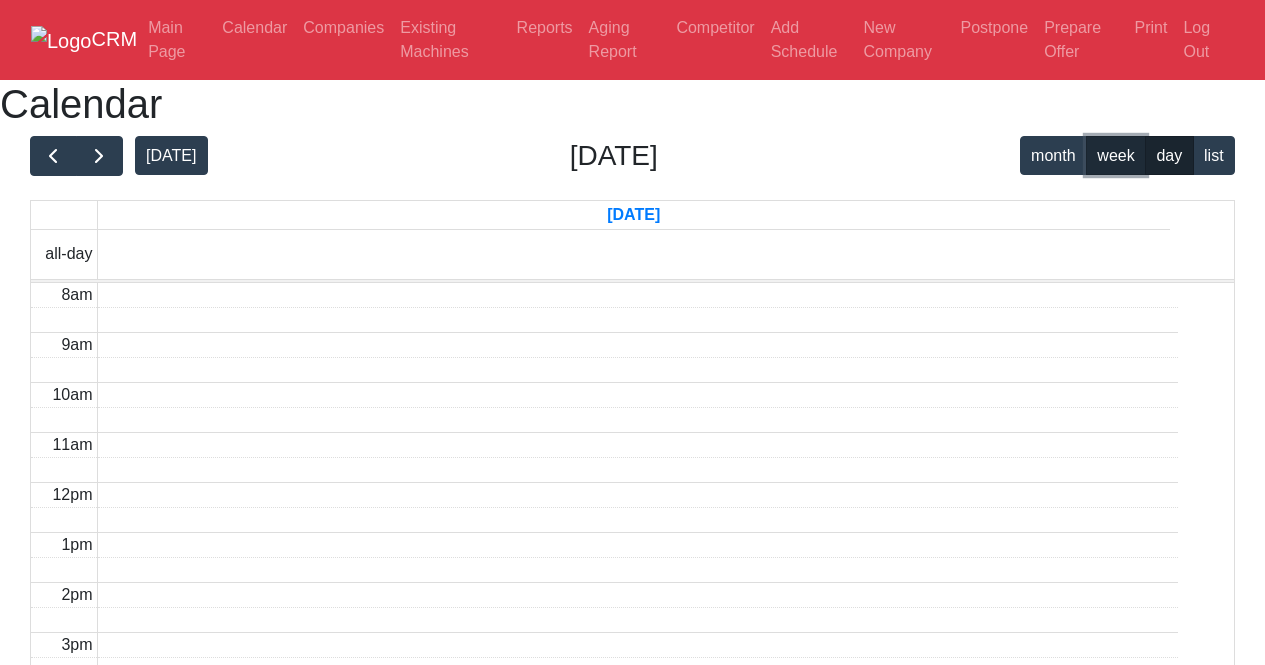 click on "week" at bounding box center (1116, 155) 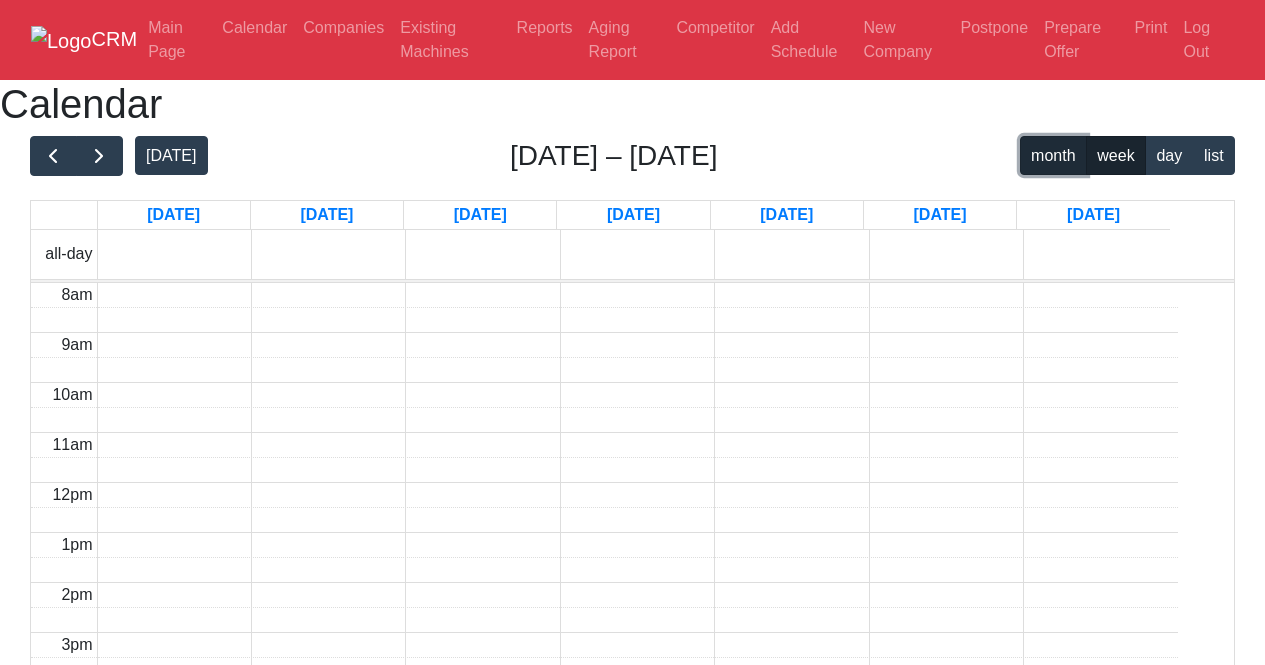 click on "month" at bounding box center (1053, 155) 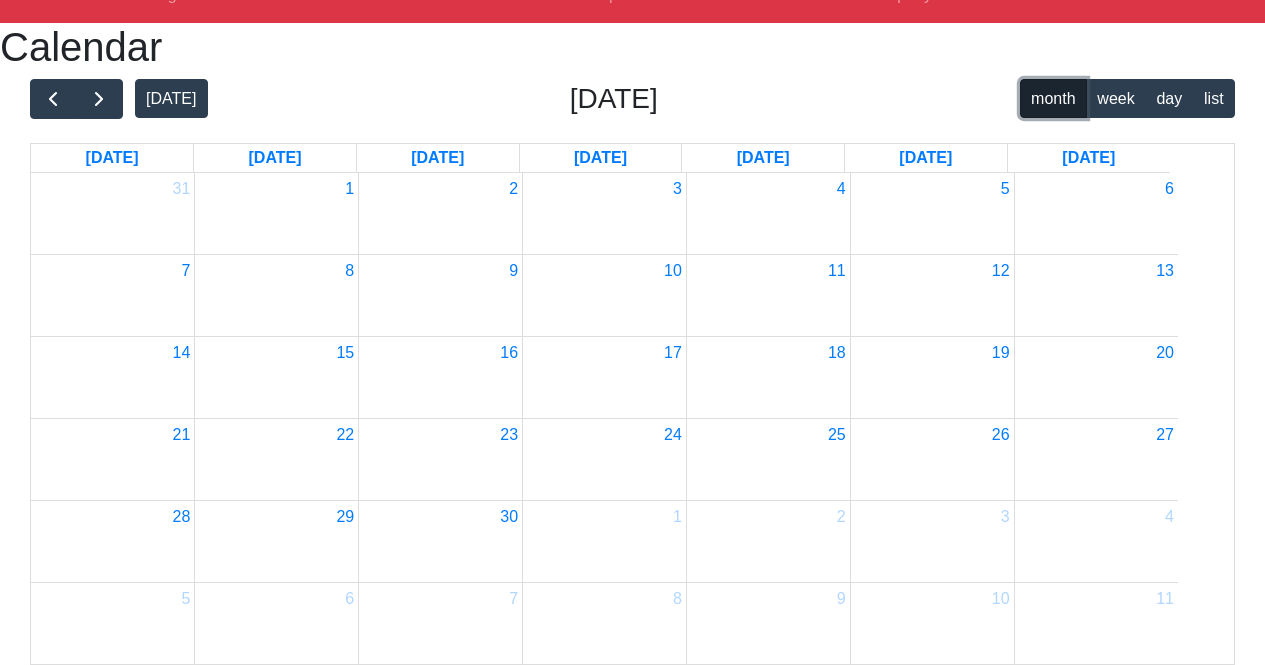 scroll, scrollTop: 142, scrollLeft: 0, axis: vertical 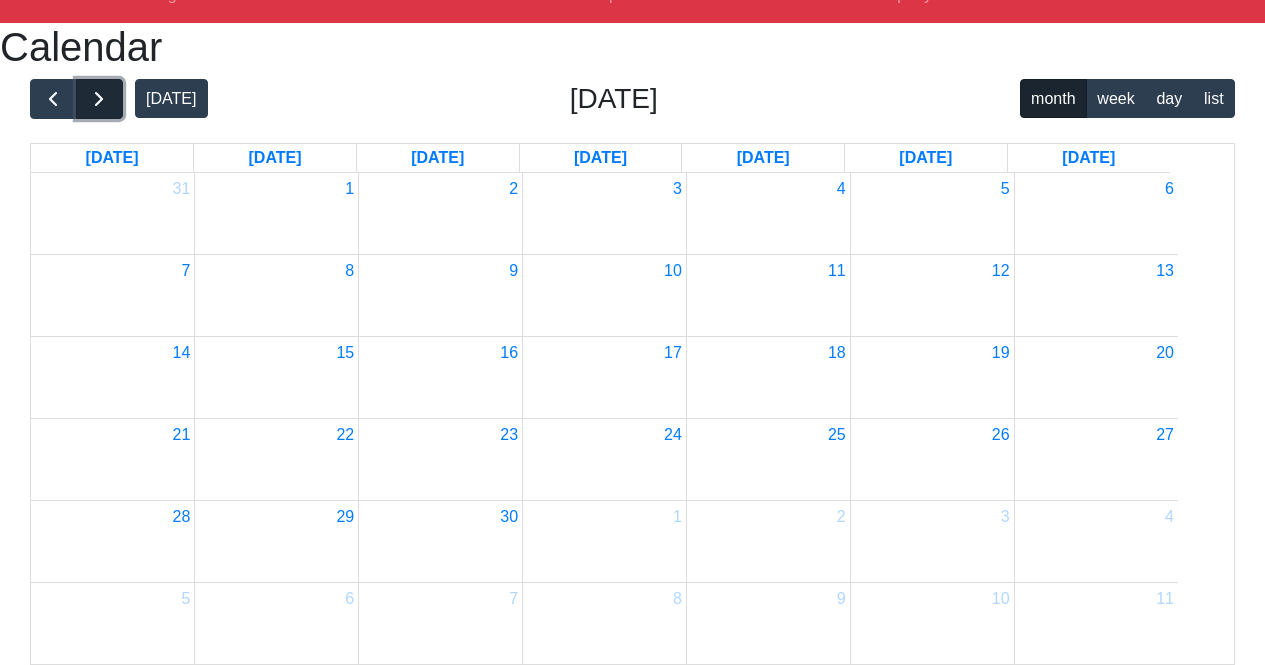click at bounding box center (99, 99) 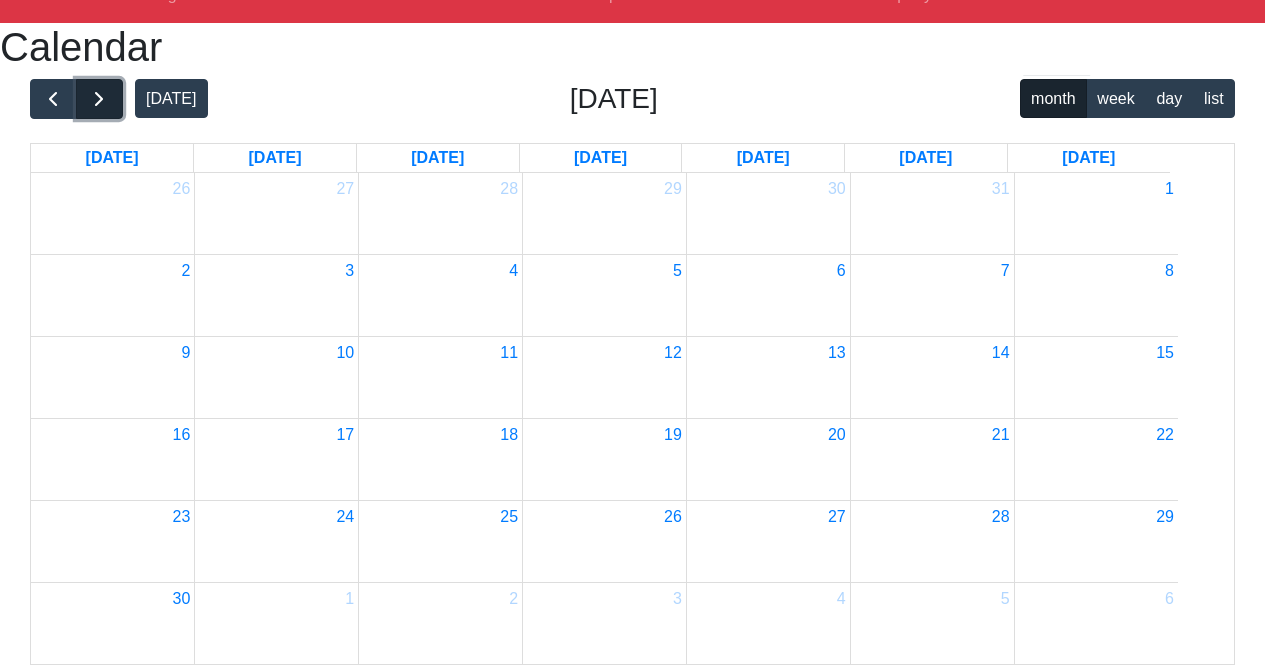 click at bounding box center (99, 99) 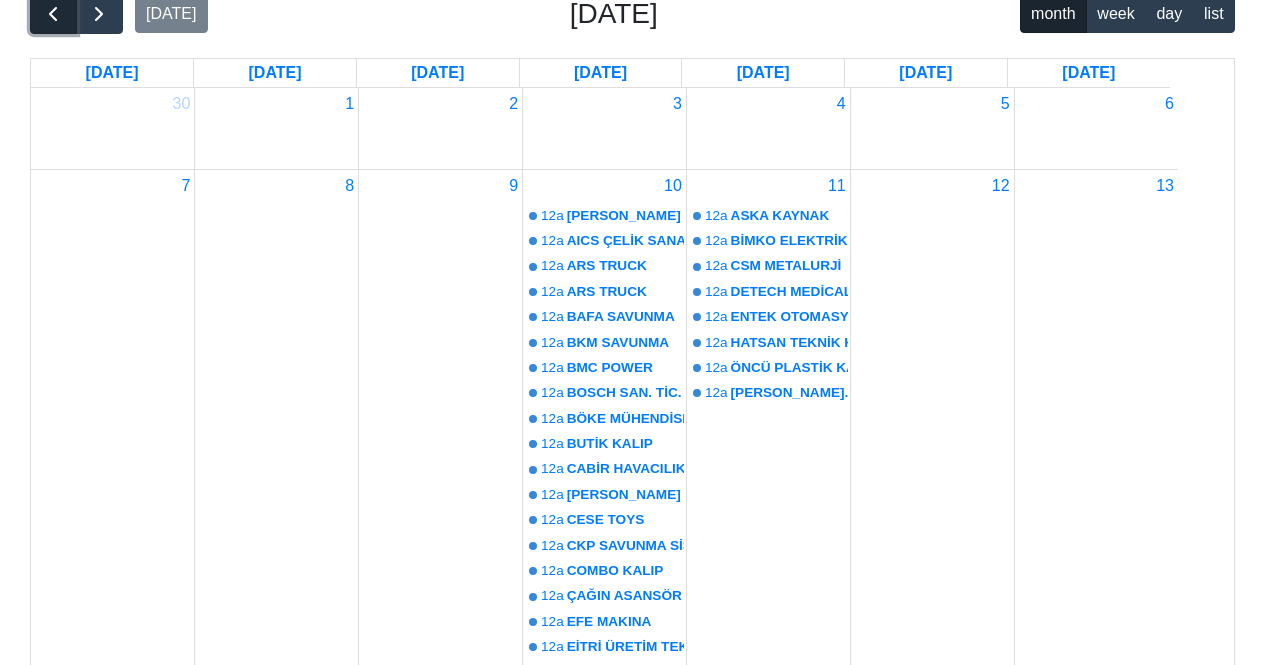 click at bounding box center (53, 14) 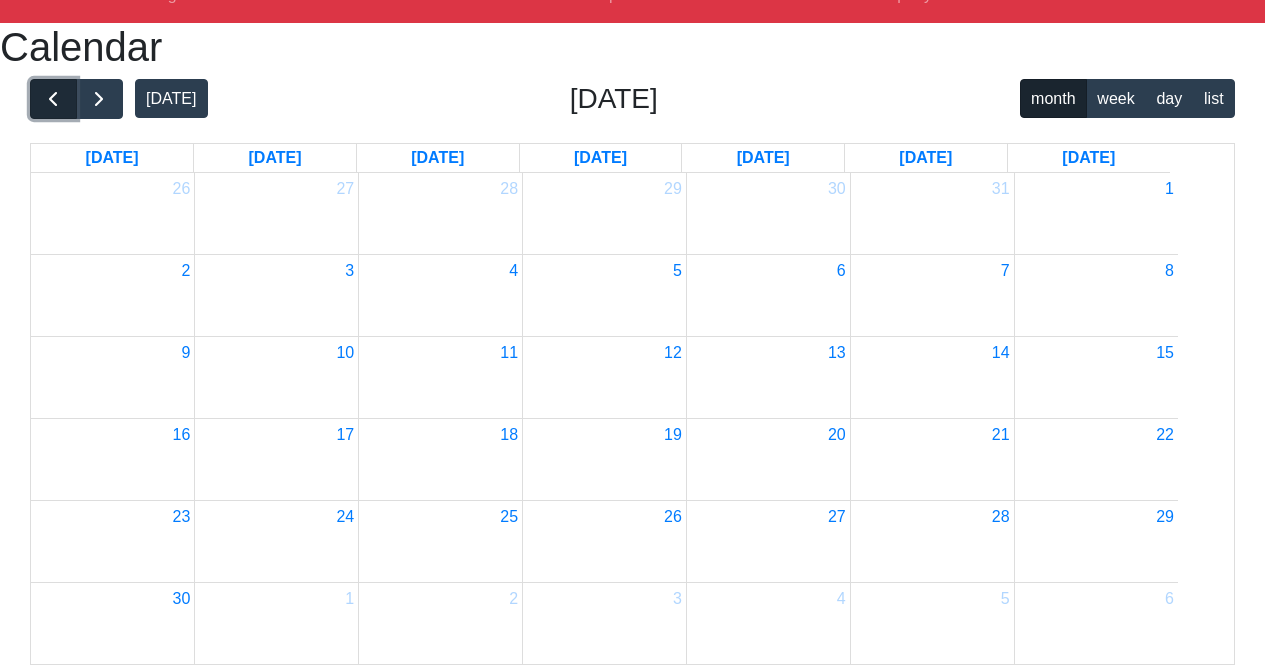 click at bounding box center [53, 99] 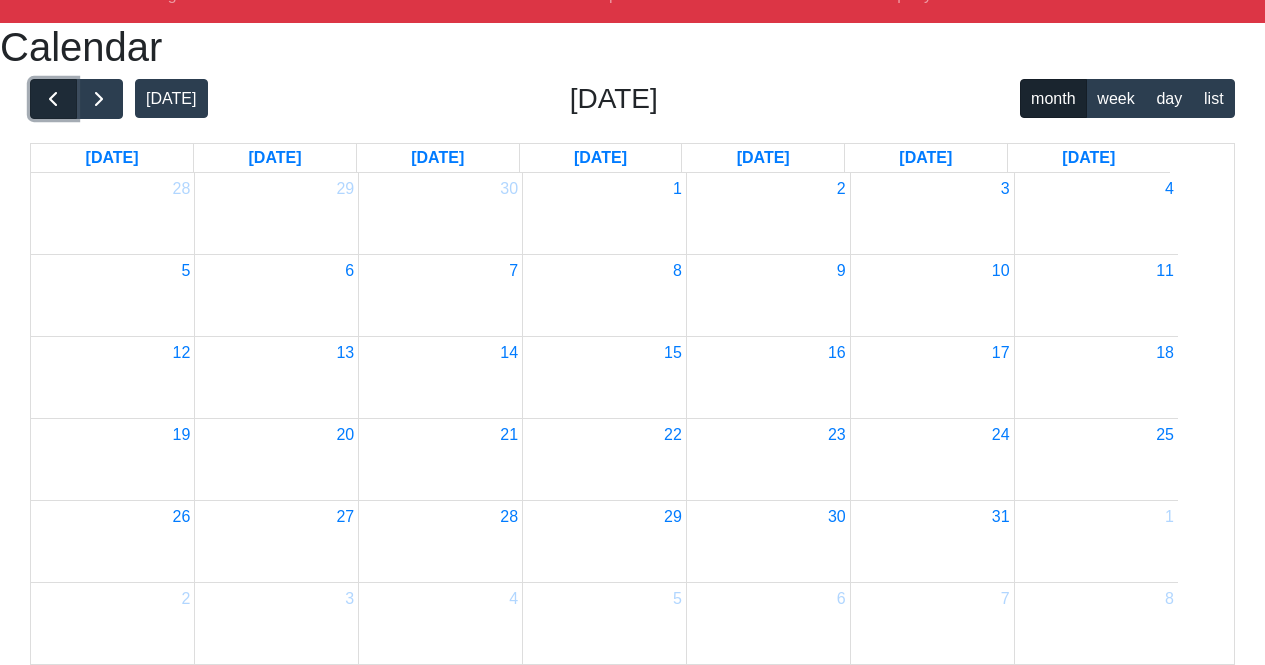 click at bounding box center (53, 99) 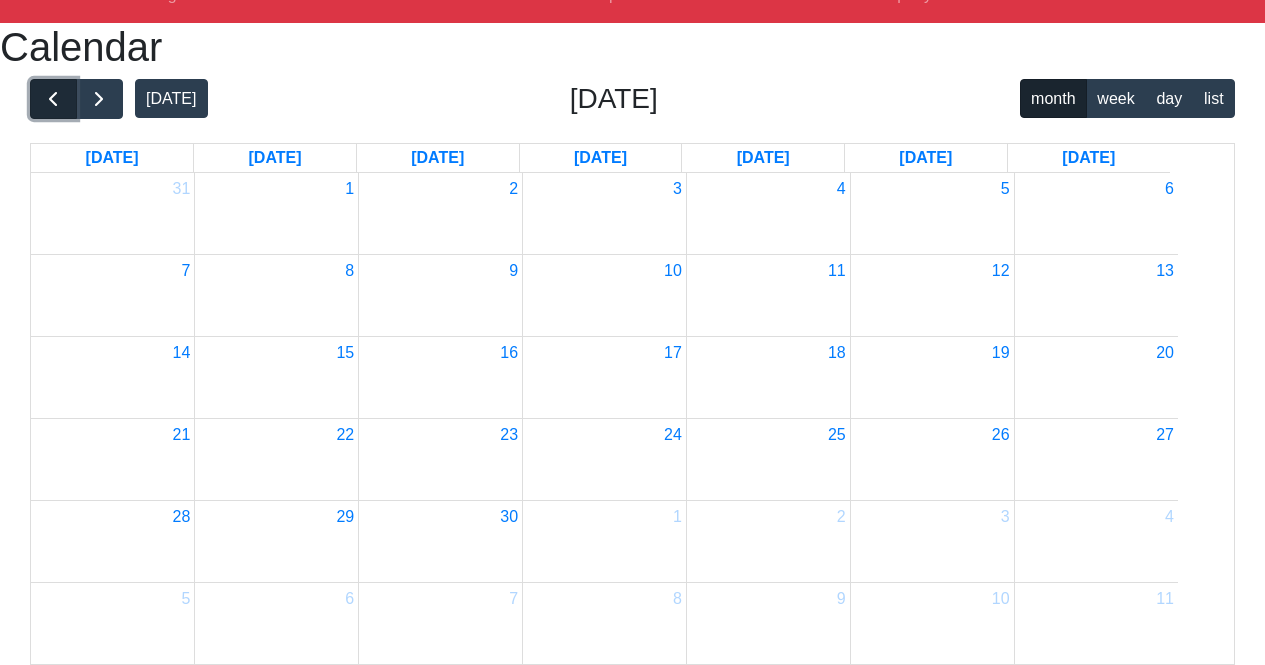 click at bounding box center [53, 99] 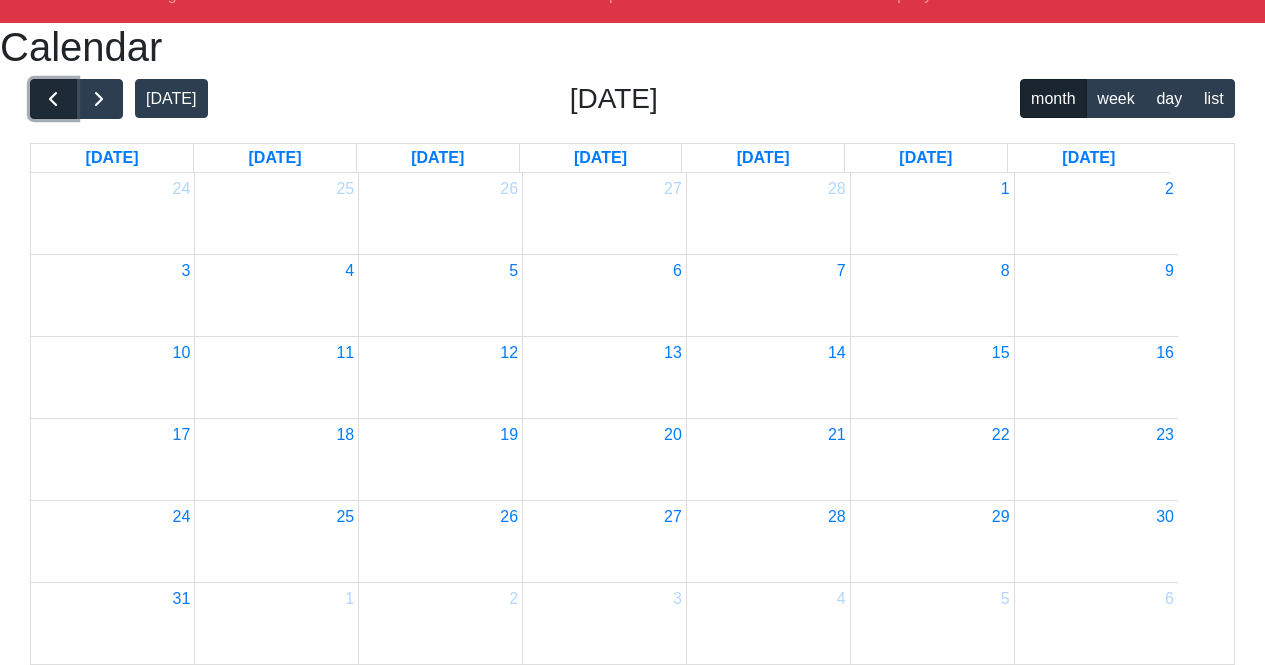 click at bounding box center (53, 99) 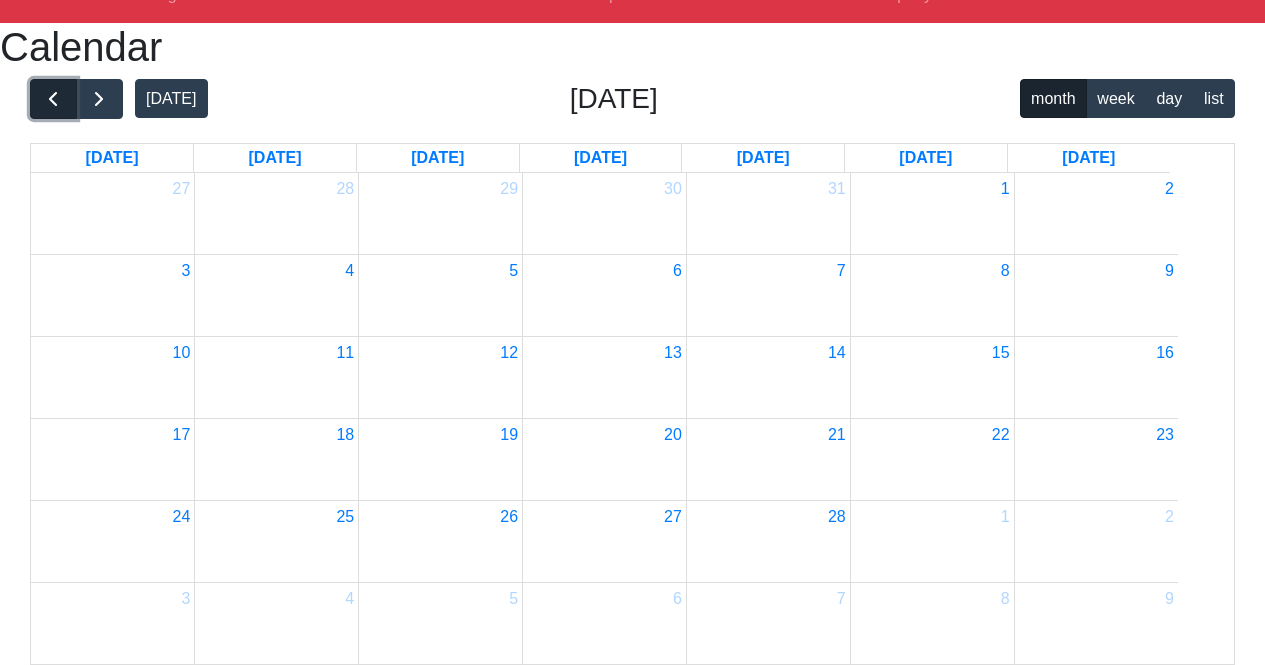 click at bounding box center [53, 99] 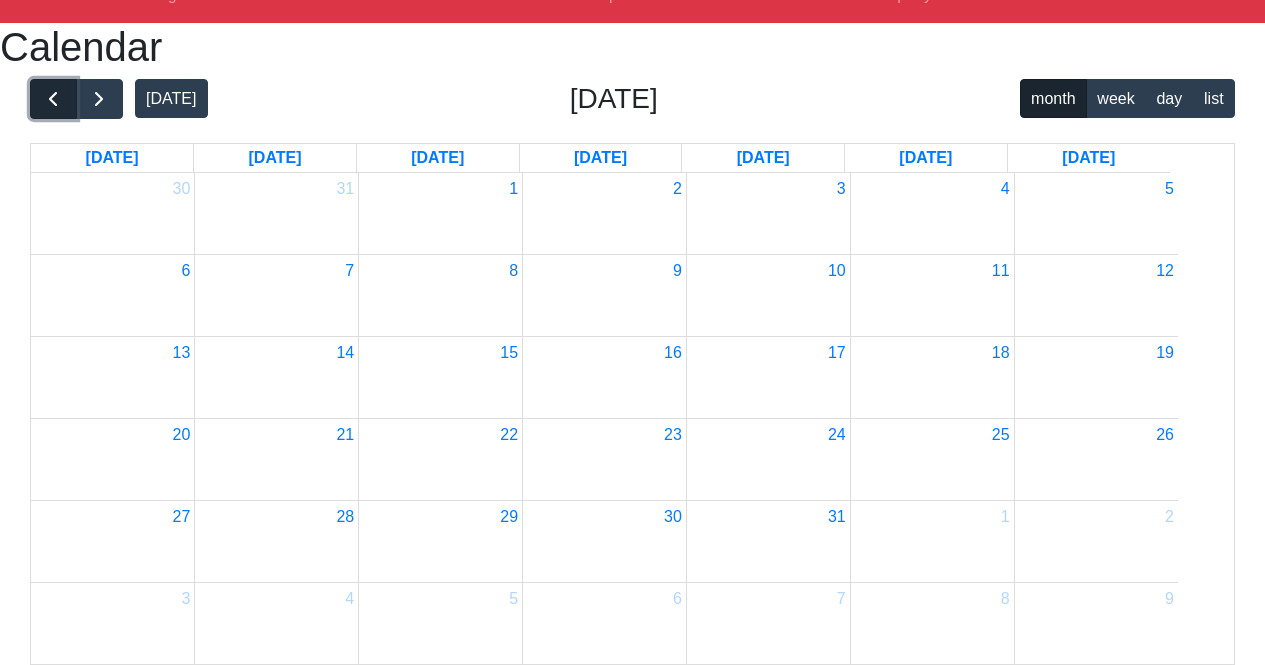 click at bounding box center (53, 99) 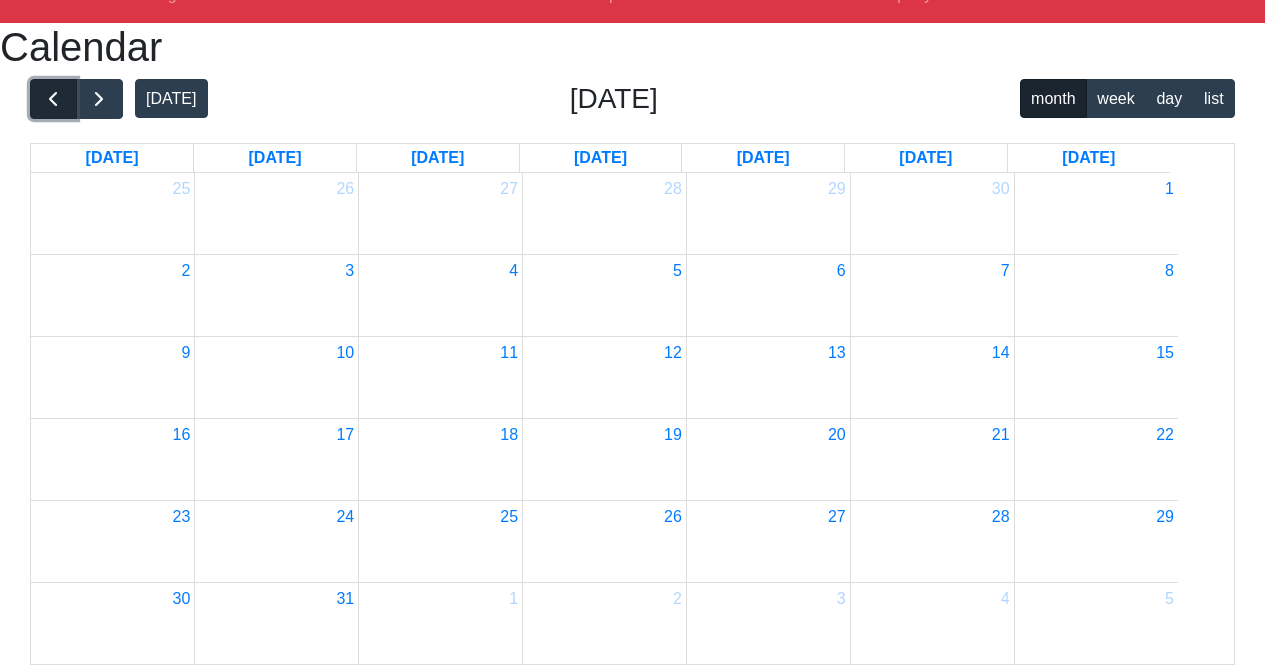 click at bounding box center [53, 99] 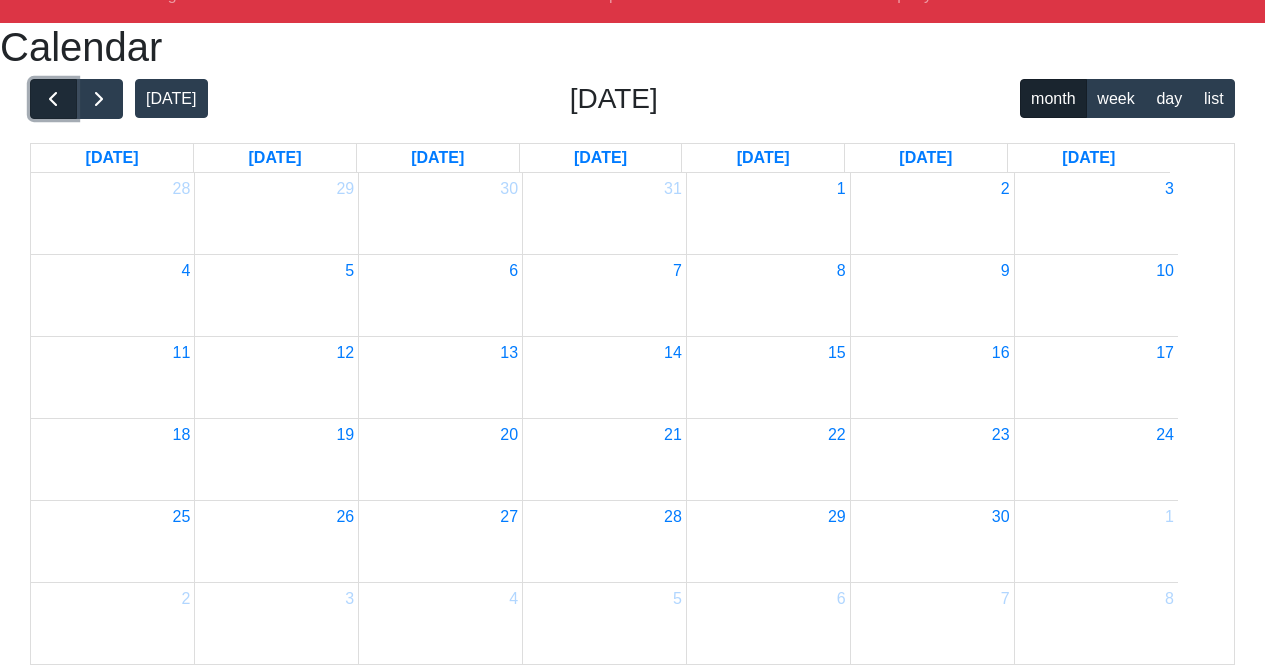 click at bounding box center [53, 99] 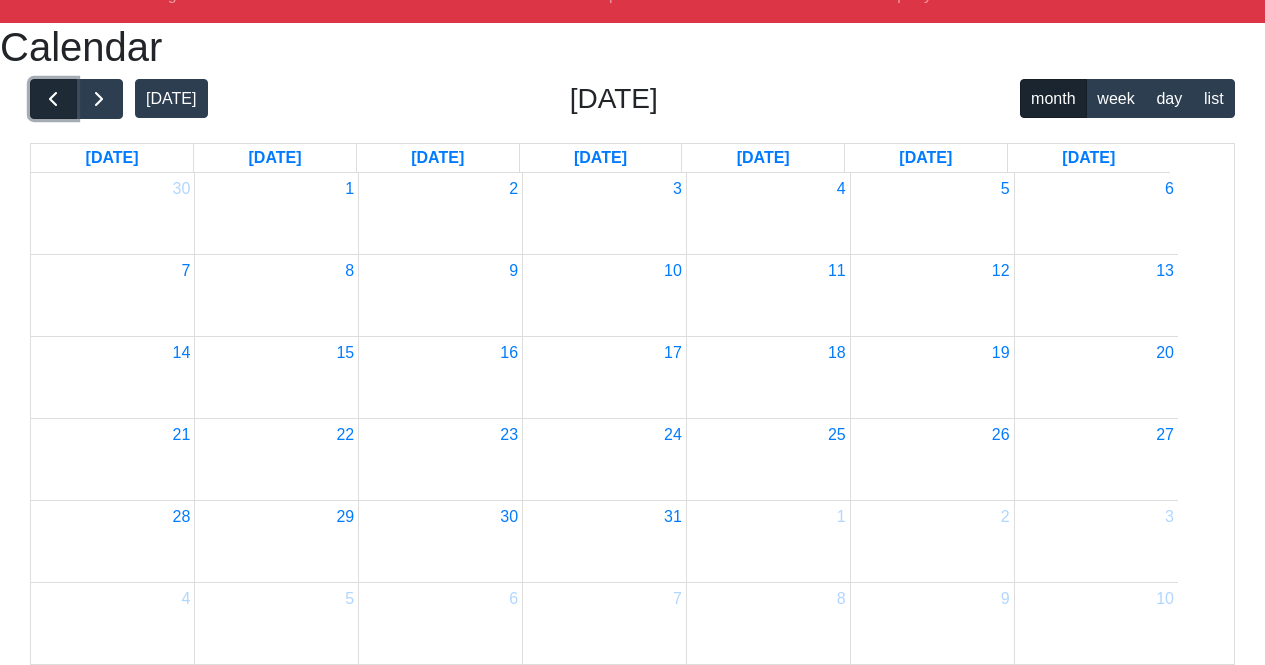 click at bounding box center (53, 99) 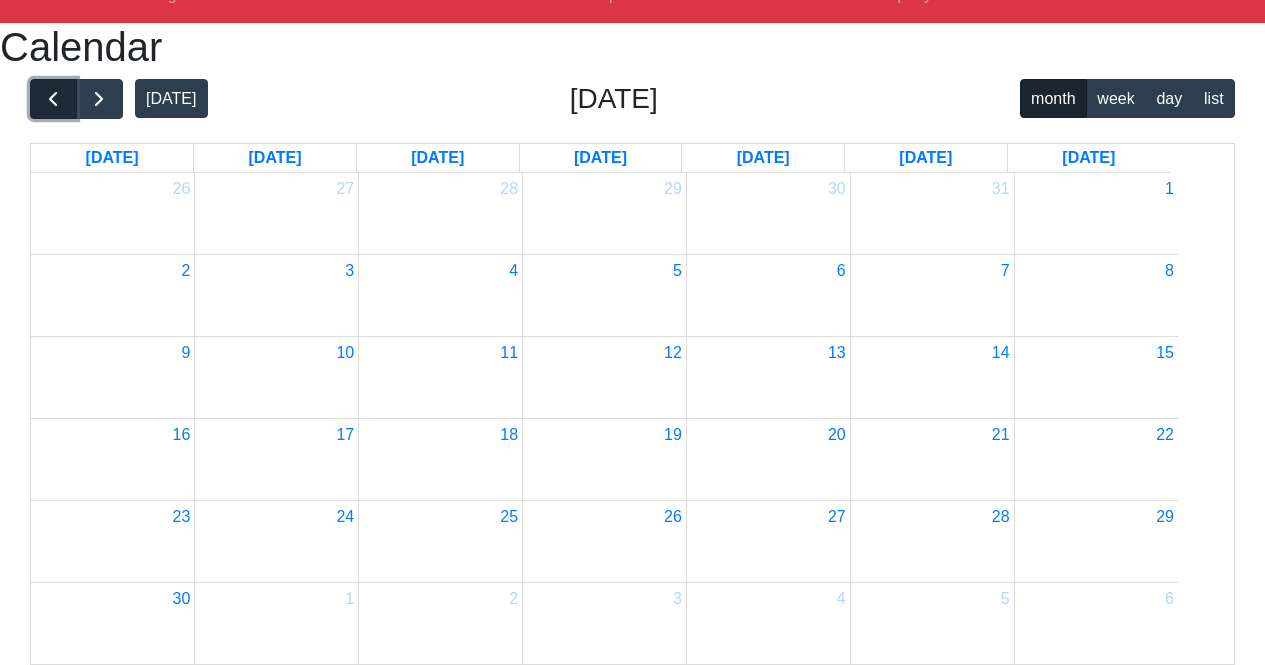 click at bounding box center [53, 99] 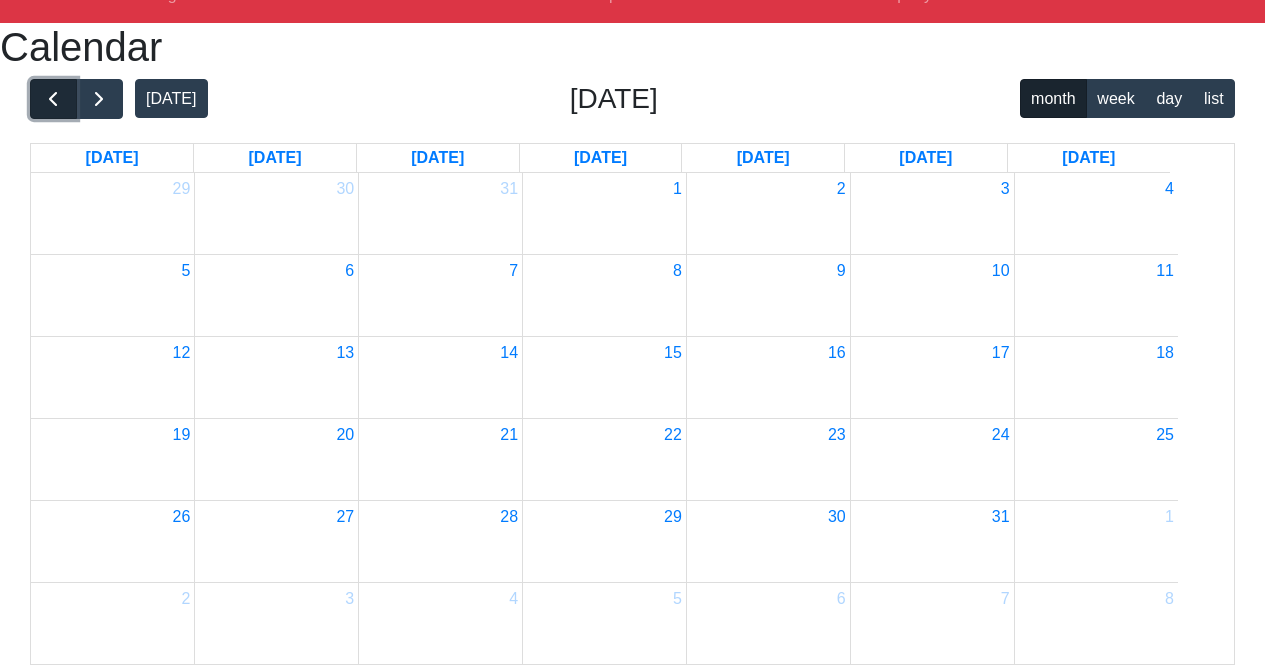 click at bounding box center (53, 99) 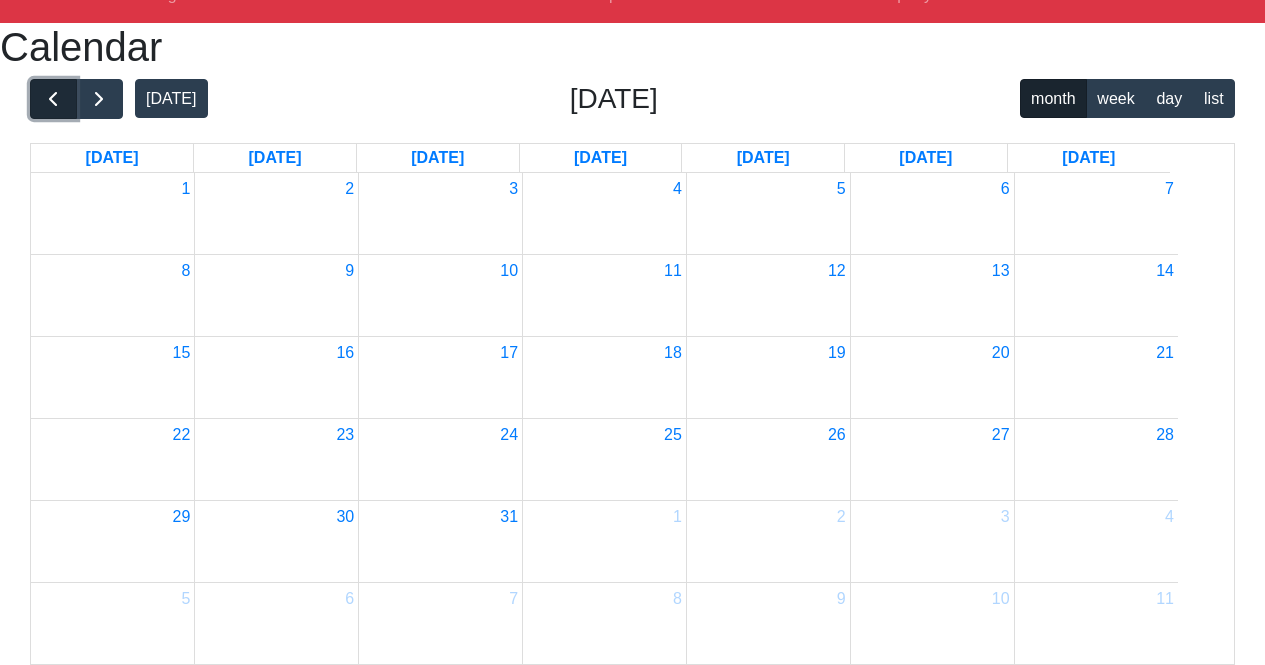 click at bounding box center [53, 99] 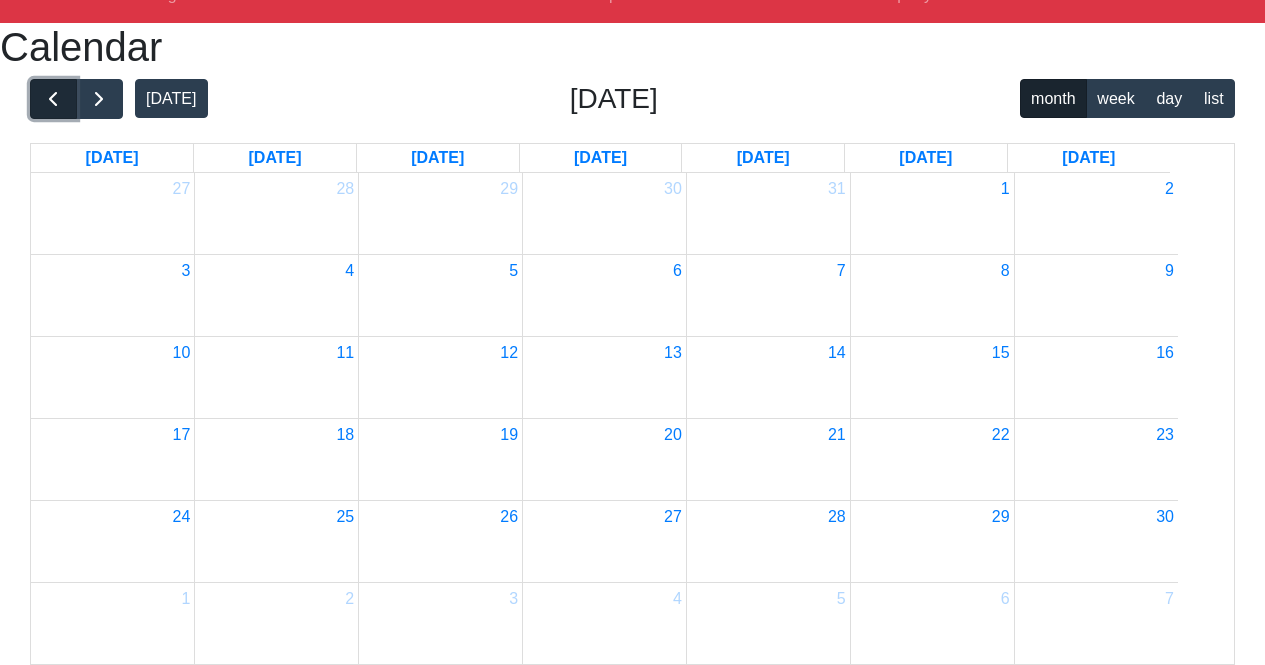 click at bounding box center [53, 99] 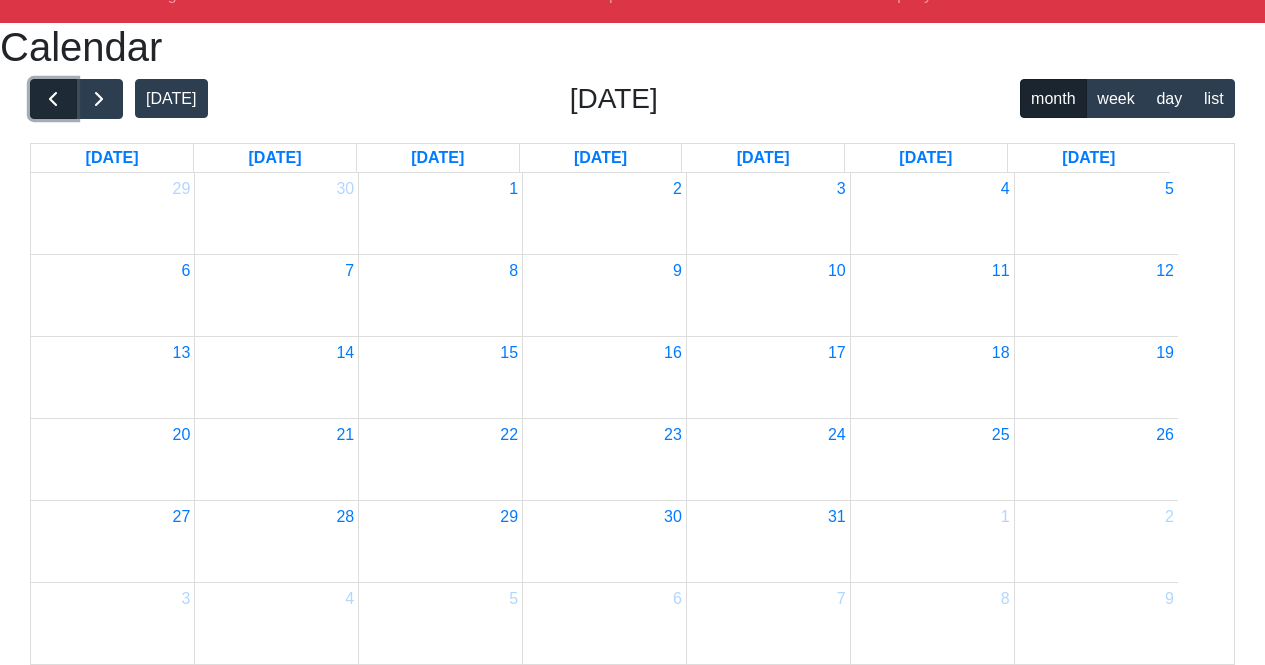 click at bounding box center [53, 99] 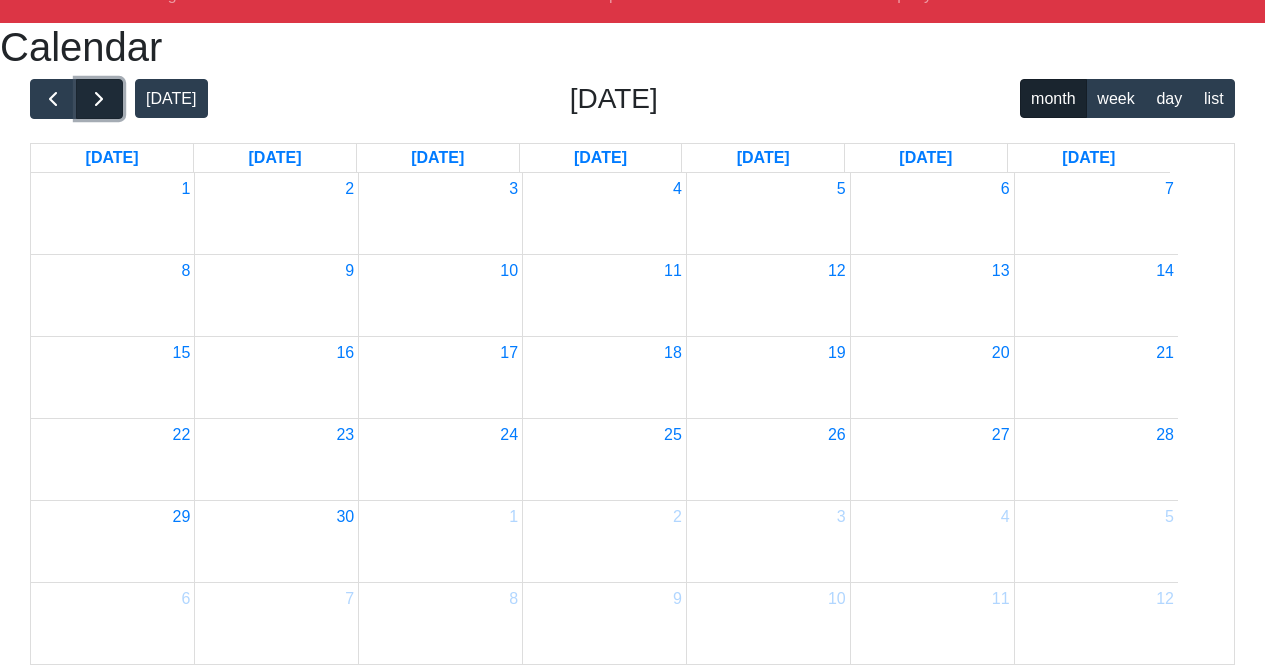 click at bounding box center [99, 99] 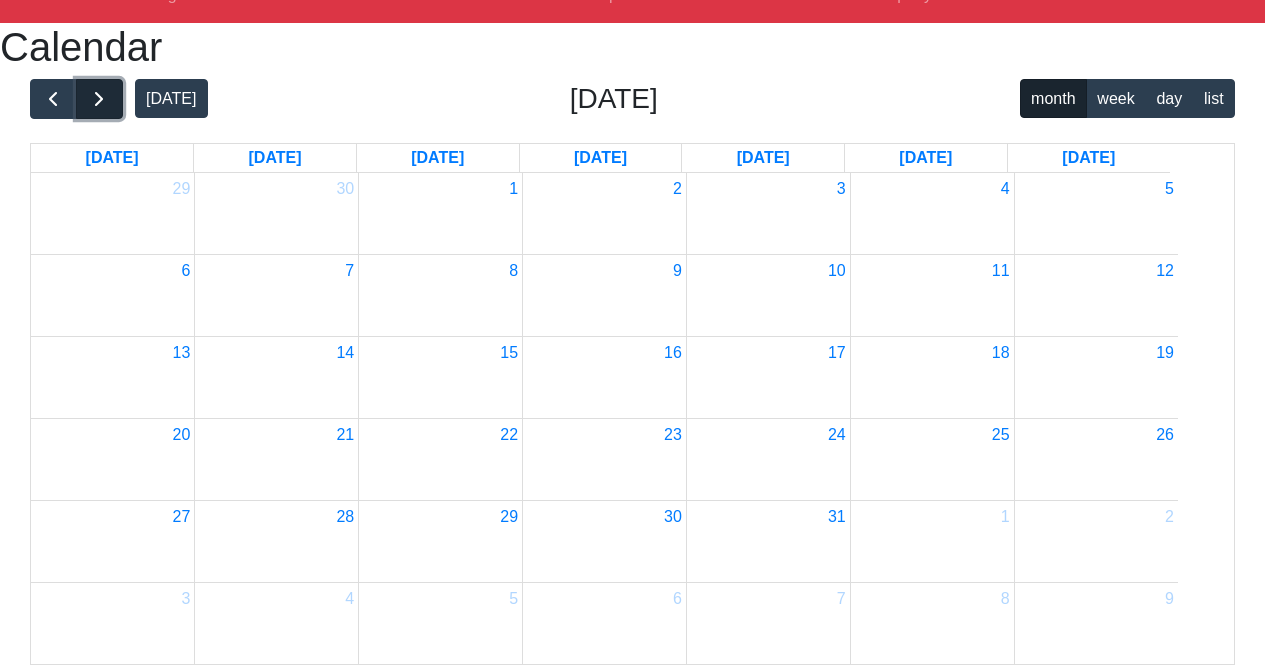 click at bounding box center (99, 99) 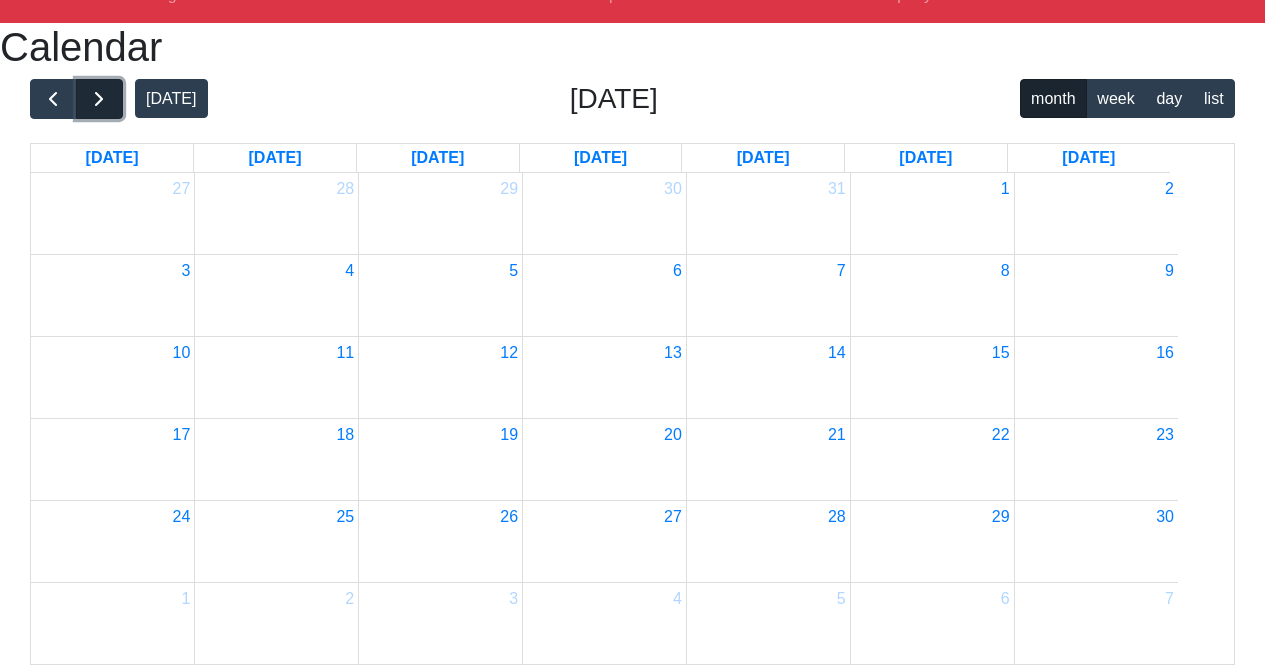 click at bounding box center [99, 99] 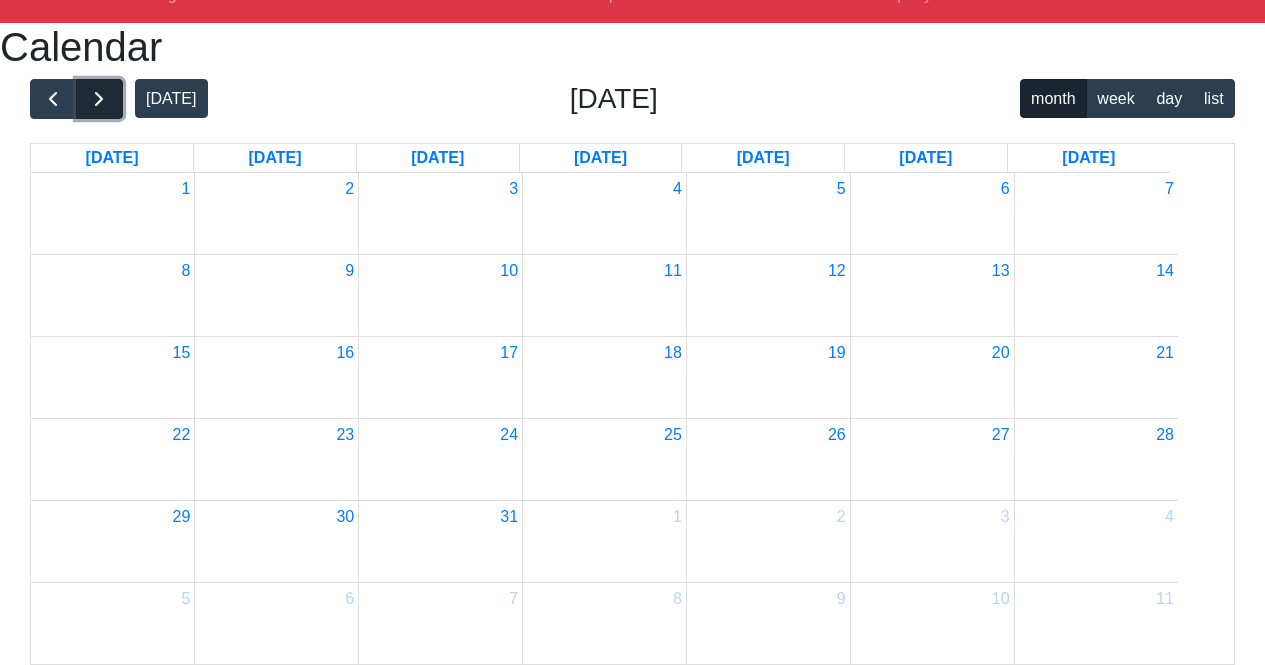 click at bounding box center (99, 99) 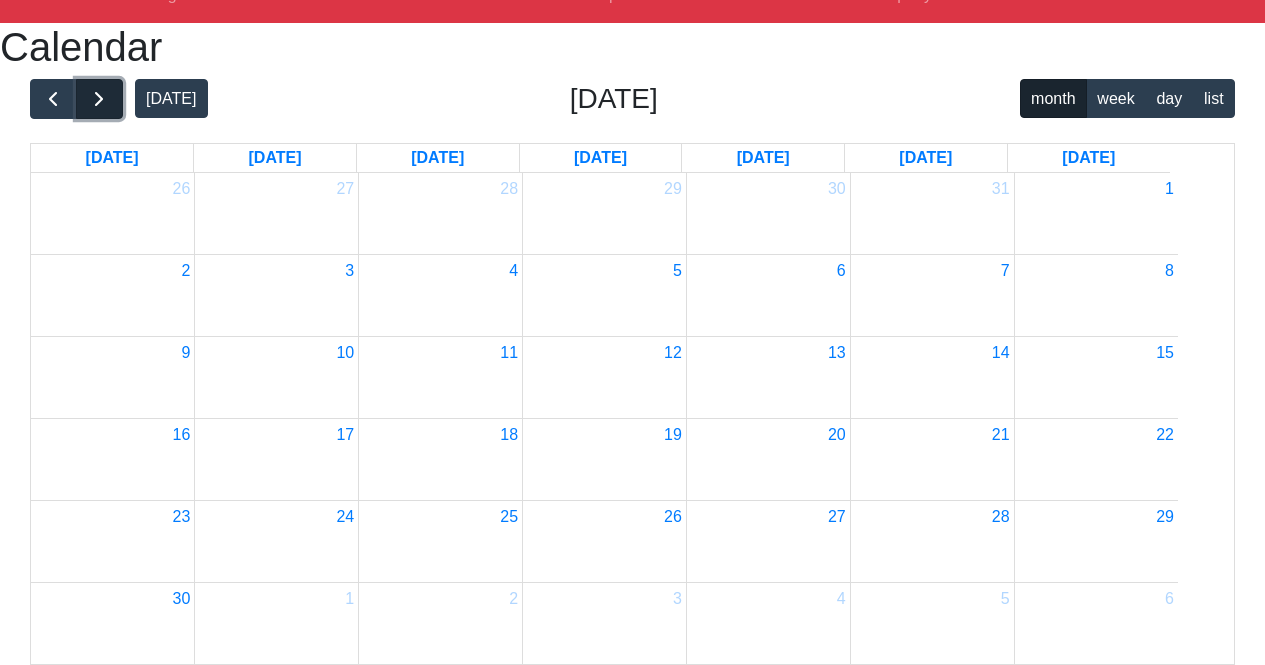 click at bounding box center [99, 99] 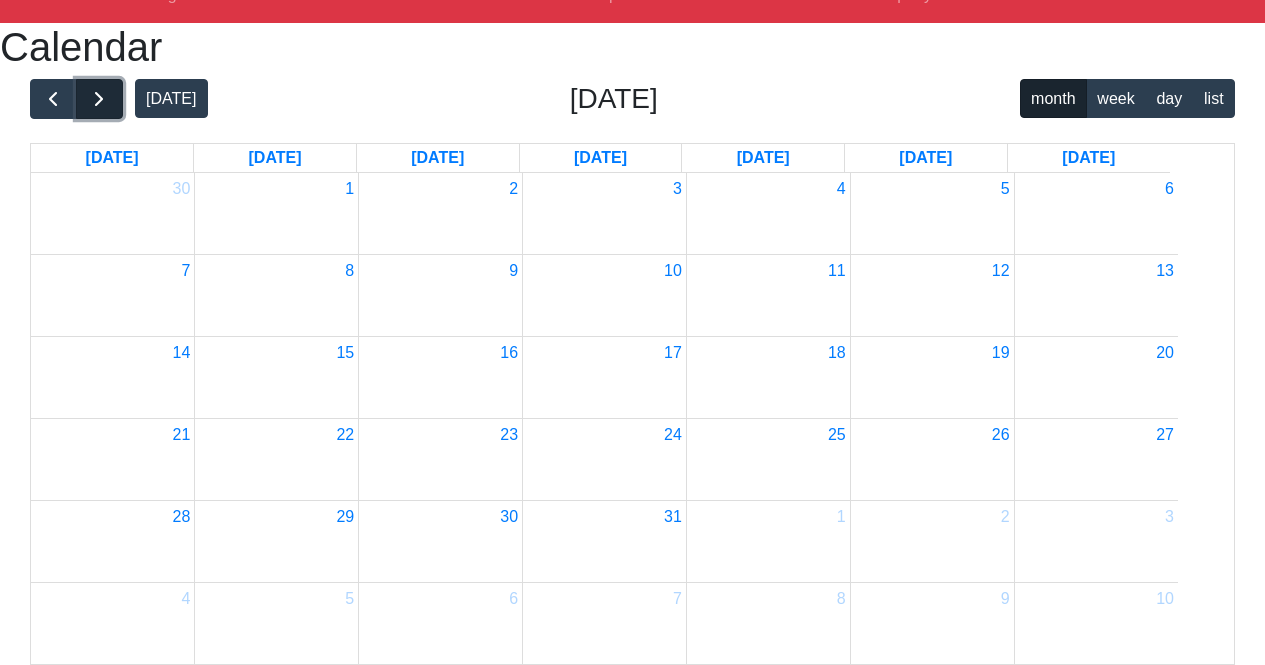 click at bounding box center [99, 99] 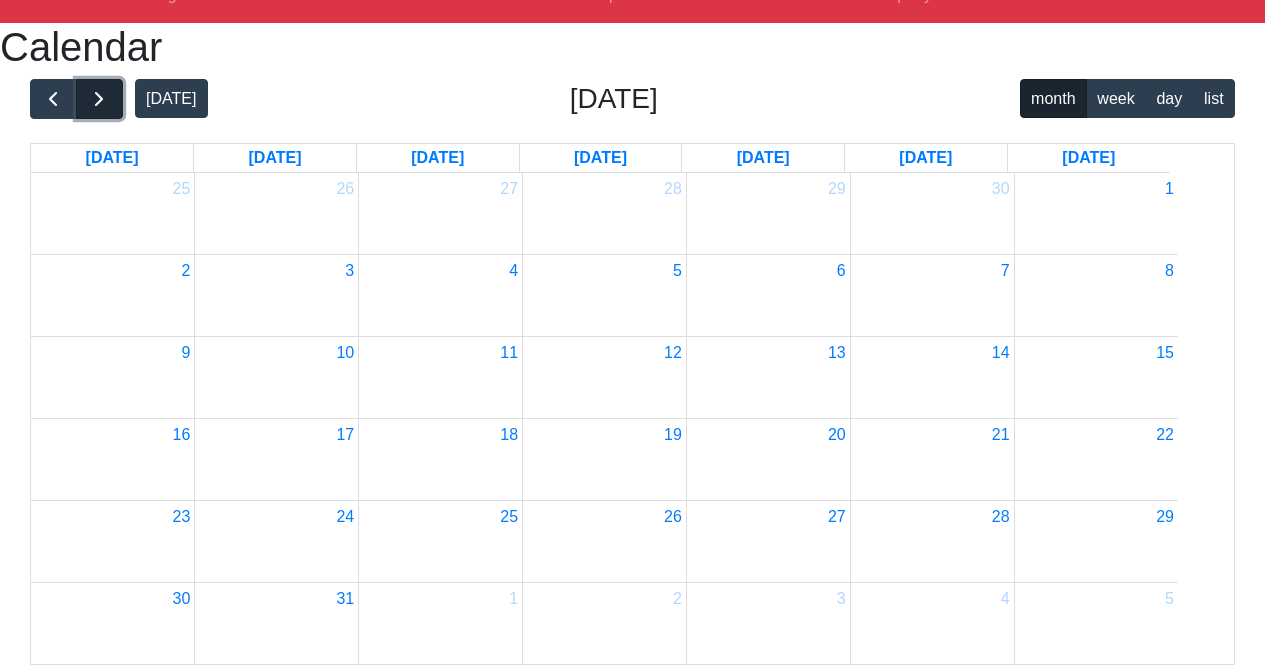 click at bounding box center (99, 99) 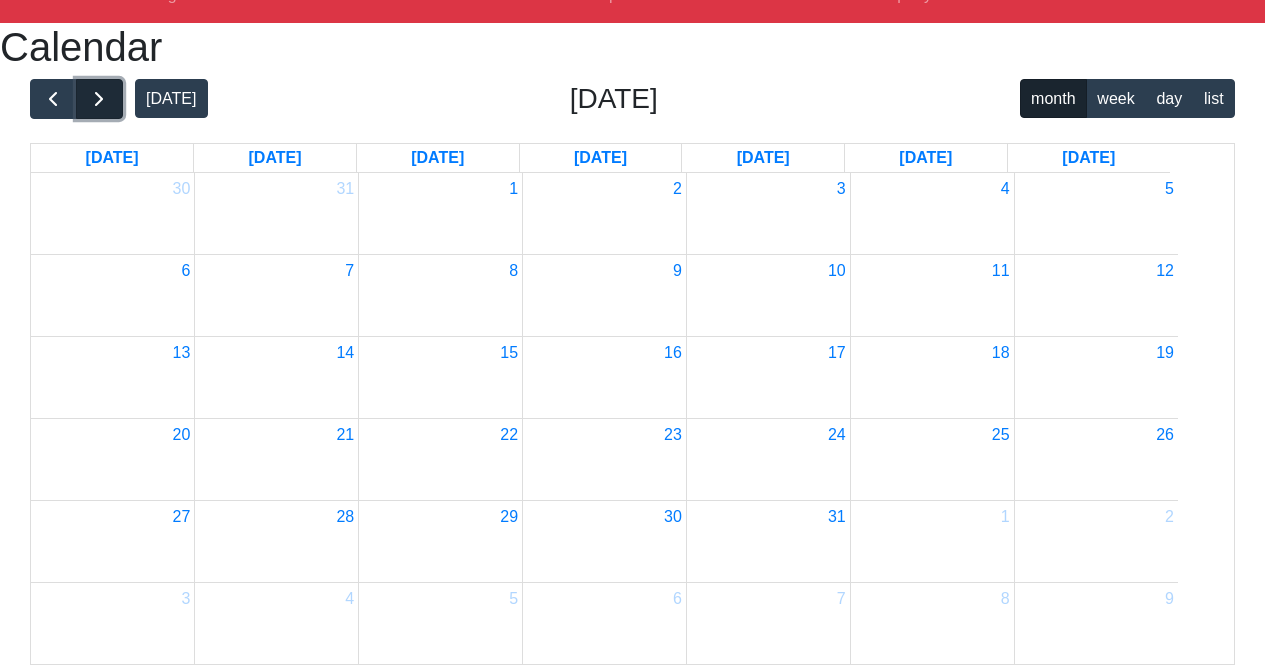click at bounding box center (99, 99) 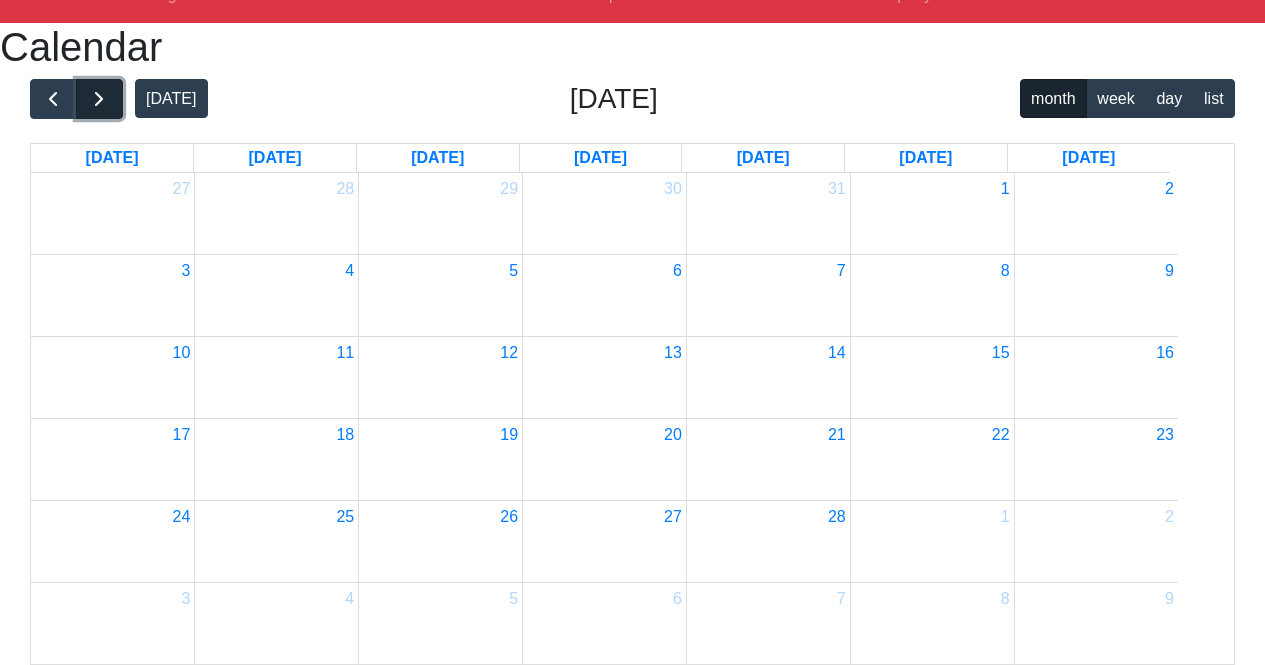 click at bounding box center [99, 99] 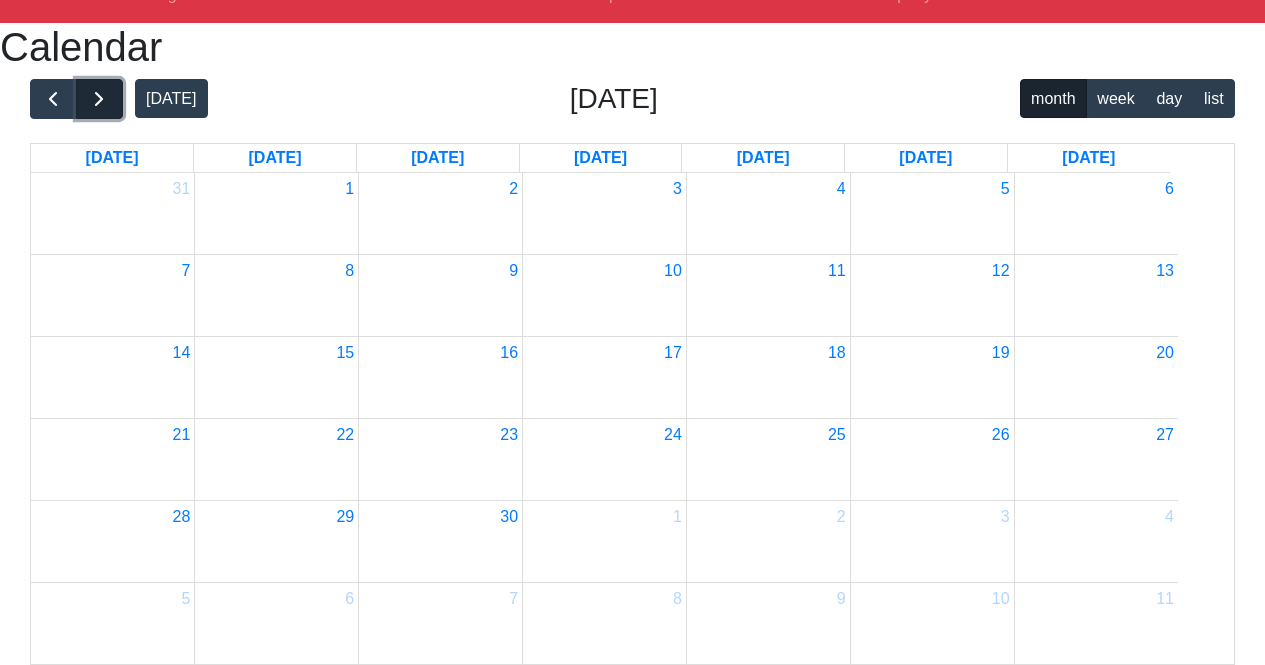 click at bounding box center [99, 99] 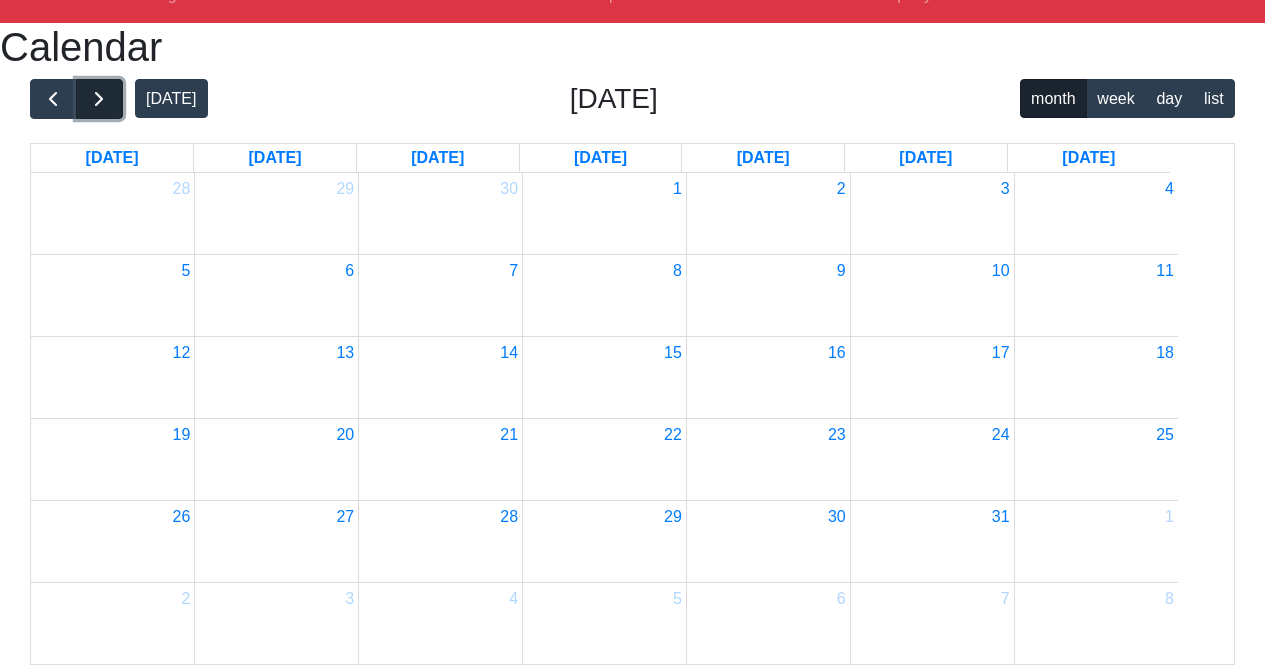 click at bounding box center (99, 99) 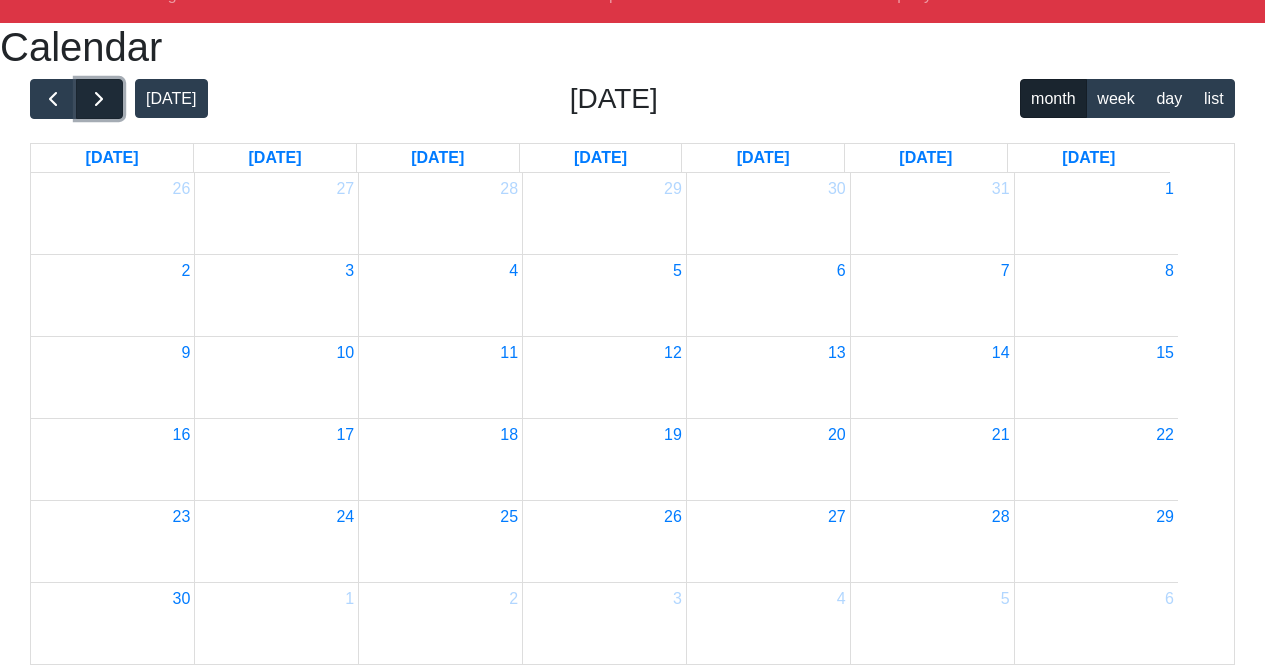 click at bounding box center (99, 99) 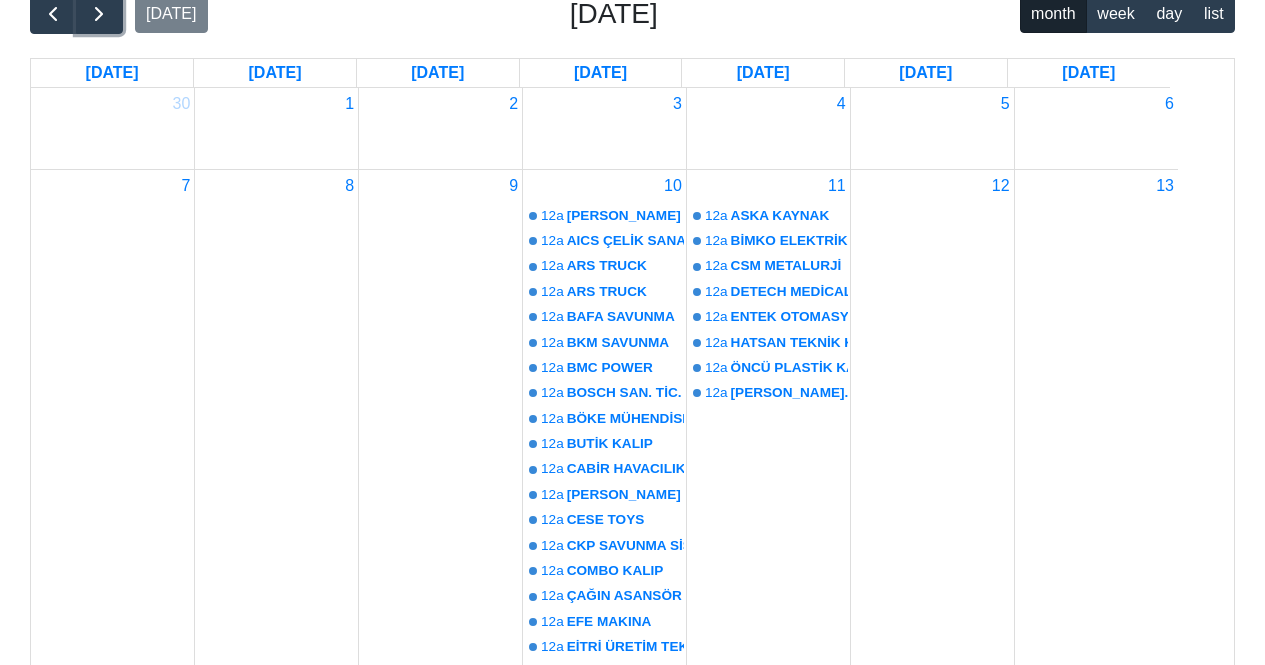 scroll, scrollTop: 242, scrollLeft: 0, axis: vertical 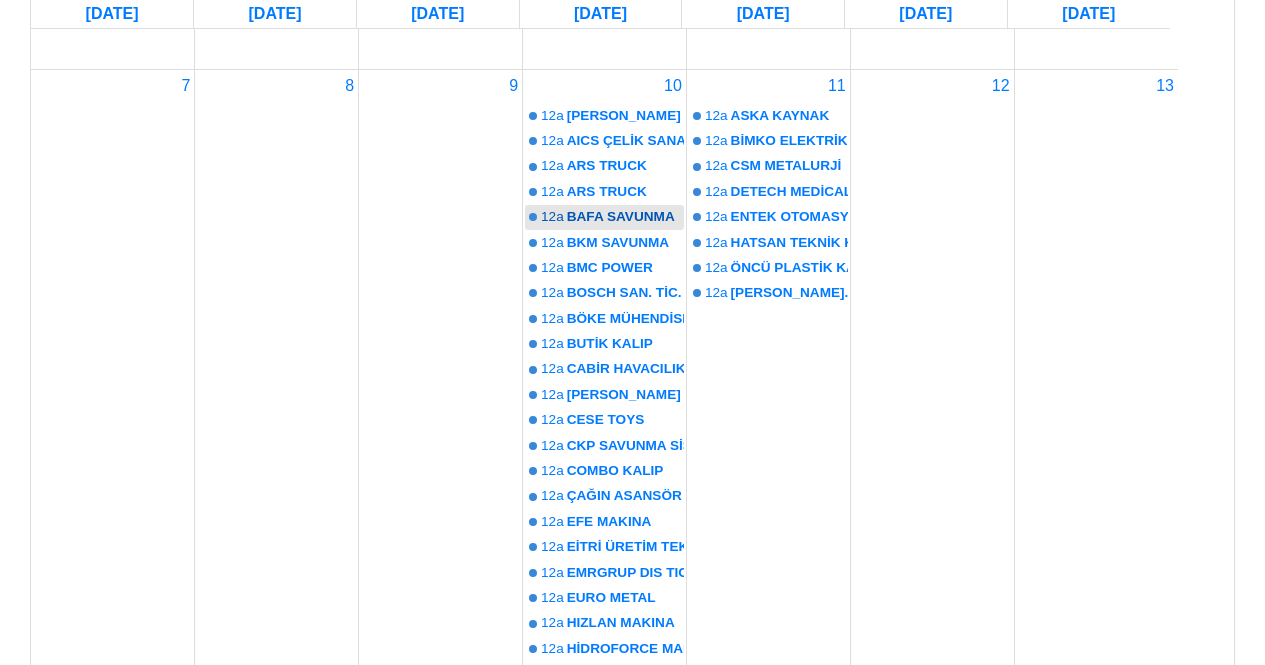click on "BAFA SAVUNMA" at bounding box center (625, 217) 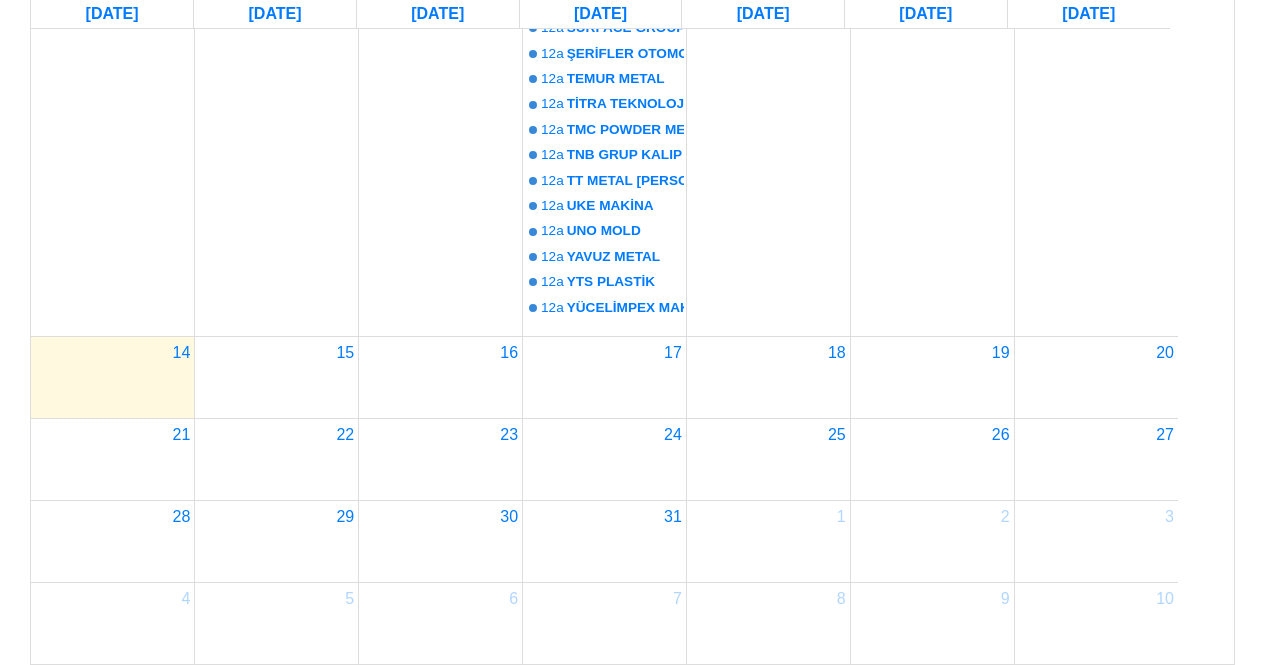 scroll, scrollTop: 1576, scrollLeft: 0, axis: vertical 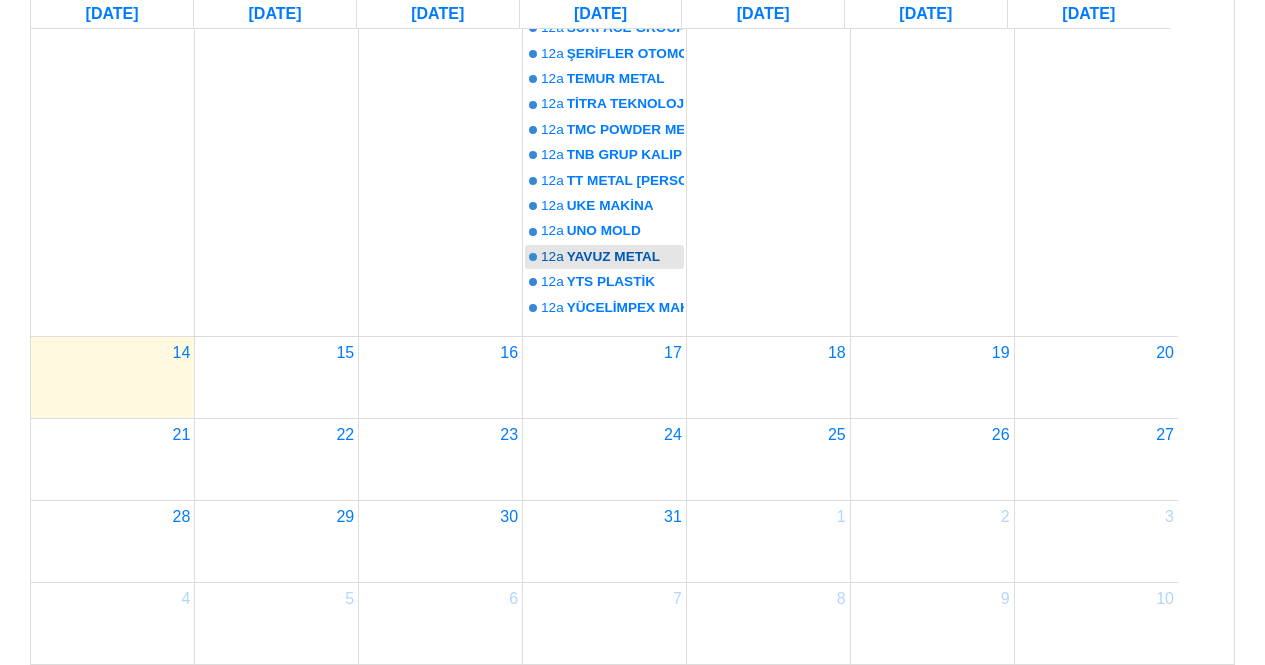 click on "12a" at bounding box center (552, 257) 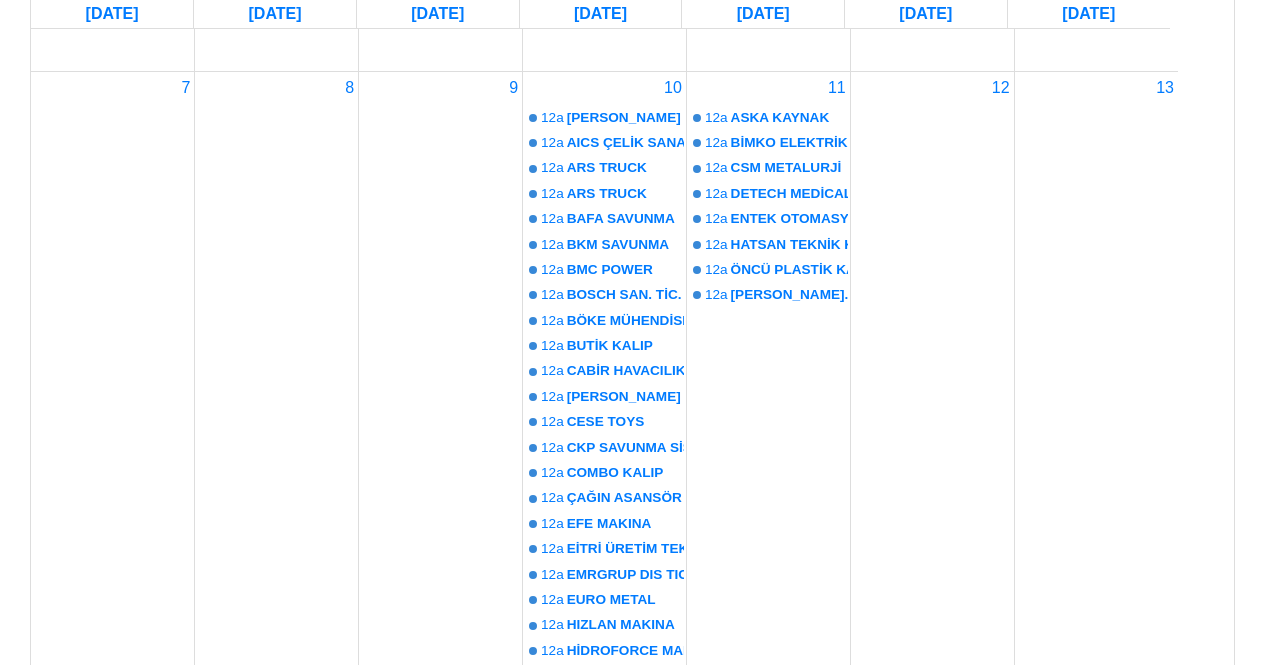 scroll, scrollTop: 176, scrollLeft: 0, axis: vertical 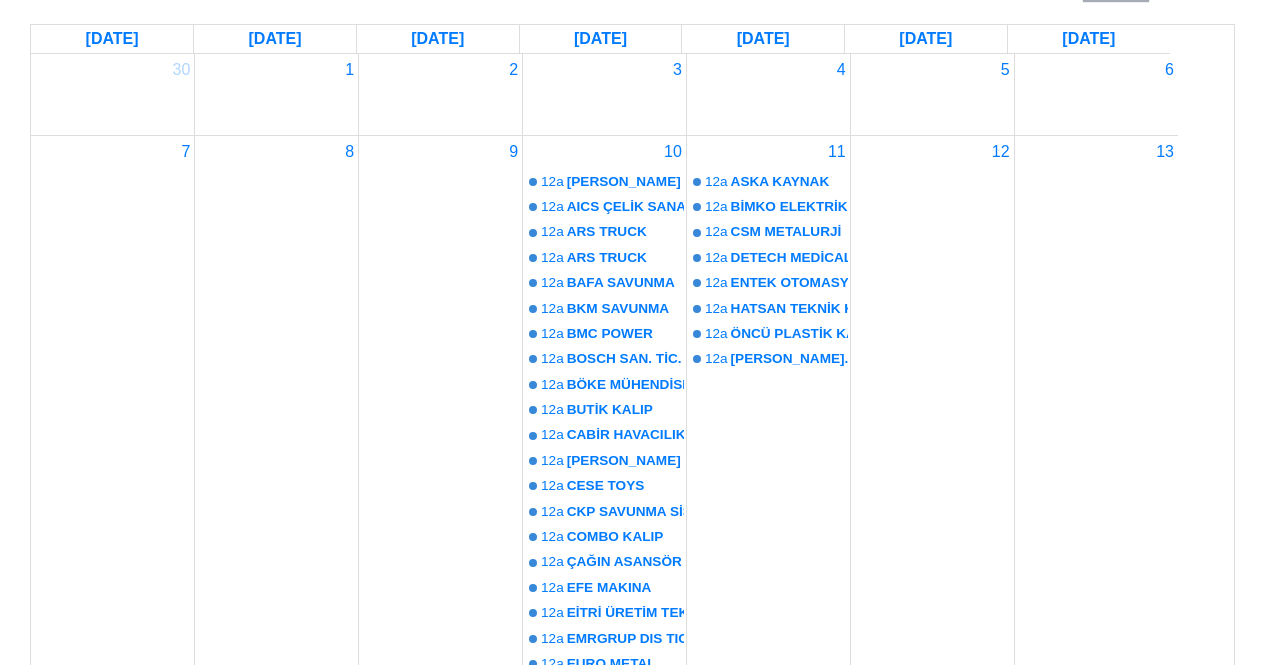 click on "week" at bounding box center (1116, -21) 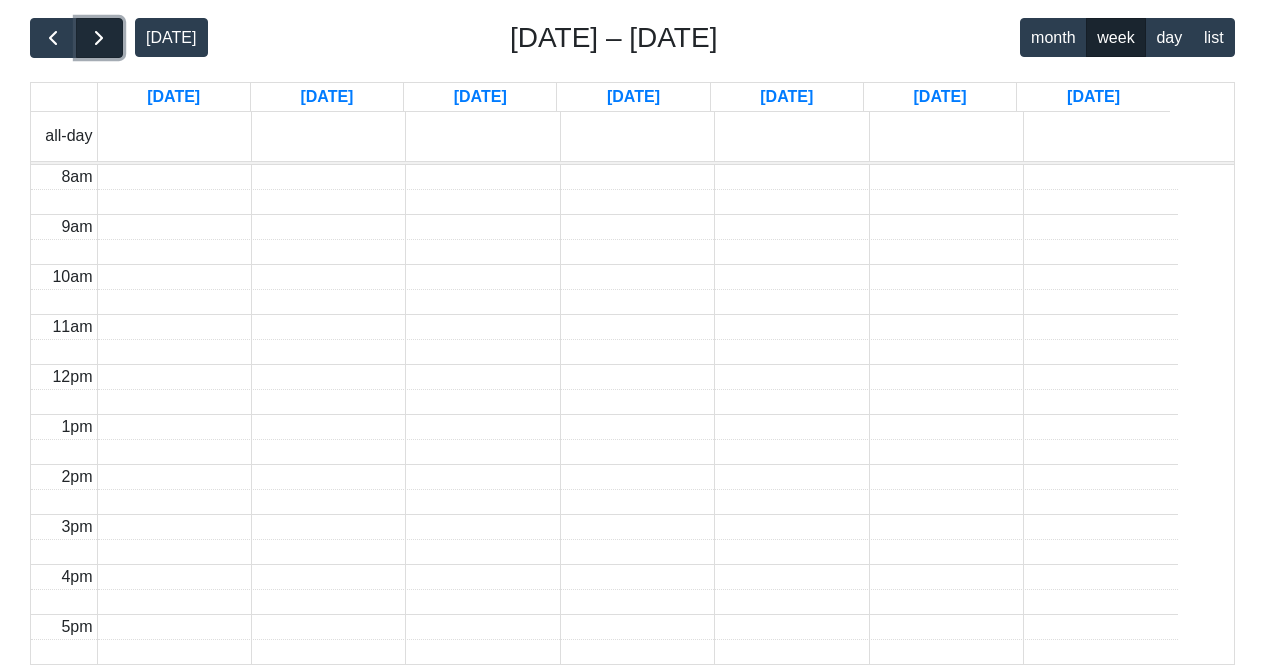 click at bounding box center (99, 38) 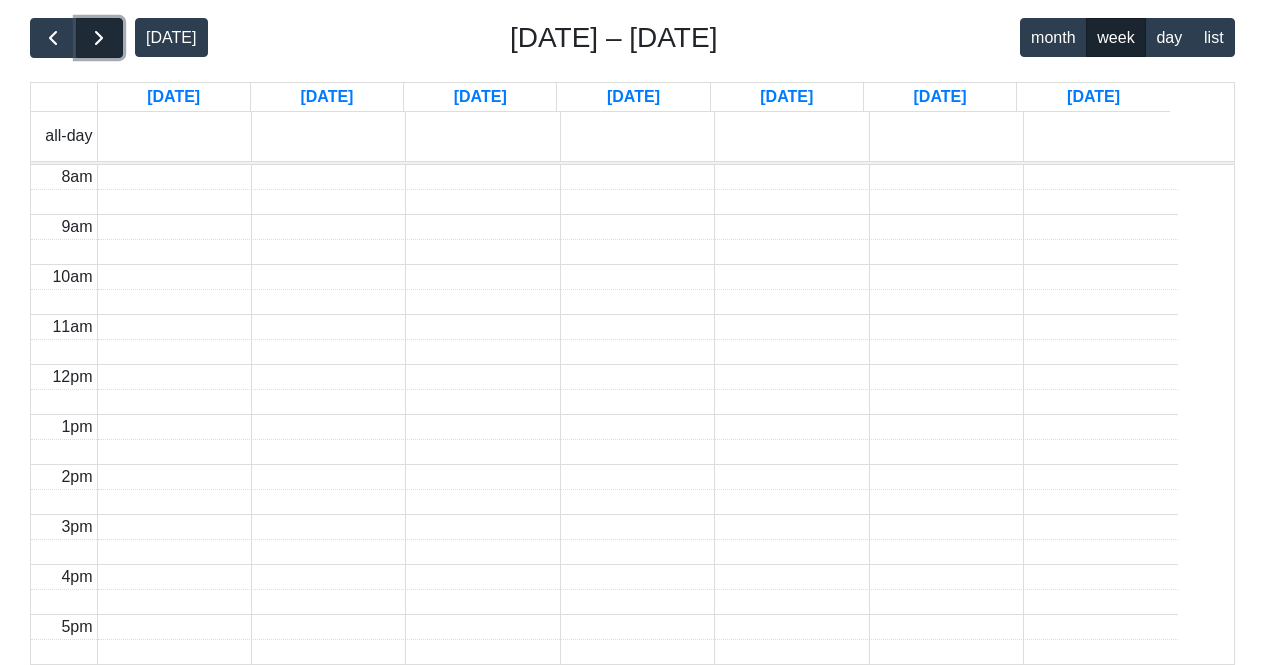 click at bounding box center [99, 38] 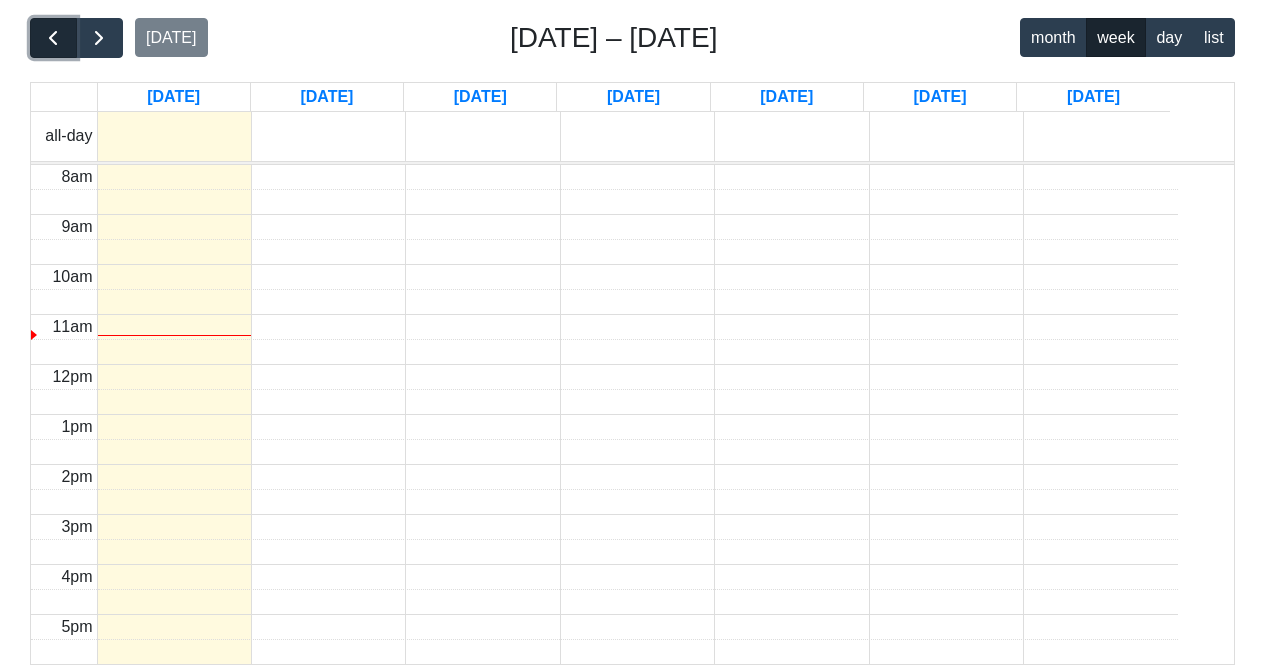 click at bounding box center [53, 38] 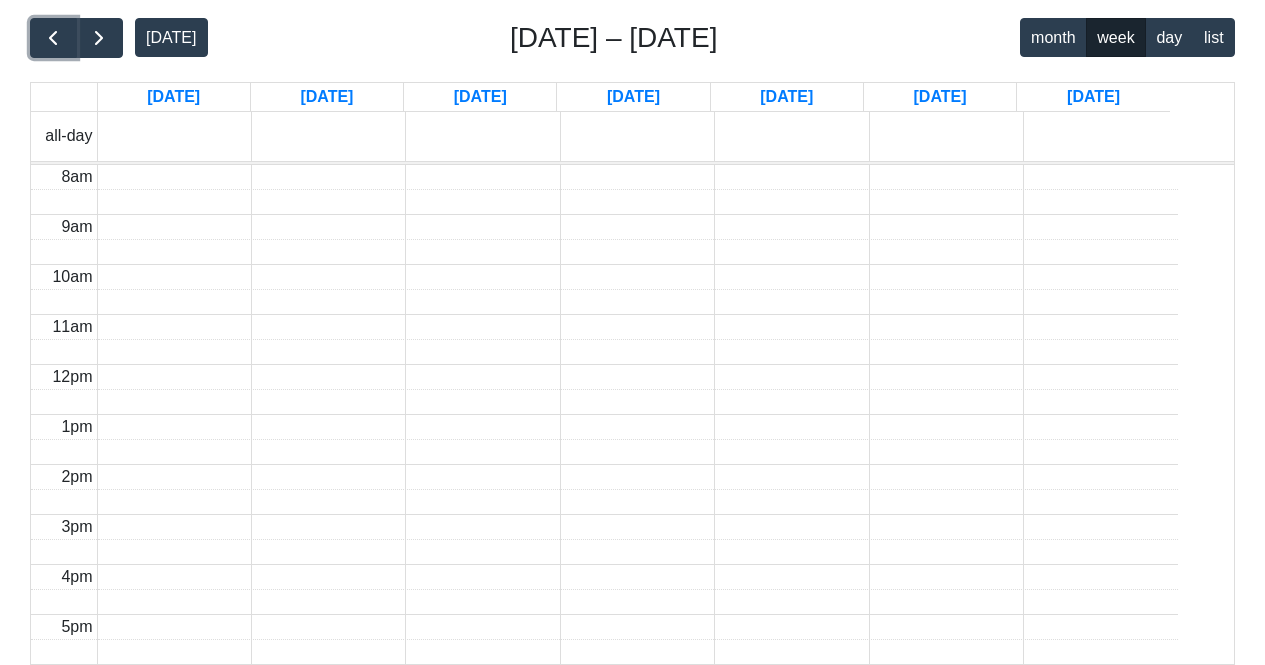 scroll, scrollTop: 0, scrollLeft: 0, axis: both 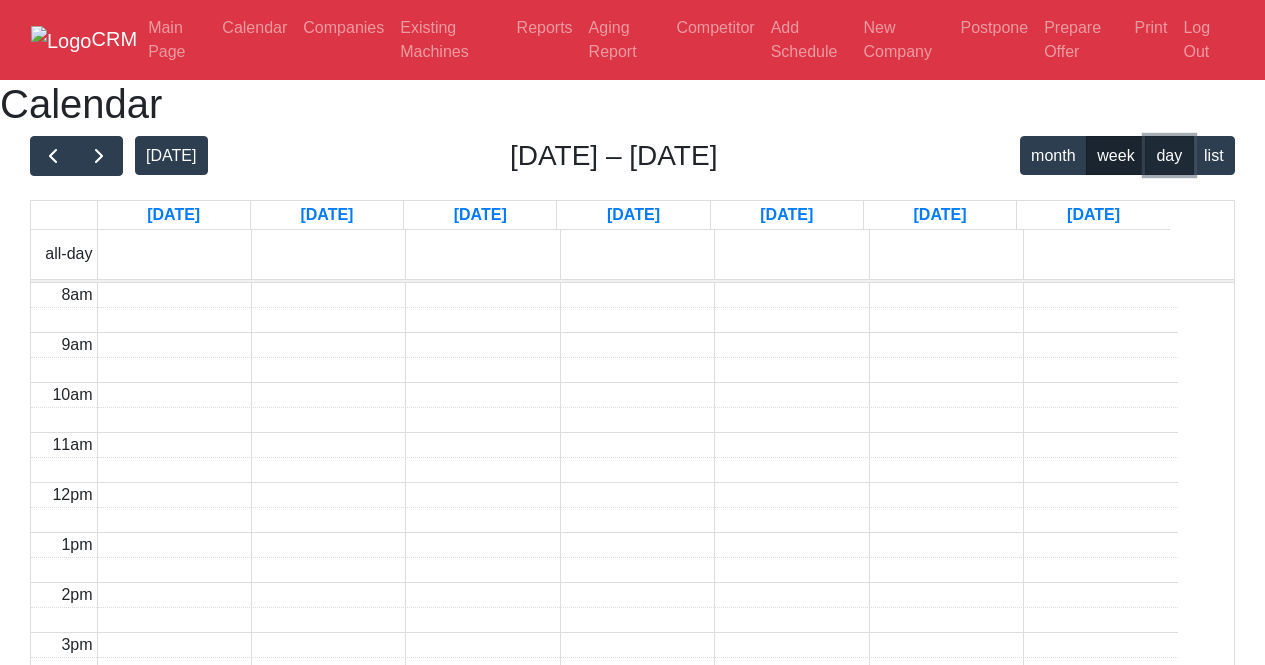 click on "day" at bounding box center (1169, 155) 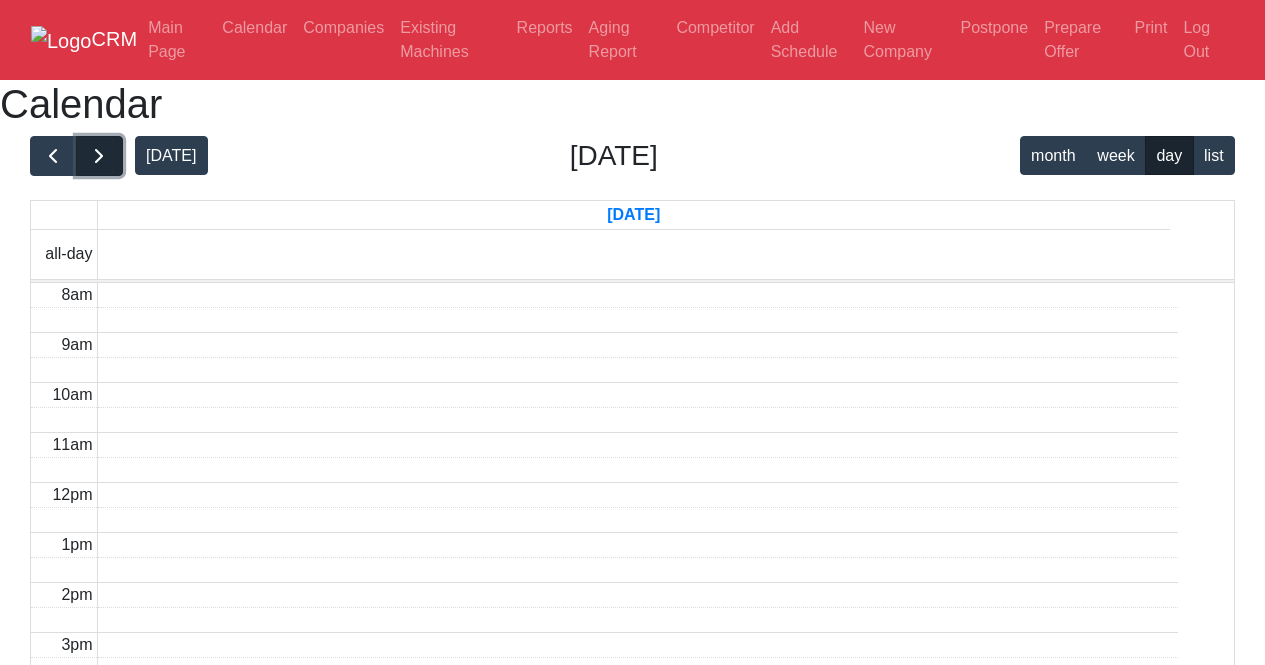 click at bounding box center [99, 156] 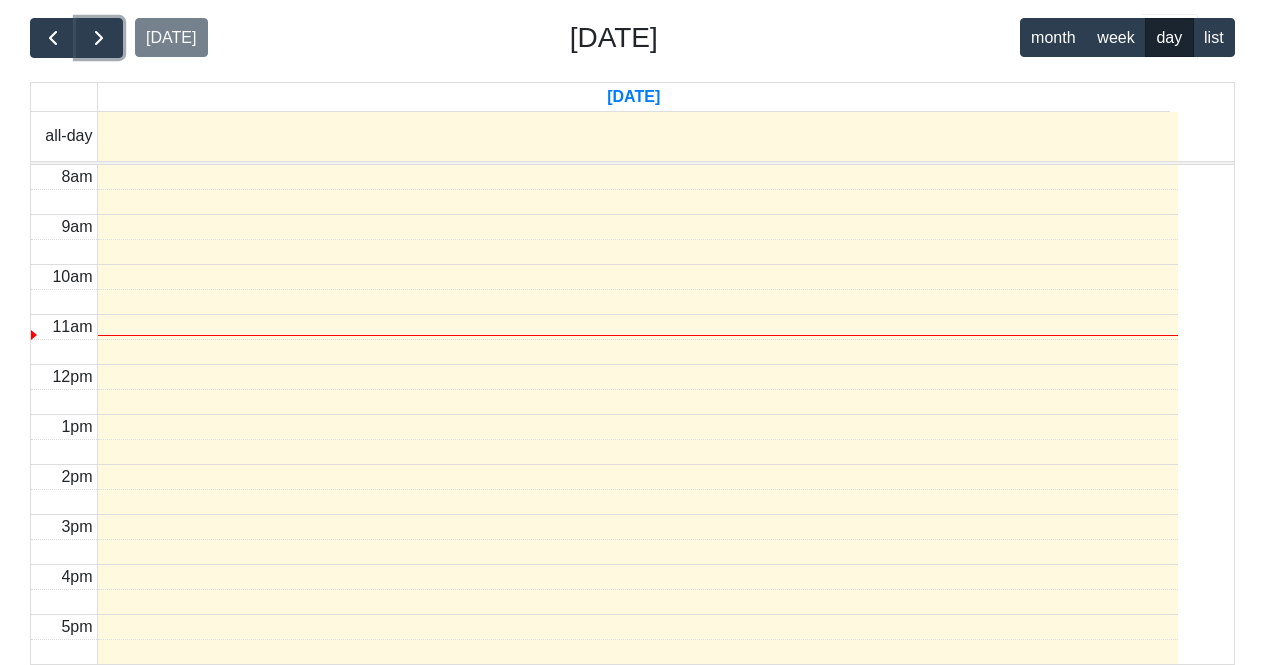 scroll, scrollTop: 380, scrollLeft: 0, axis: vertical 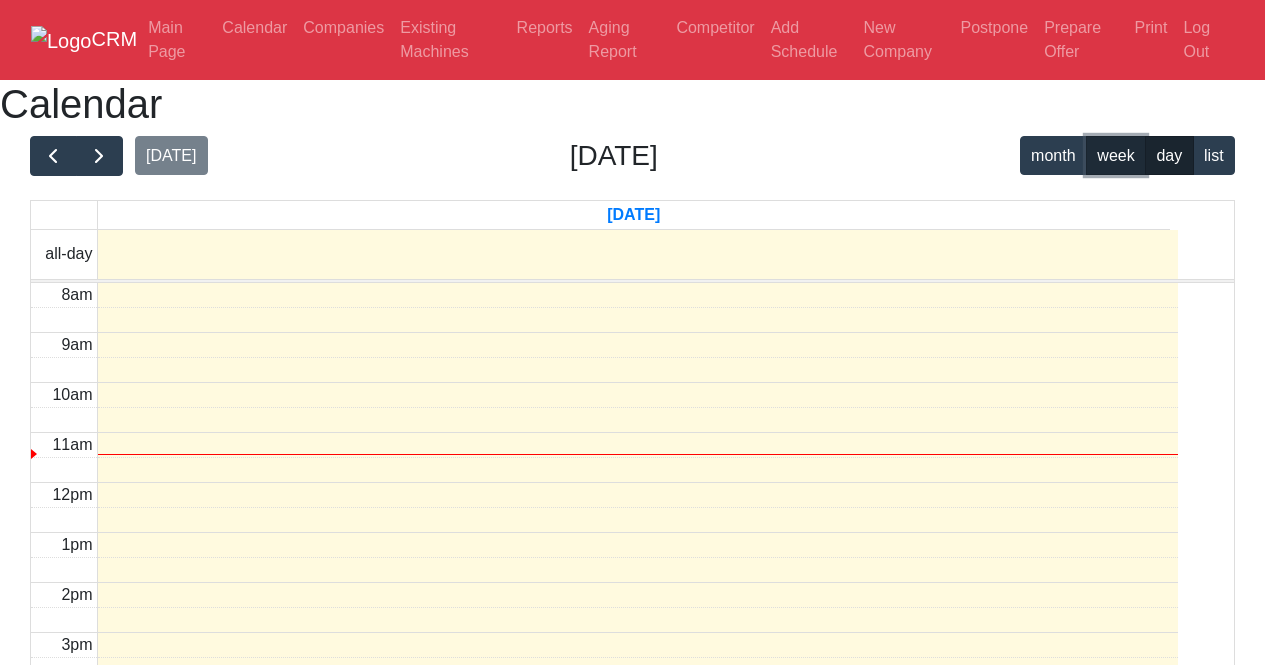 click on "week" at bounding box center (1116, 155) 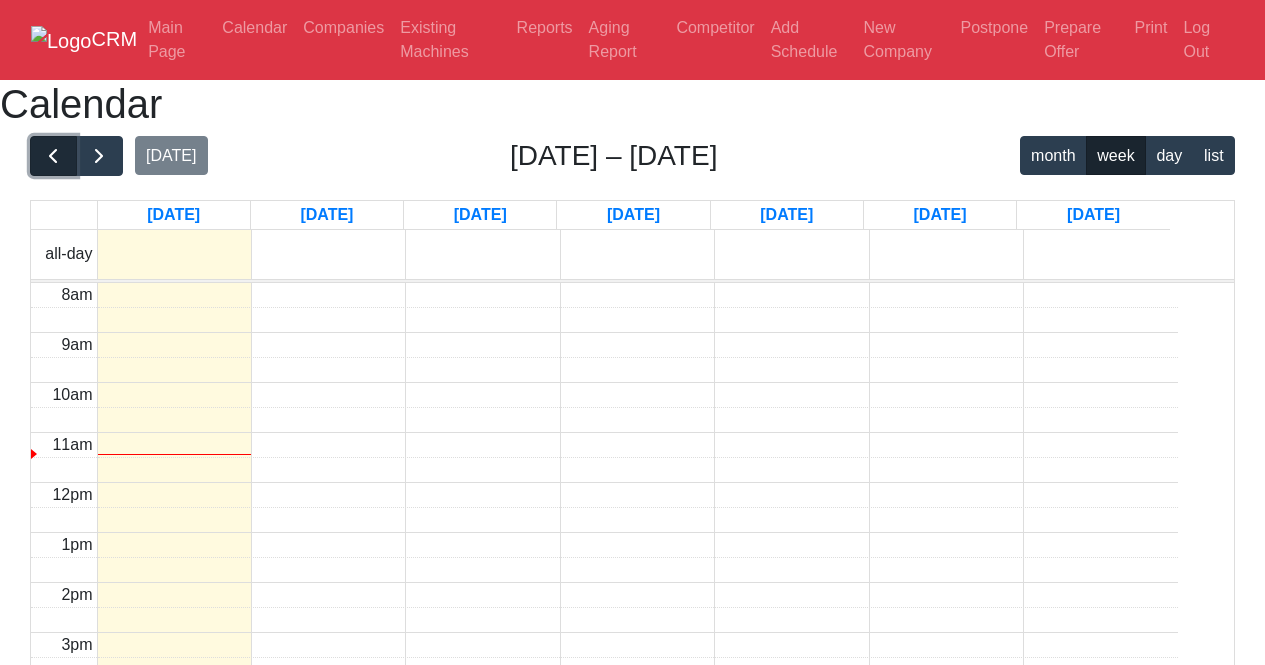 click at bounding box center (53, 156) 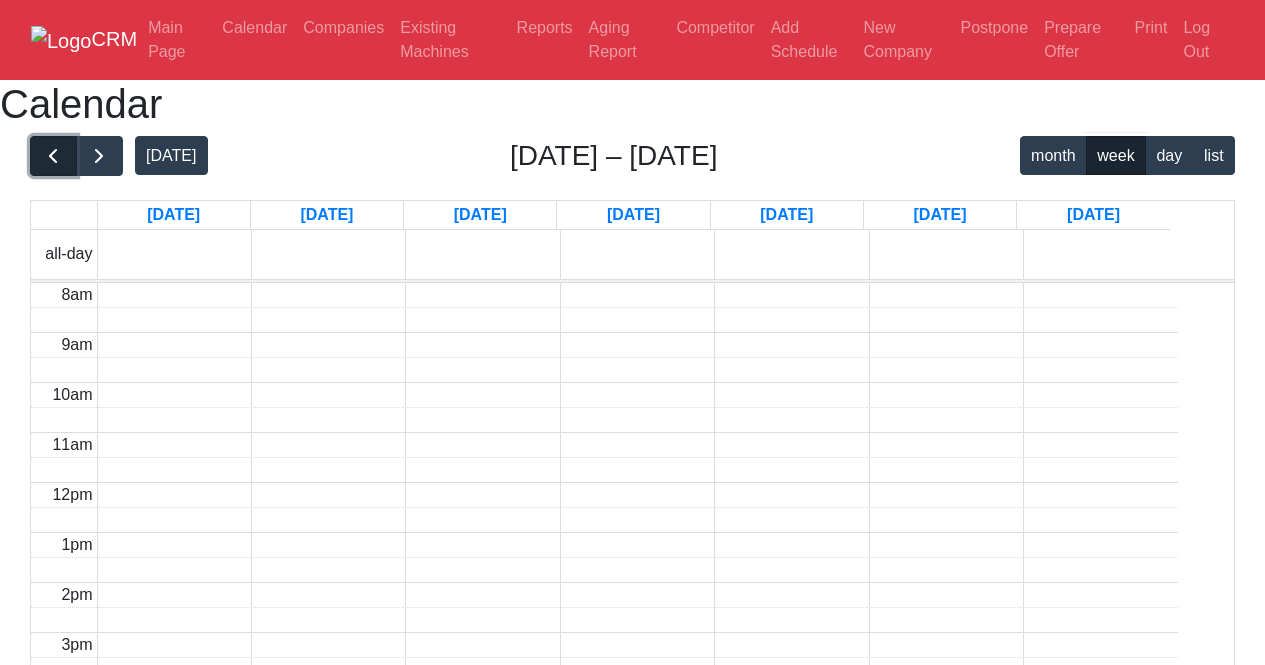 click at bounding box center (53, 156) 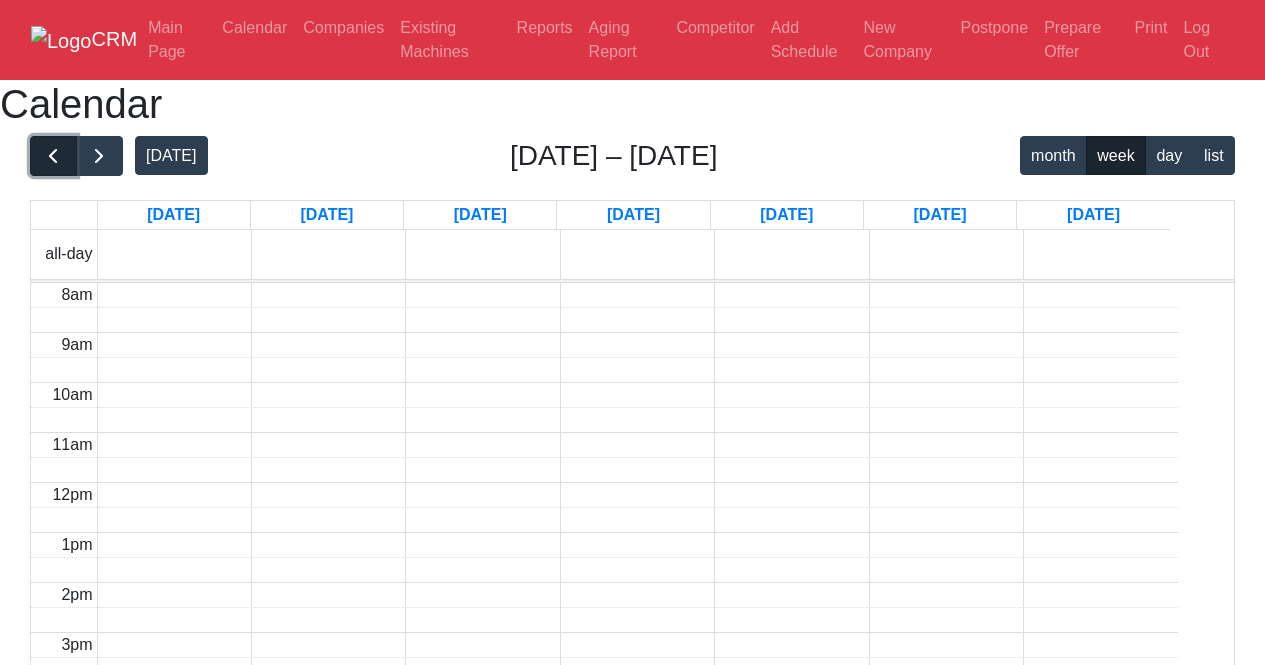 click at bounding box center [53, 156] 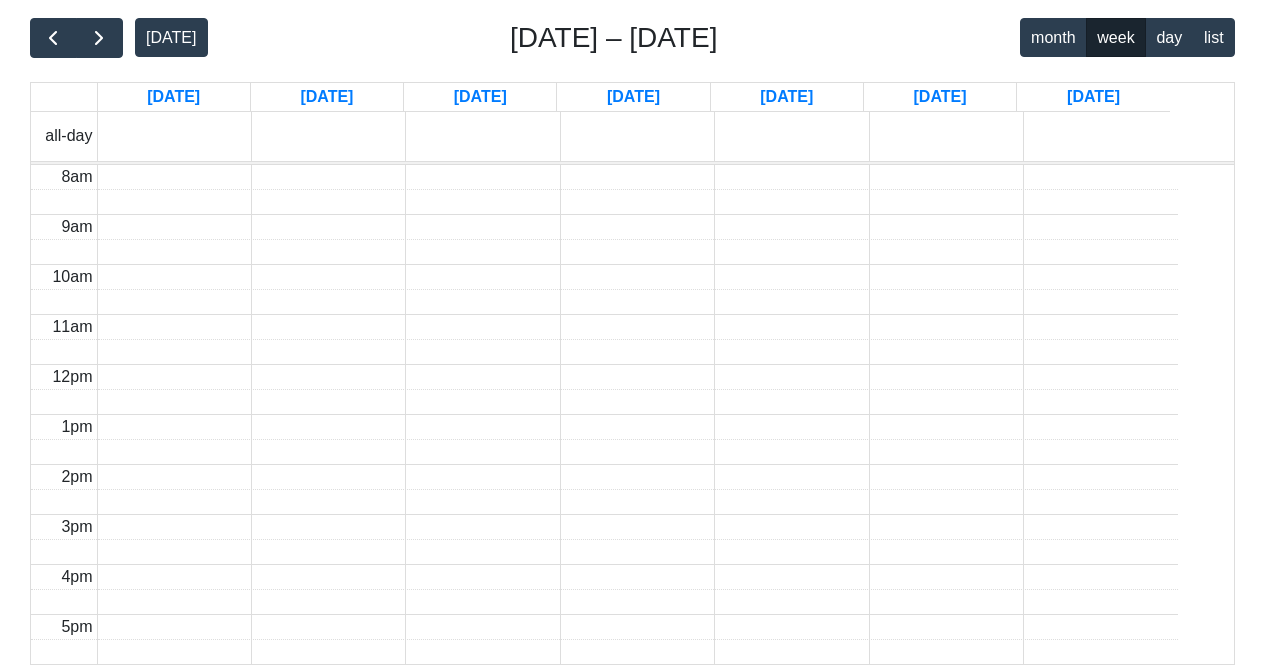 scroll, scrollTop: 200, scrollLeft: 0, axis: vertical 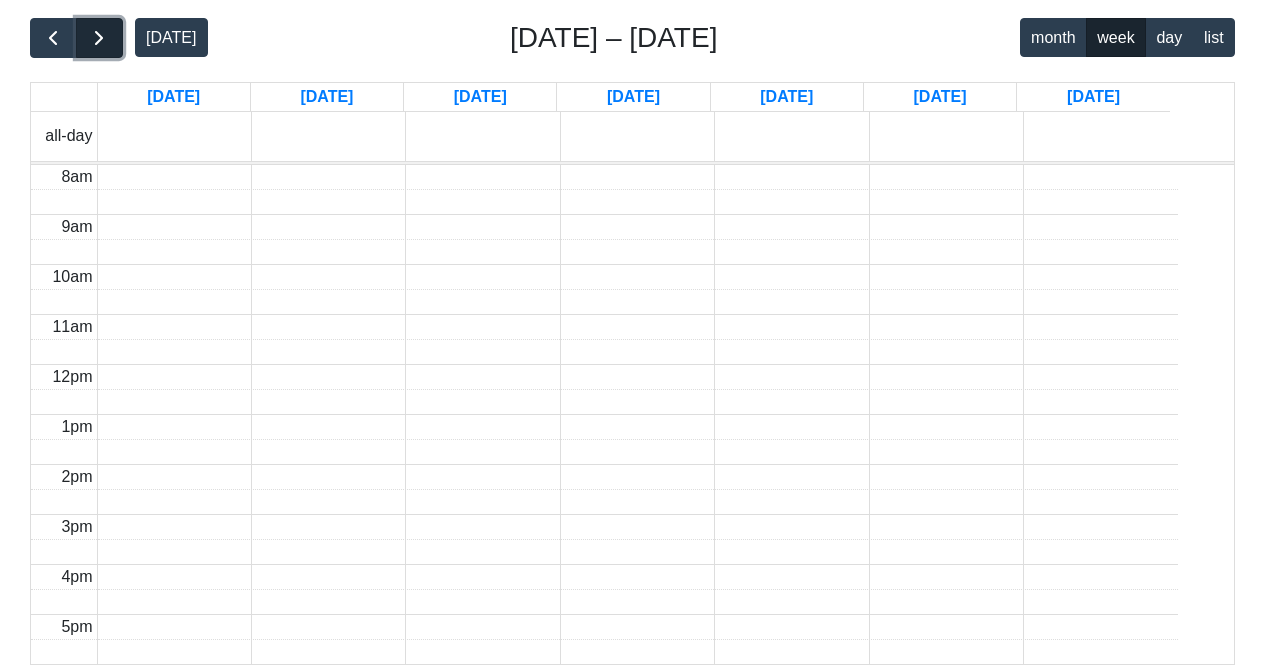 click at bounding box center [99, 38] 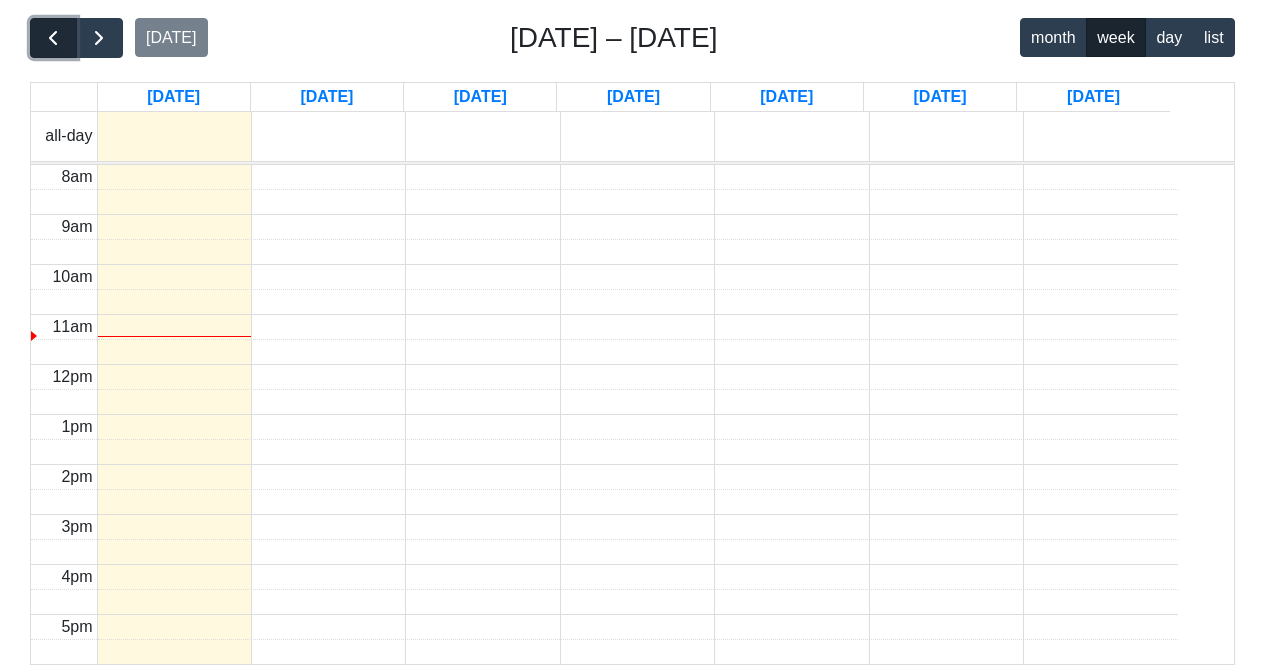 click at bounding box center (53, 38) 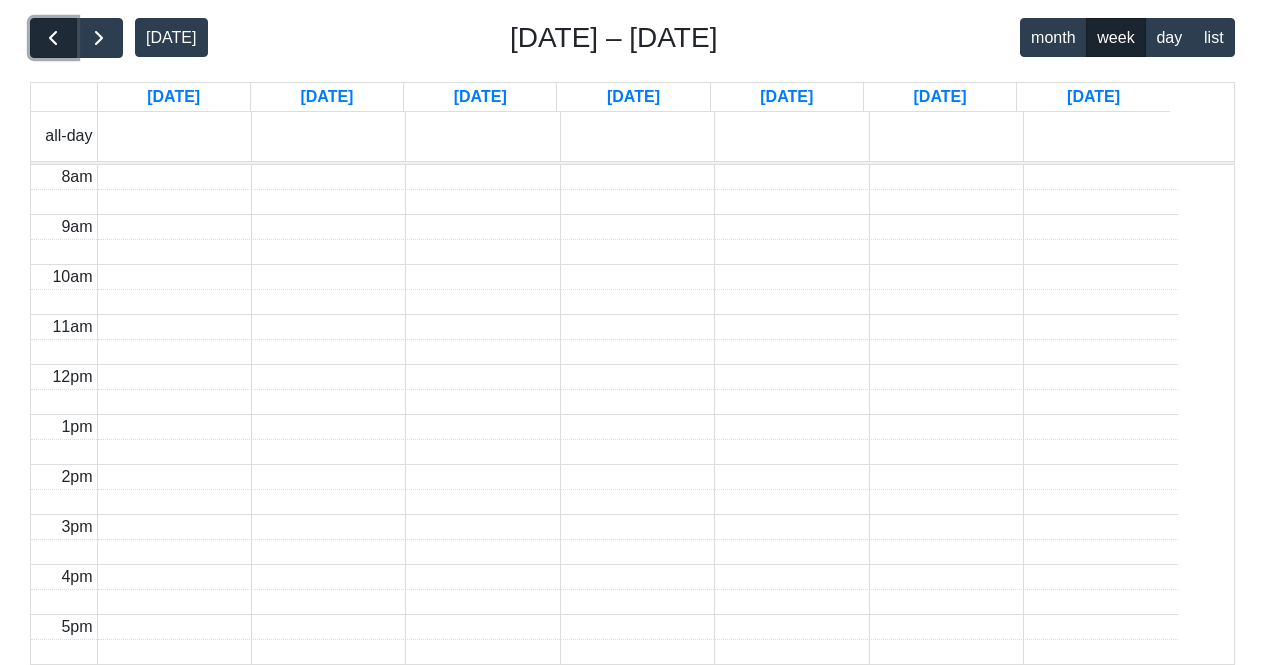 click at bounding box center (53, 38) 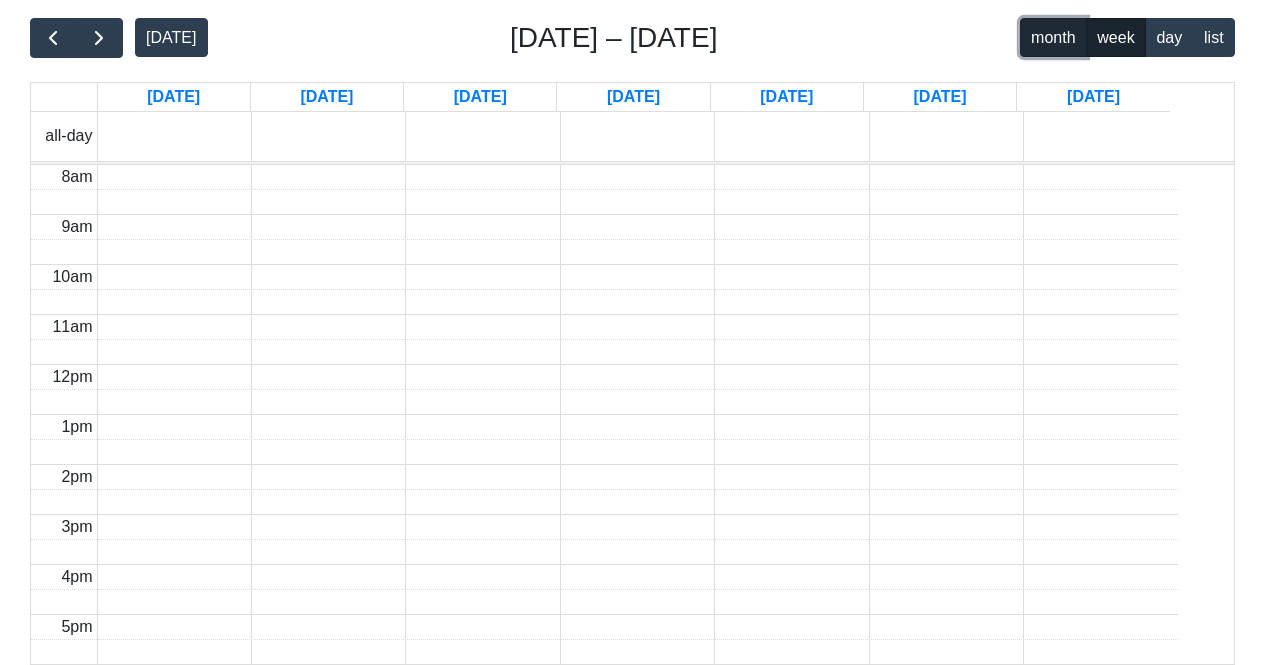 click on "month" at bounding box center [1053, 37] 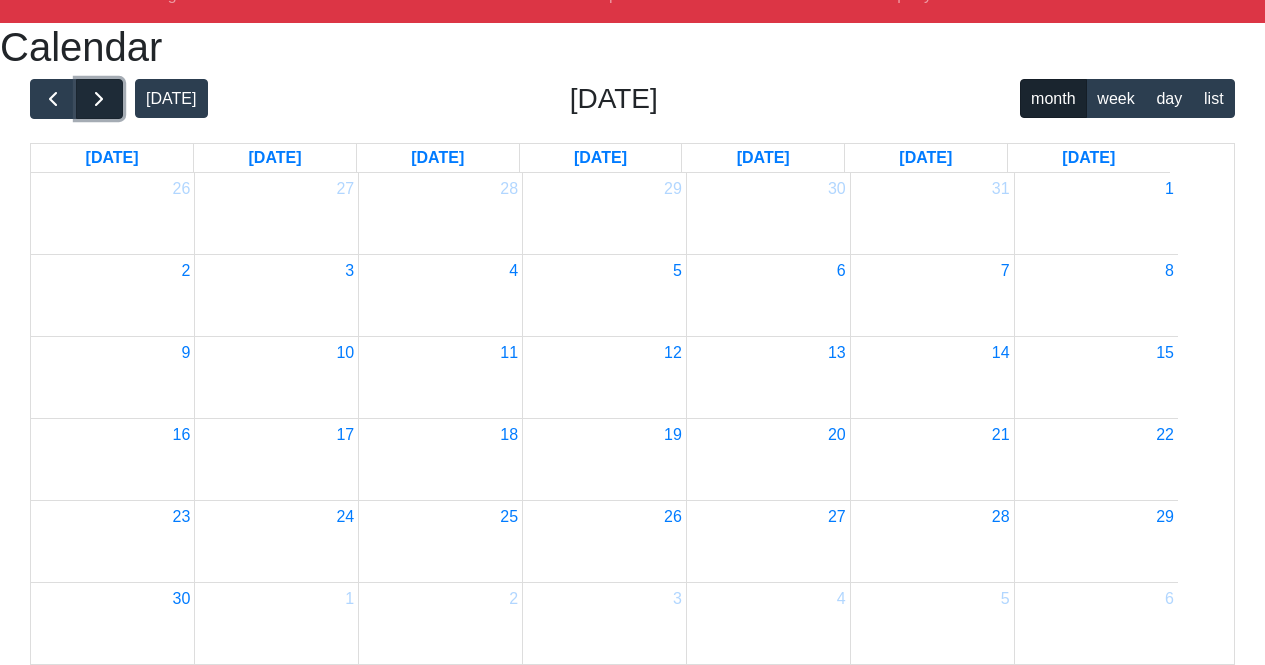 click at bounding box center (99, 99) 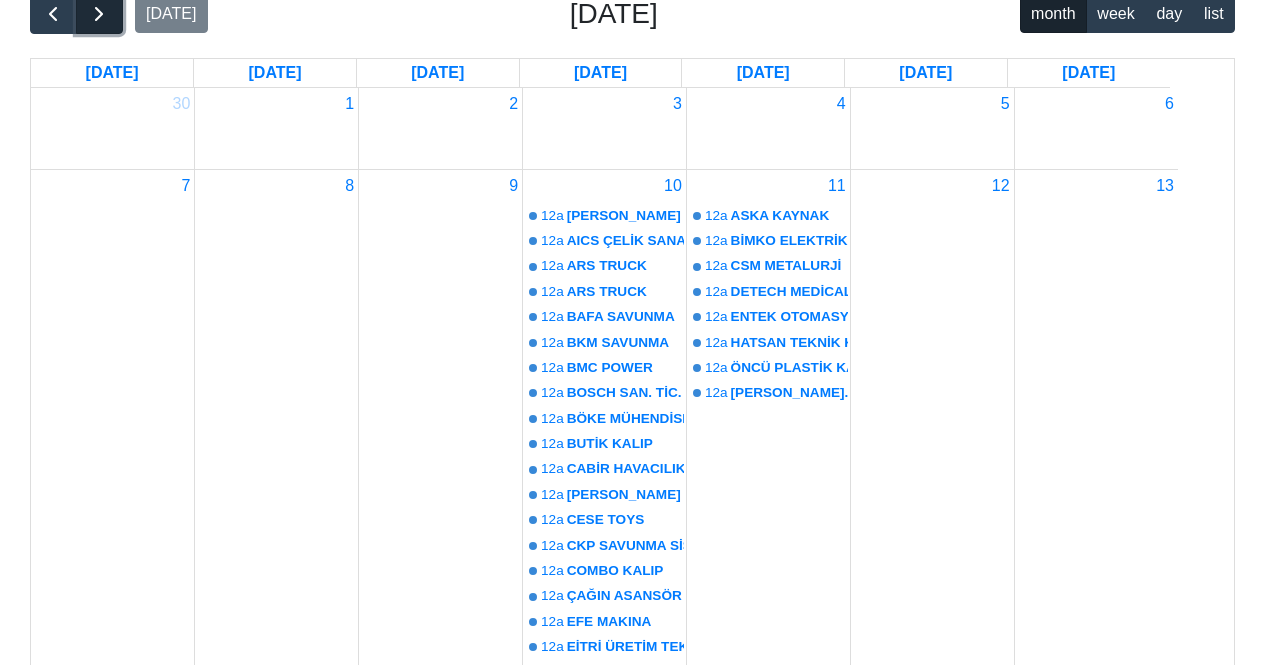 click at bounding box center (99, 14) 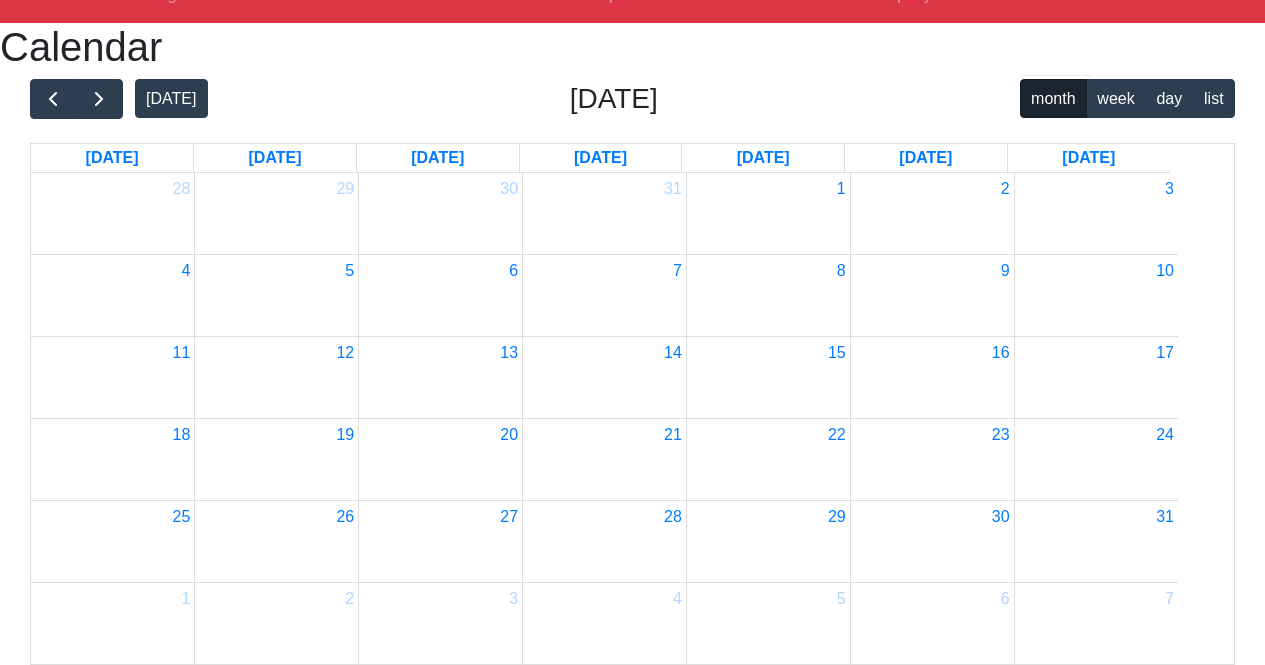 click on "today August 2025 month week day list Mon, Jan 5 Tue, Jan 6 Wed, Jan 7 Thu, Jan 8 Fri, Jan 9 Sat, Jan 10 Sun, Jan 4 28 29 30 31 1 2 3 4 5 6 7 8 9 10 11 12 13 14 15 16 17 18 19 20 21 22 23 24 25 26 27 28 29 30 31 1 2 3 4 5 6 7" at bounding box center (632, 372) 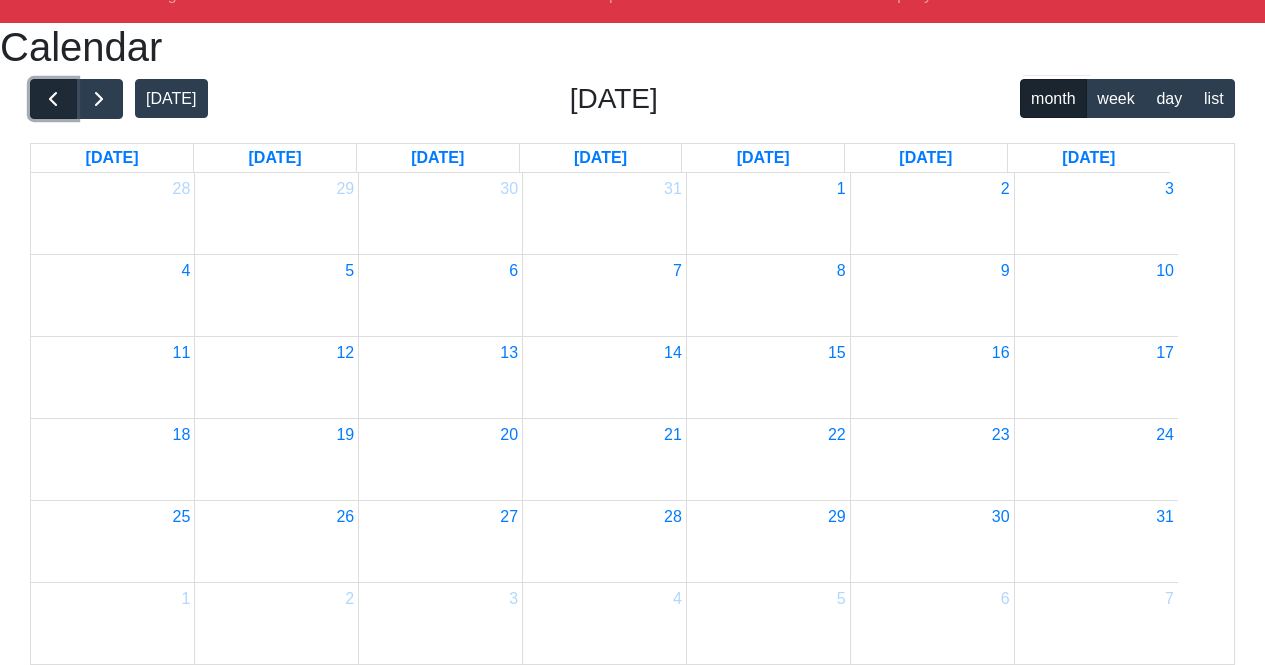 click at bounding box center [53, 99] 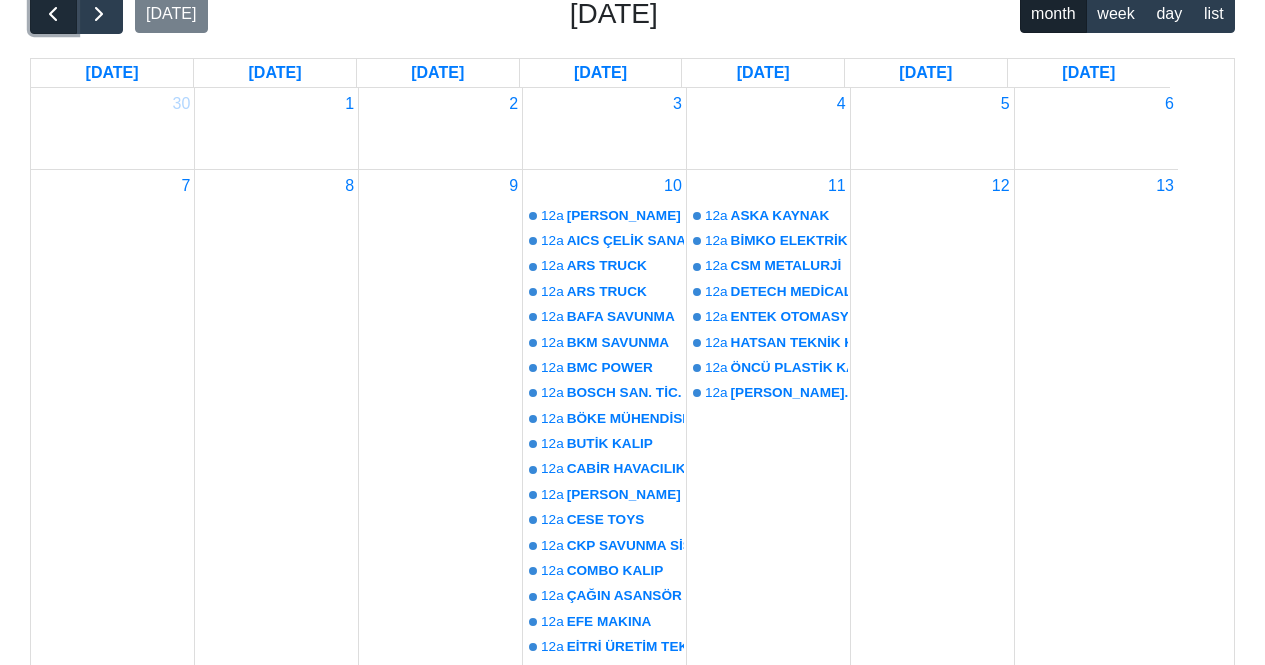 click at bounding box center [53, 14] 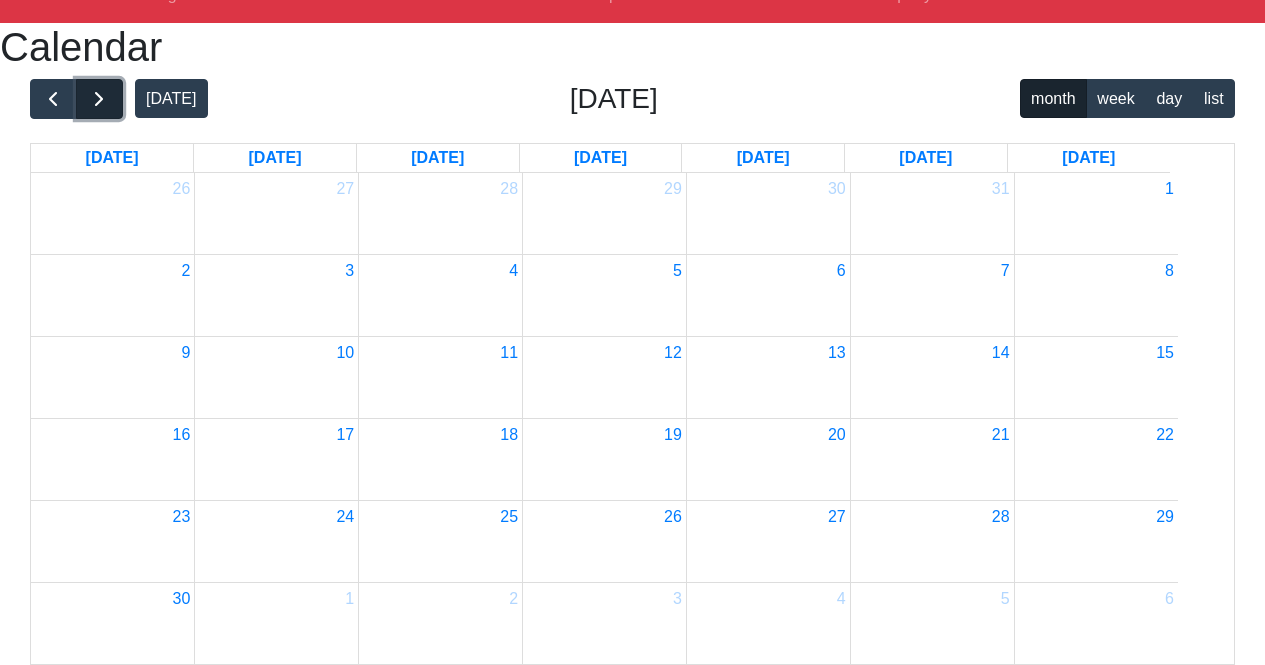 click at bounding box center [99, 99] 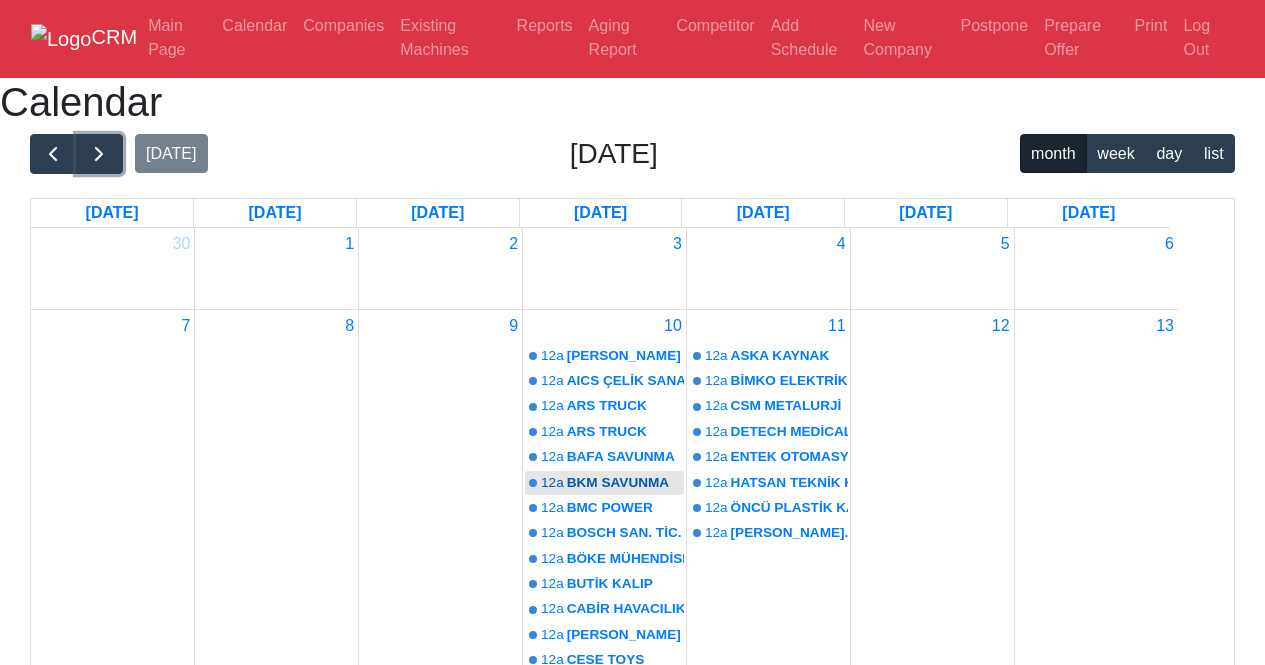scroll, scrollTop: 0, scrollLeft: 0, axis: both 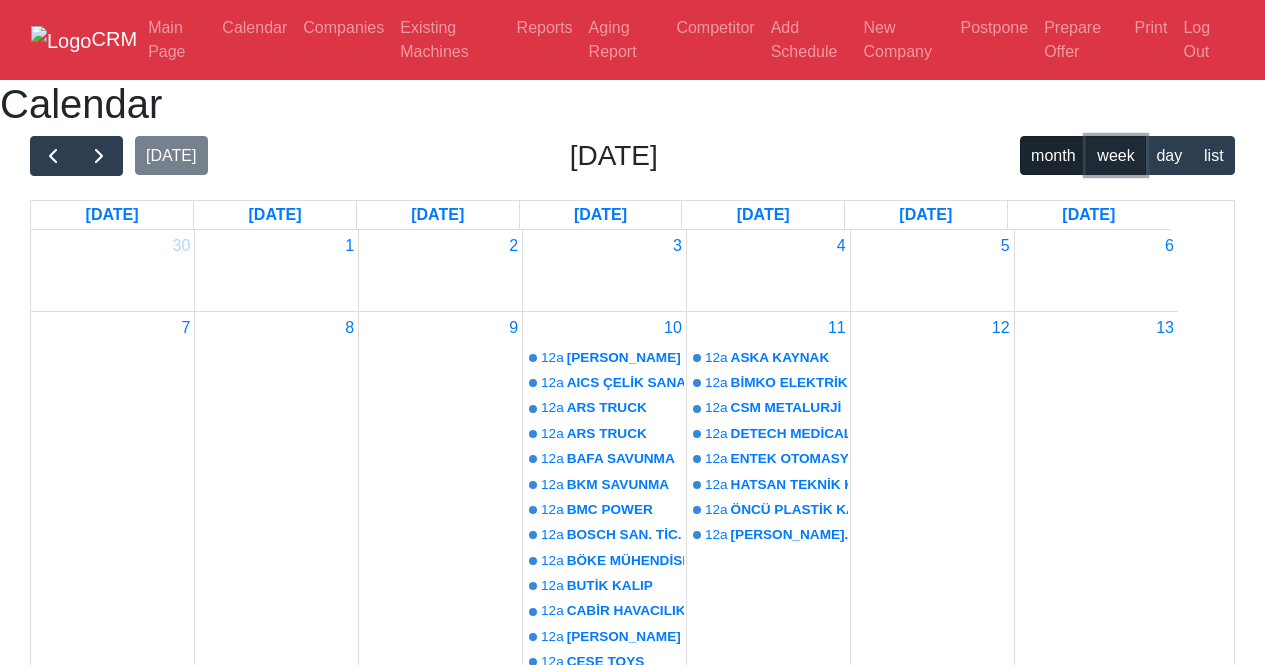 click on "week" at bounding box center (1116, 155) 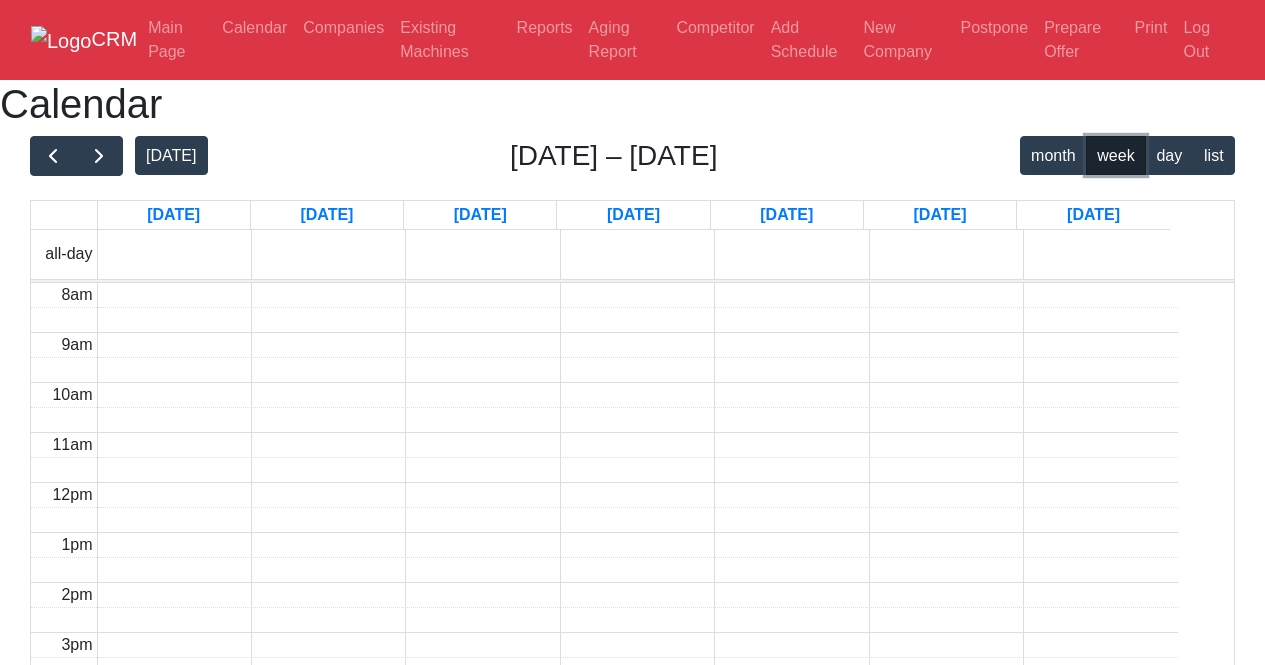 scroll, scrollTop: 380, scrollLeft: 0, axis: vertical 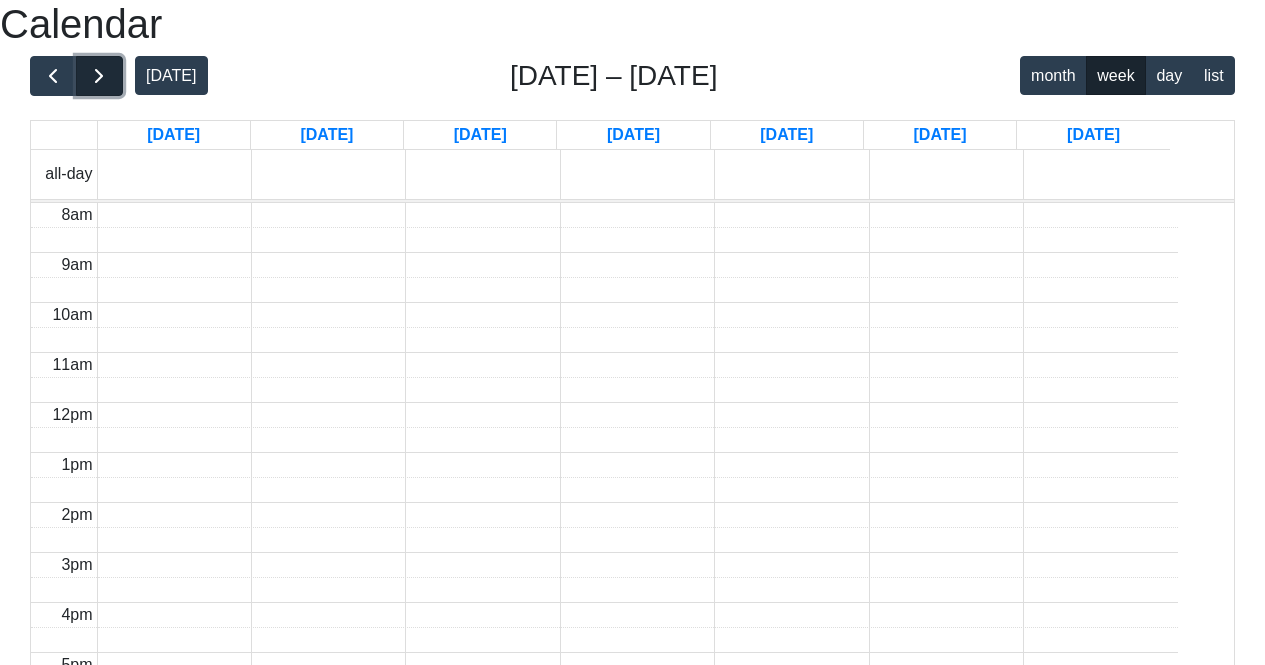 click at bounding box center (99, 76) 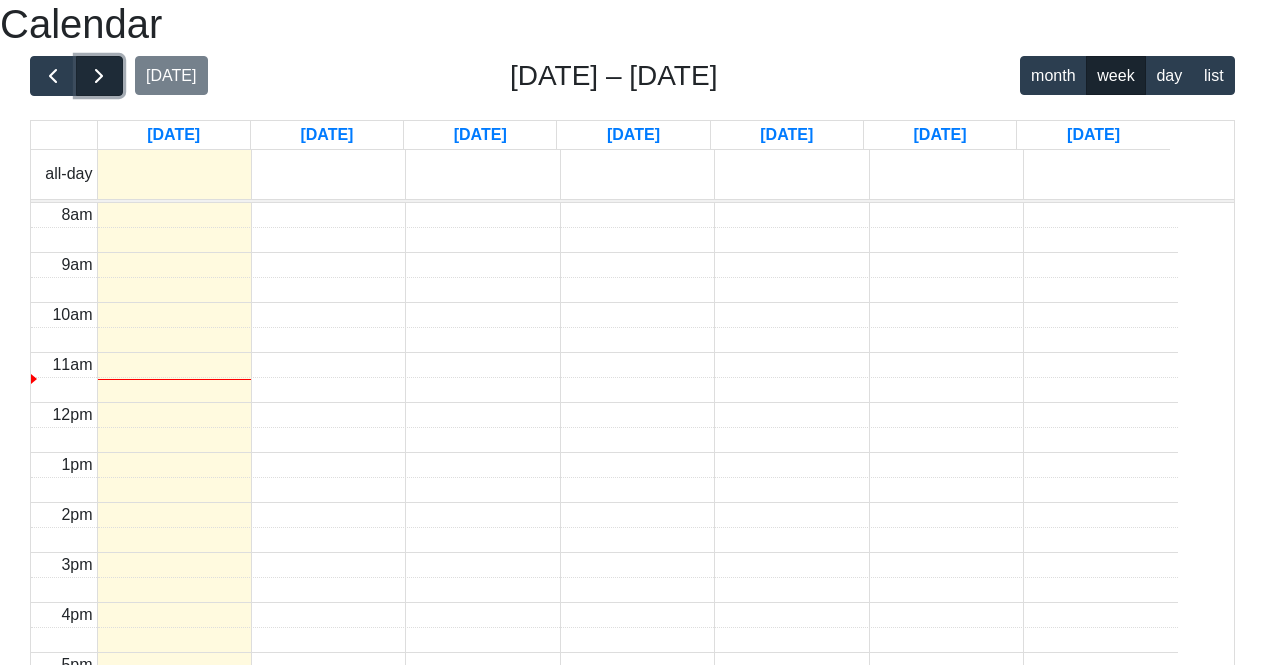 click at bounding box center [99, 76] 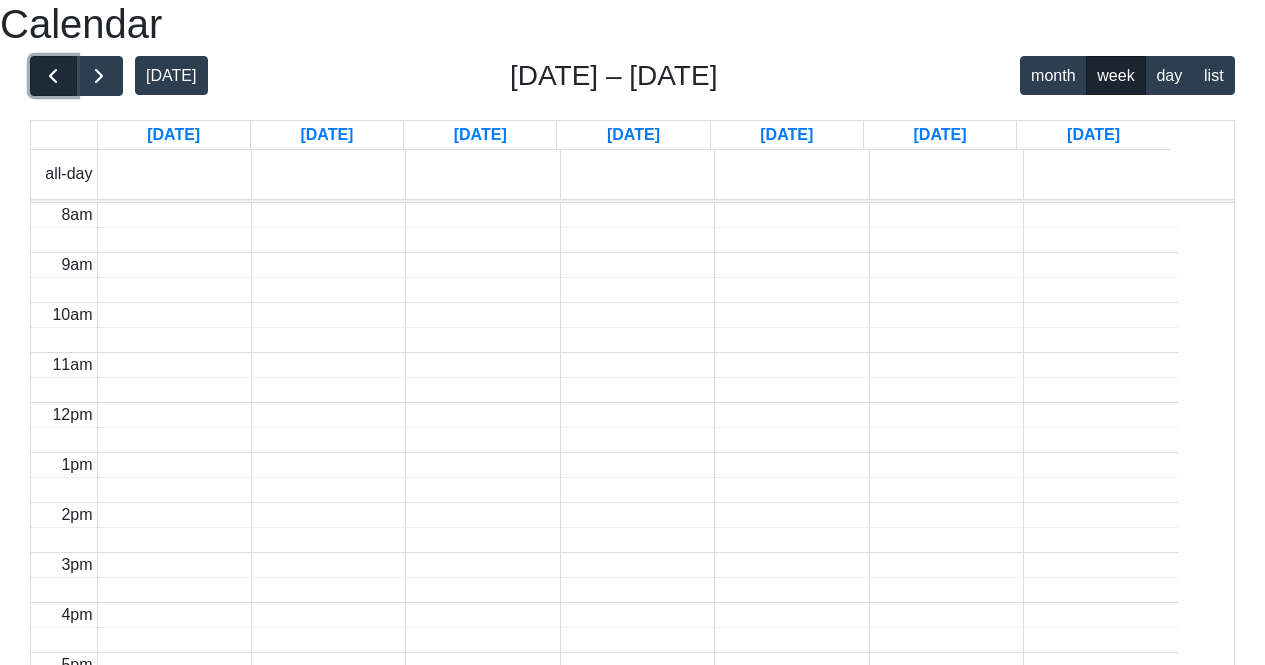 click at bounding box center (53, 76) 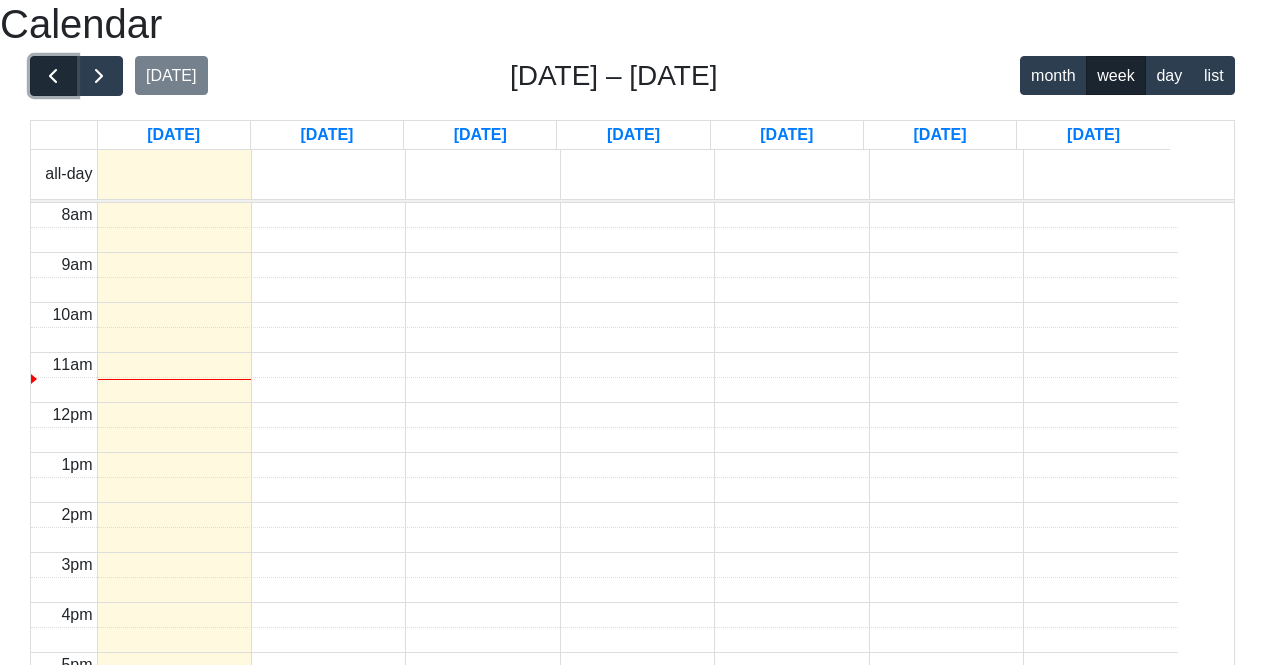 click at bounding box center (53, 76) 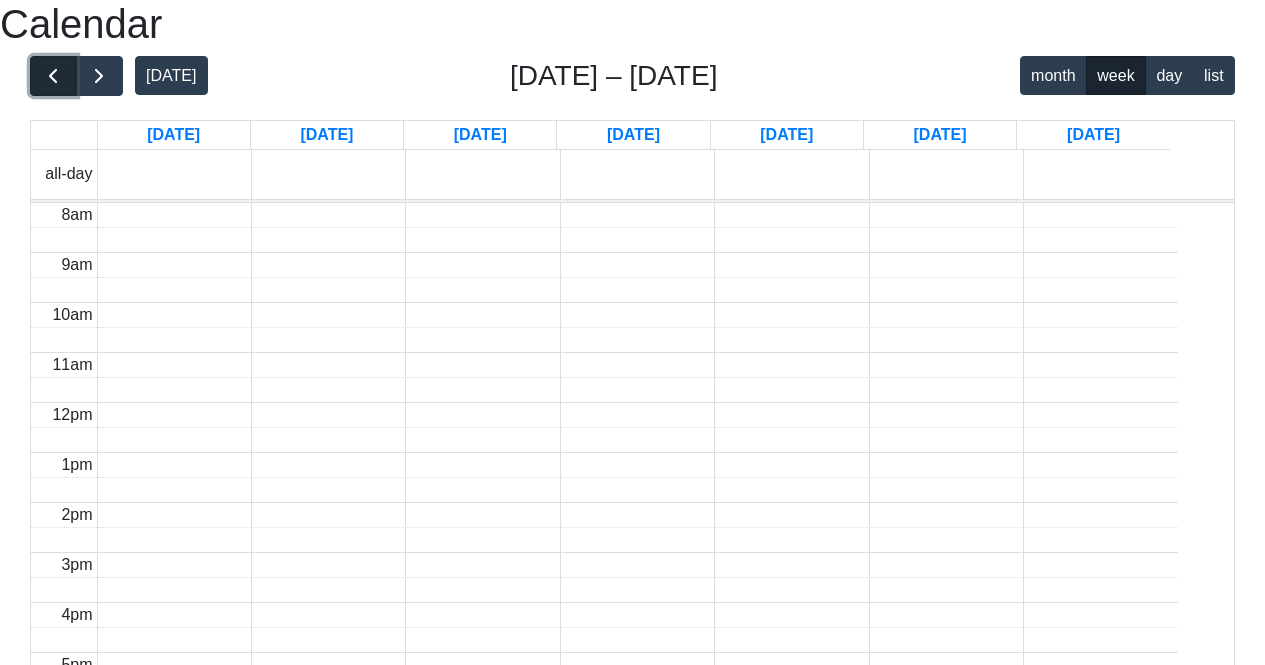 click at bounding box center (53, 76) 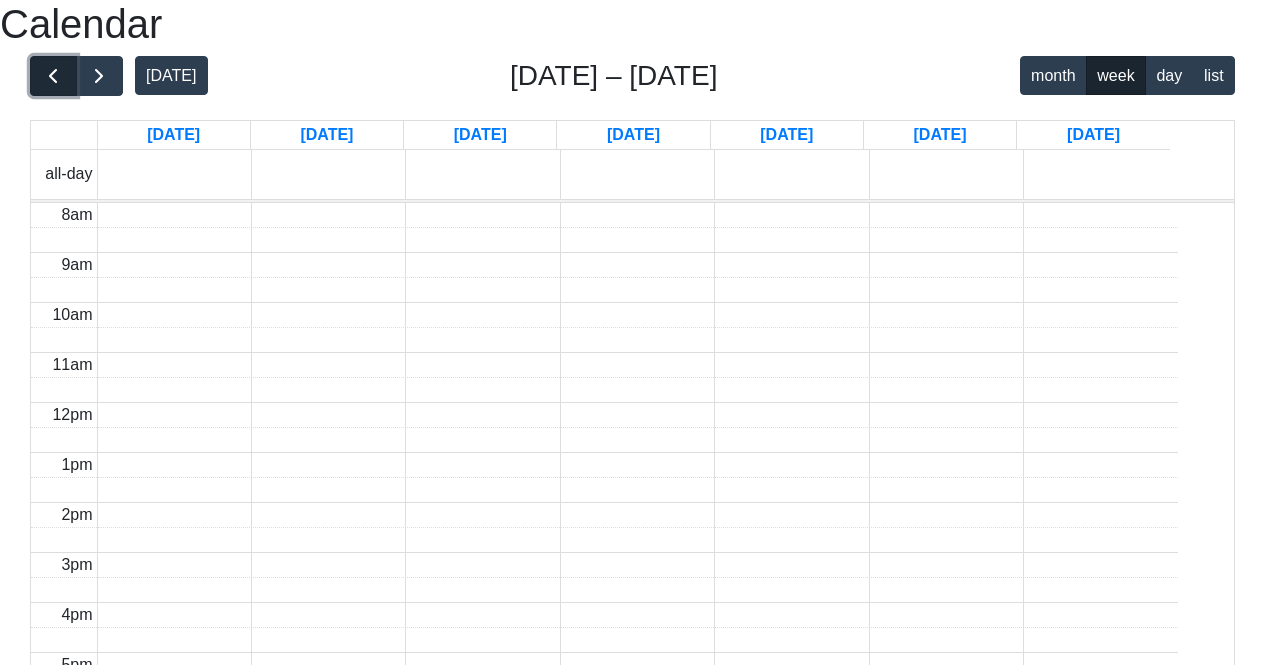 click at bounding box center (53, 76) 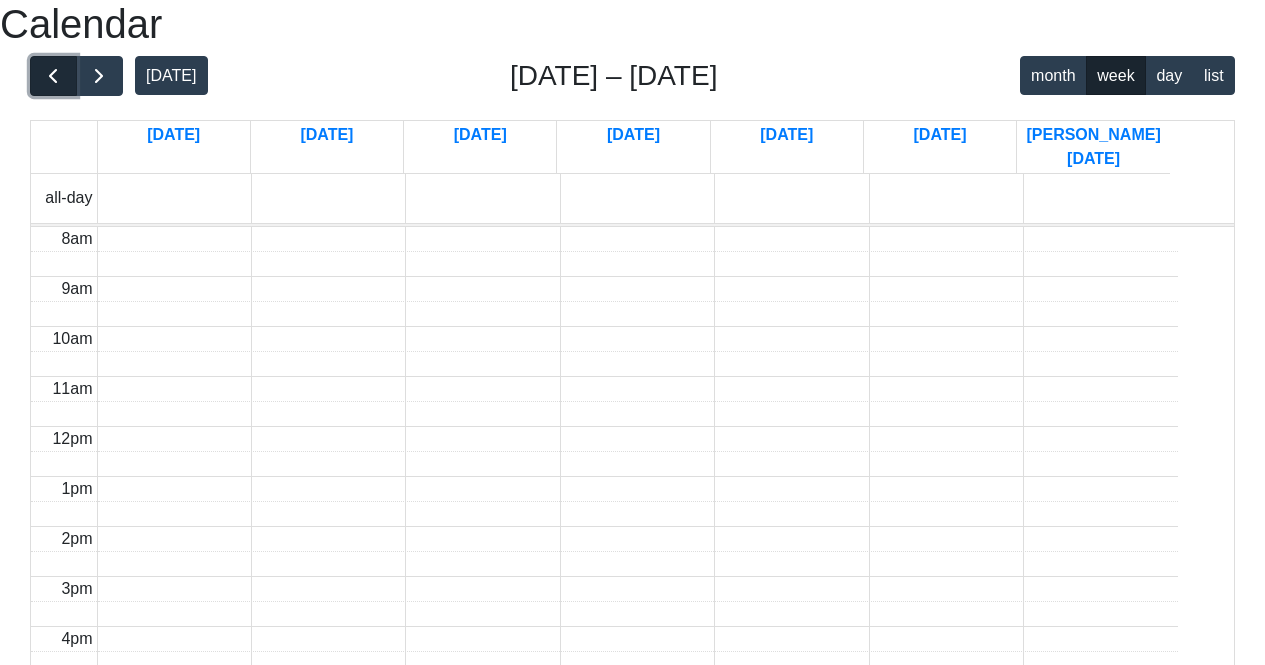 click at bounding box center (53, 76) 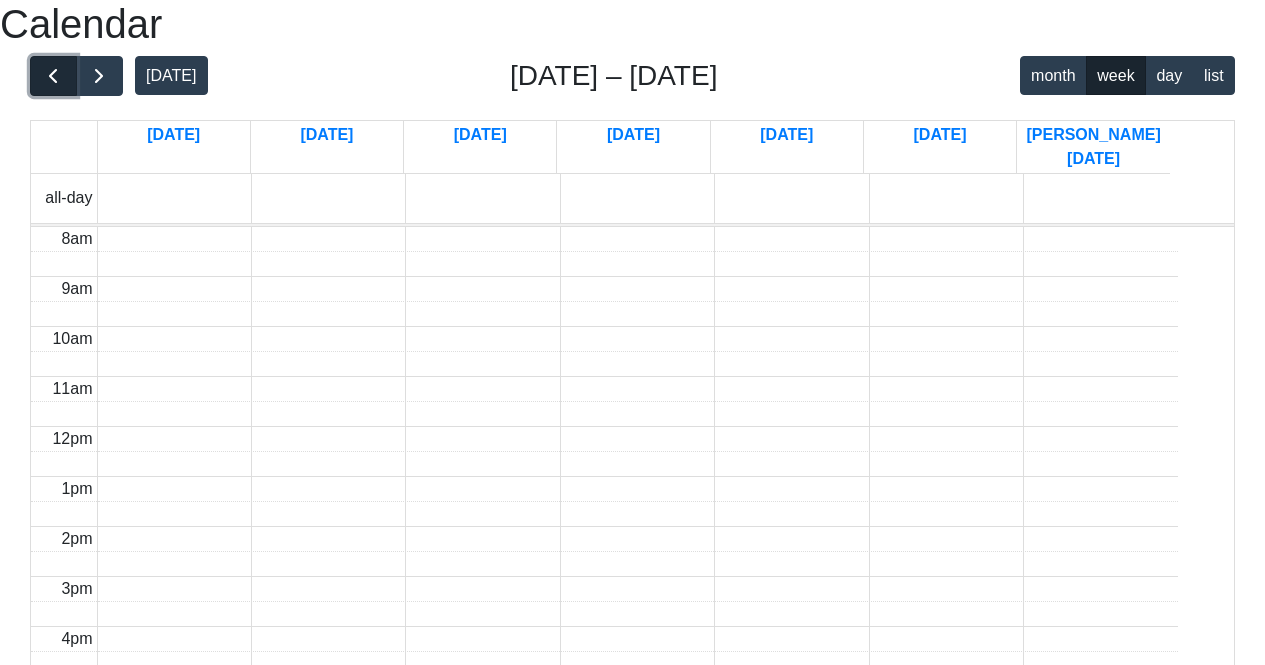 click at bounding box center (53, 76) 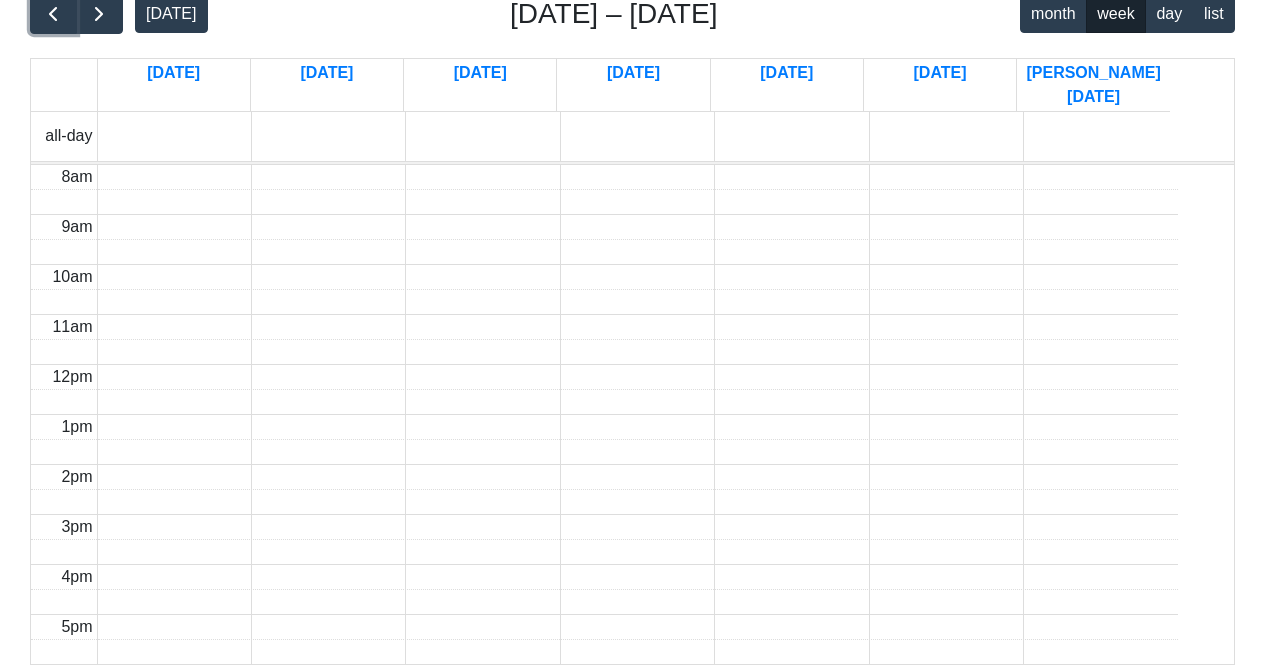 scroll, scrollTop: 380, scrollLeft: 0, axis: vertical 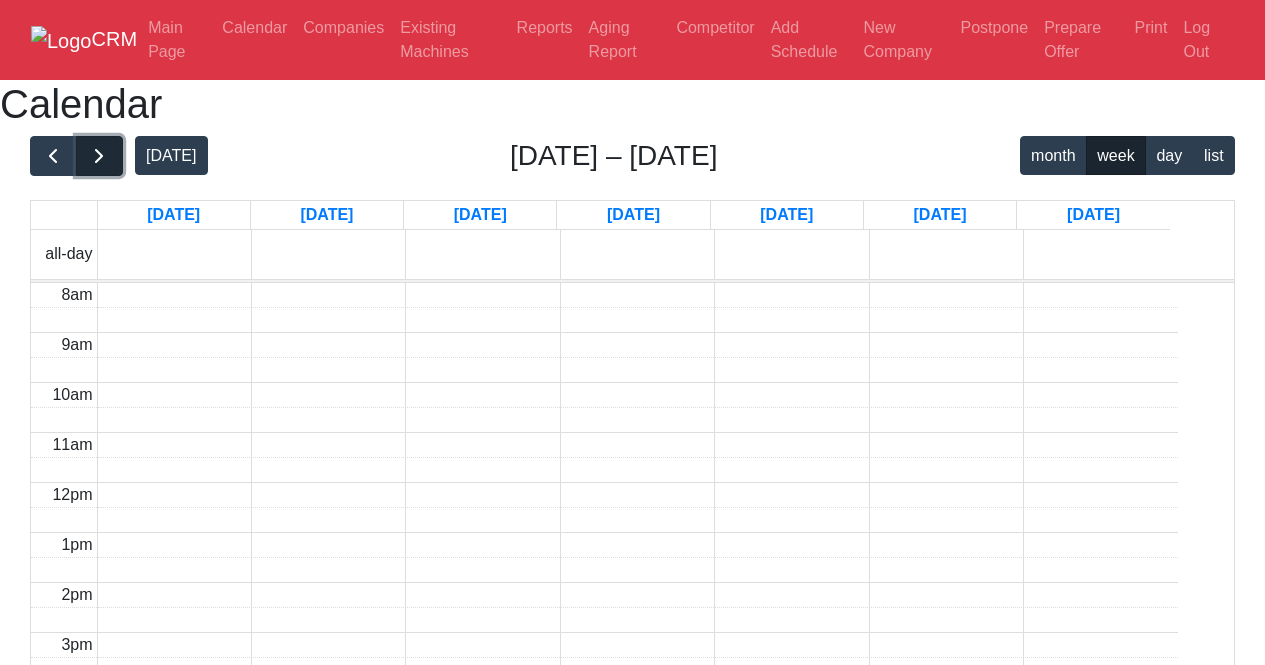 click at bounding box center (99, 156) 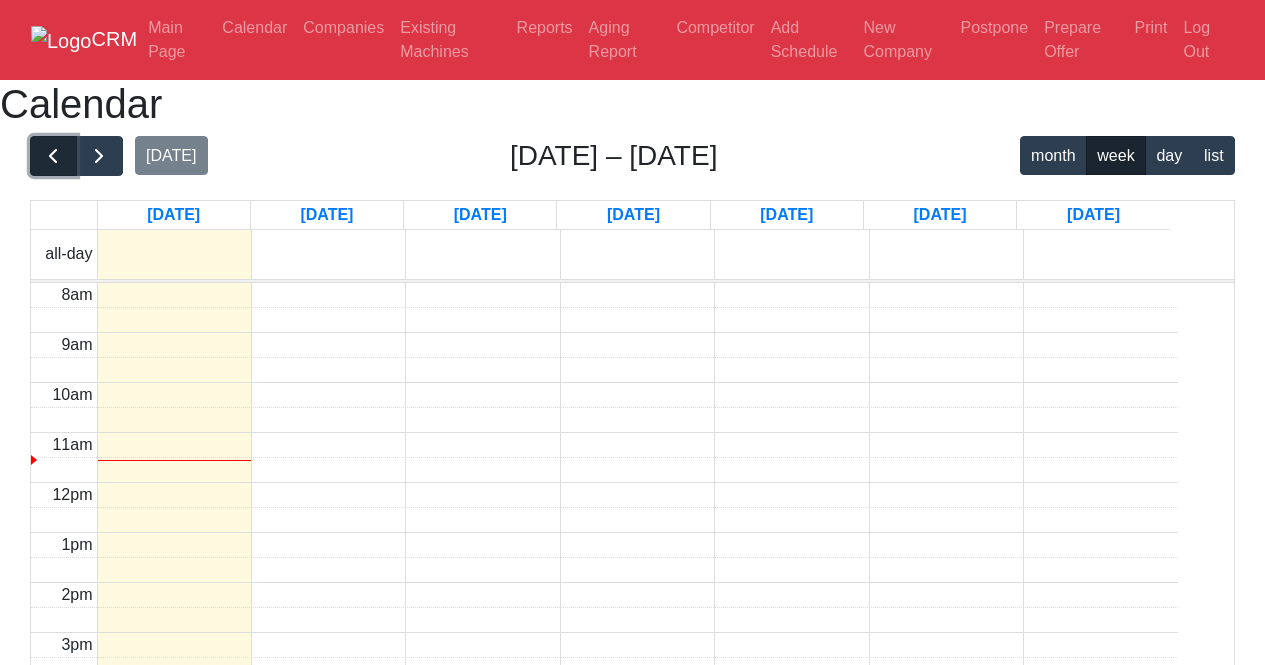 click at bounding box center (53, 156) 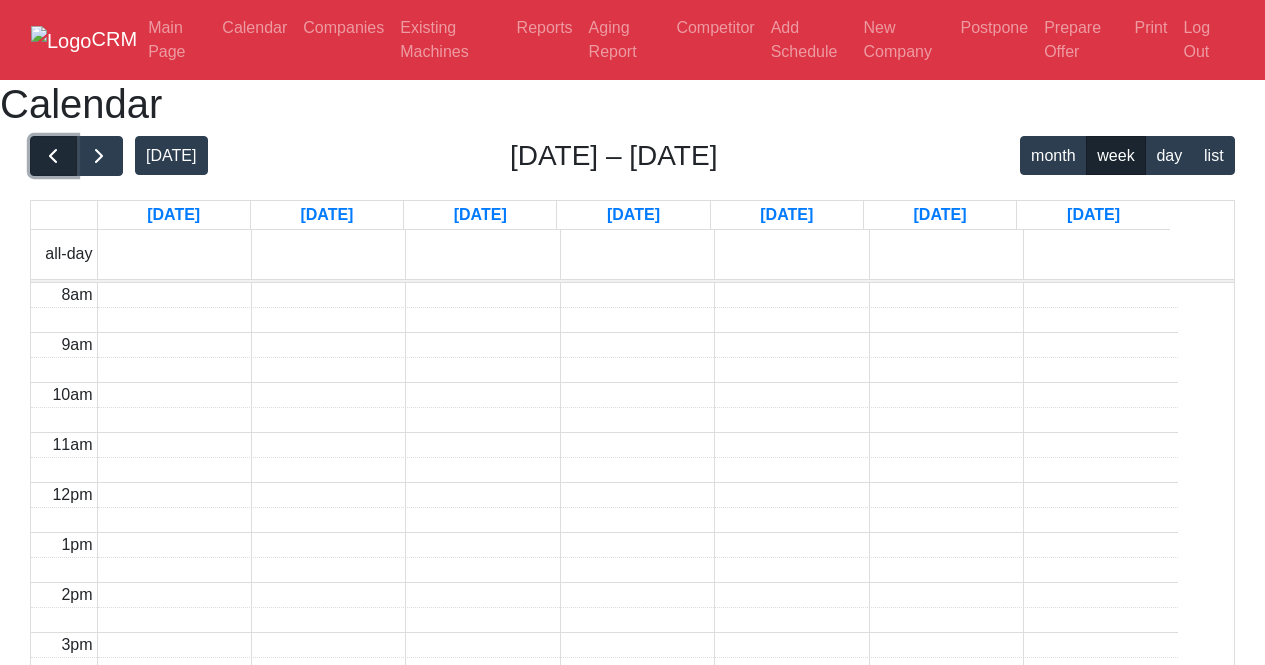 click at bounding box center [53, 156] 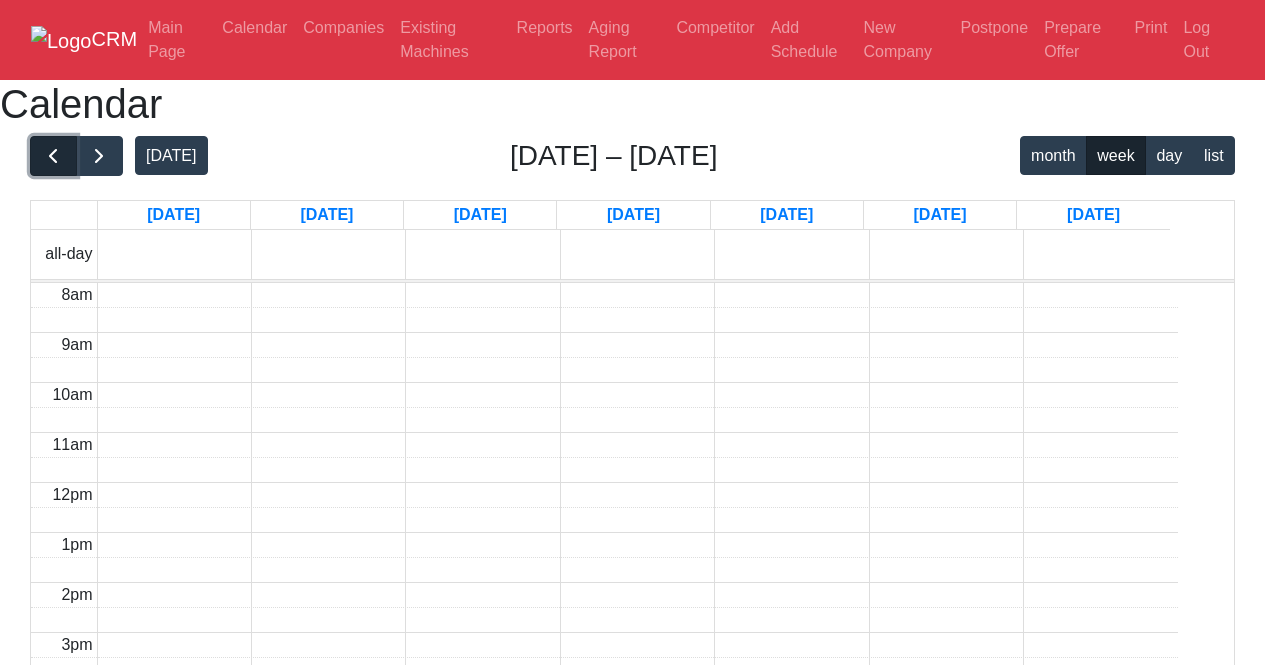 click at bounding box center (53, 156) 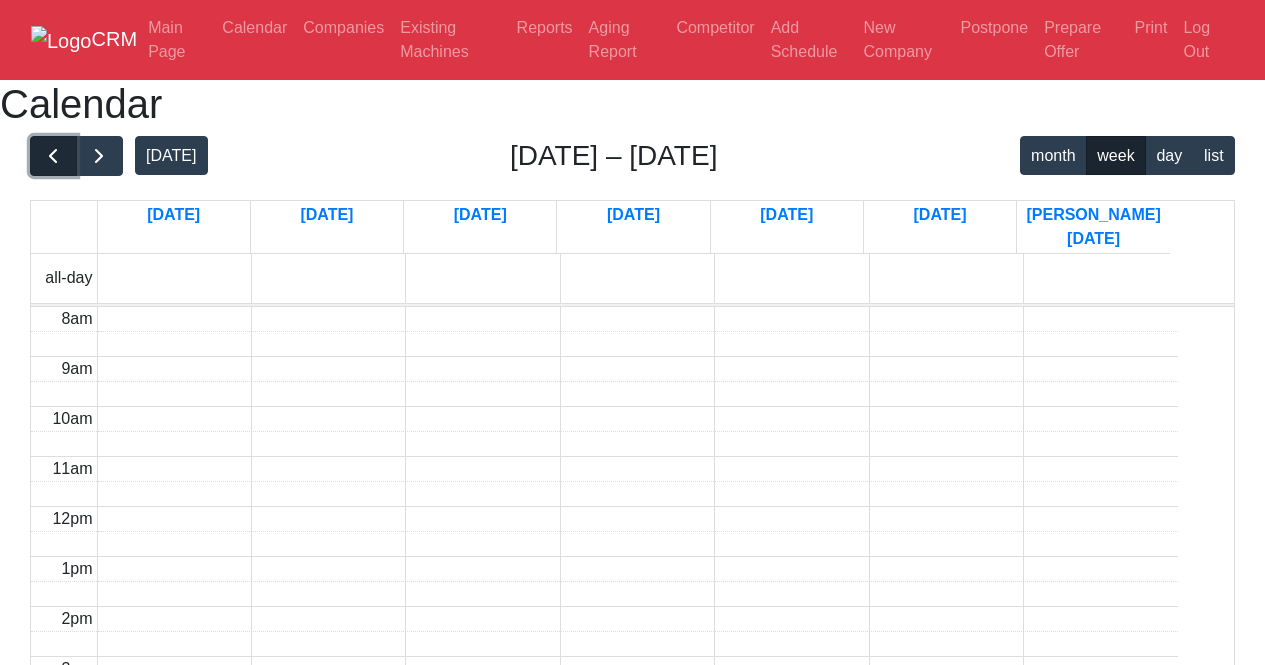 click at bounding box center (53, 156) 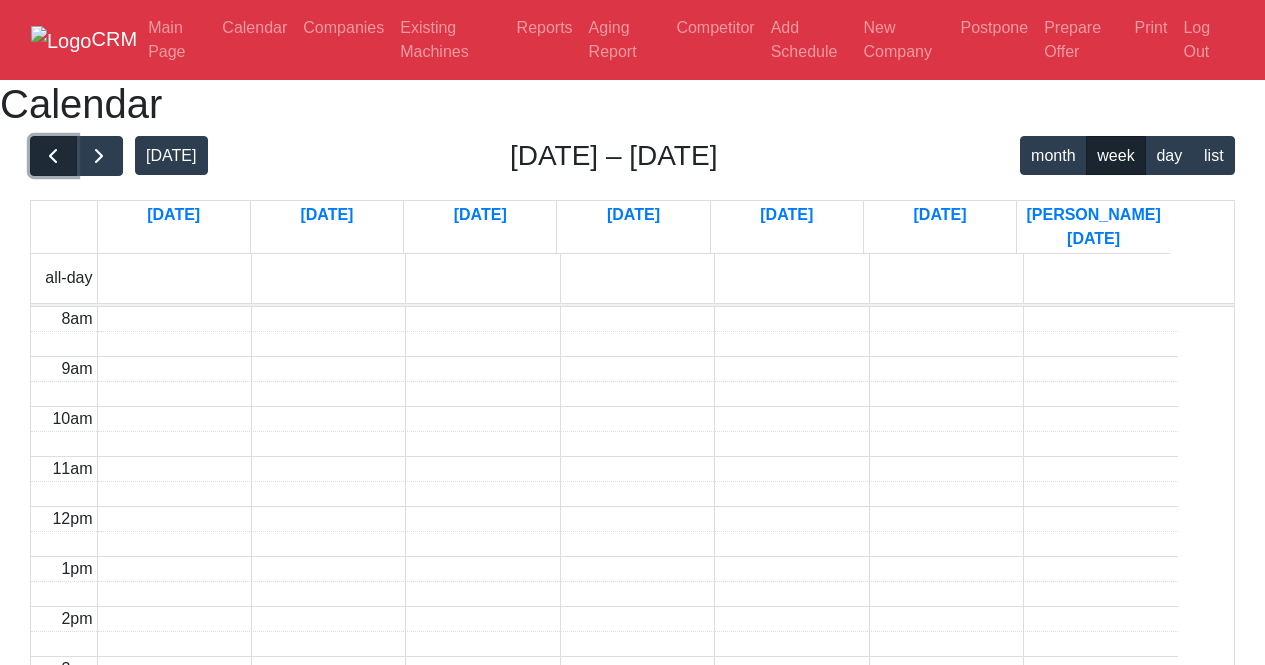click at bounding box center [53, 156] 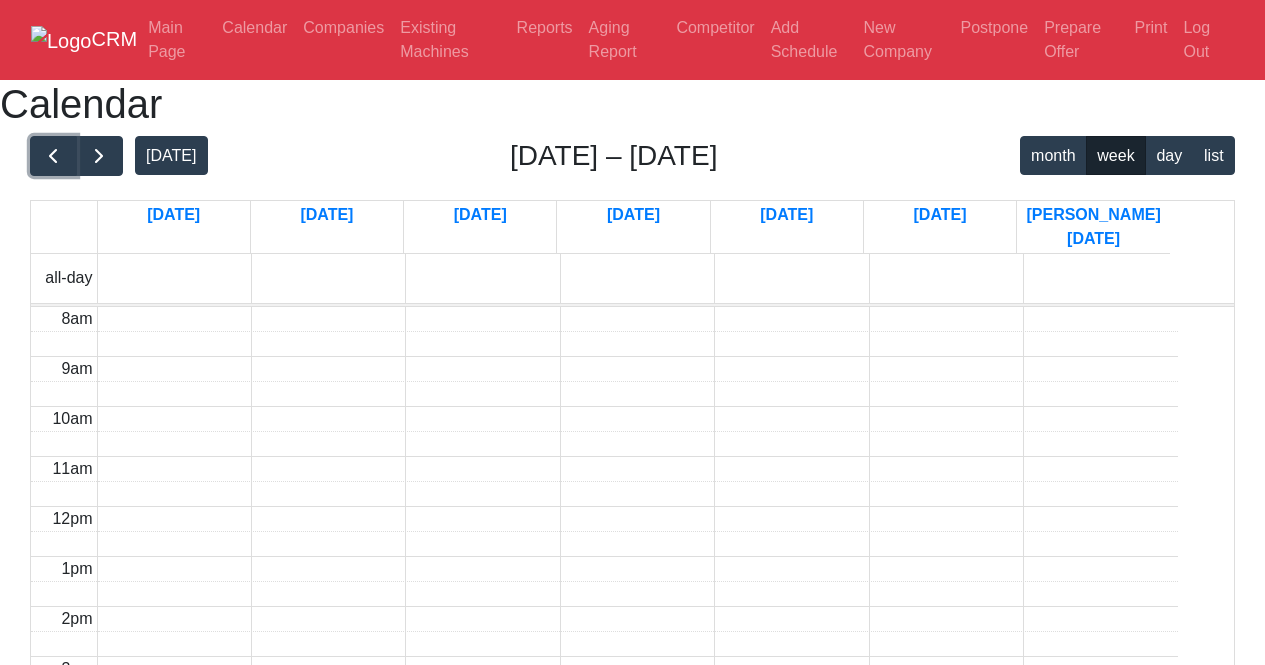 scroll, scrollTop: 380, scrollLeft: 0, axis: vertical 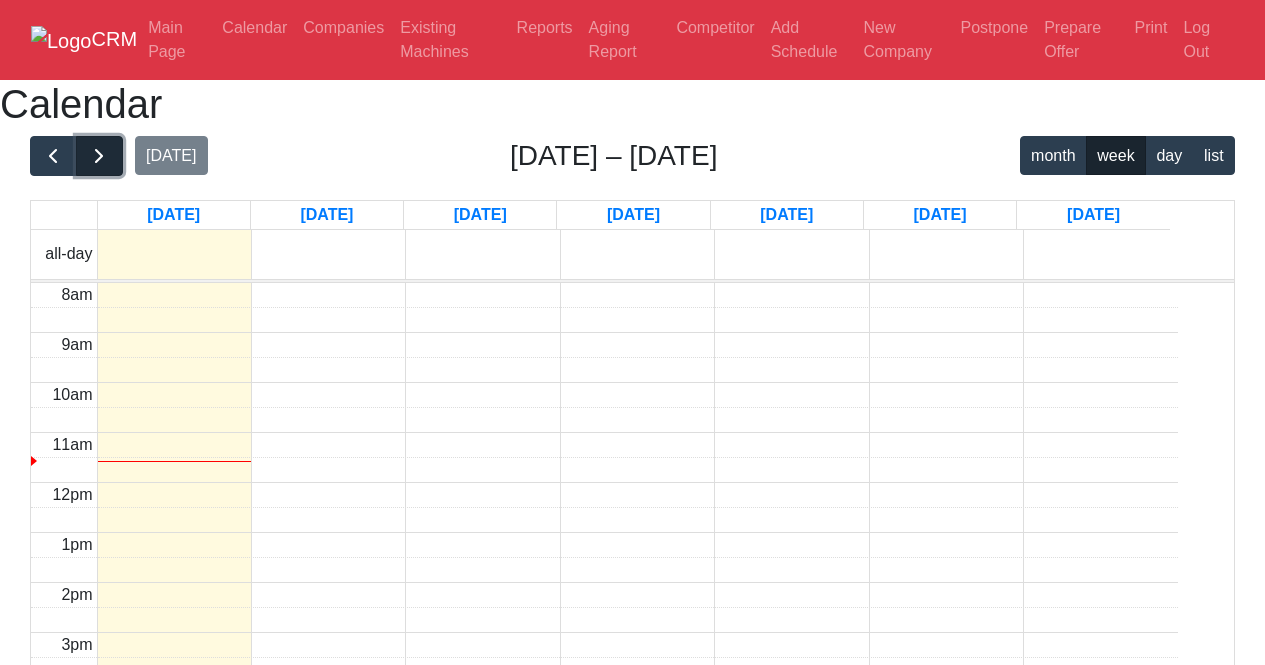 drag, startPoint x: 232, startPoint y: 240, endPoint x: 87, endPoint y: 218, distance: 146.65947 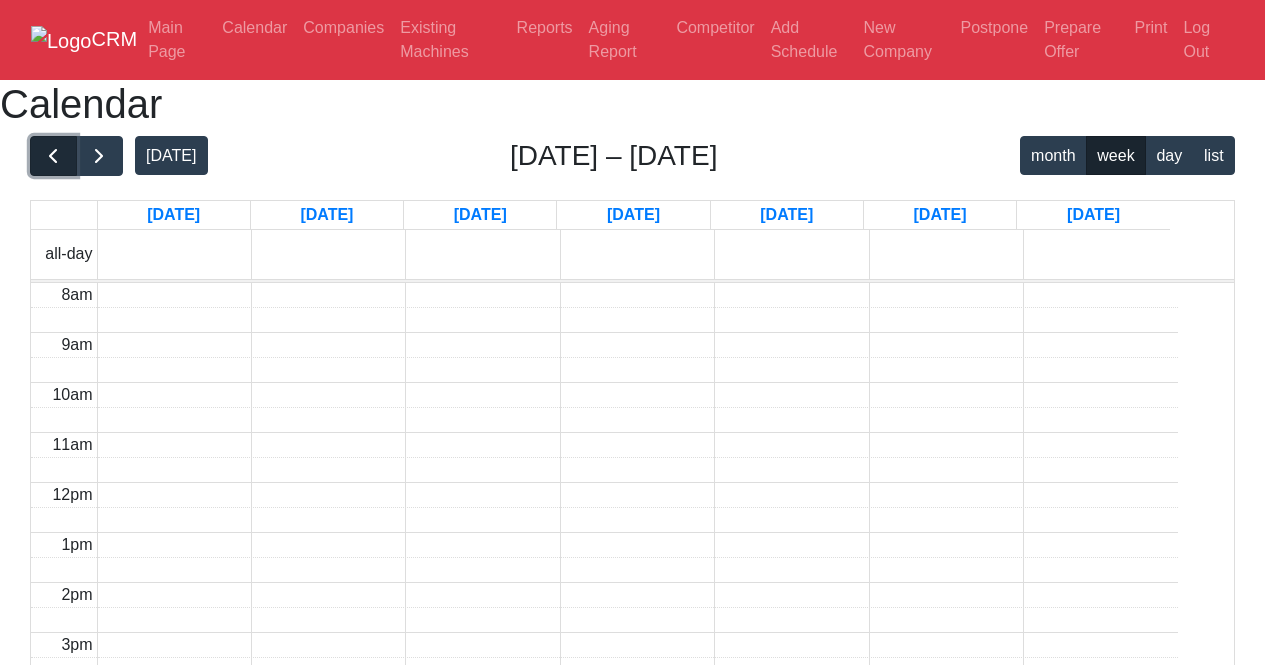 click at bounding box center (53, 156) 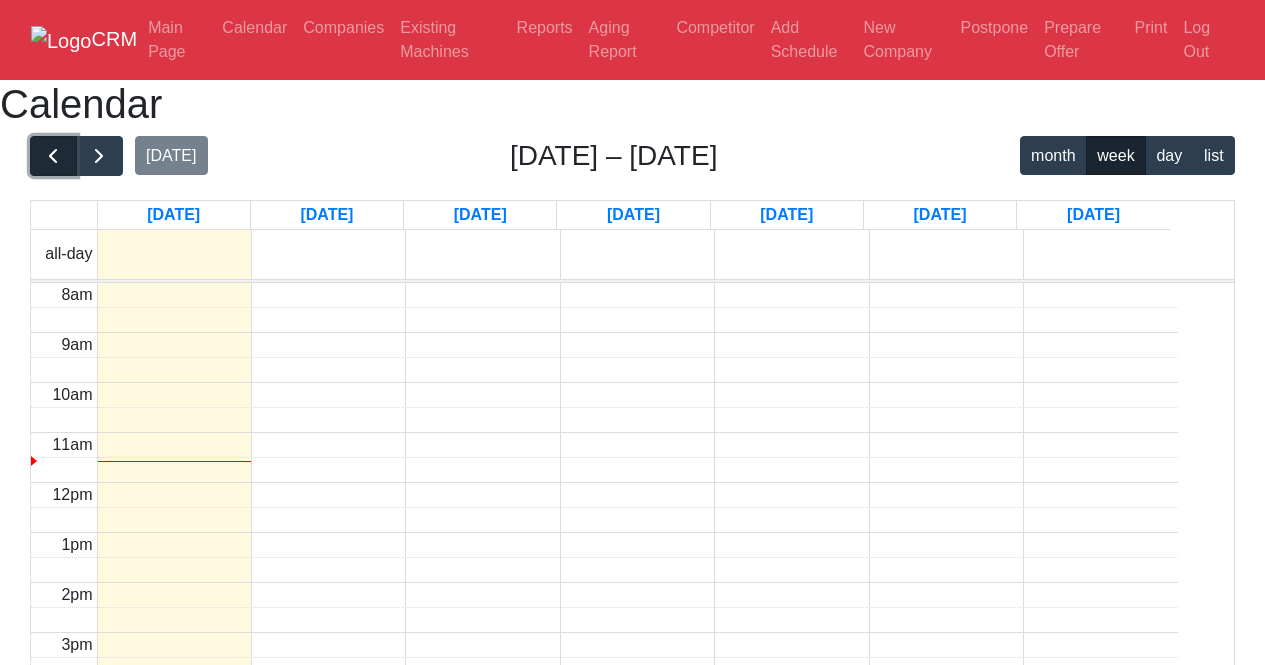 click at bounding box center [53, 156] 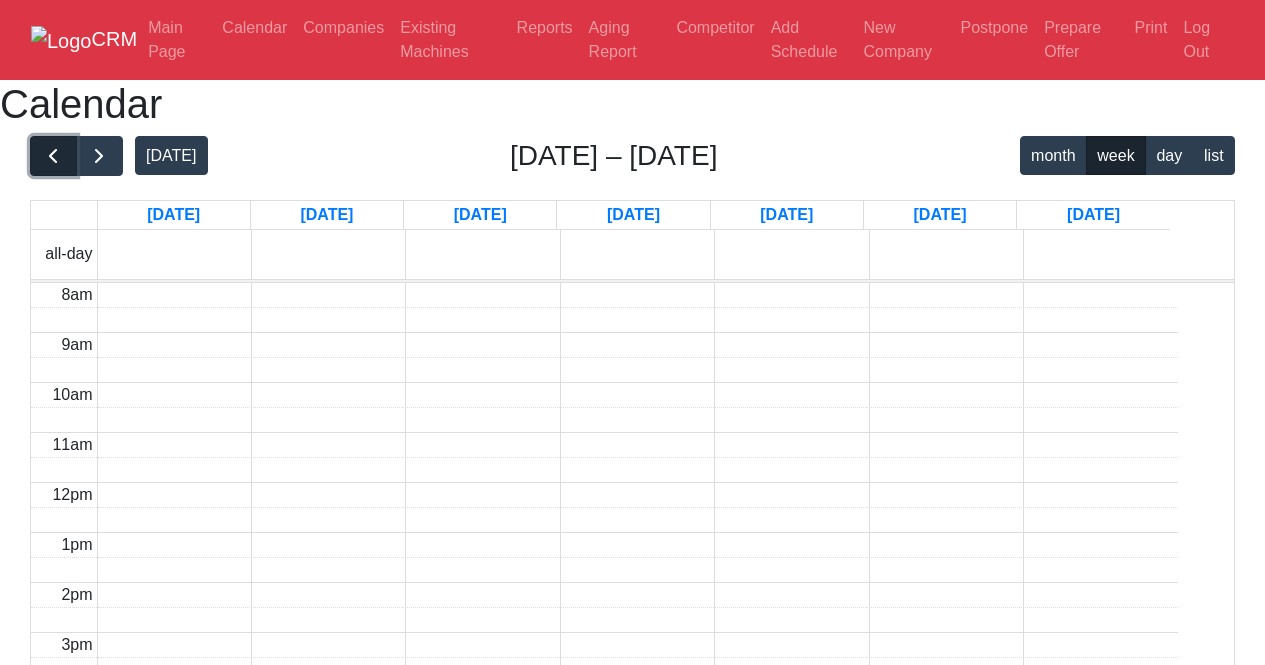 click at bounding box center [53, 156] 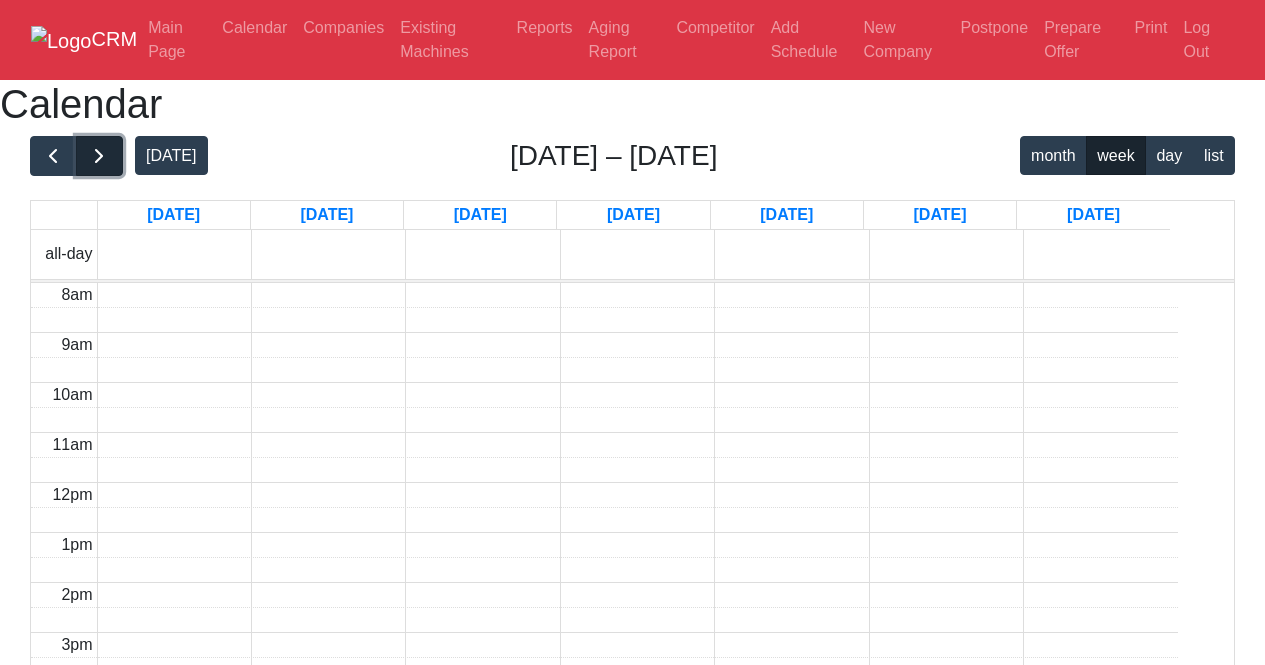click at bounding box center (99, 156) 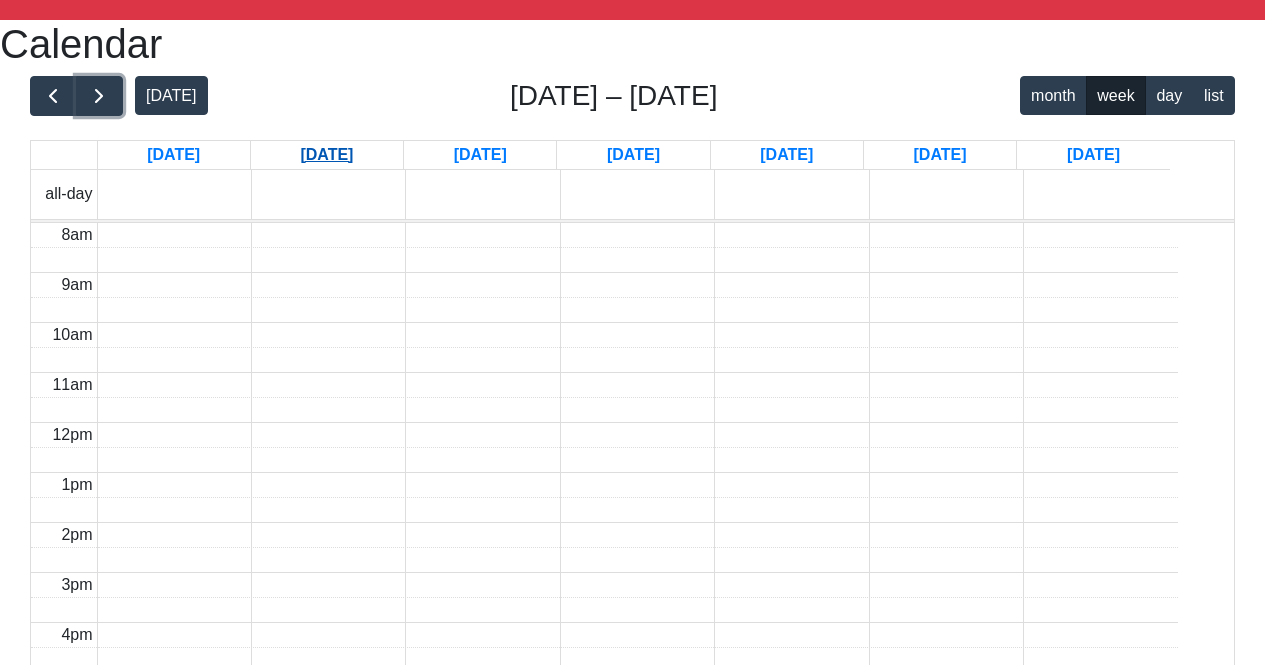 scroll, scrollTop: 0, scrollLeft: 0, axis: both 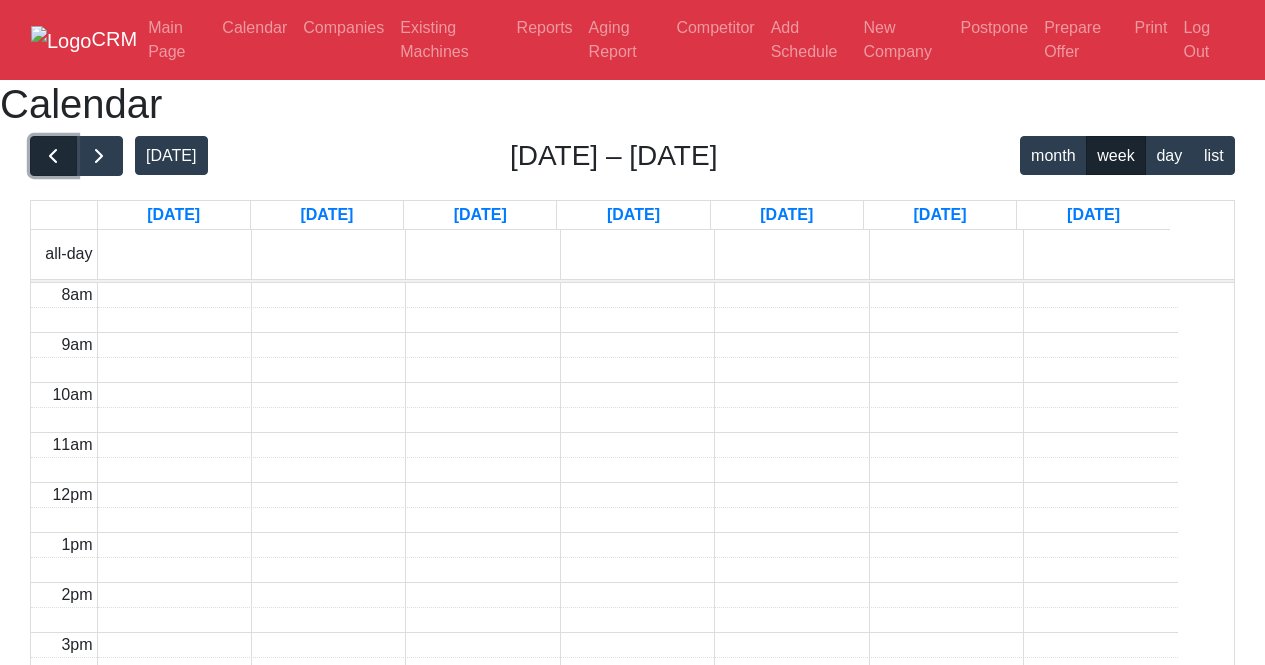 click at bounding box center (53, 156) 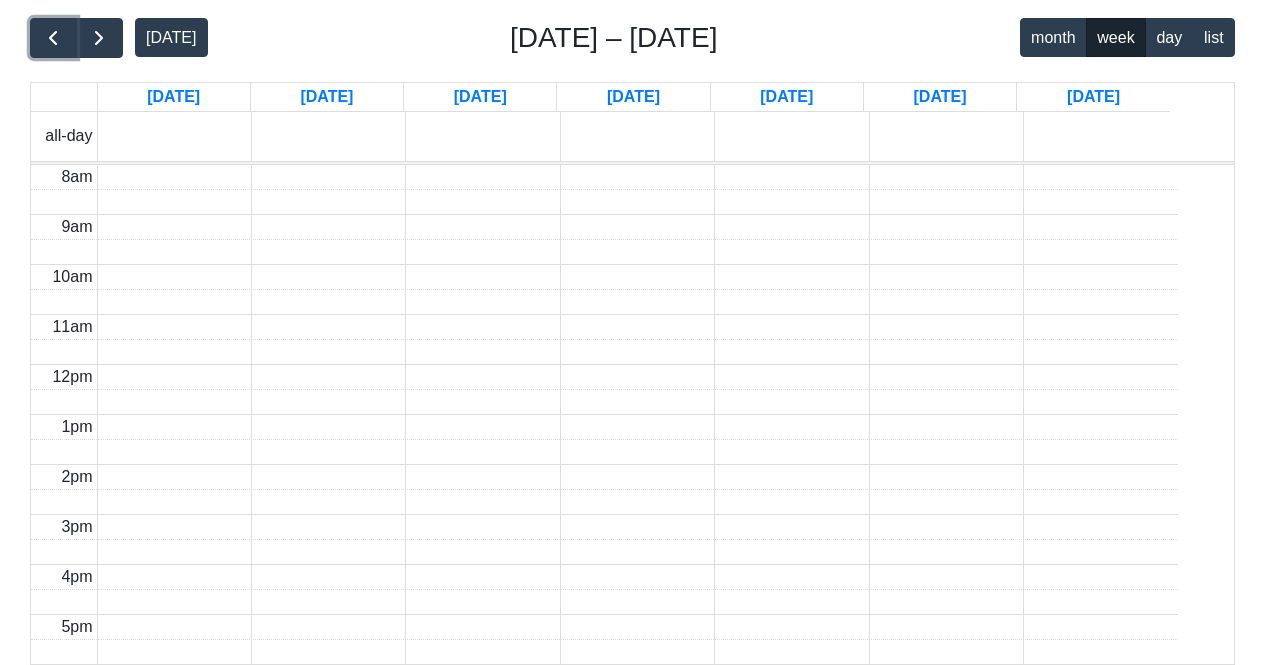 scroll, scrollTop: 0, scrollLeft: 0, axis: both 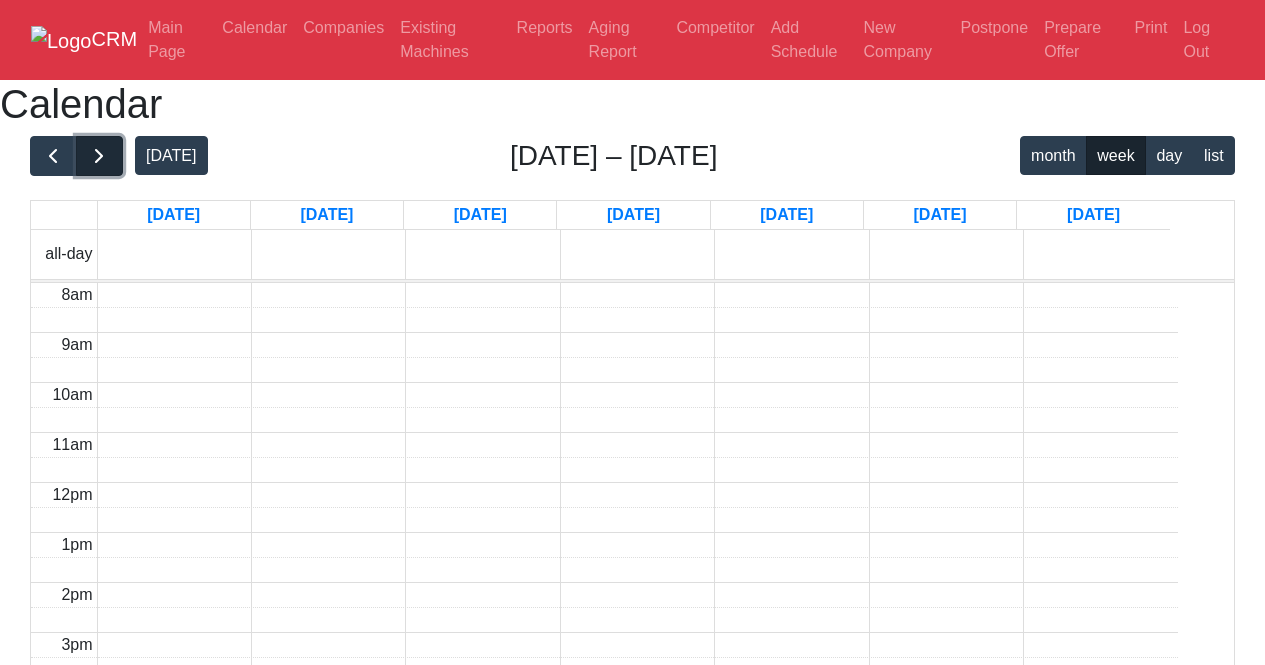 click at bounding box center (99, 156) 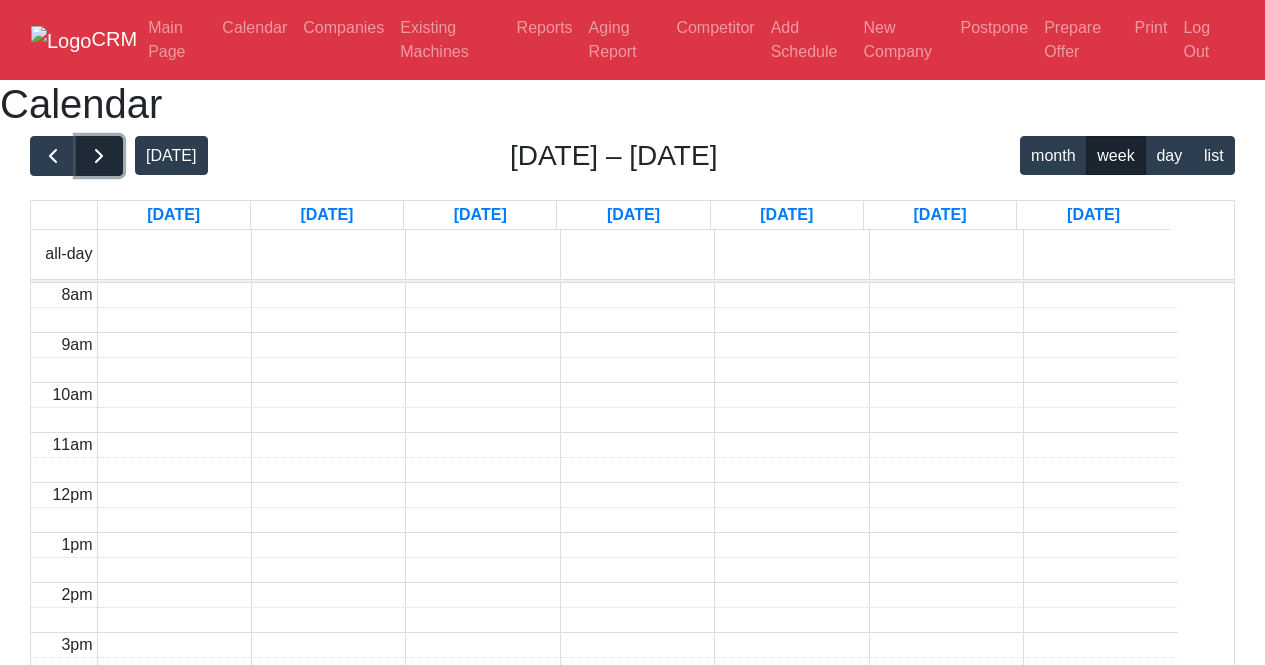 click at bounding box center [99, 156] 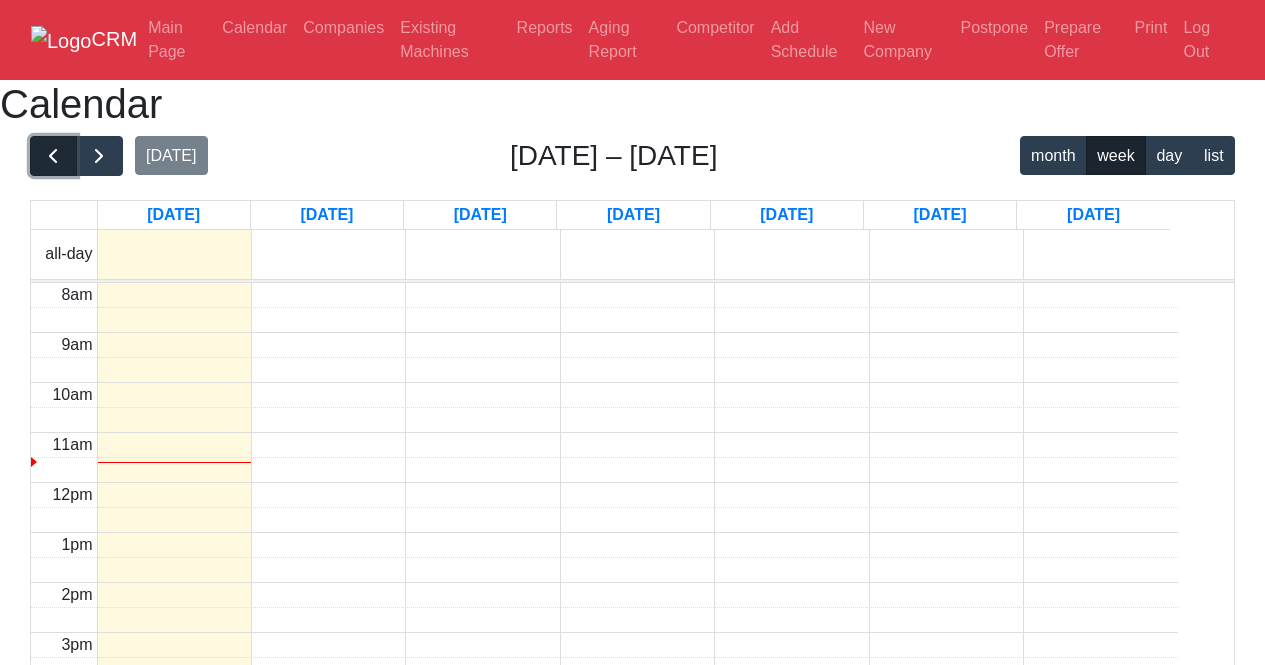 click at bounding box center (53, 156) 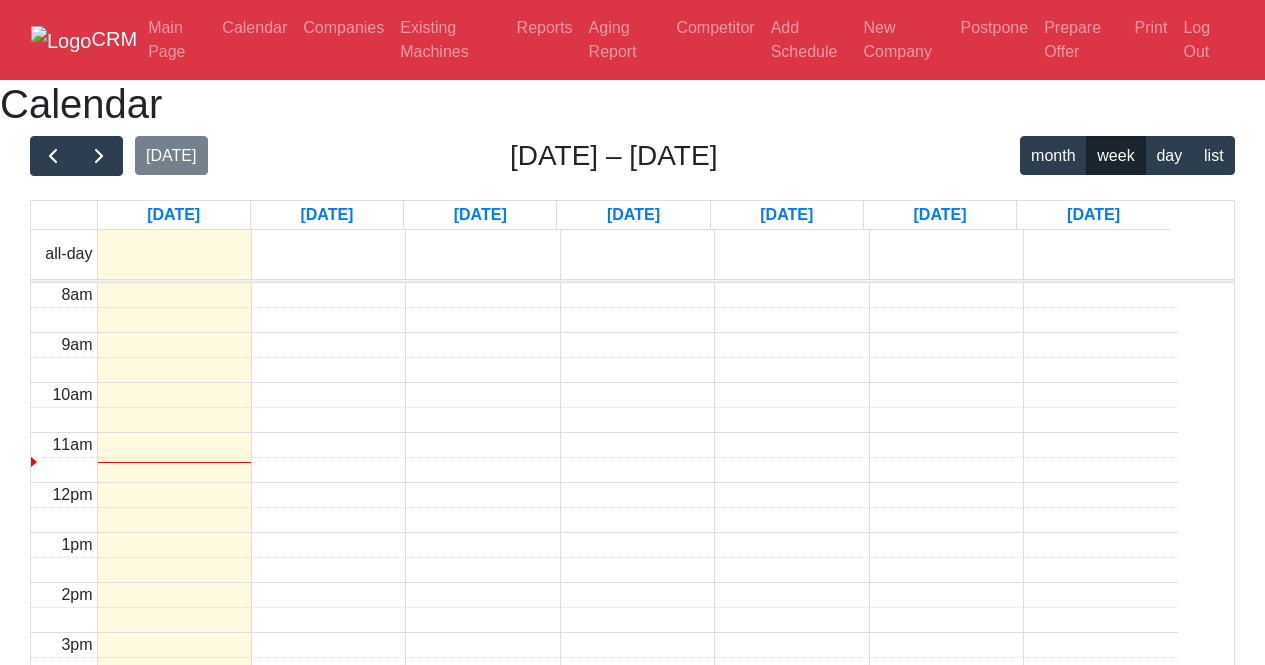 scroll, scrollTop: 0, scrollLeft: 0, axis: both 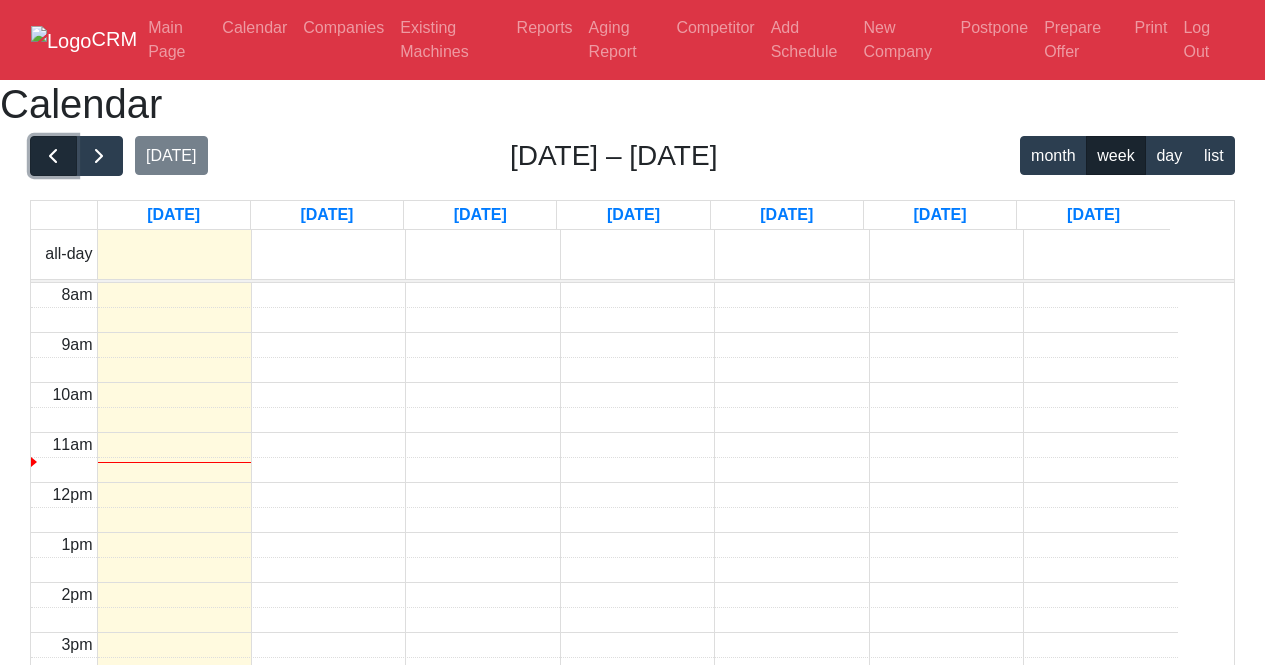 click at bounding box center [53, 156] 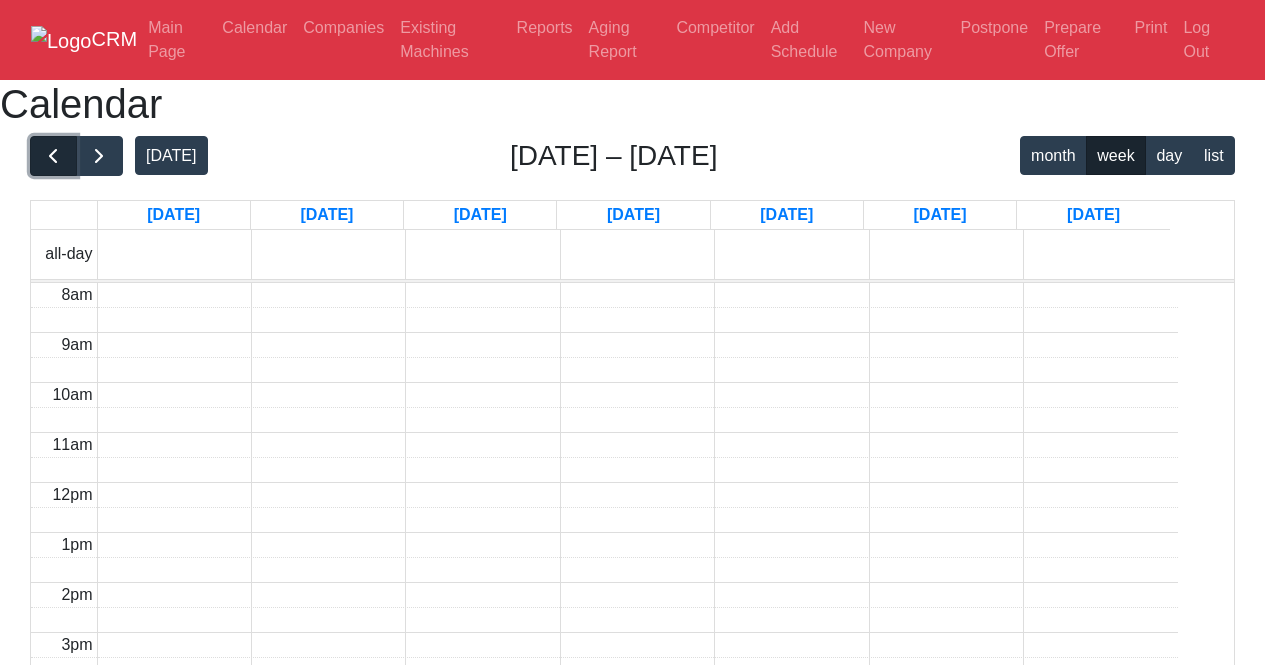 click at bounding box center (53, 156) 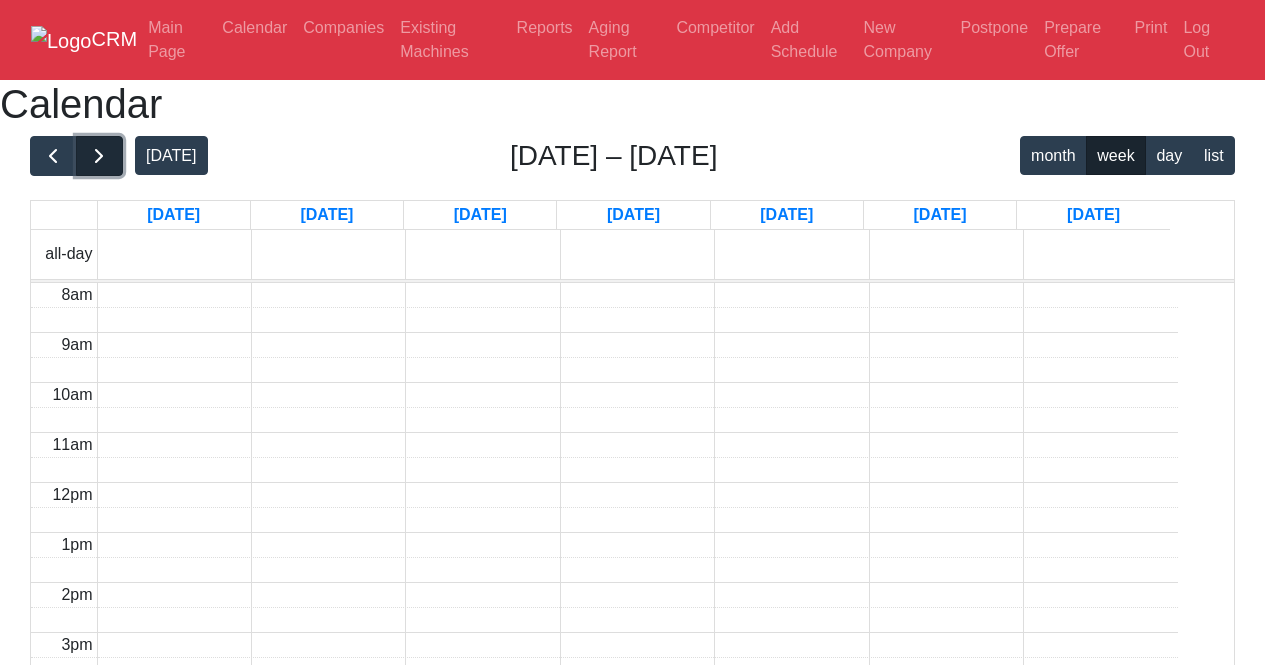 click at bounding box center [99, 156] 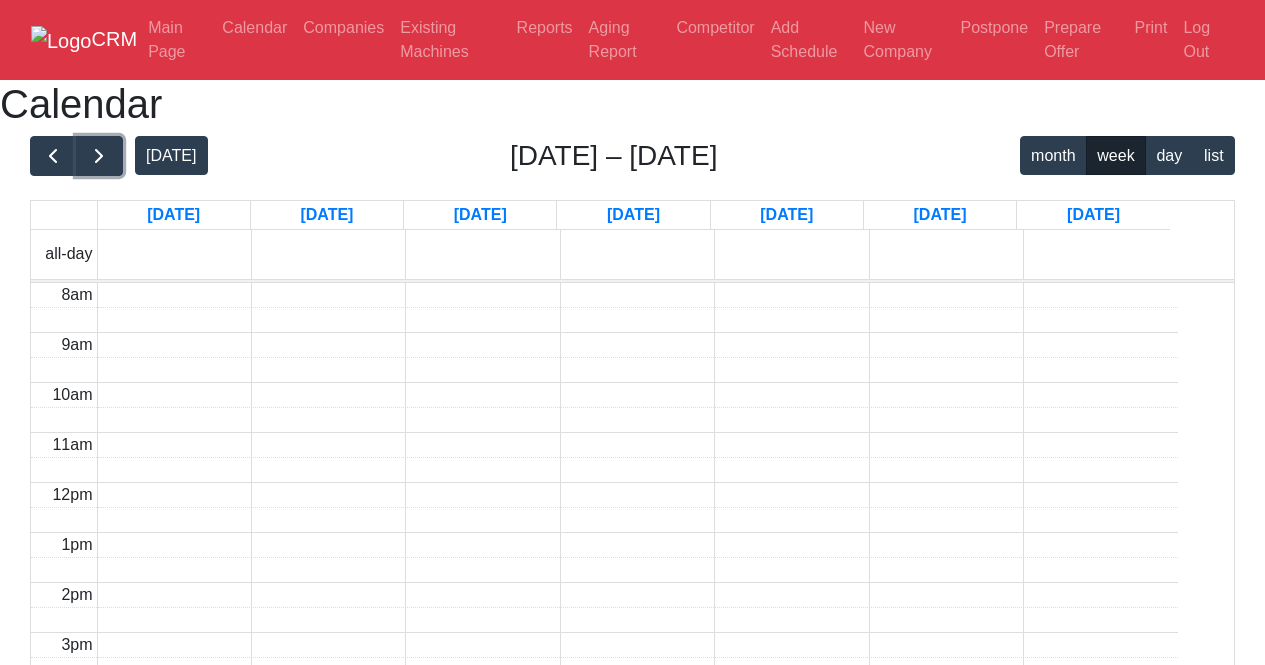 scroll, scrollTop: 380, scrollLeft: 0, axis: vertical 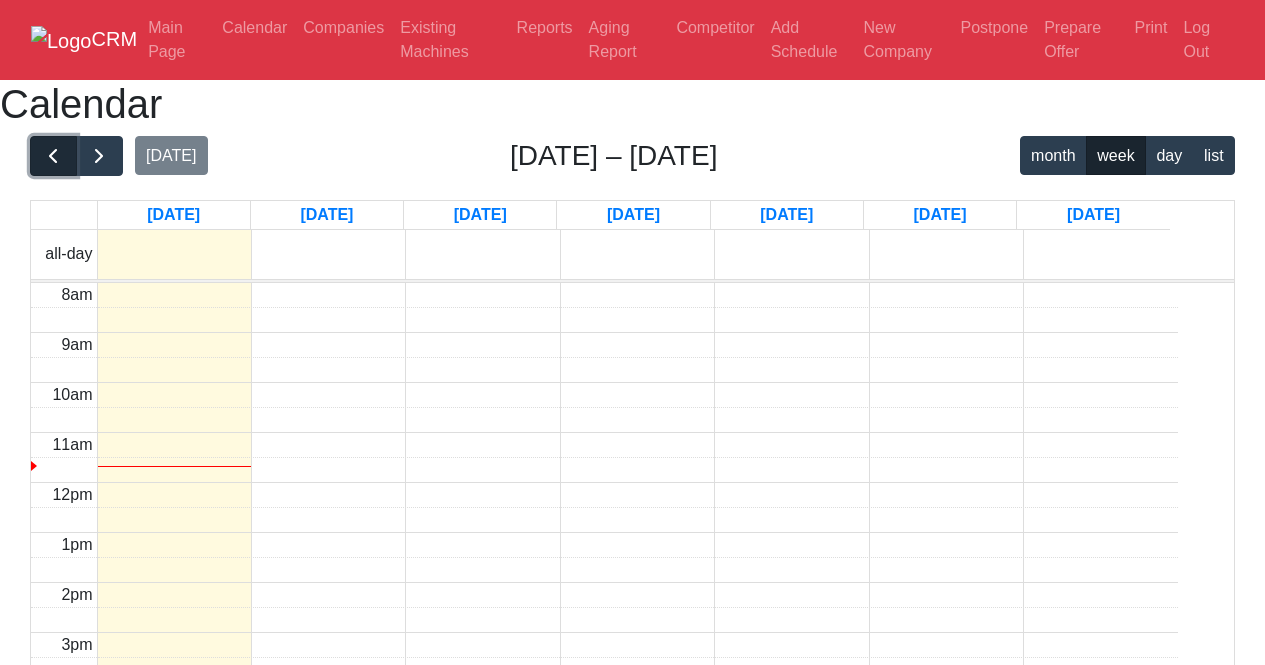 click at bounding box center (53, 156) 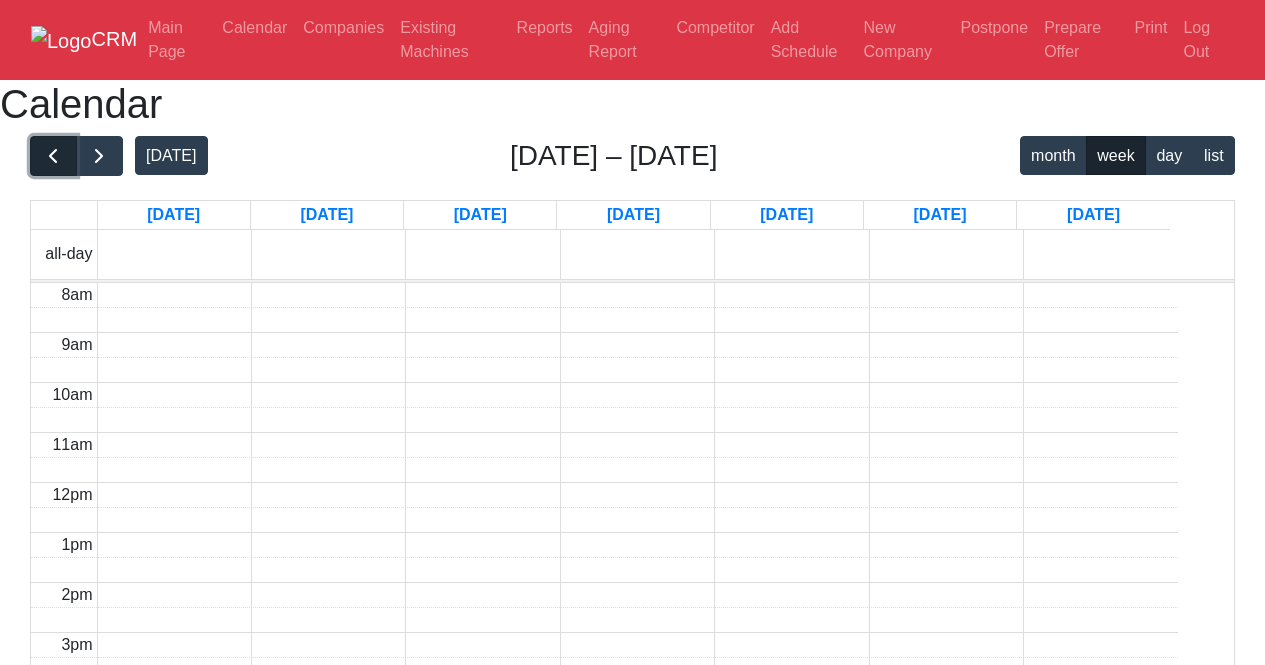 click at bounding box center (53, 156) 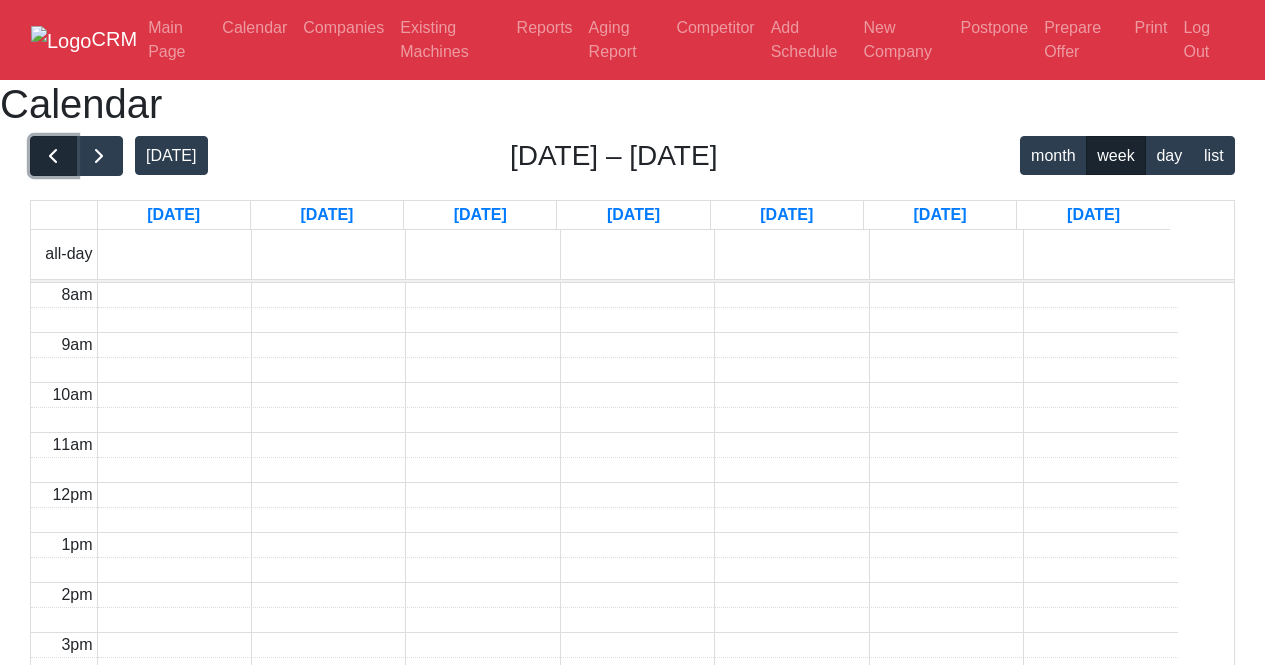 click at bounding box center [53, 156] 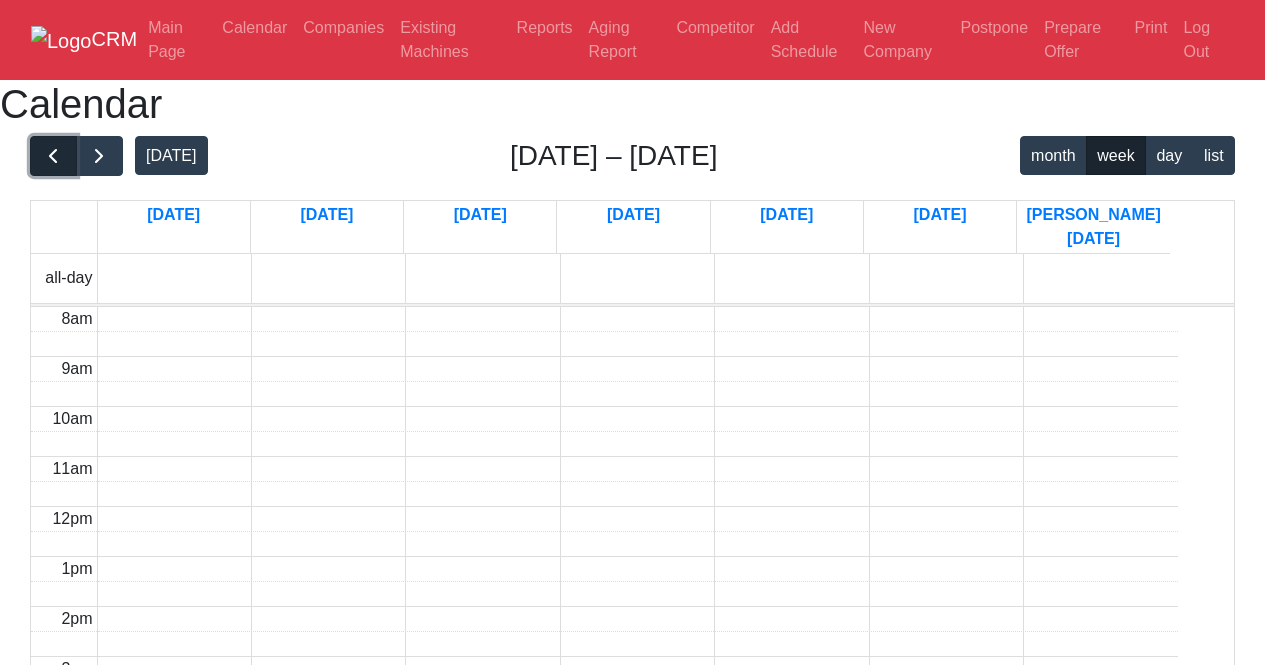 click at bounding box center (53, 156) 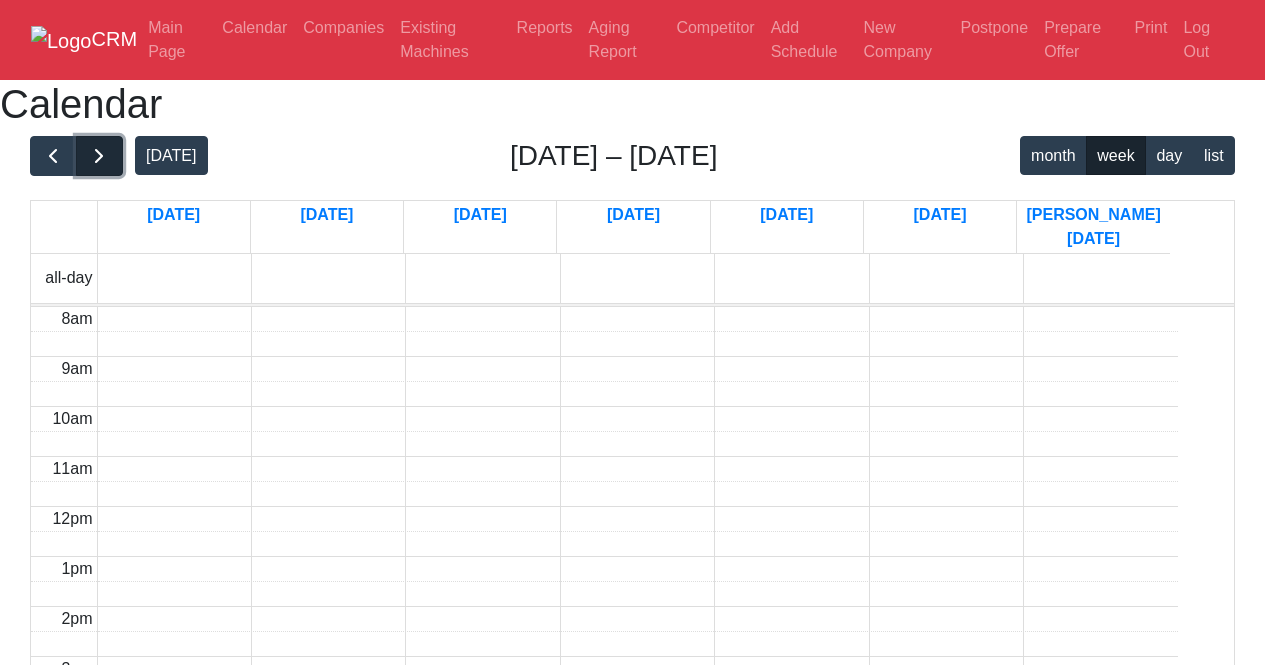 click at bounding box center (99, 156) 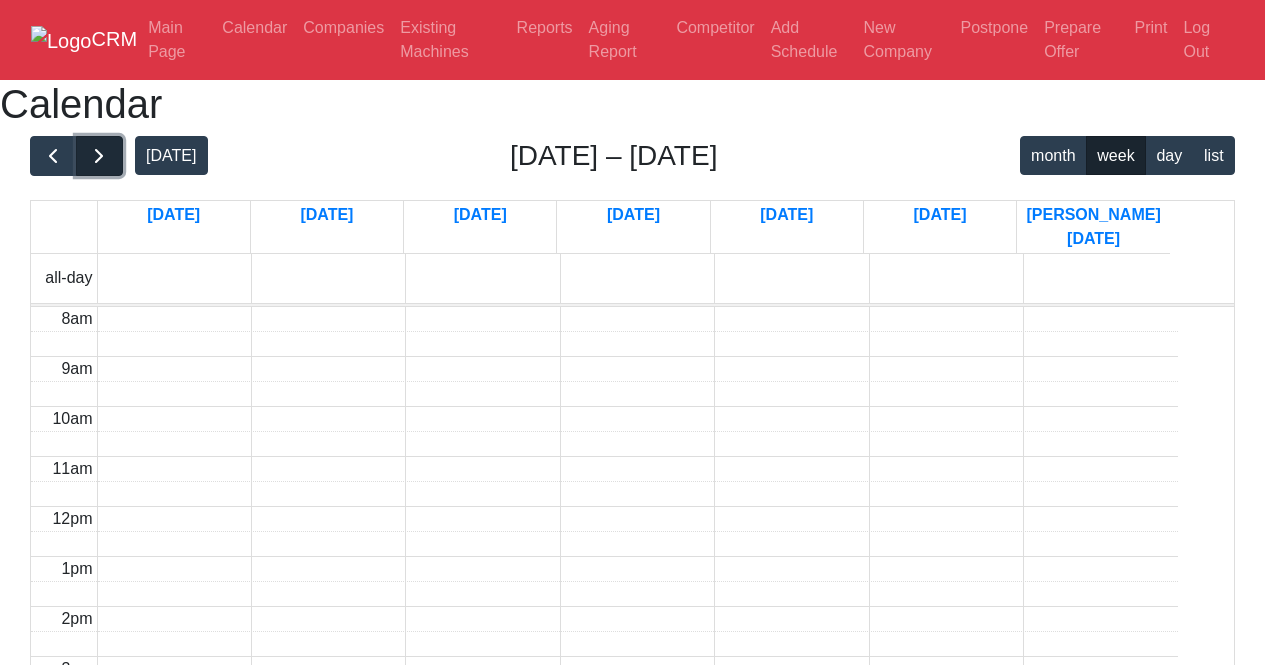 click at bounding box center [99, 156] 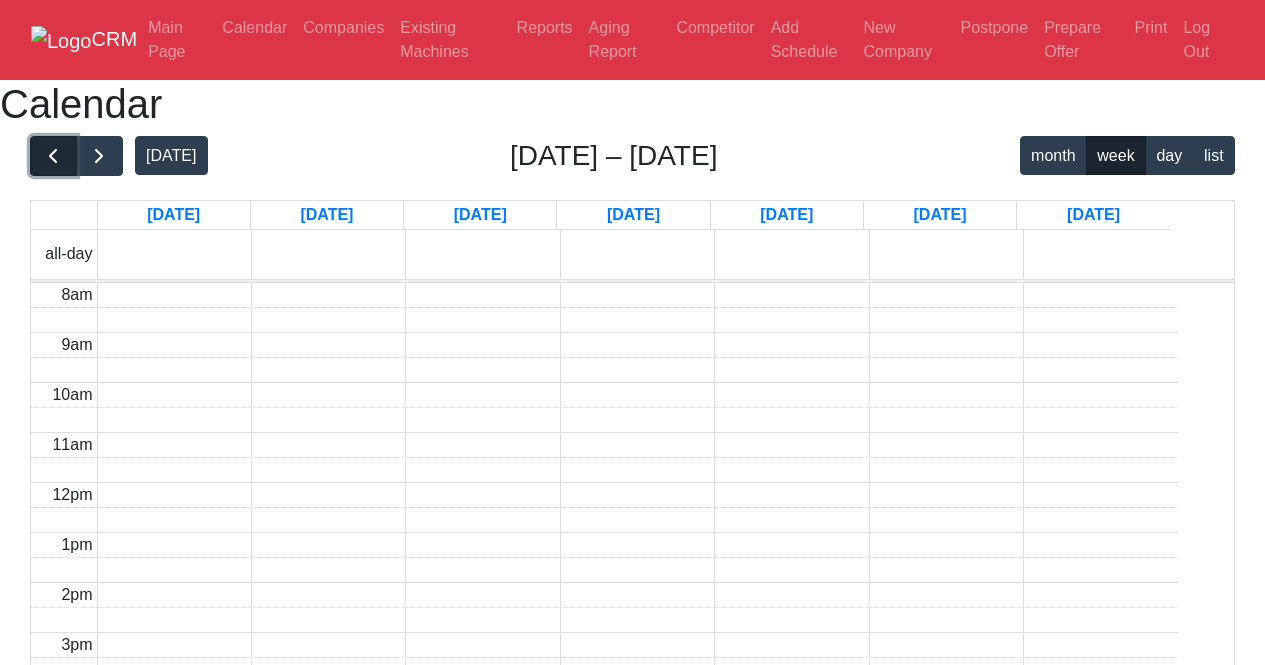 click at bounding box center (53, 156) 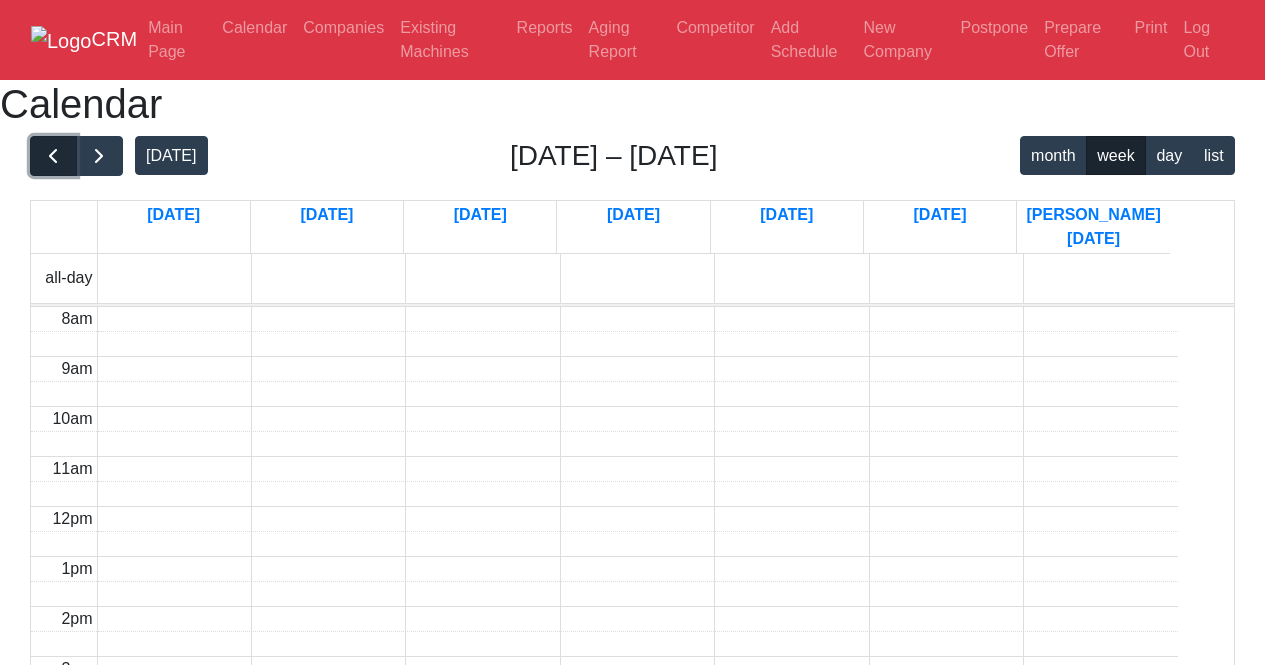 click at bounding box center (53, 156) 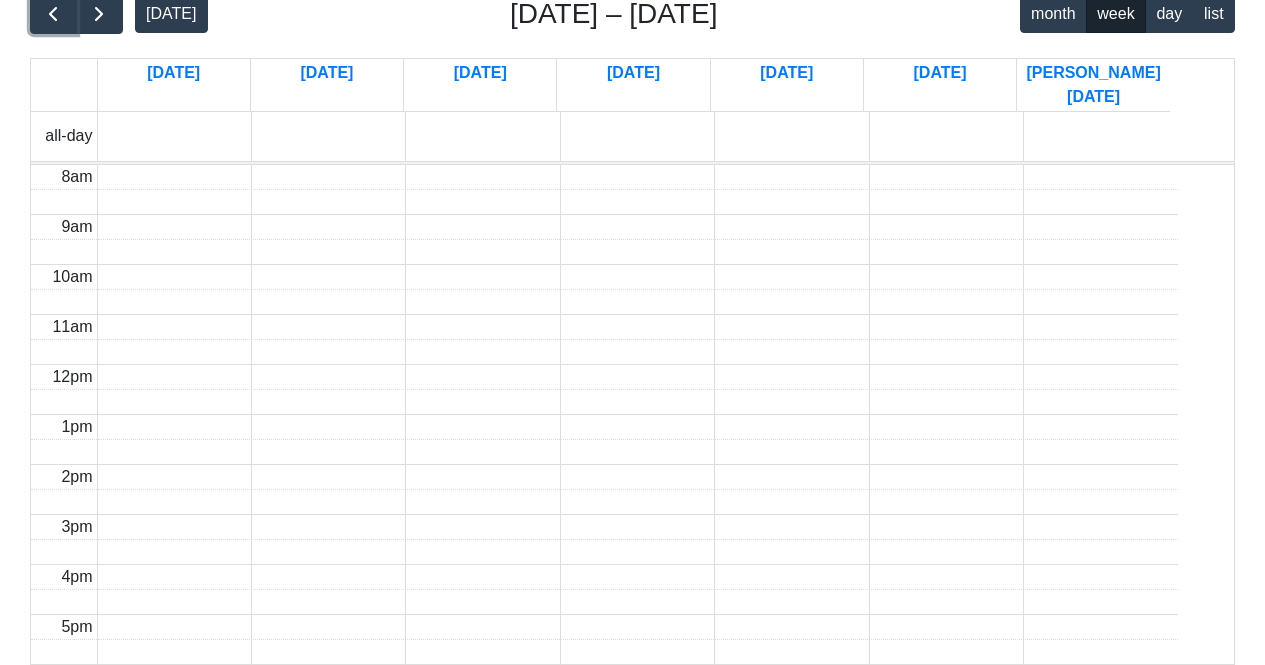 scroll, scrollTop: 0, scrollLeft: 0, axis: both 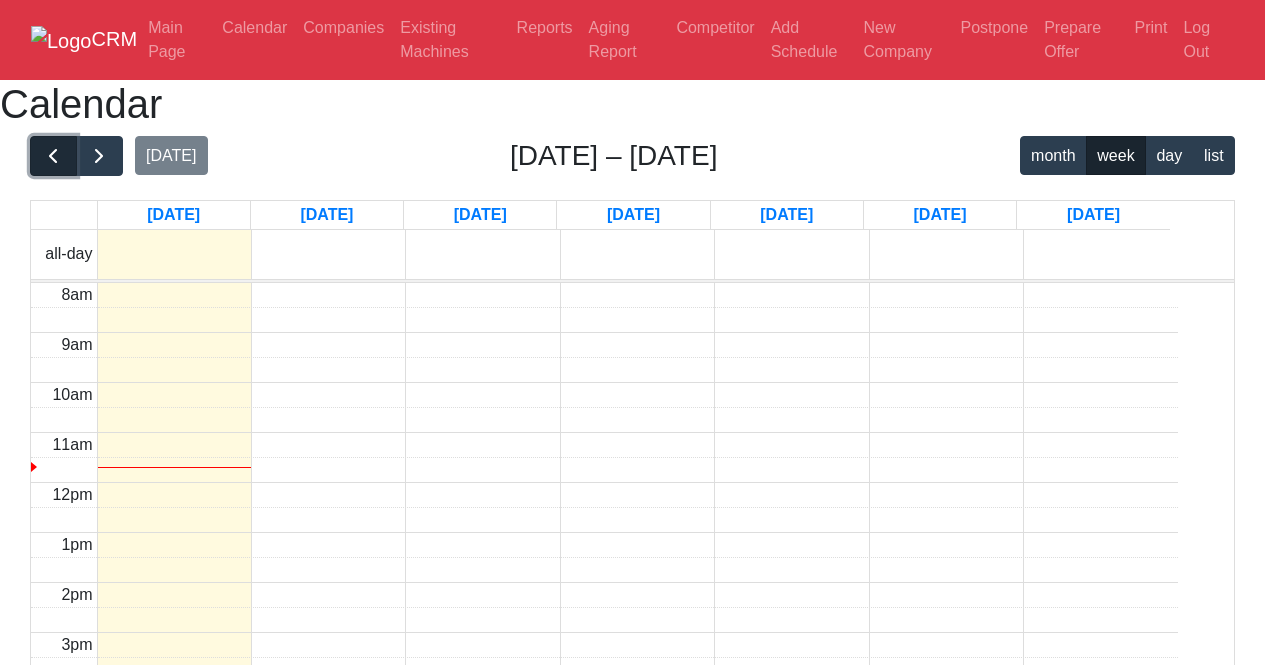 click at bounding box center (53, 156) 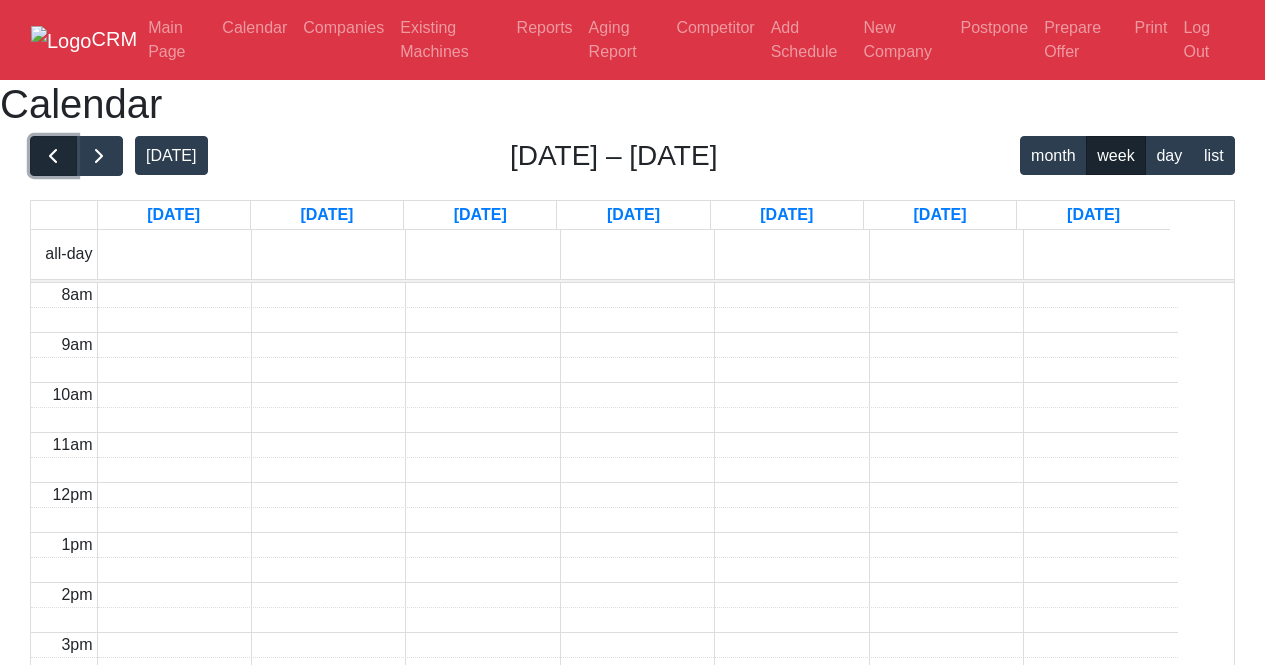 click at bounding box center (53, 156) 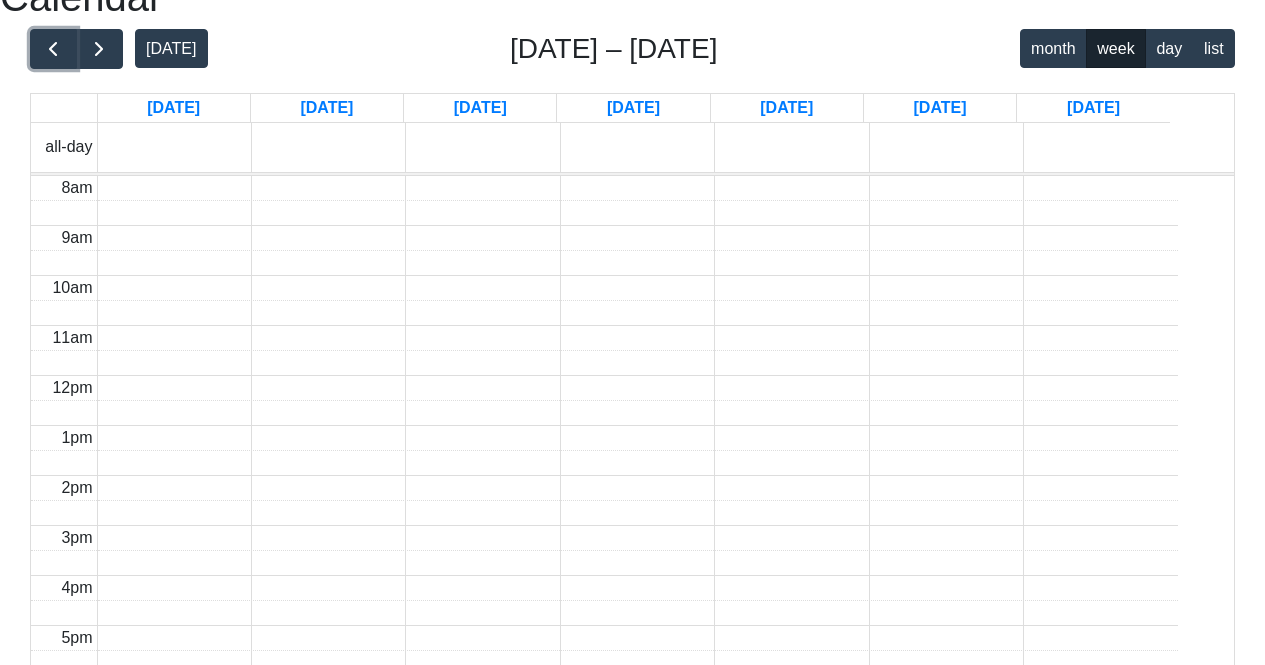 scroll, scrollTop: 380, scrollLeft: 0, axis: vertical 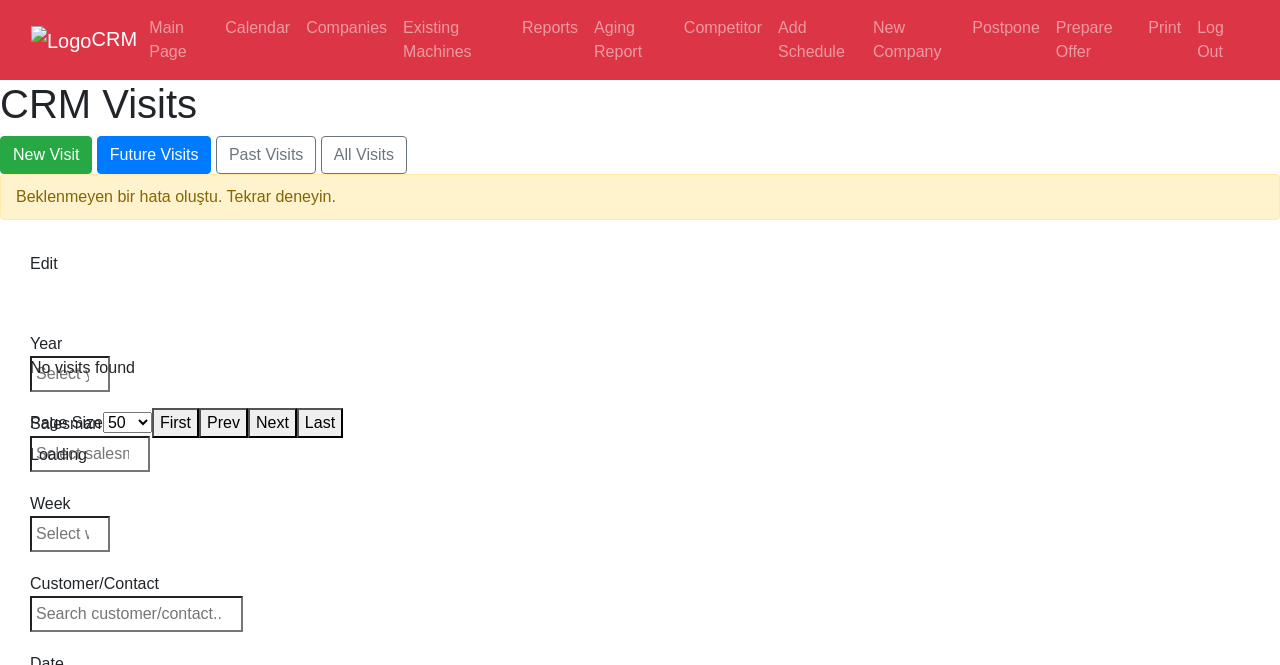 select on "50" 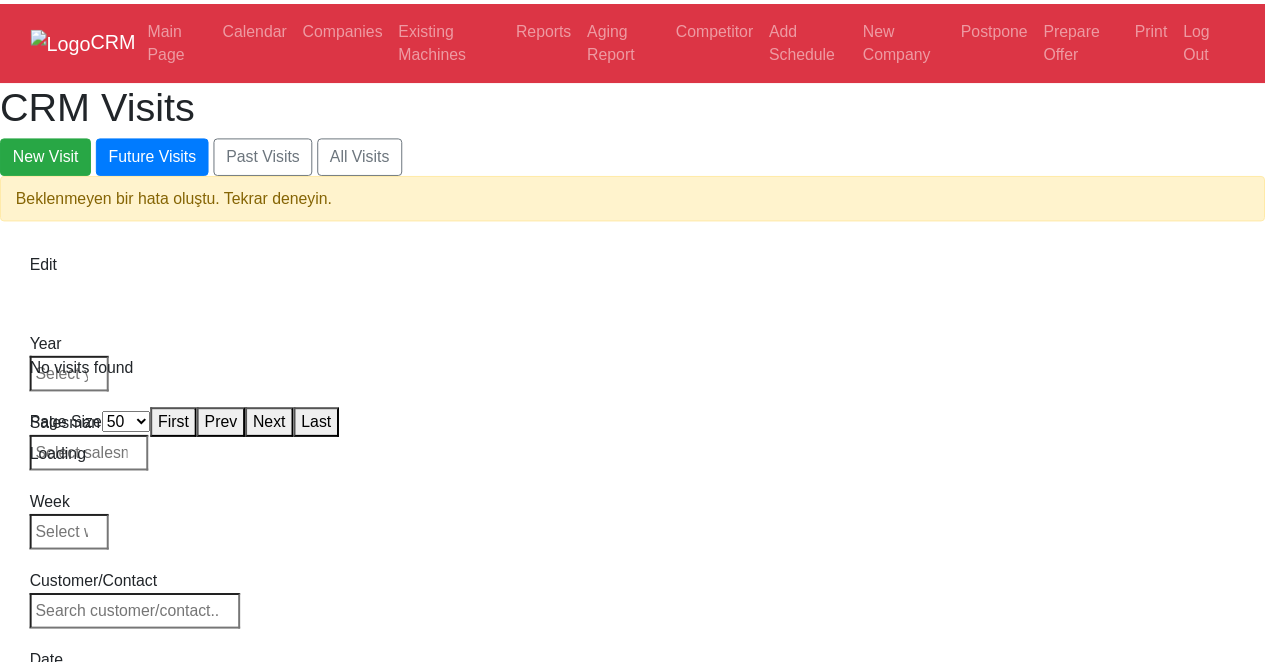 scroll, scrollTop: 0, scrollLeft: 0, axis: both 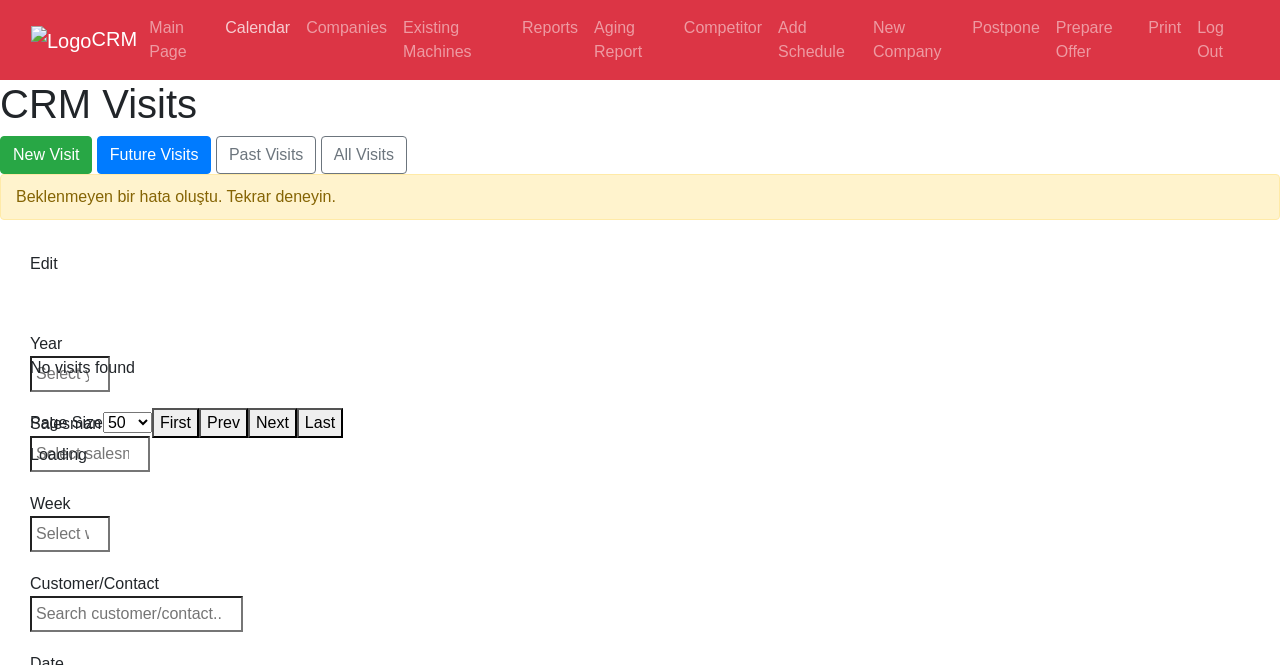 click on "Calendar" at bounding box center (257, 28) 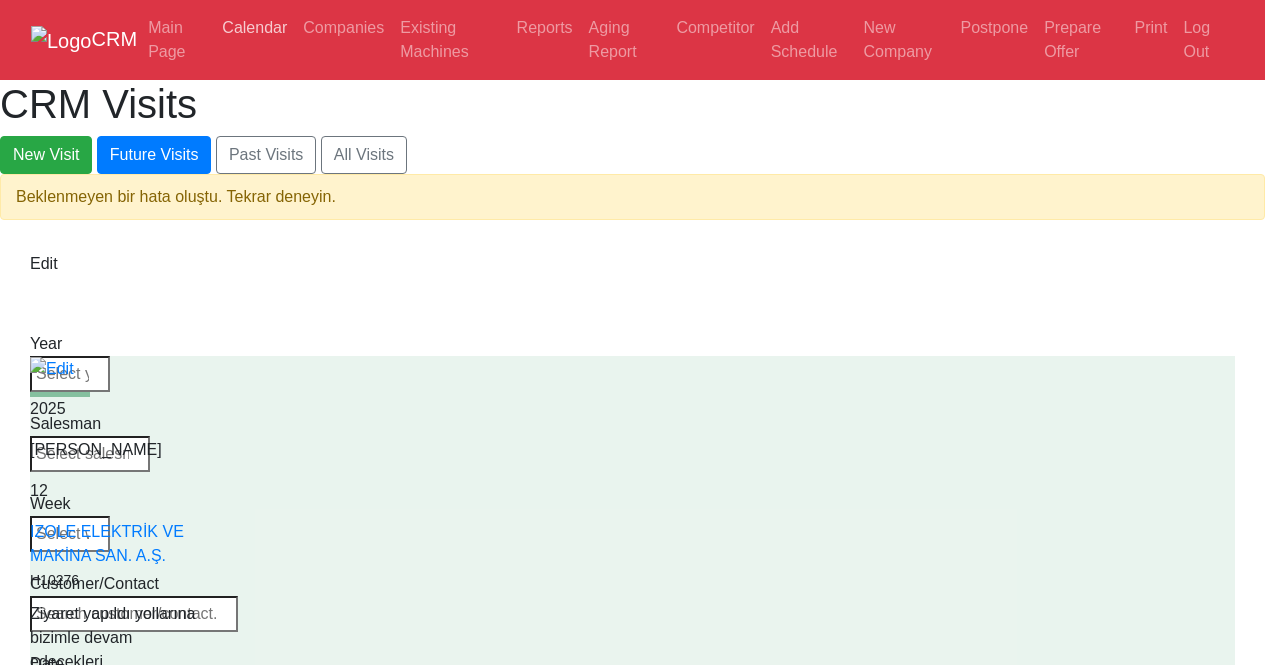 click on "Calendar" at bounding box center (254, 28) 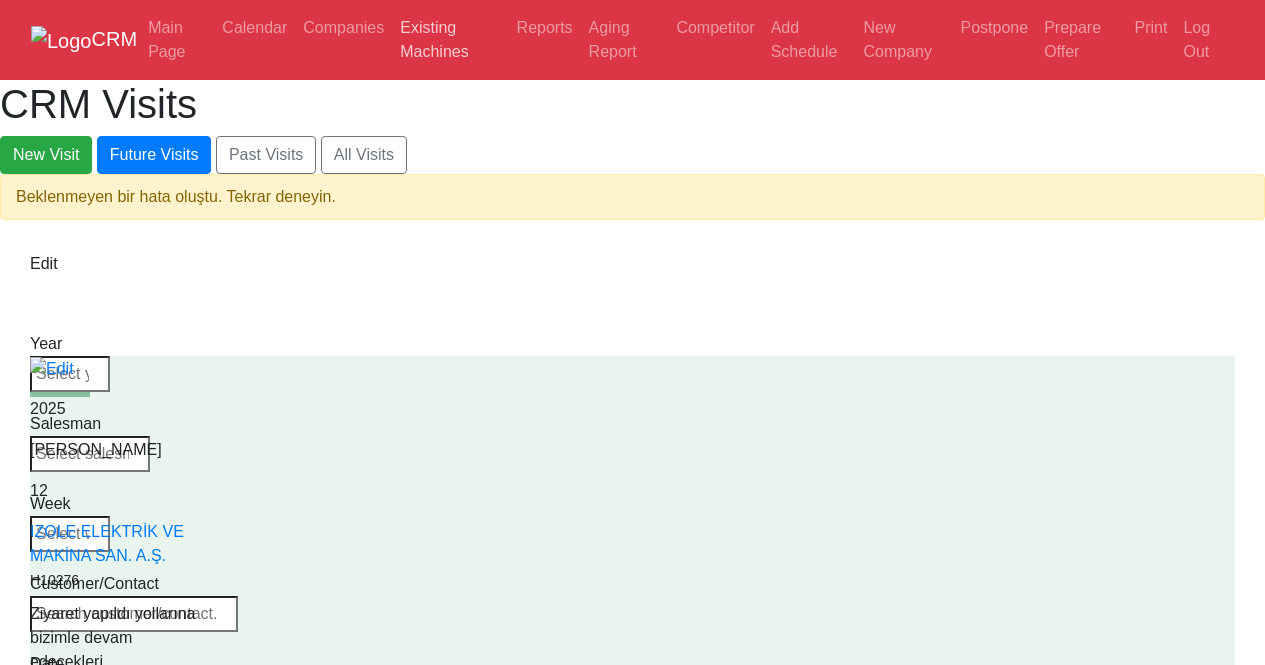 click on "Existing Machines" at bounding box center (450, 40) 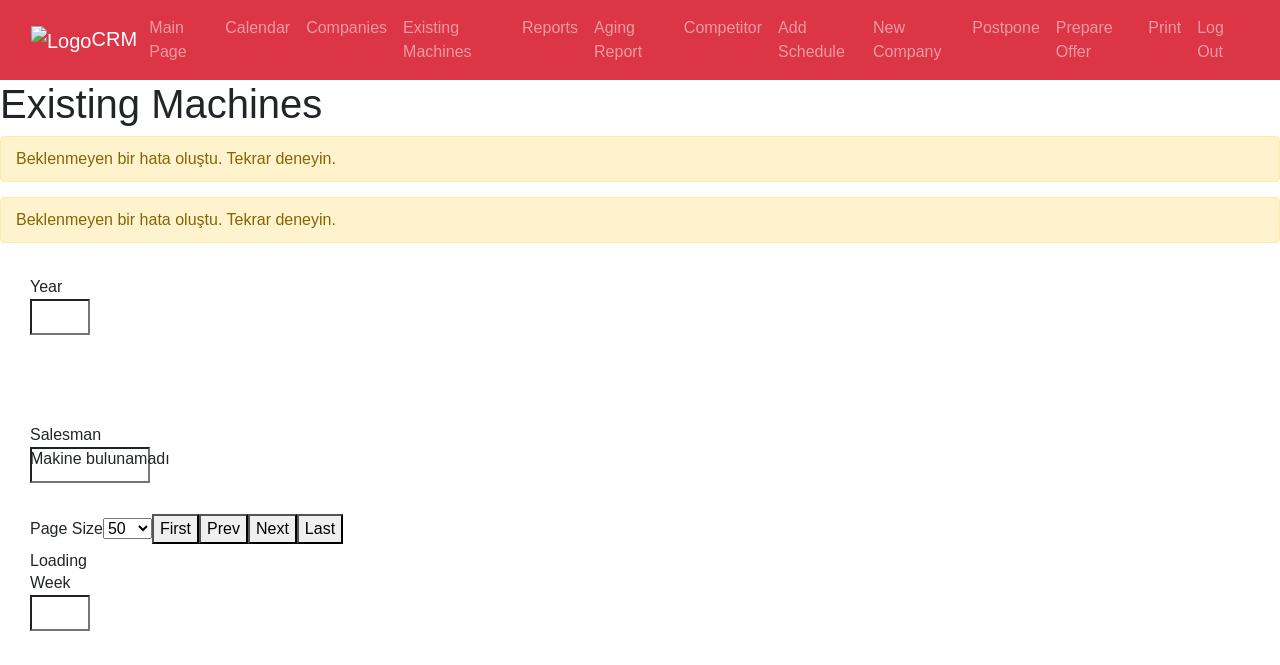 select on "50" 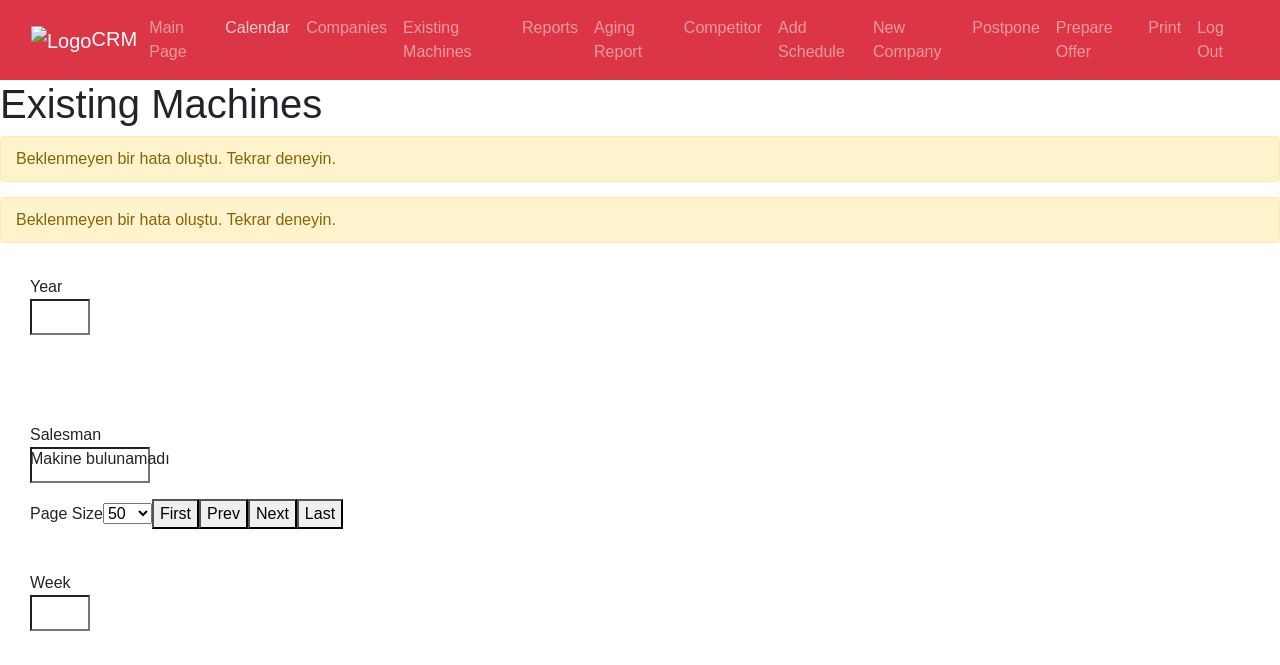 click on "Calendar" at bounding box center (257, 28) 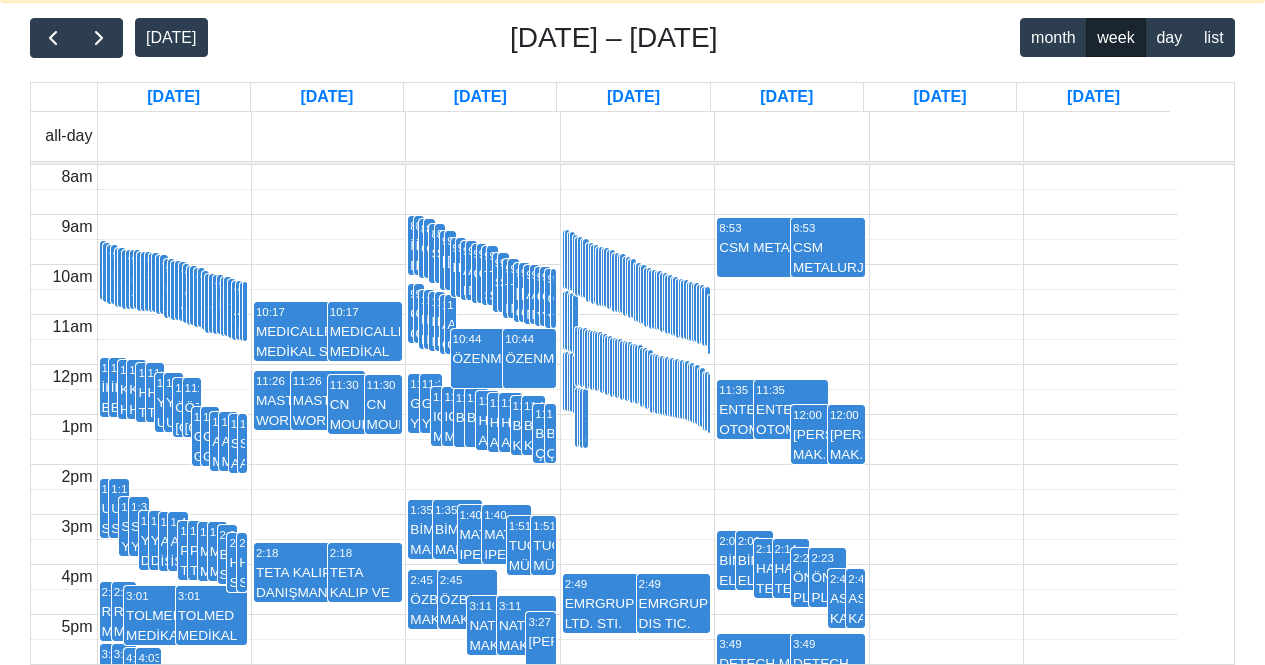 scroll, scrollTop: 617, scrollLeft: 0, axis: vertical 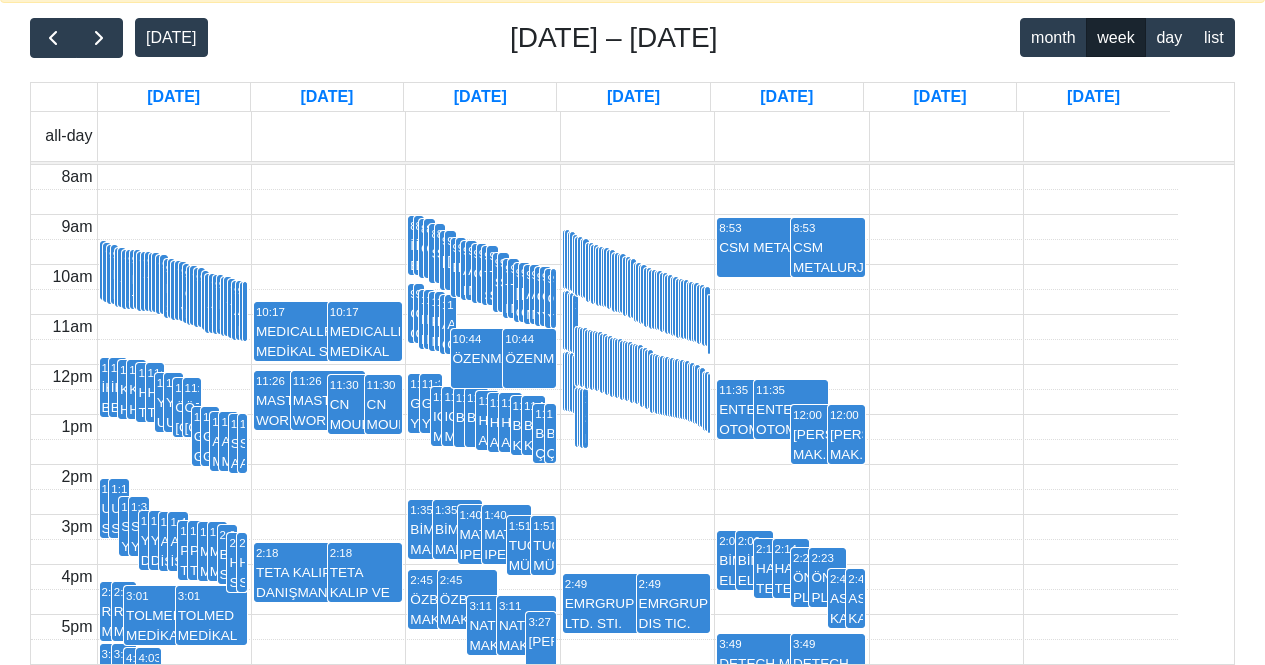 click on "MEDICALLFORM MEDİKAL SAN. VE TİC. A.Ş." at bounding box center [328, 341] 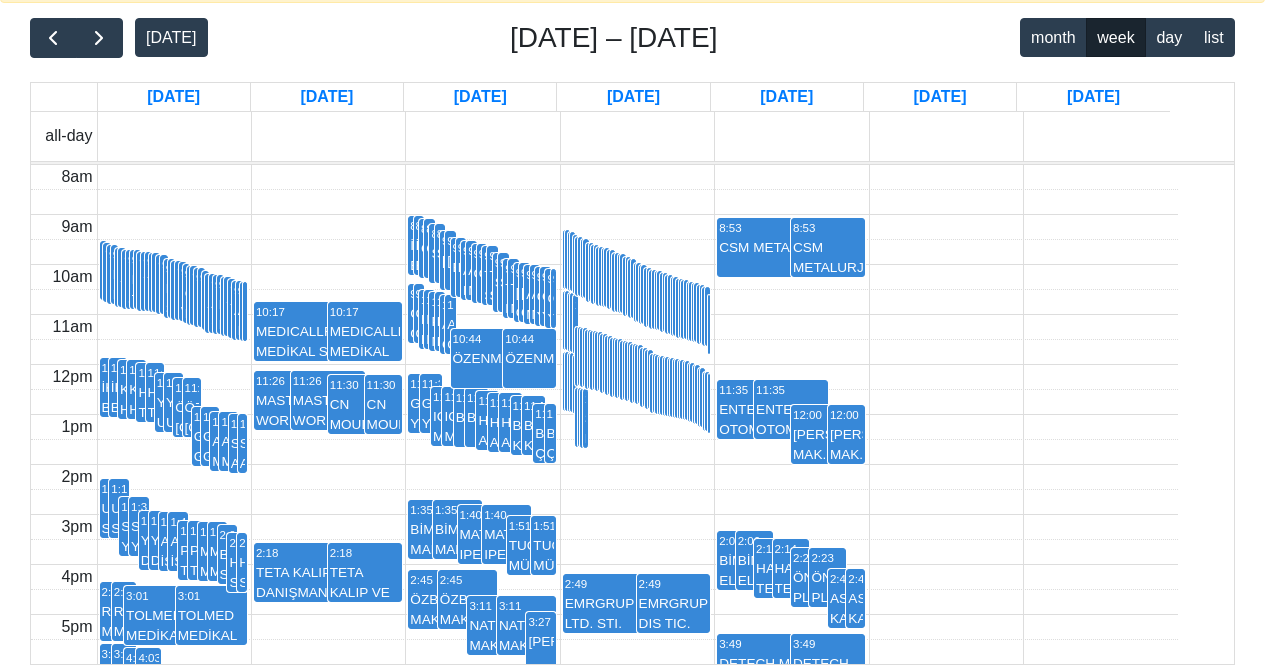 scroll, scrollTop: 644, scrollLeft: 0, axis: vertical 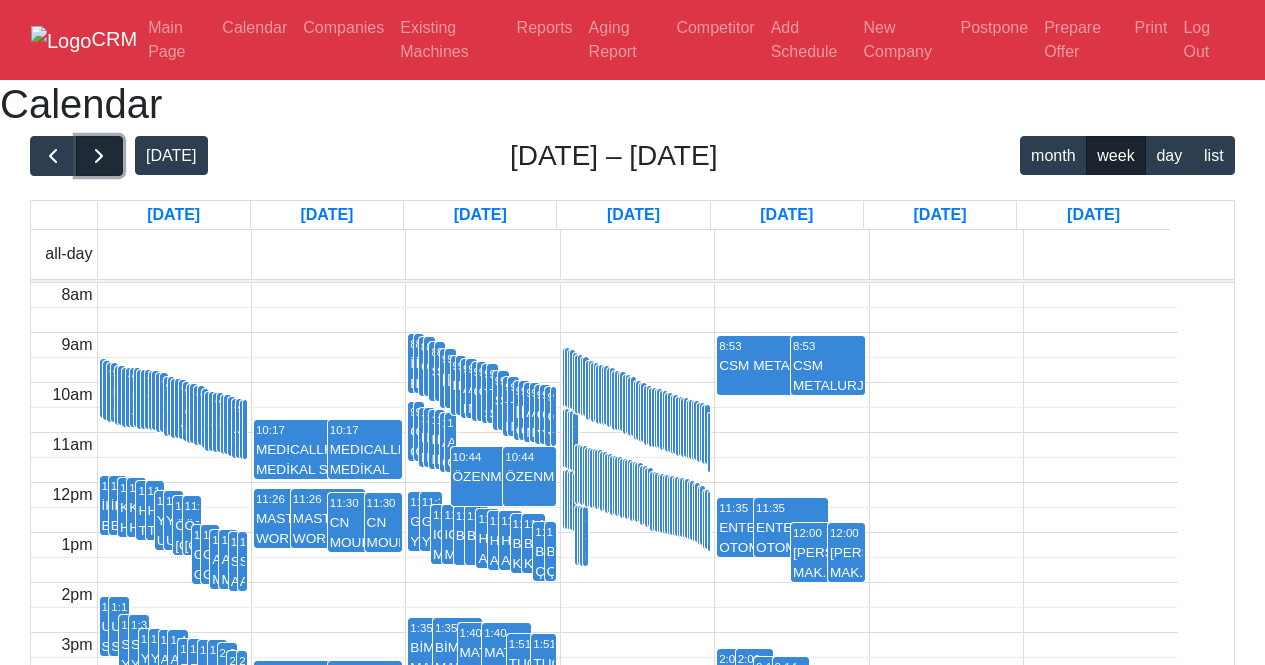 click at bounding box center (99, 156) 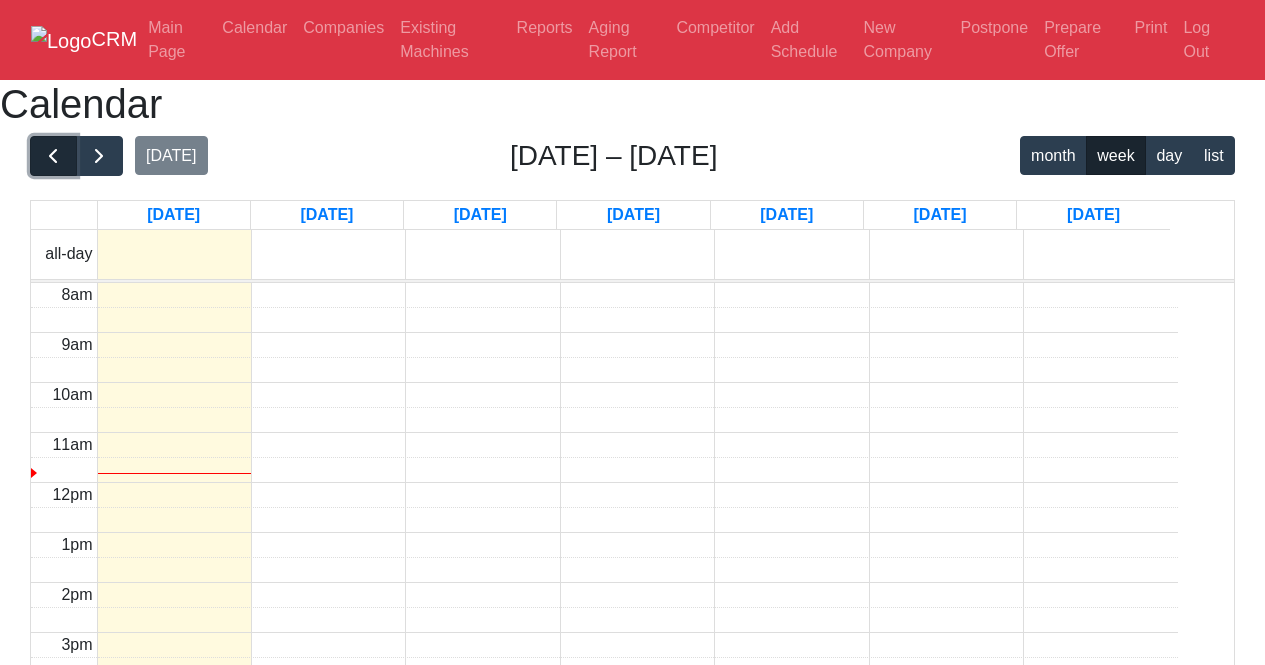 click at bounding box center (53, 156) 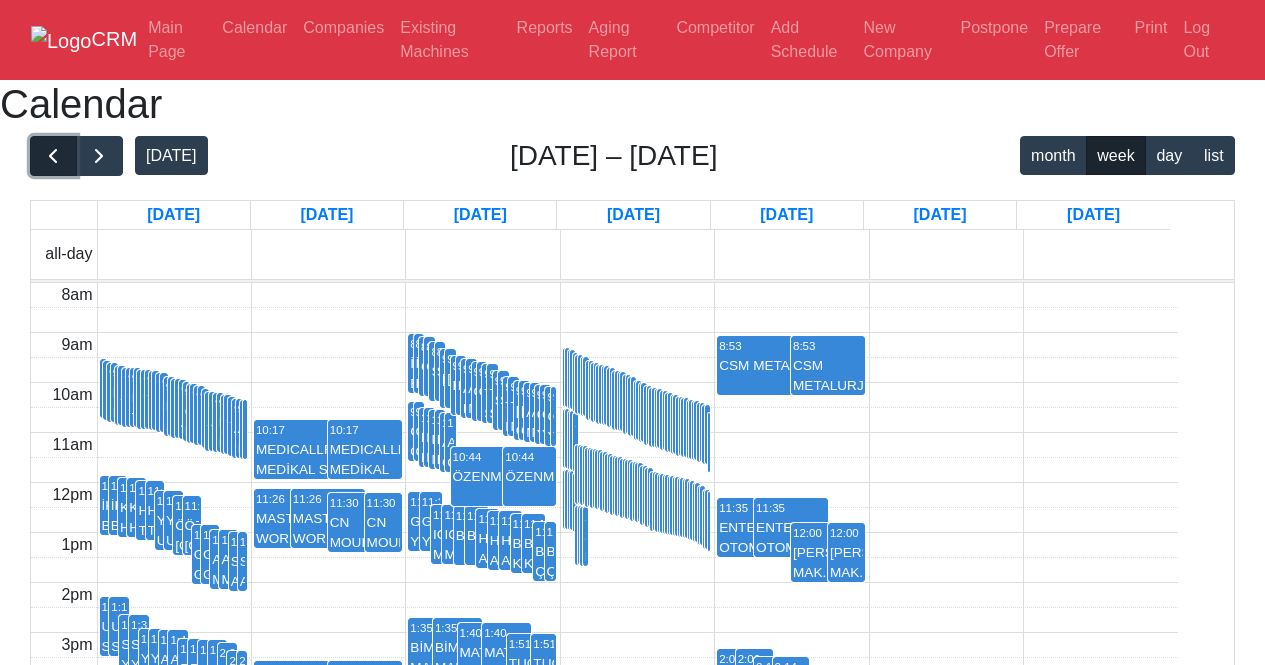 click at bounding box center [53, 156] 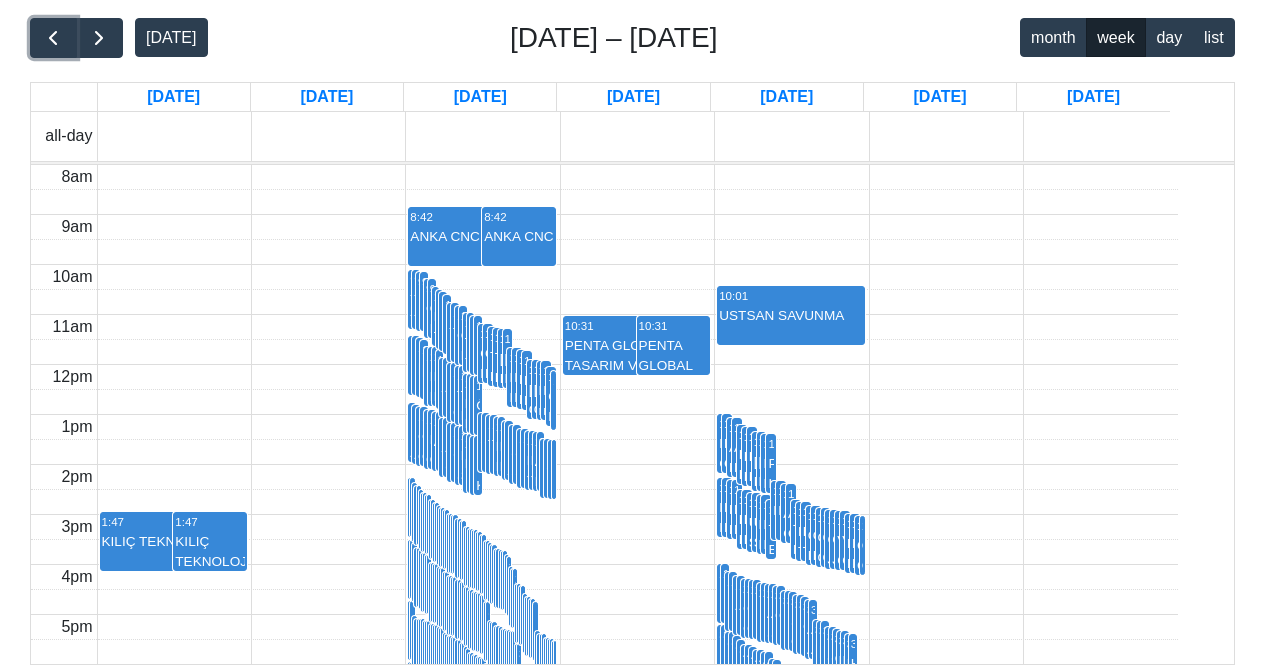 scroll, scrollTop: 380, scrollLeft: 0, axis: vertical 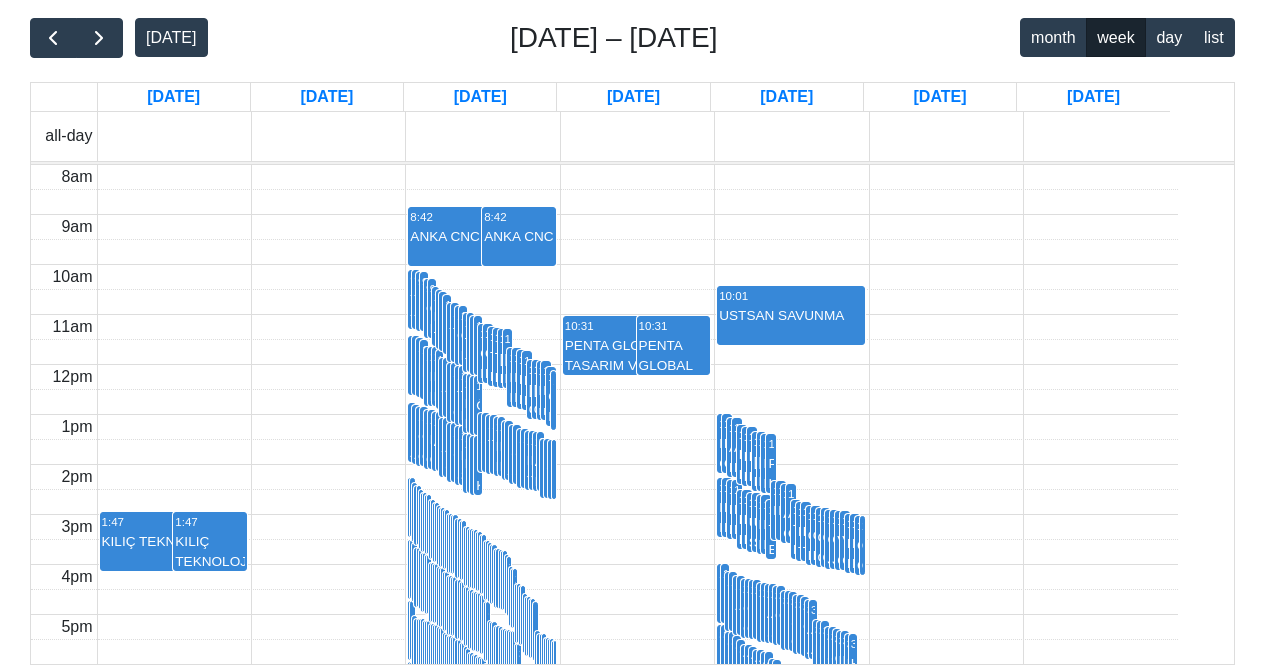 click on "8:42 ANKA CNC" at bounding box center [519, 236] 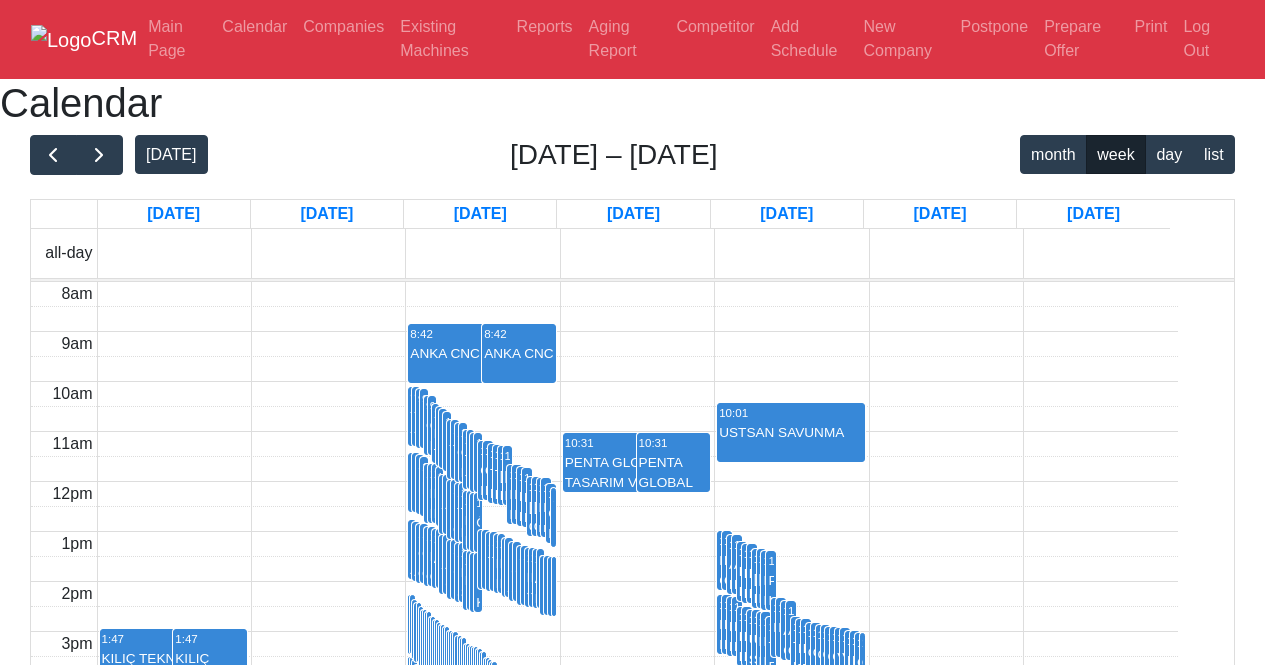 scroll, scrollTop: 0, scrollLeft: 0, axis: both 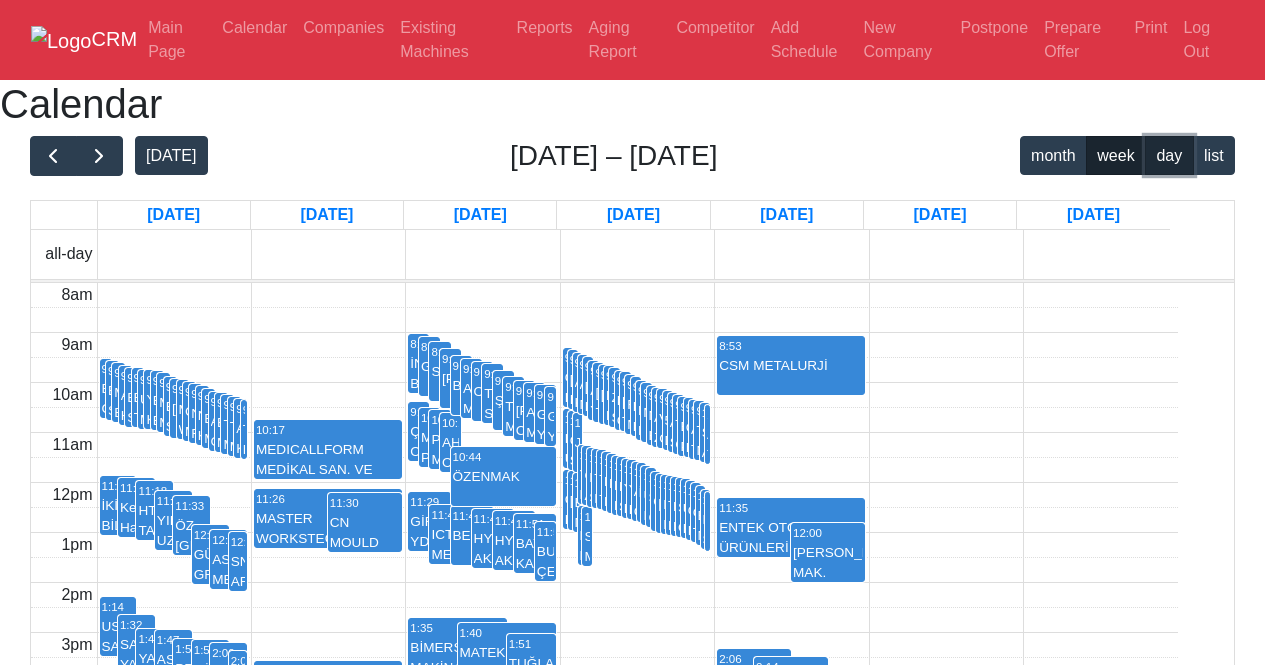 click on "day" at bounding box center [1169, 155] 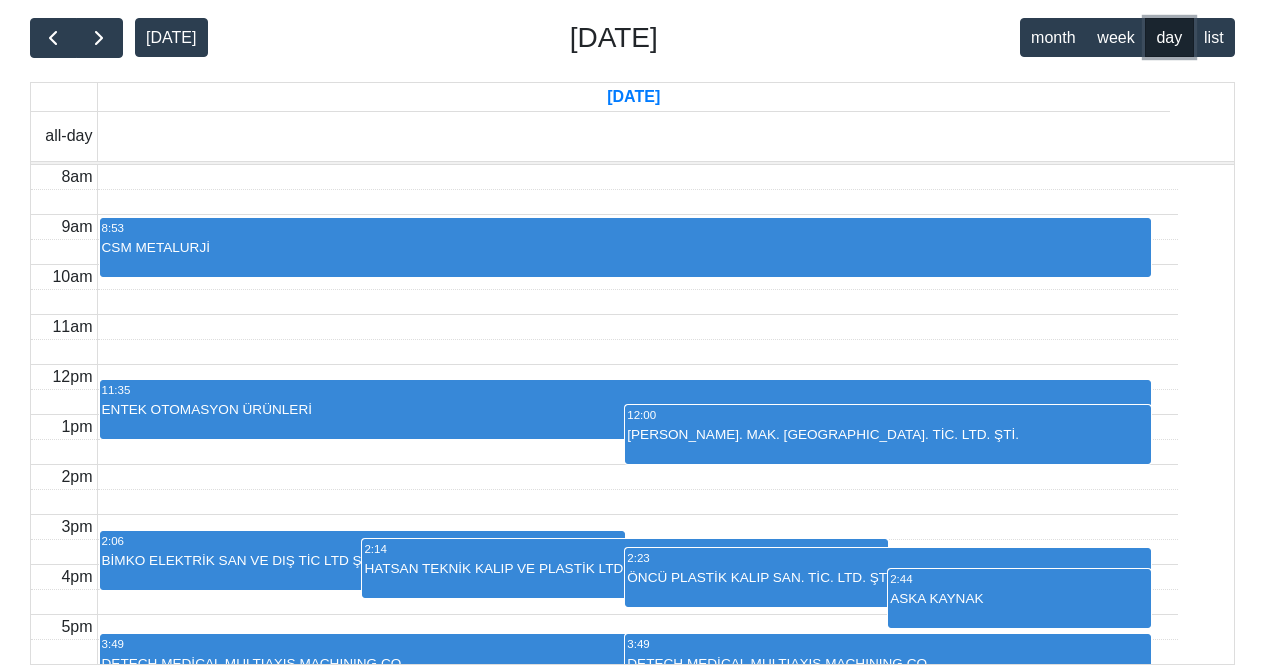 scroll, scrollTop: 0, scrollLeft: 0, axis: both 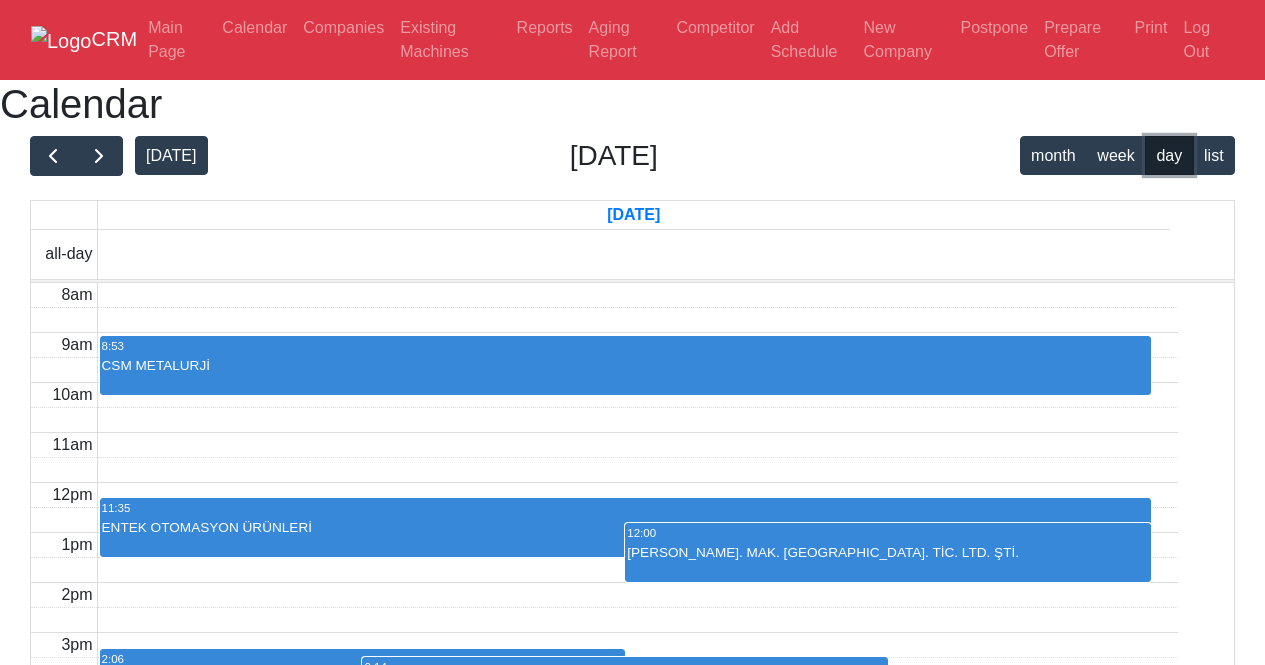 click on "CSM METALURJİ" at bounding box center (626, 375) 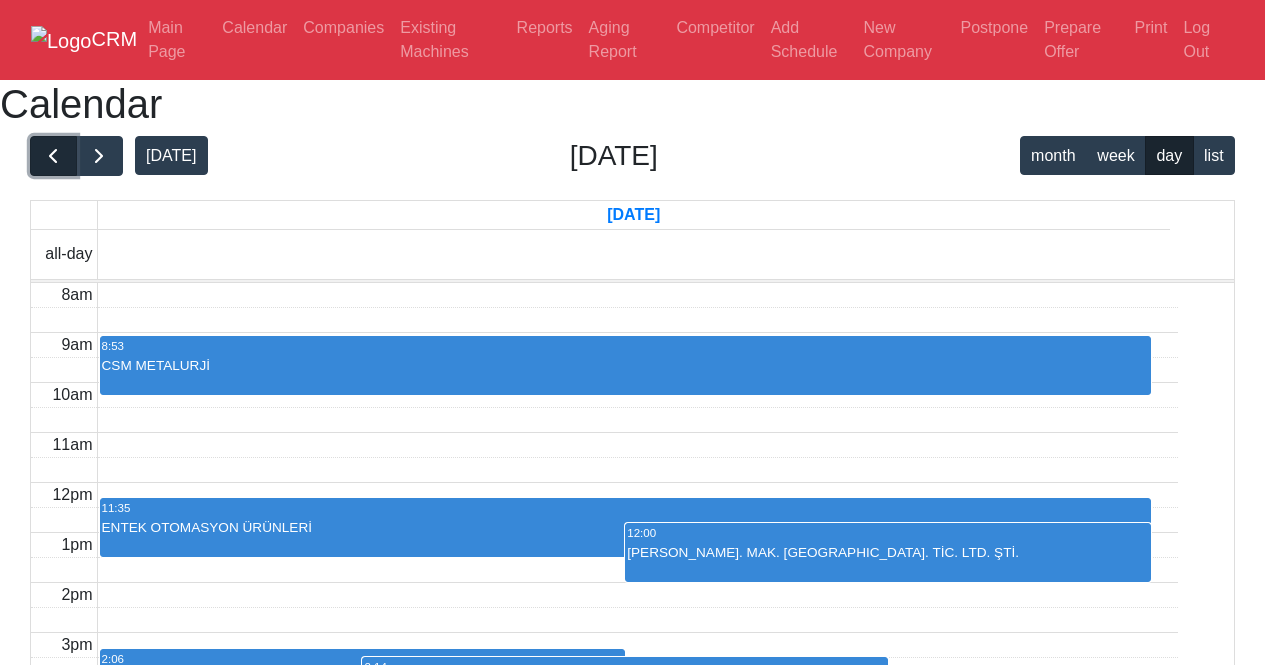 click at bounding box center (53, 156) 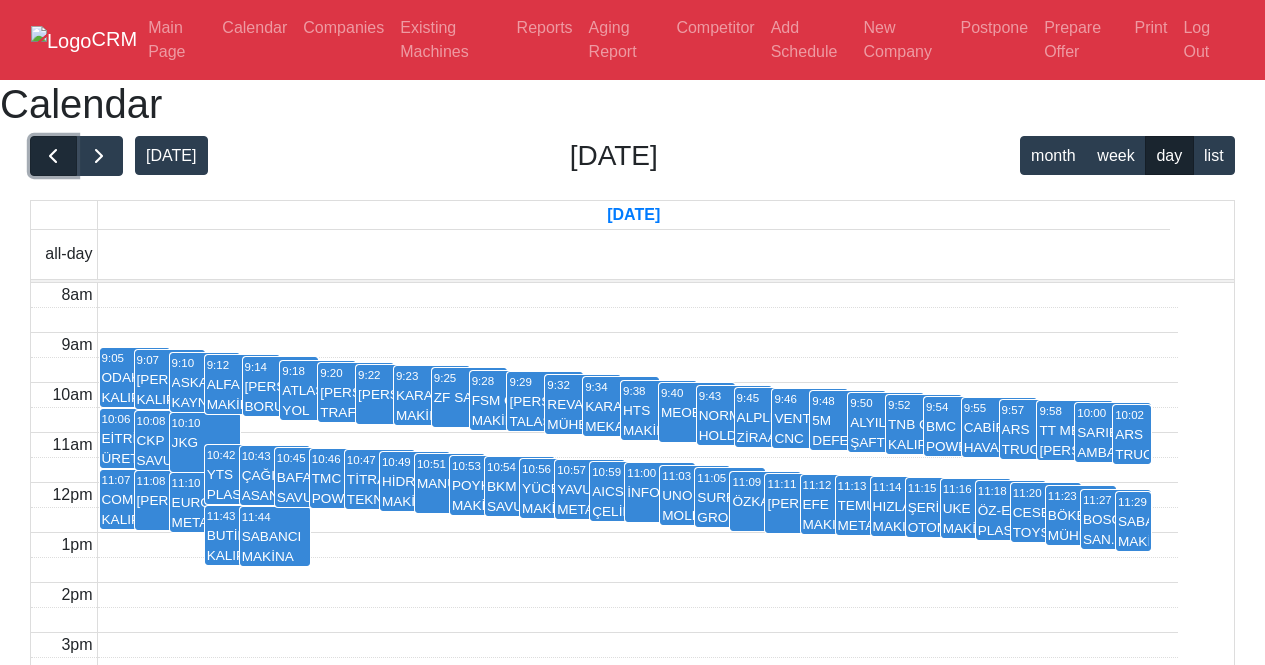 click at bounding box center (53, 156) 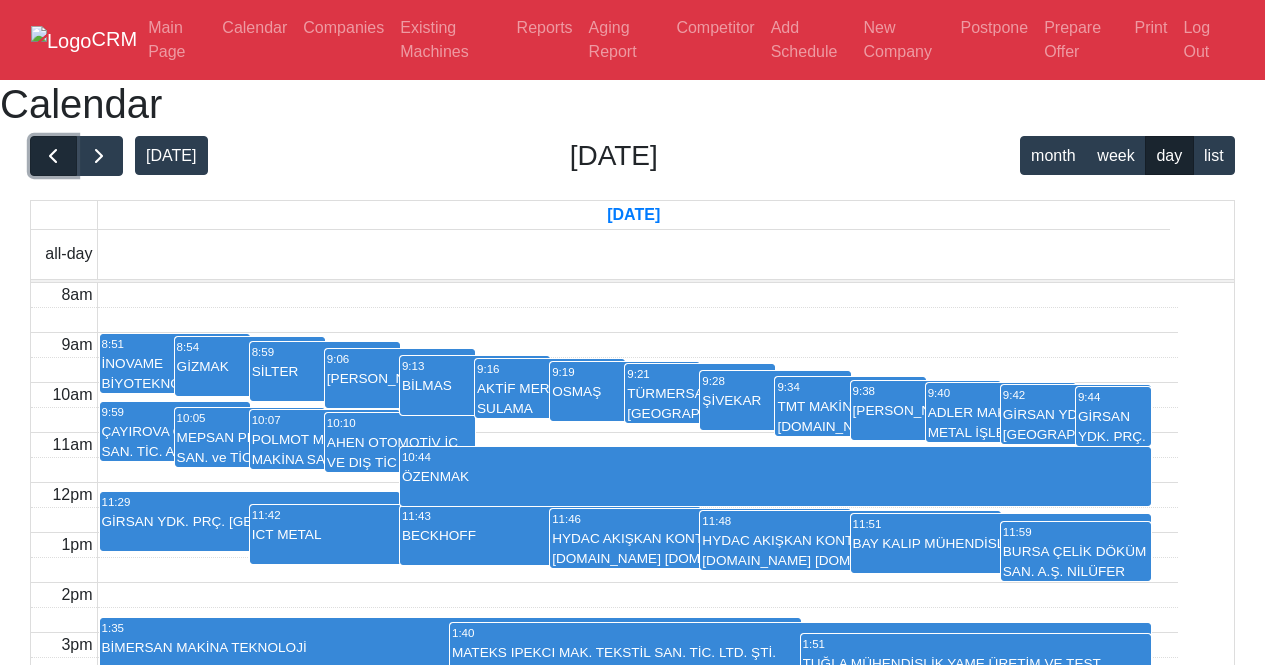 click at bounding box center [53, 156] 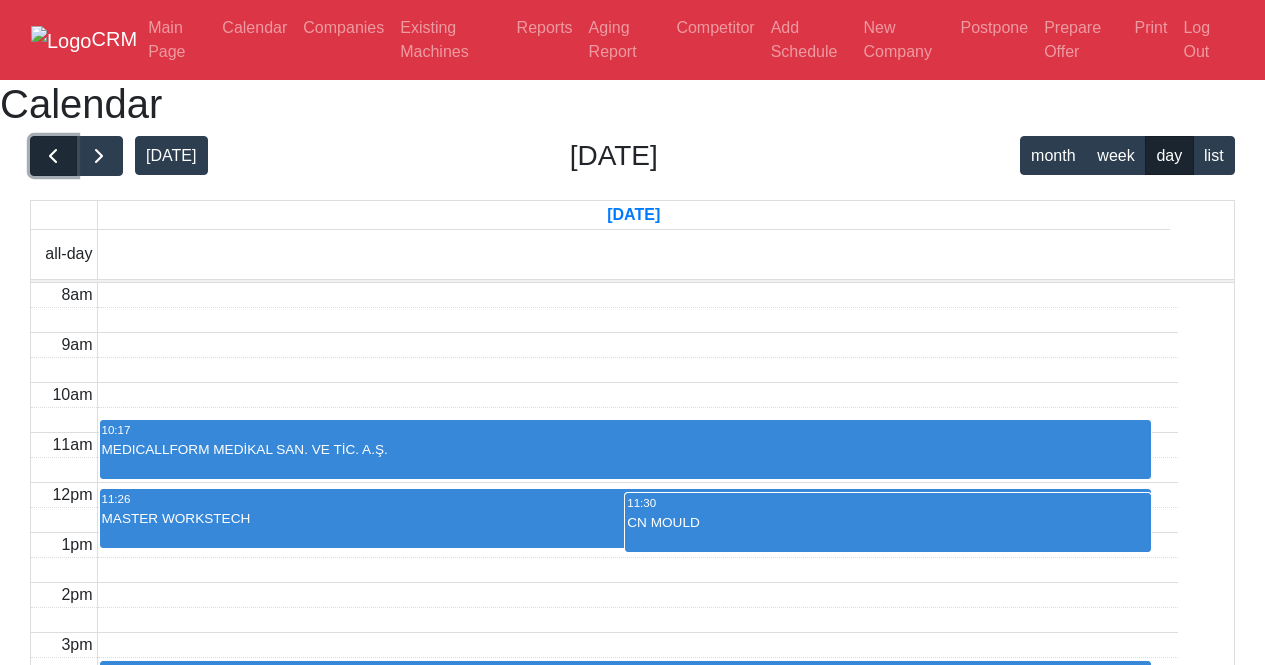 click at bounding box center [53, 156] 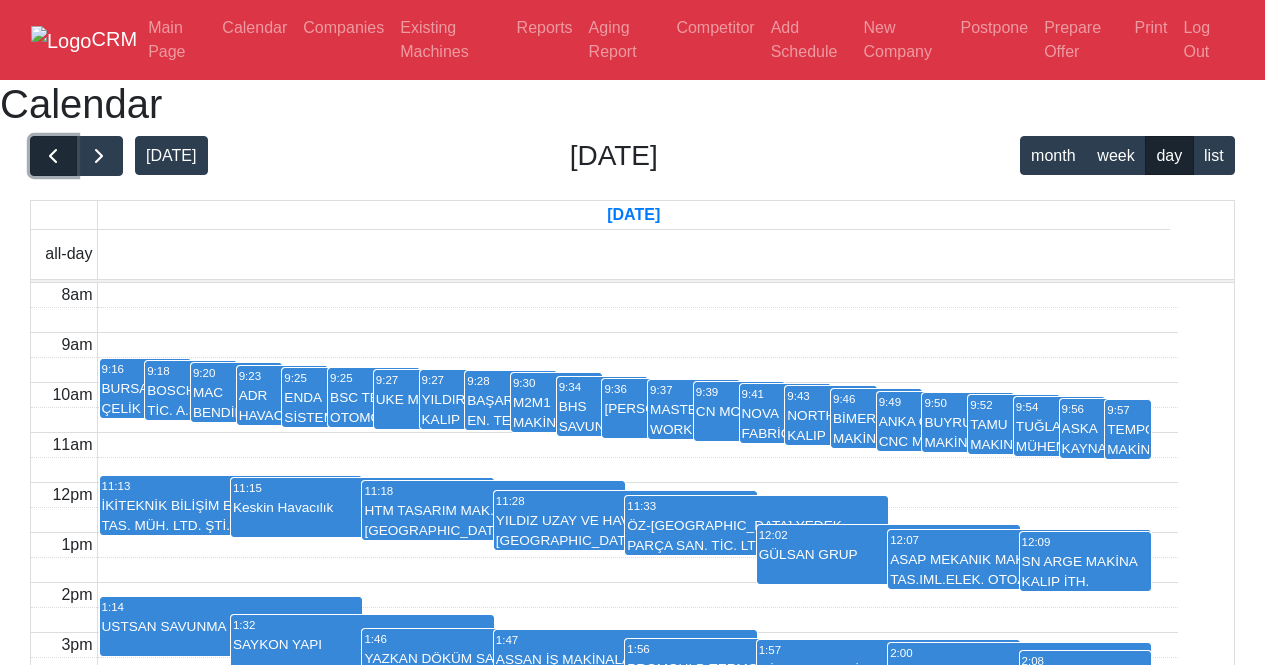 click at bounding box center (53, 156) 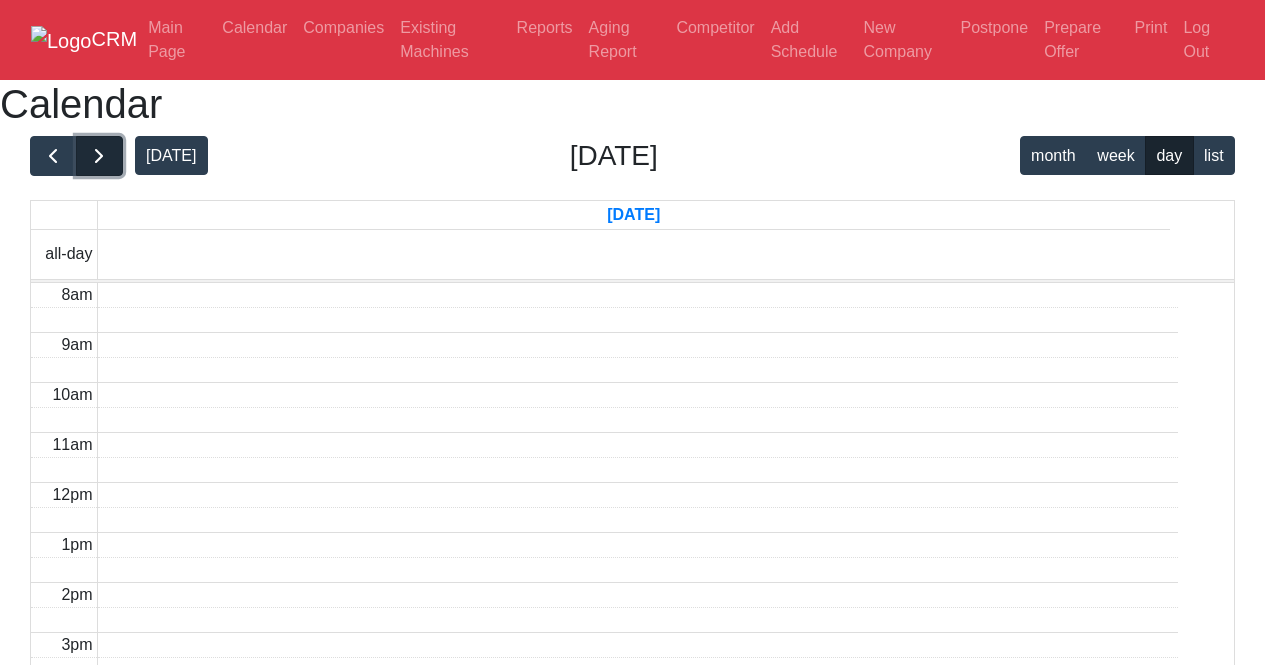 click at bounding box center [99, 156] 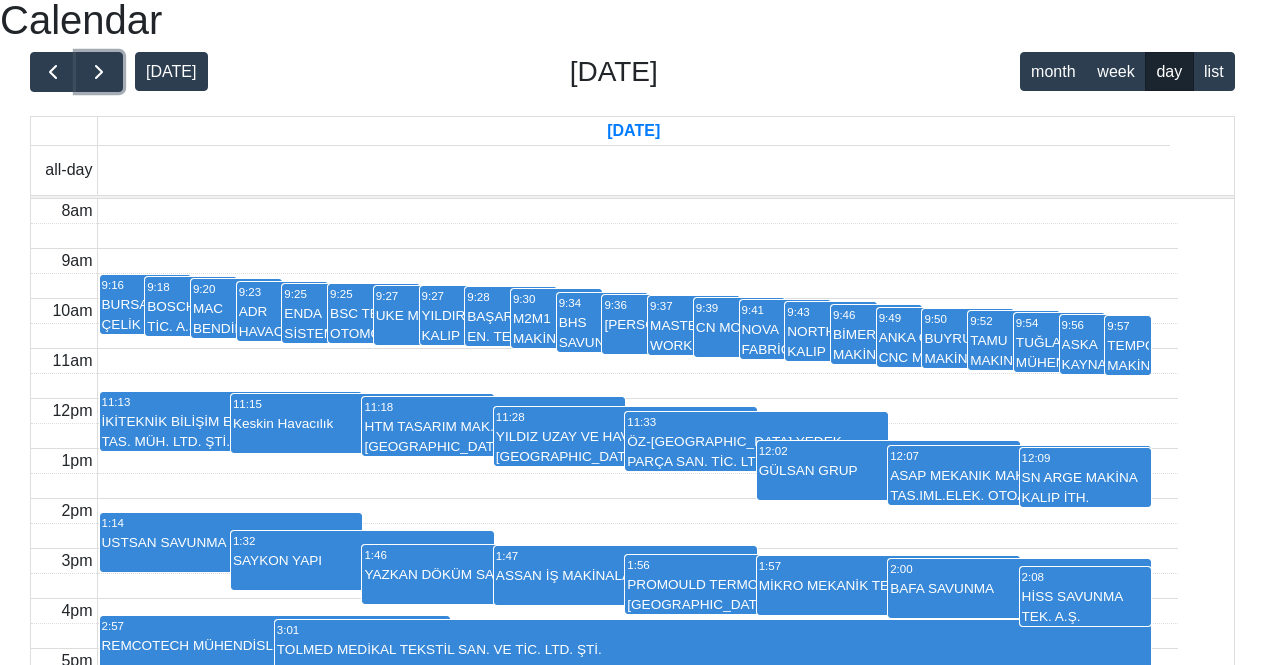 scroll, scrollTop: 0, scrollLeft: 0, axis: both 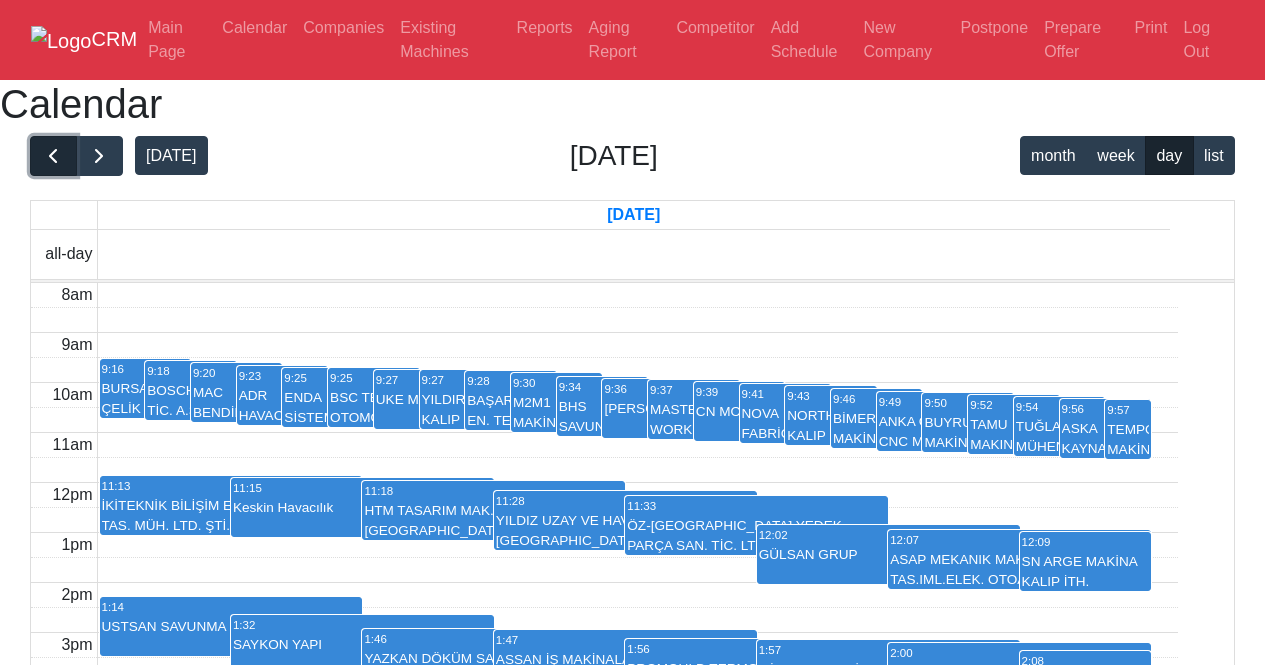 click at bounding box center (53, 156) 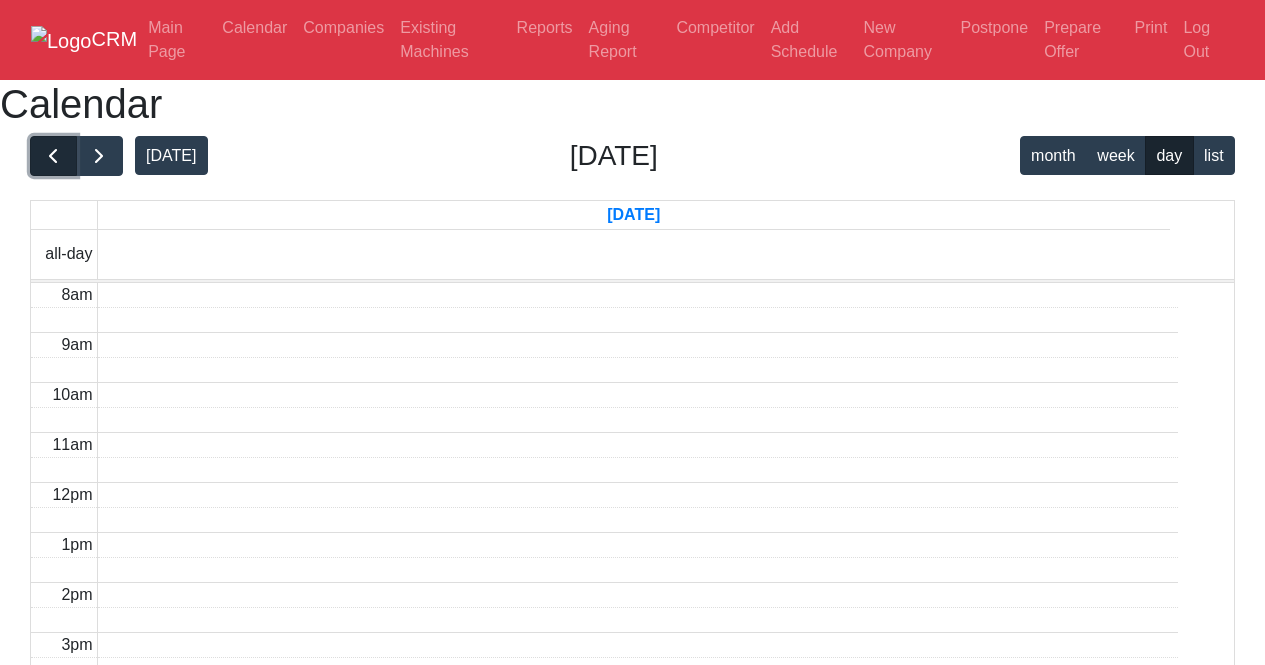 click at bounding box center (53, 156) 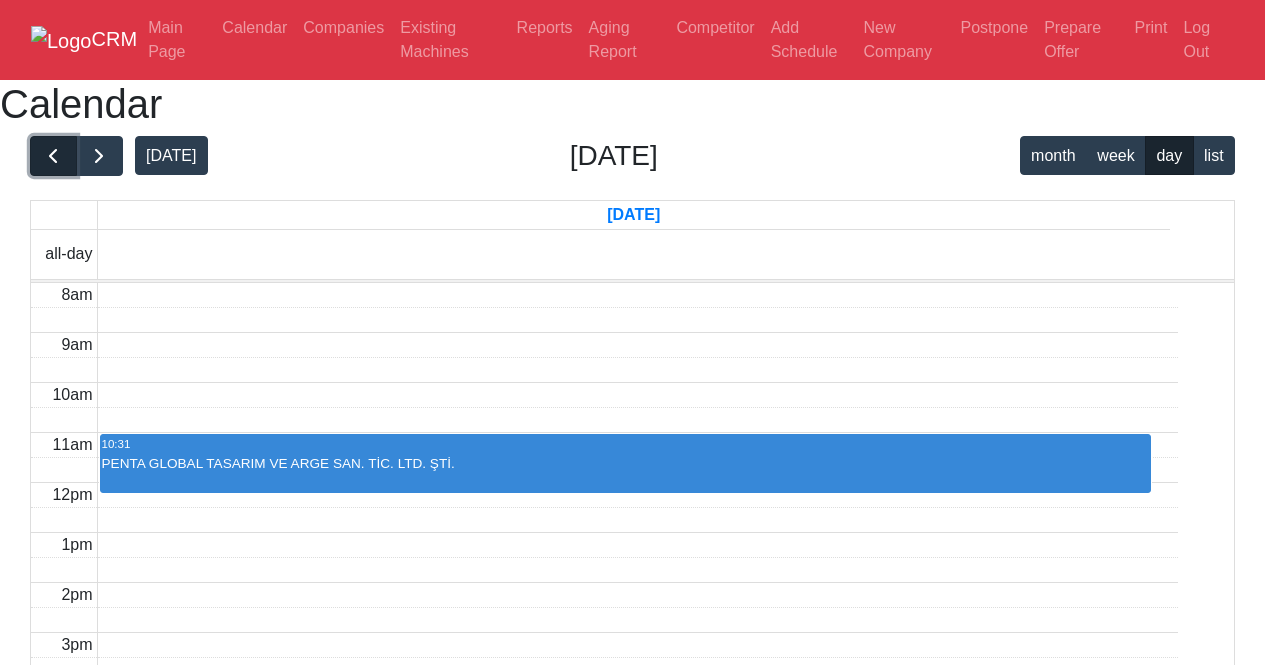 click at bounding box center (53, 156) 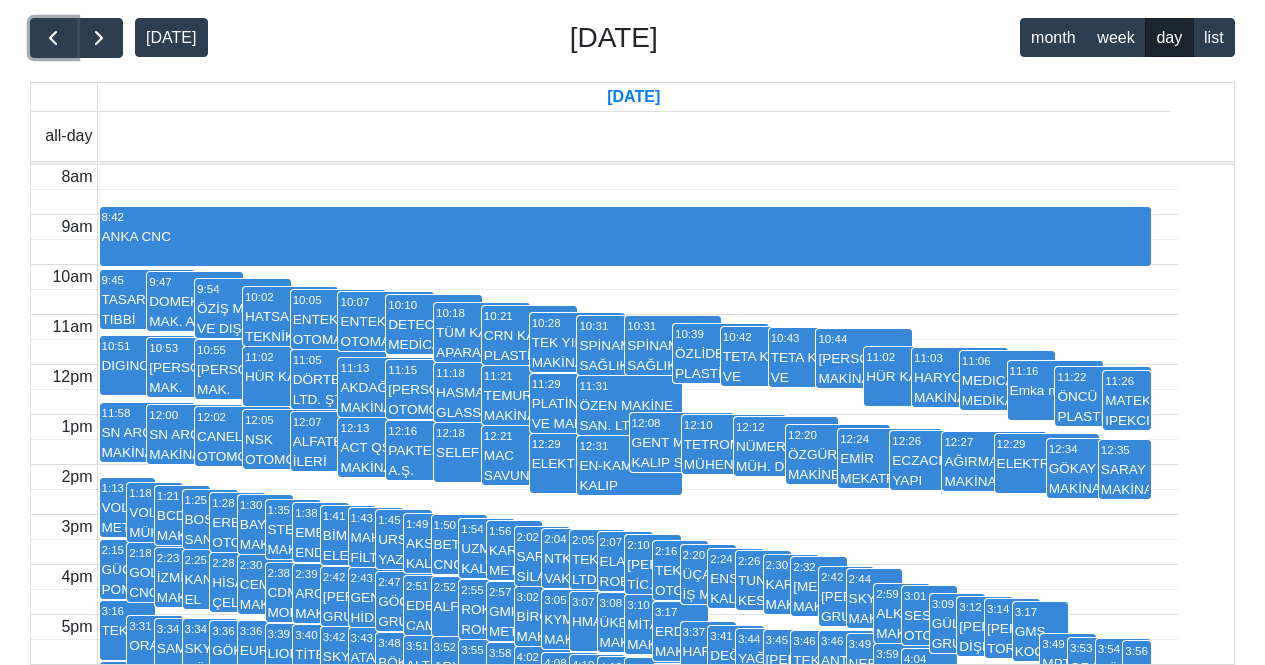 scroll, scrollTop: 380, scrollLeft: 0, axis: vertical 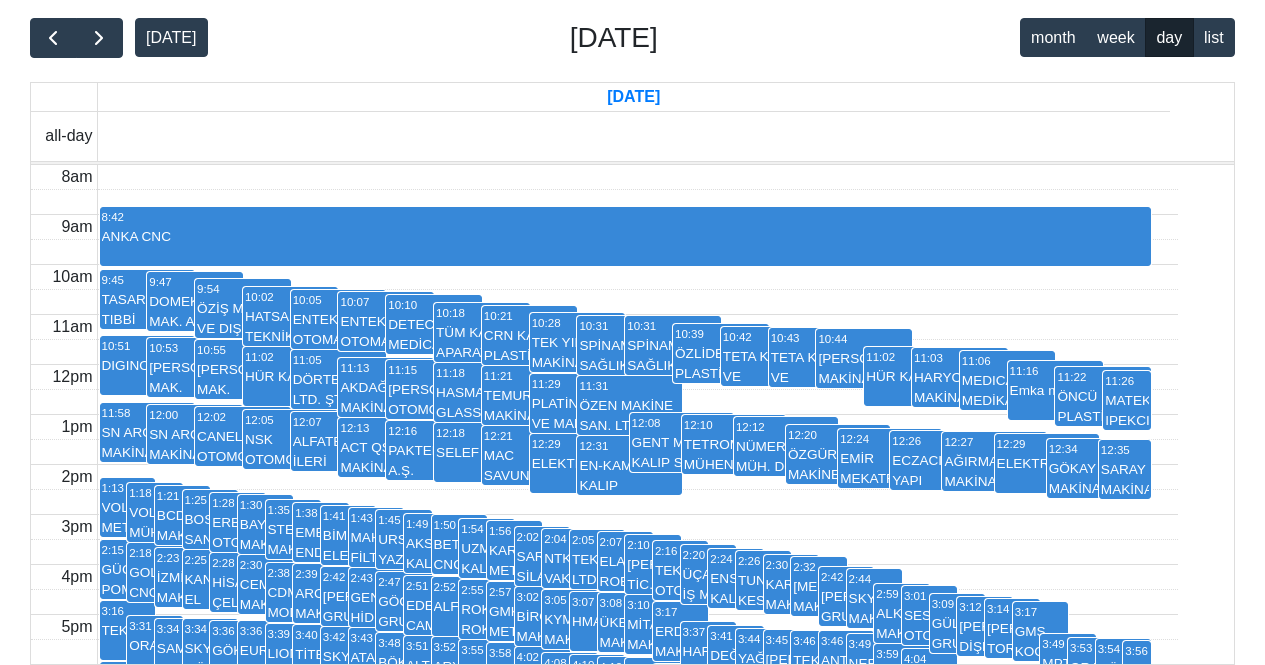 click on "1:18" at bounding box center (154, 493) 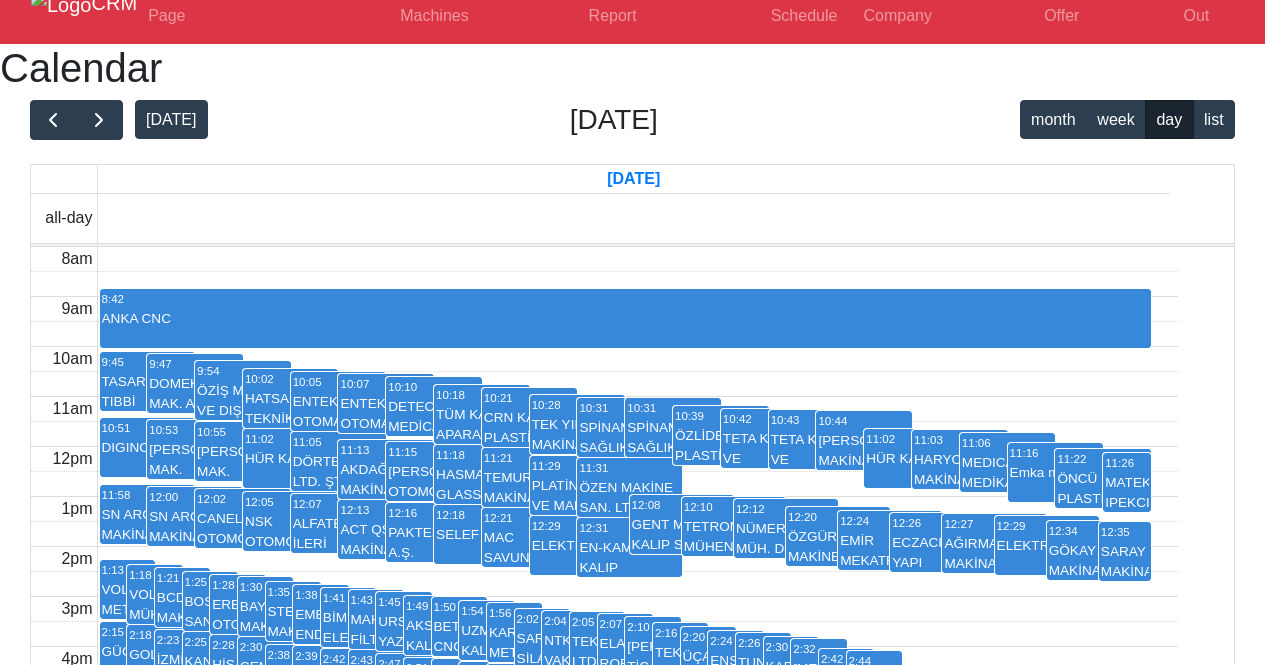 scroll, scrollTop: 0, scrollLeft: 0, axis: both 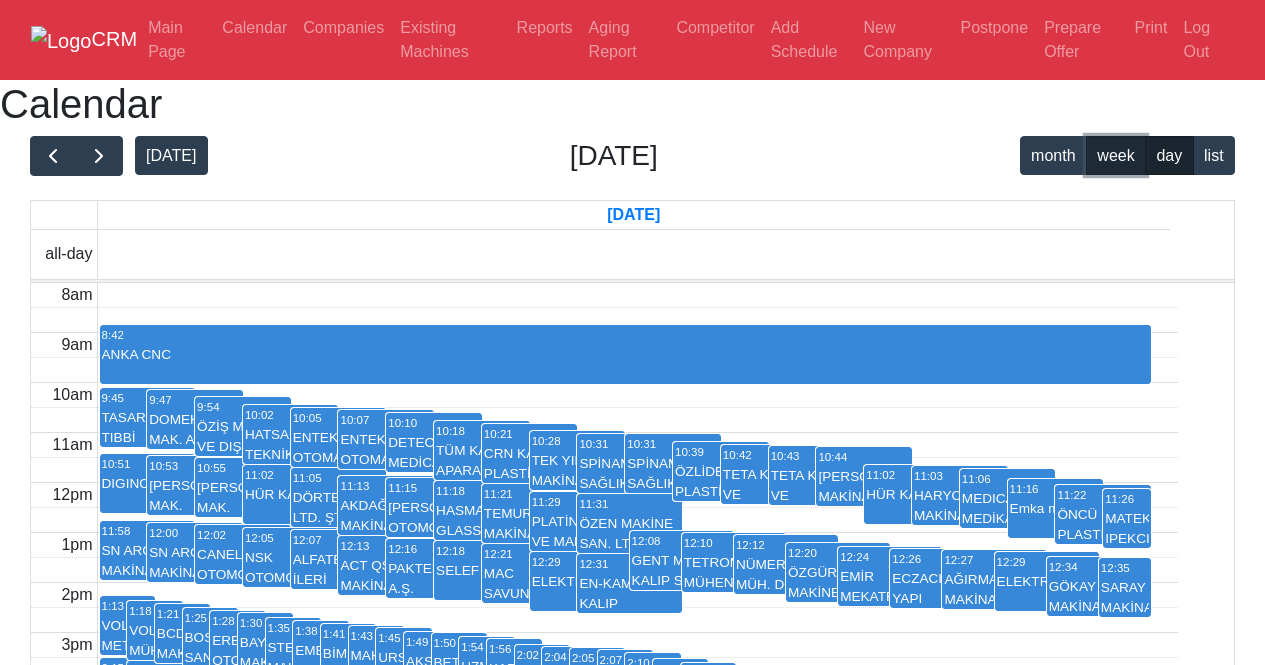 click on "week" at bounding box center (1116, 155) 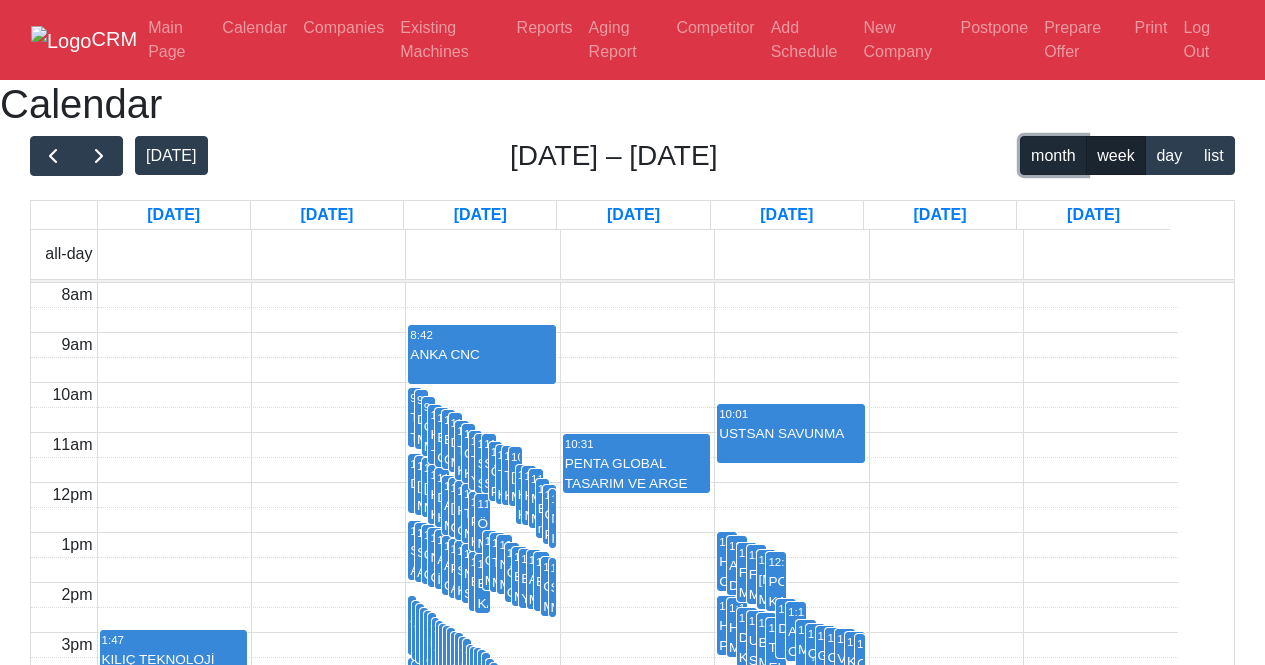 click on "month" at bounding box center (1053, 155) 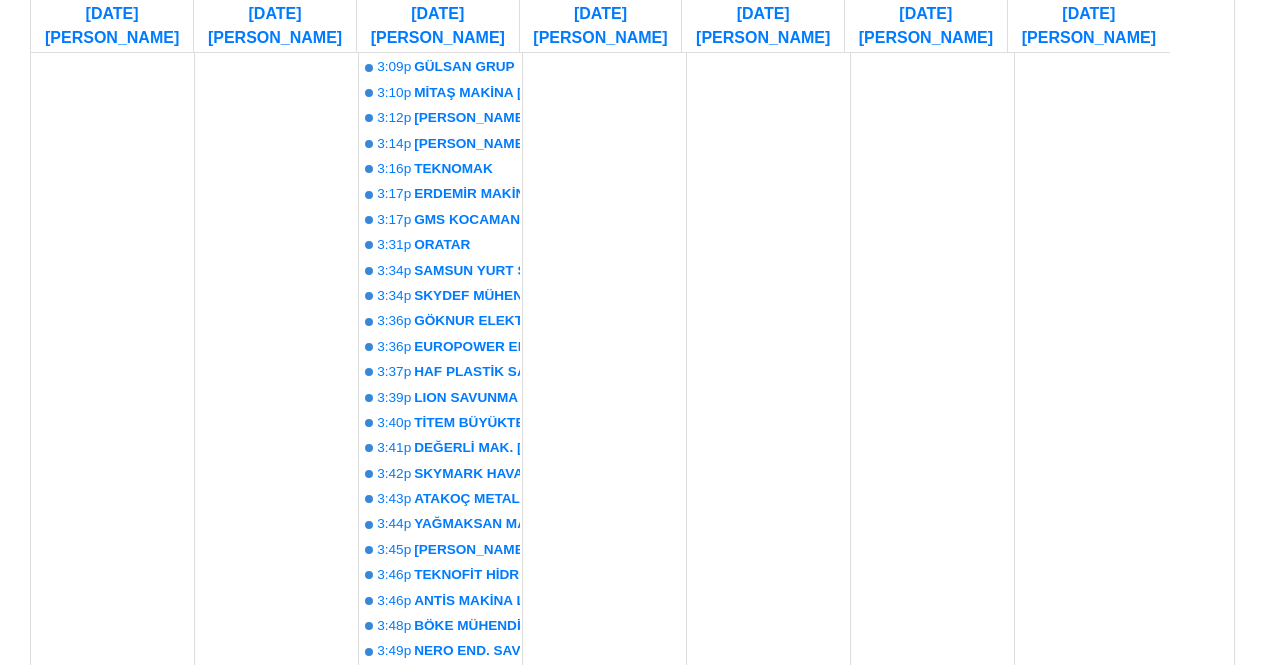 scroll, scrollTop: 0, scrollLeft: 0, axis: both 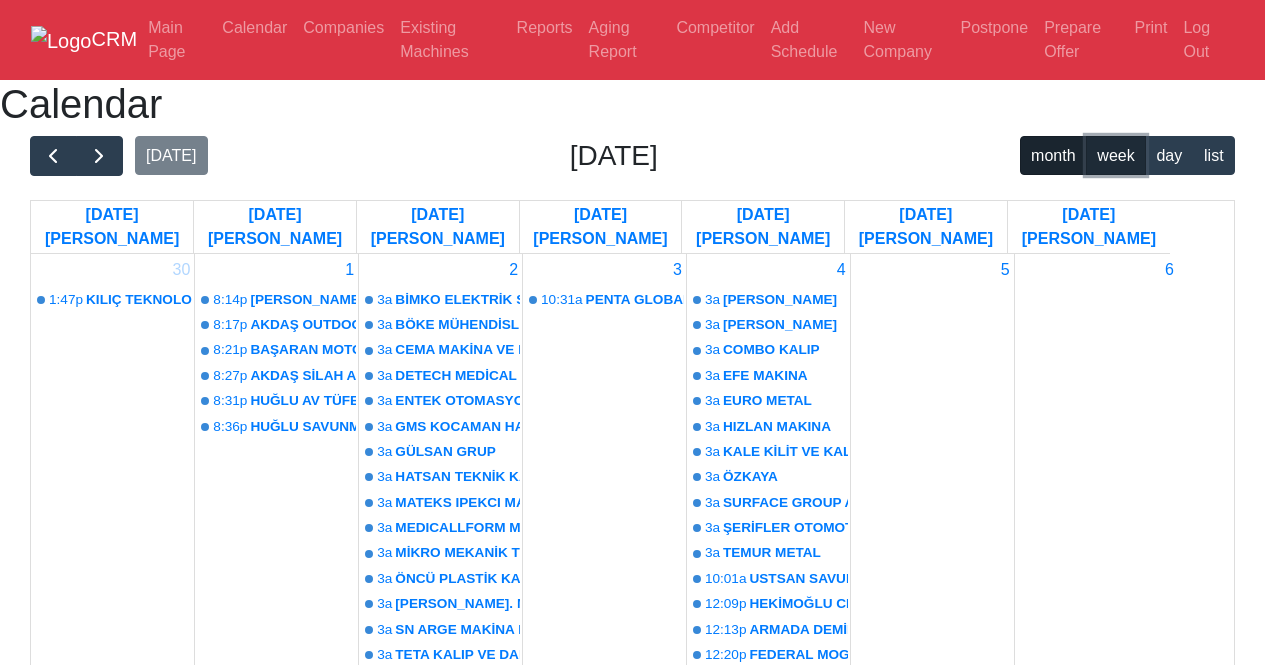 click on "week" at bounding box center (1116, 155) 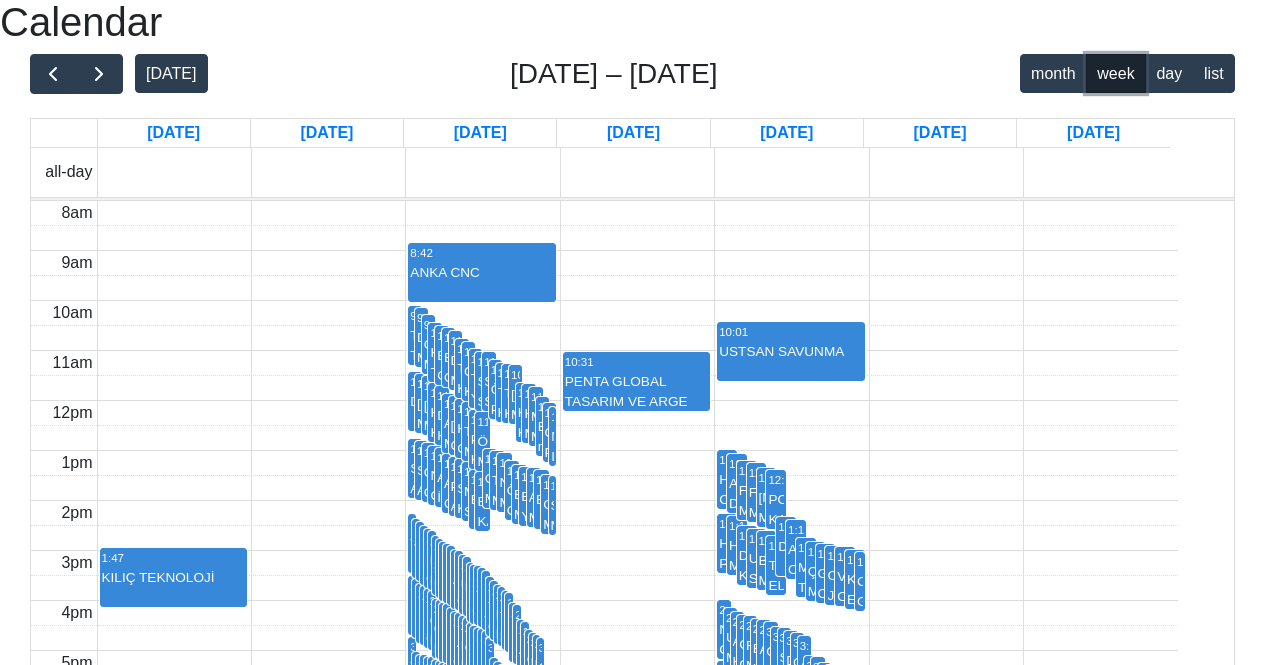 scroll, scrollTop: 80, scrollLeft: 0, axis: vertical 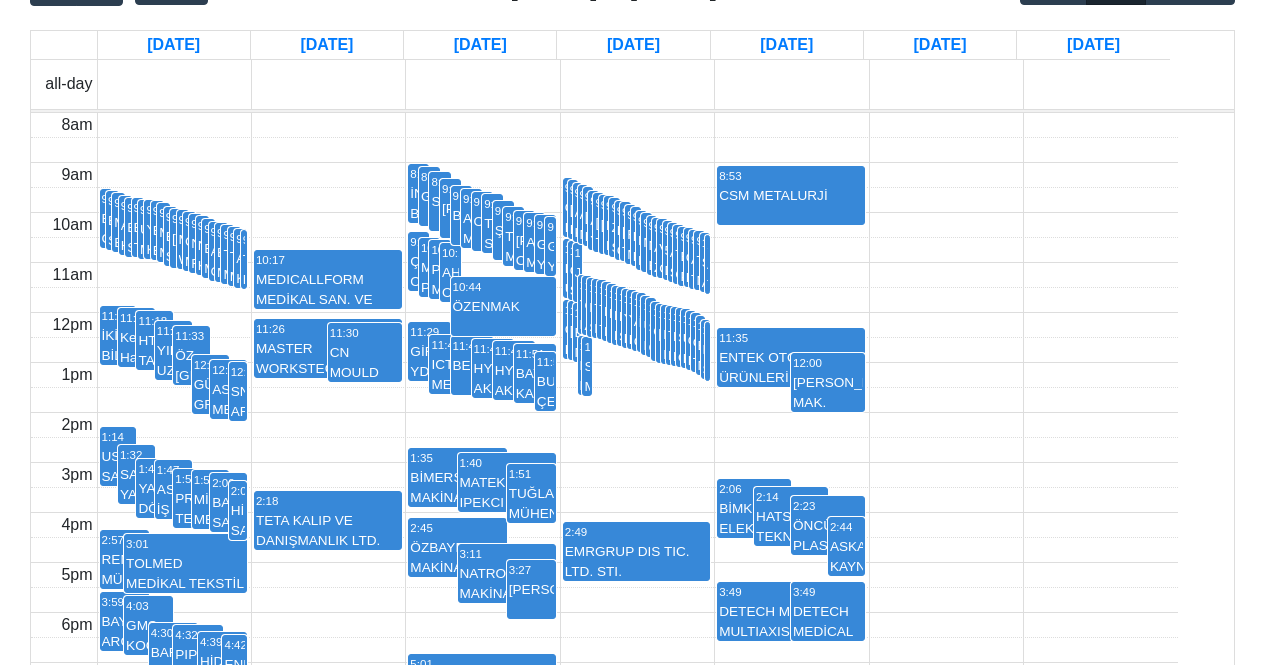 click on "9:16 AKTİF MERKEZ SULAMA" at bounding box center (471, 218) 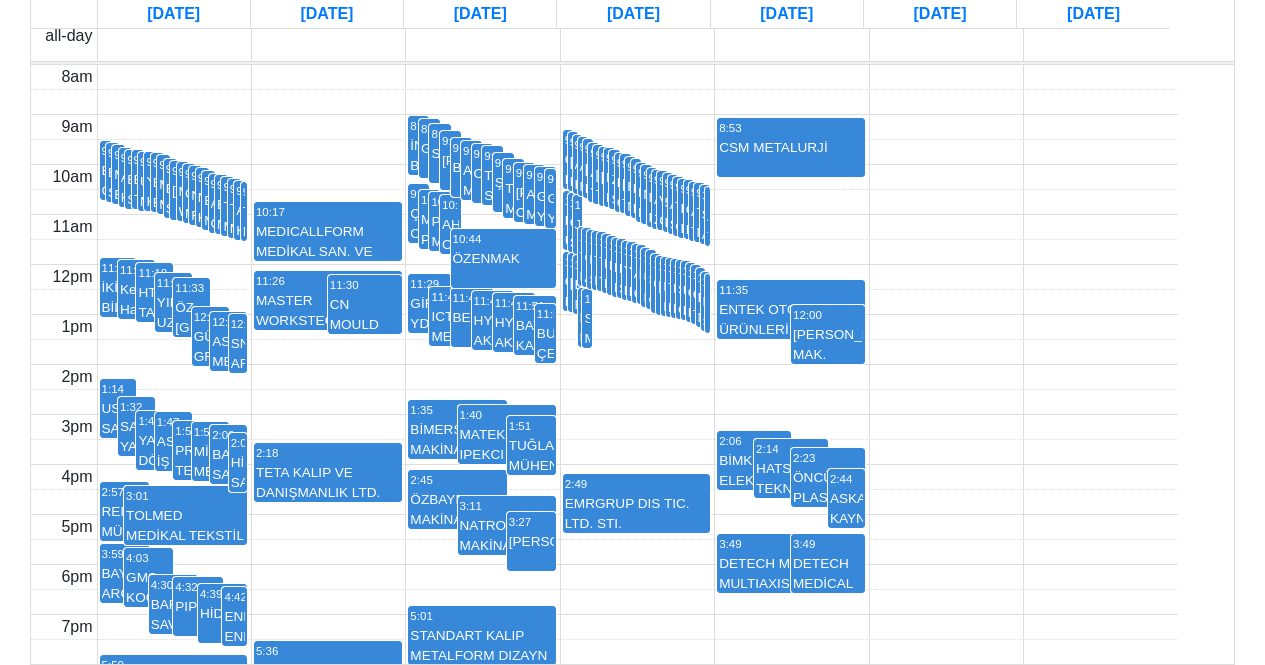 scroll, scrollTop: 0, scrollLeft: 0, axis: both 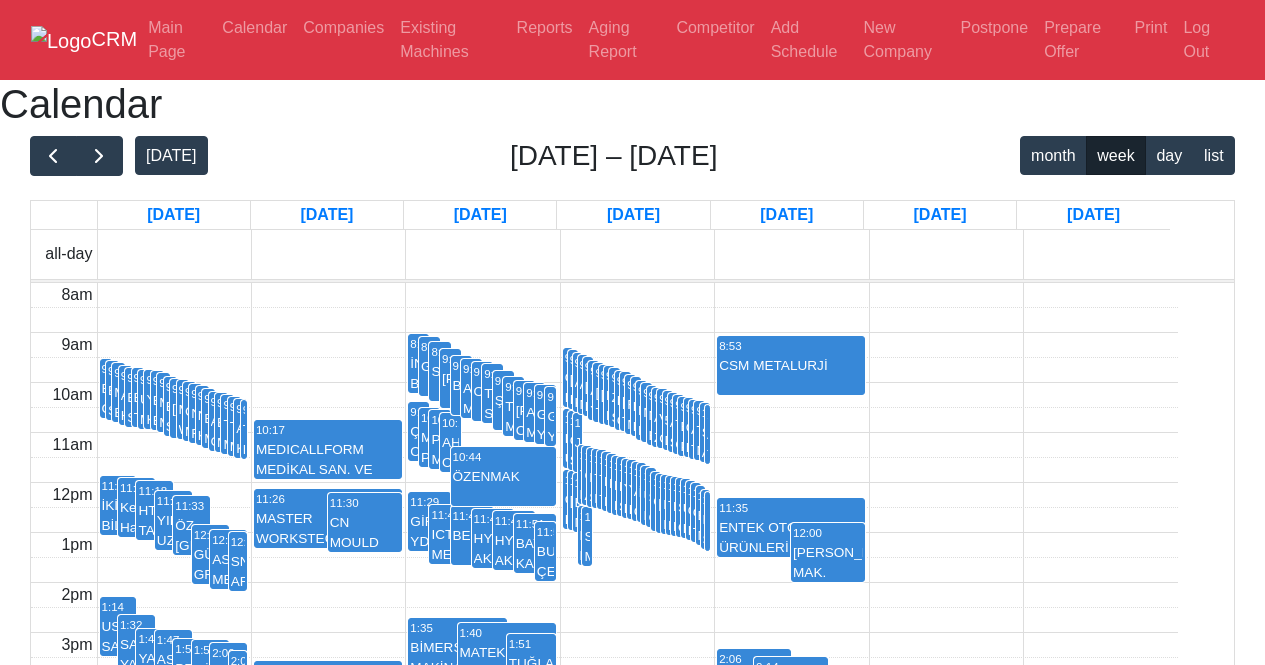 click on "9:28 FSM CNC MAKİNA KALIP VE EKİP. [GEOGRAPHIC_DATA]. VE TİC. LTD.ŞTİ" at bounding box center (620, 400) 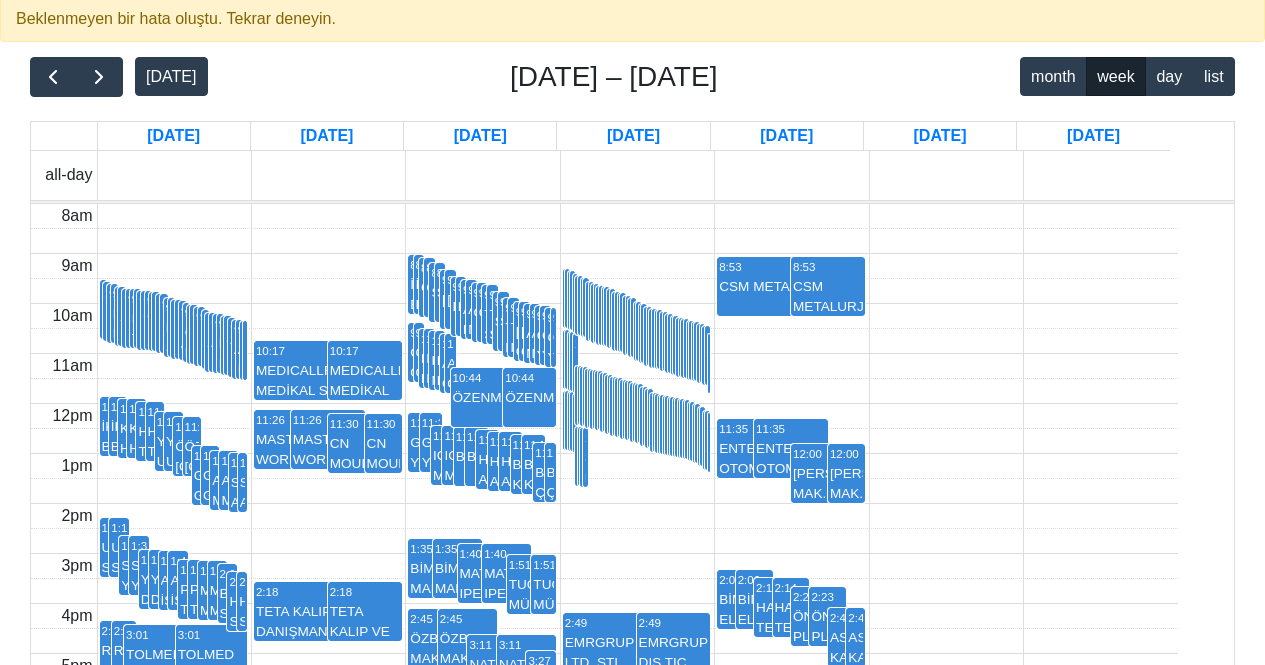 scroll, scrollTop: 200, scrollLeft: 0, axis: vertical 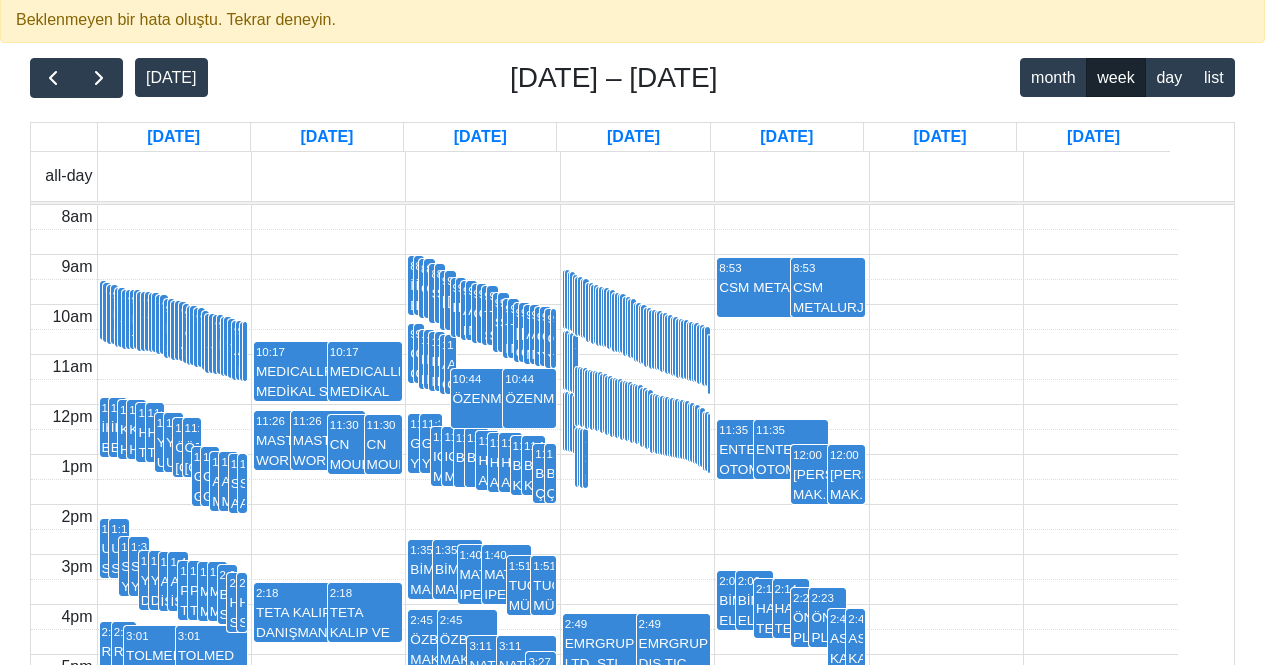click on "10:17" at bounding box center [328, 352] 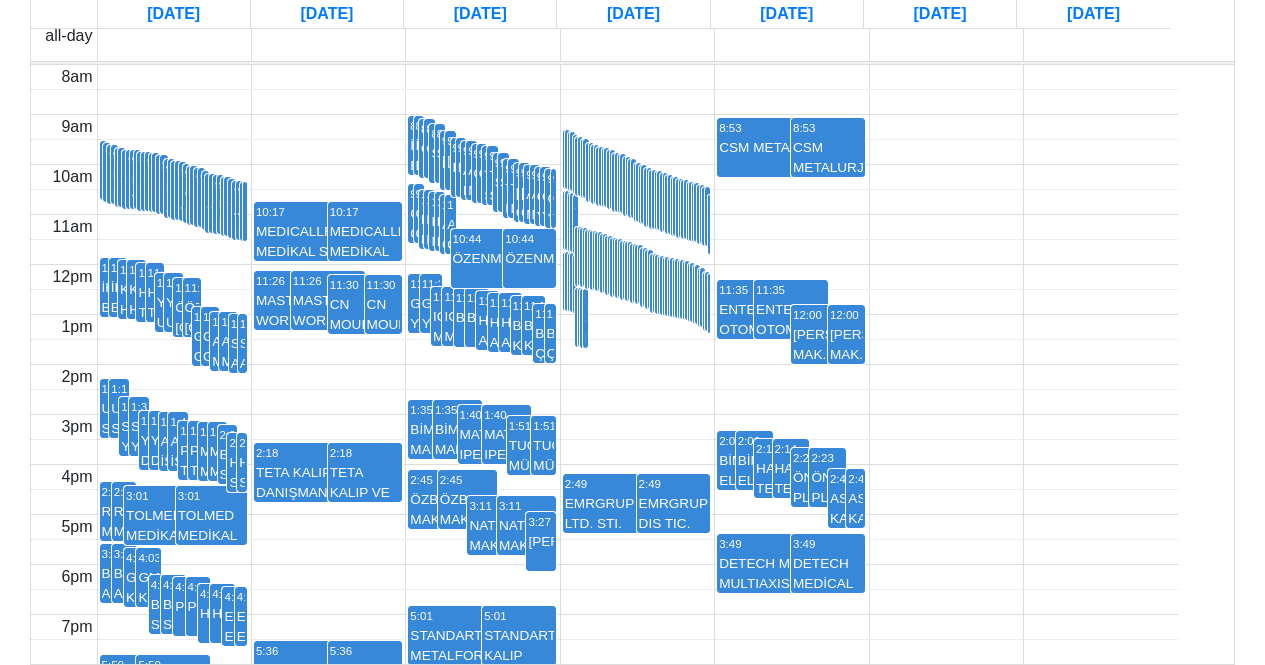 scroll, scrollTop: 400, scrollLeft: 0, axis: vertical 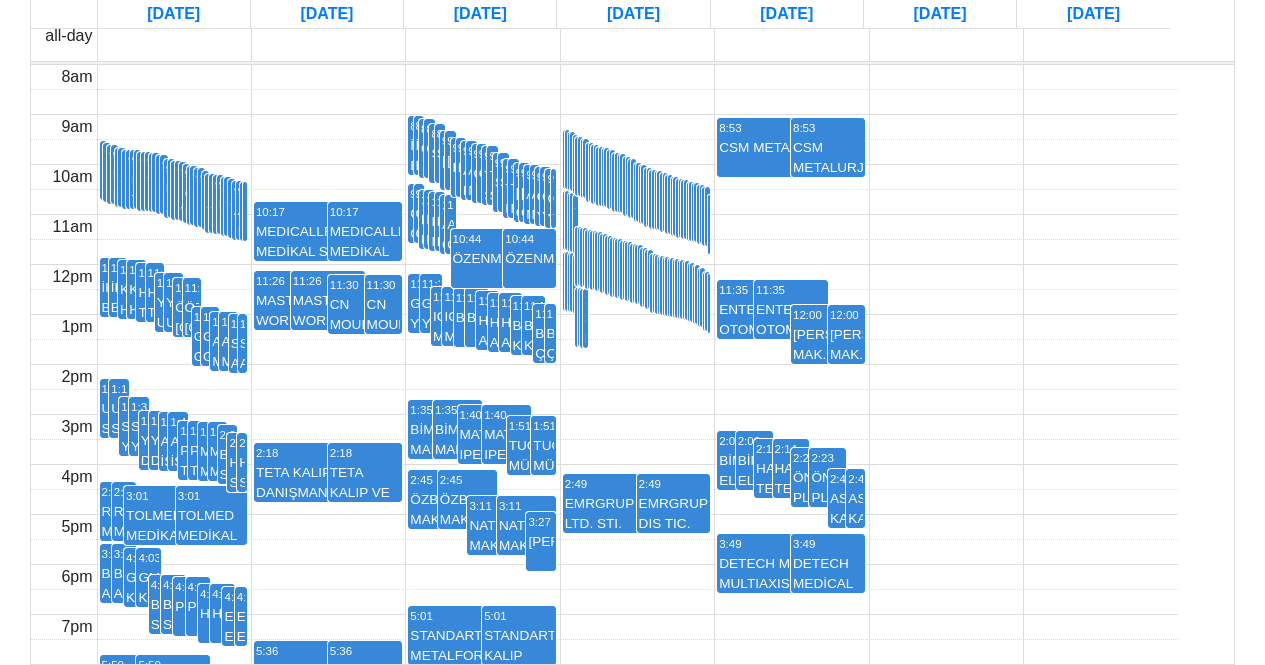 click on "8am 9am 10am 11am 12pm 1pm 2pm 3pm 4pm 5pm 6pm 7pm 9:16 [GEOGRAPHIC_DATA]. A.Ş. NİLÜFER  9:18 BOSCH SAN. TİC. A.Ş 9:20 MAC BENDİNG 9:20 MAC BENDİNG 9:23 ADR HAVACILIK 9:23 ADR HAVACILIK 9:25 ENDA SİSTEM DİJİTAL ÜRETİM TEK. A.Ş. 9:25 ENDA SİSTEM DİJİTAL ÜRETİM TEK. A.Ş. 9:25 BSC TEKNİK OTOMOTİV 9:25 BSC TEKNİK OTOMOTİV 9:27 UKE MAKİNA 9:27 [PERSON_NAME] 9:27 [PERSON_NAME] 9:28 BAŞARIARGE EN. TEK. ELK. ELEK. [MEDICAL_DATA]. MAK. [GEOGRAPHIC_DATA]. VE TAAH.  9:28 BAŞARIARGE EN. TEK. ELK. ELEK. [MEDICAL_DATA]. MAK. [GEOGRAPHIC_DATA]. VE TAAH.  9:30 M2M1 MAKİNA 9:30 M2M1 MAKİNA 9:34 BHS SAVUNMA SAN. [MEDICAL_DATA]. MAK. LTD. ŞTİ. 9:34 BHS SAVUNMA SAN. [MEDICAL_DATA]. MAK. LTD. ŞTİ. 9:36 [PERSON_NAME] 9:36 [PERSON_NAME] 9:37 MASTER WORKSTECH 9:39 CN MOULD 9:41 NOVA FABRİCATRİON 9:41 NOVA FABRİCATRİON 9:43 NORTH KALIP 9:43 NORTH KALIP 9:46 BİMERSAN MAKİNA TEKNOLOJİ 9:49 ANKA GRUP CNC MAKİNA 9:49 ANKA GRUP CNC MAKİNA 9:50 BUYRUK MAKİNE 9:50 BUYRUK MAKİNE 9:52 TAMU MAKINA AŞ 9:52 TAMU MAKINA AŞ 9:54 9:56 ASKA KAYNAK 9:56 ASKA KAYNAK JKG" at bounding box center [604, 364] 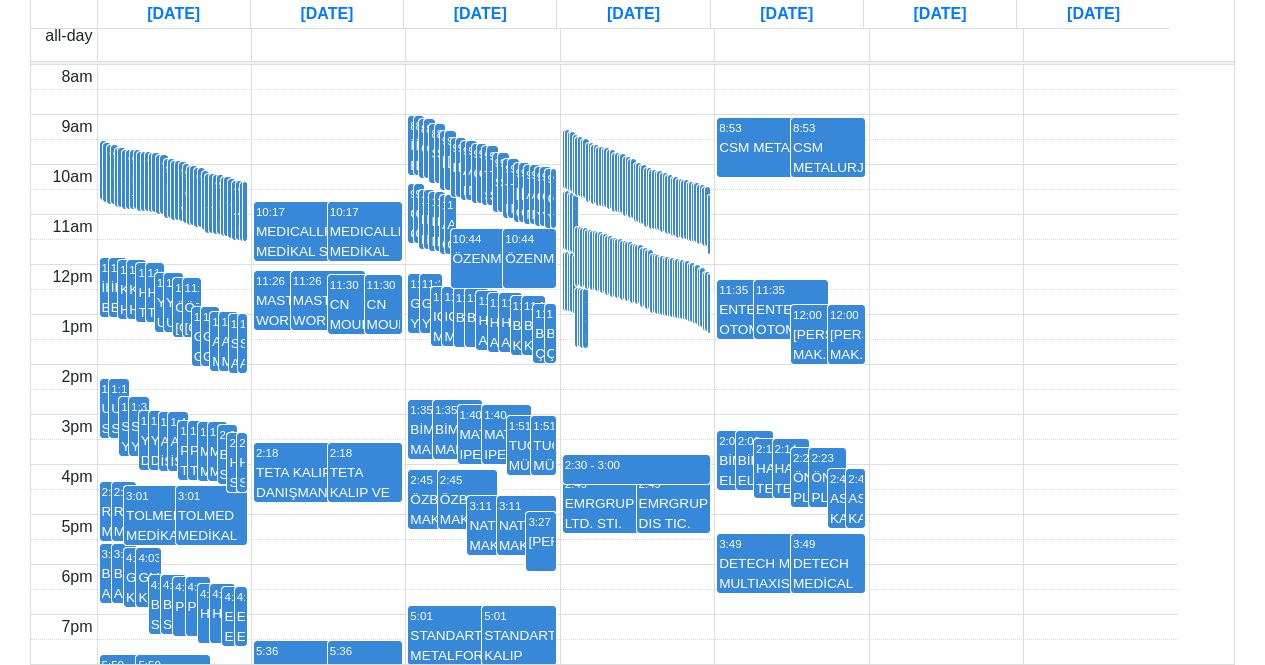 click on "EMRGRUP DIS TIC. LTD. STI." at bounding box center (637, 513) 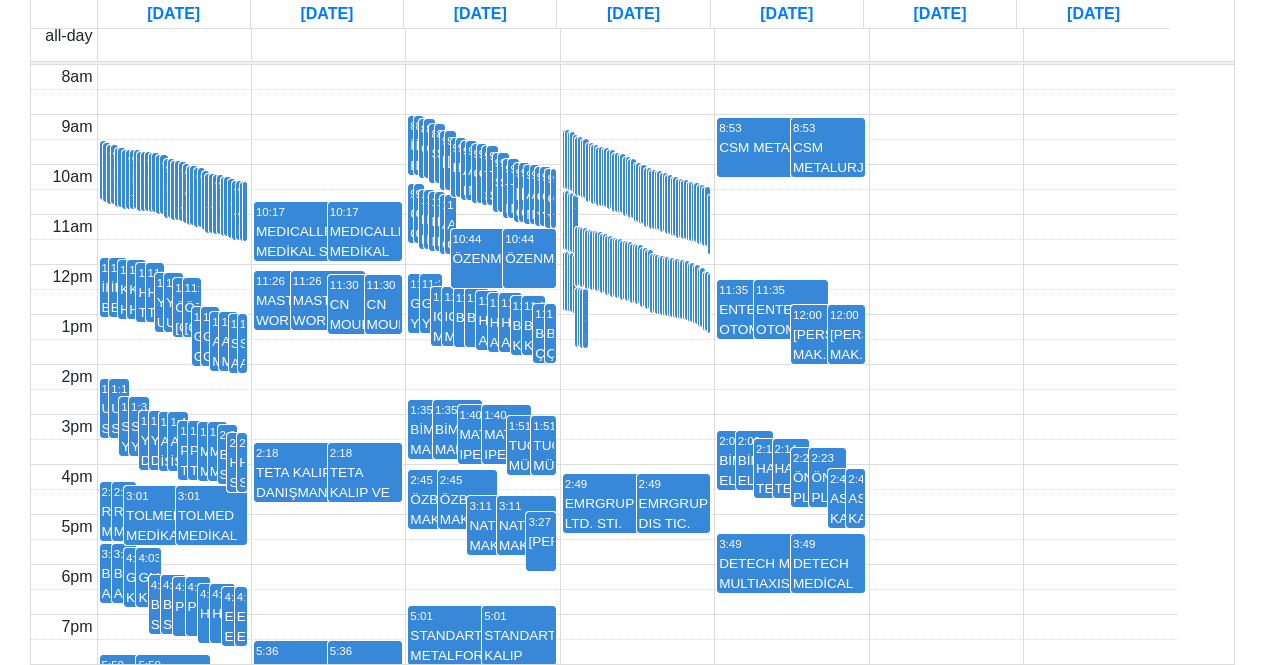 click on "10:44" at bounding box center (503, 239) 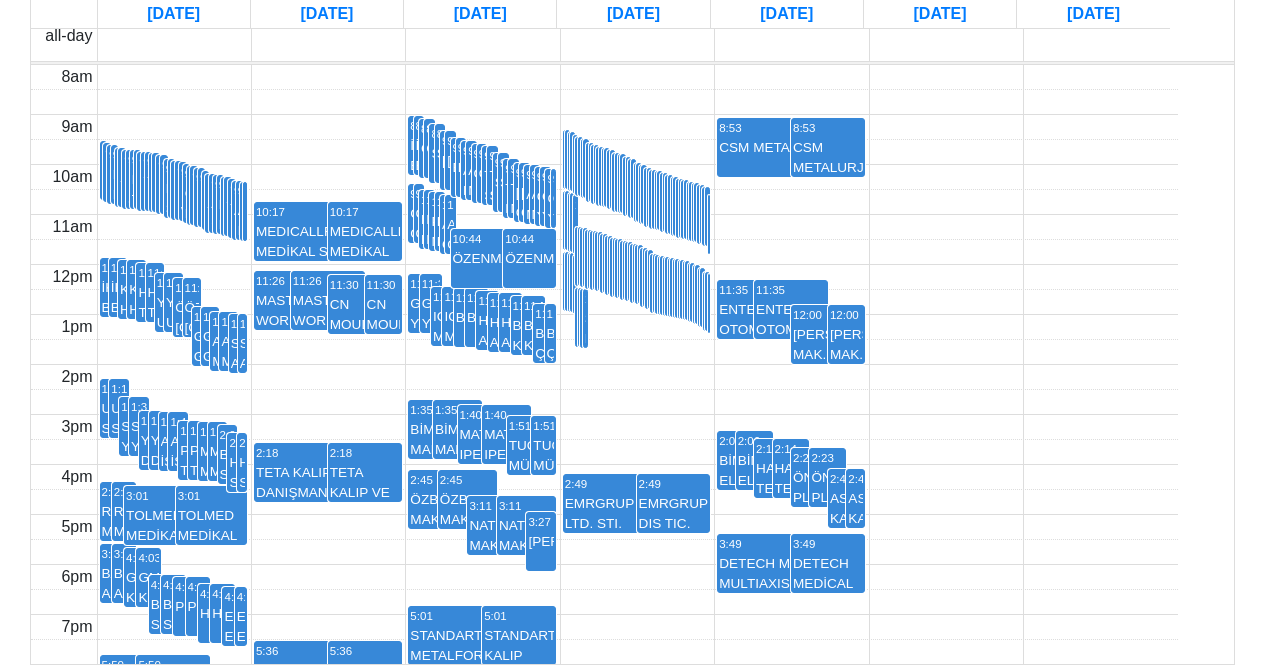 click on "9:16 AKTİF MERKEZ SULAMA" at bounding box center (466, 170) 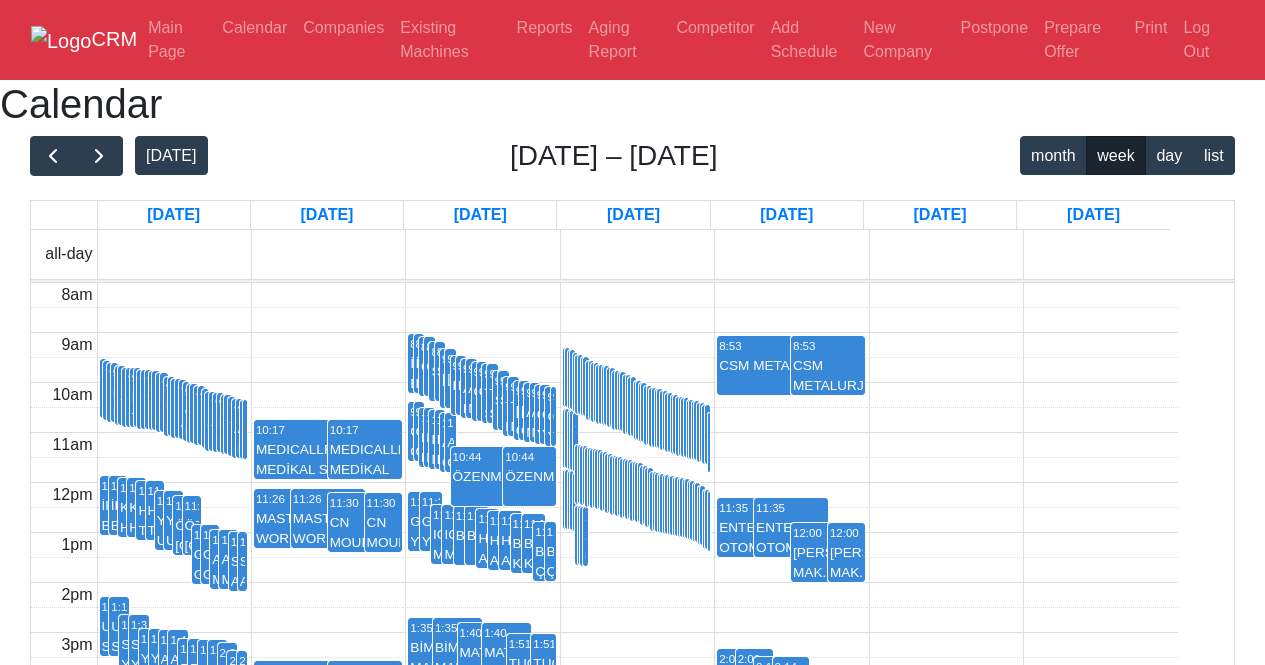 scroll, scrollTop: 313, scrollLeft: 0, axis: vertical 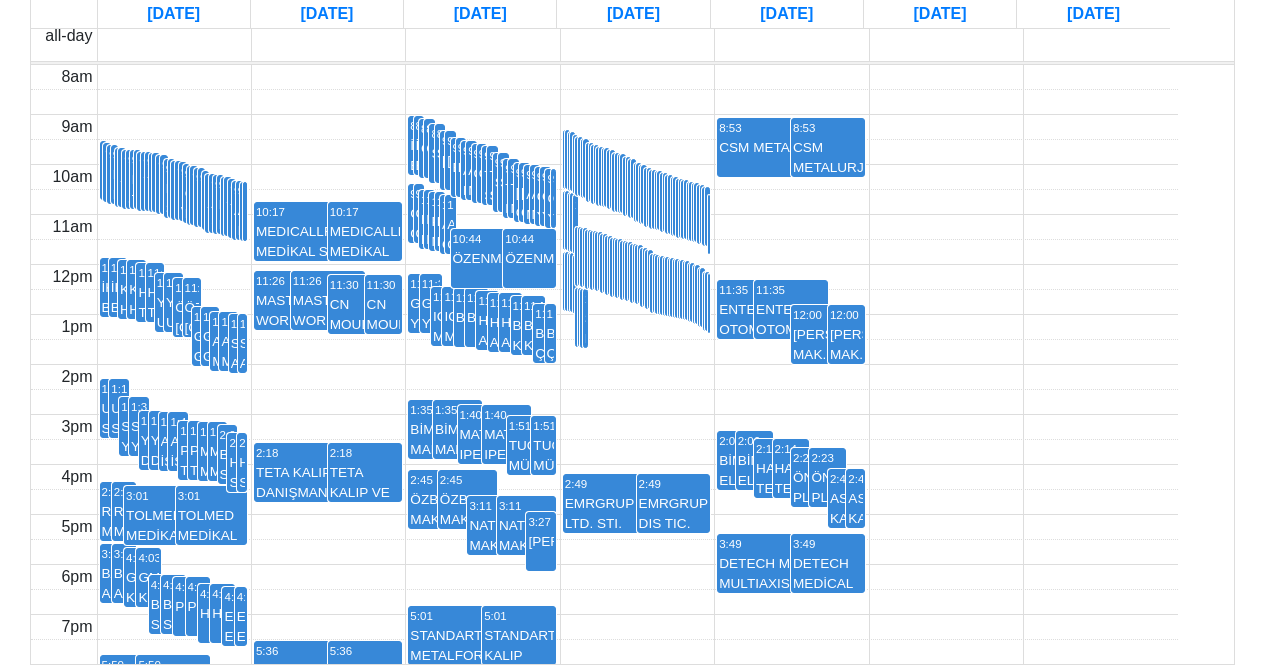 click on "EMRGRUP DIS TIC. LTD. STI." at bounding box center [674, 513] 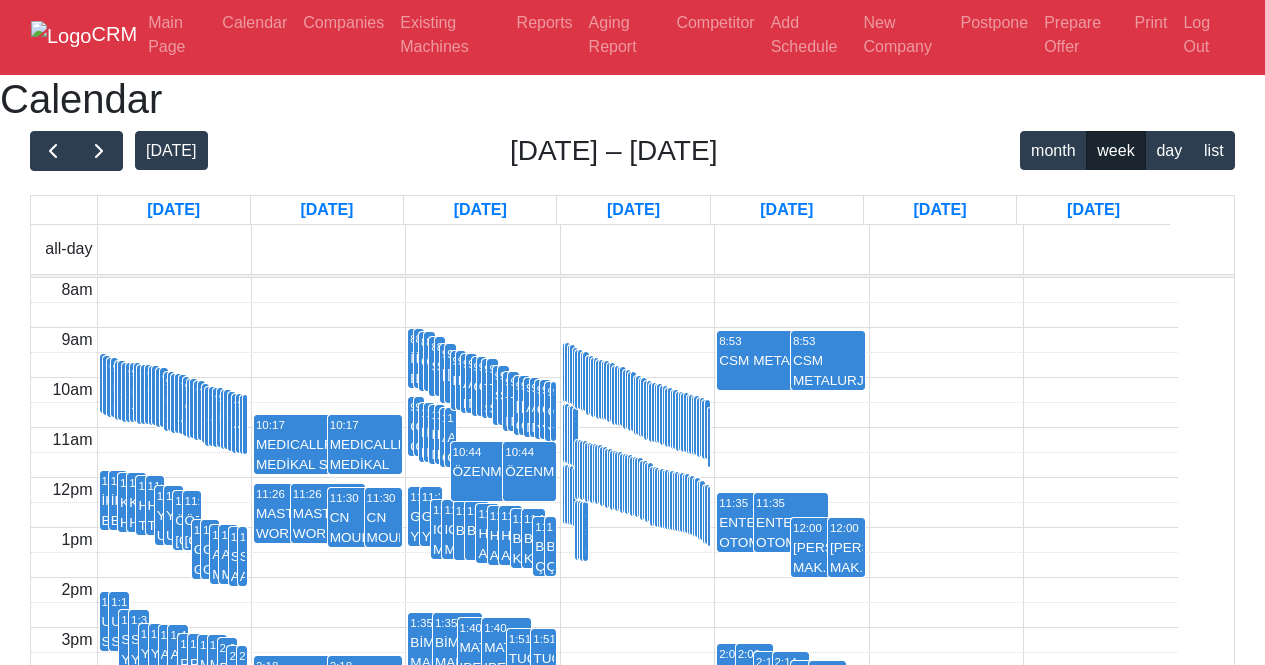 scroll, scrollTop: 0, scrollLeft: 0, axis: both 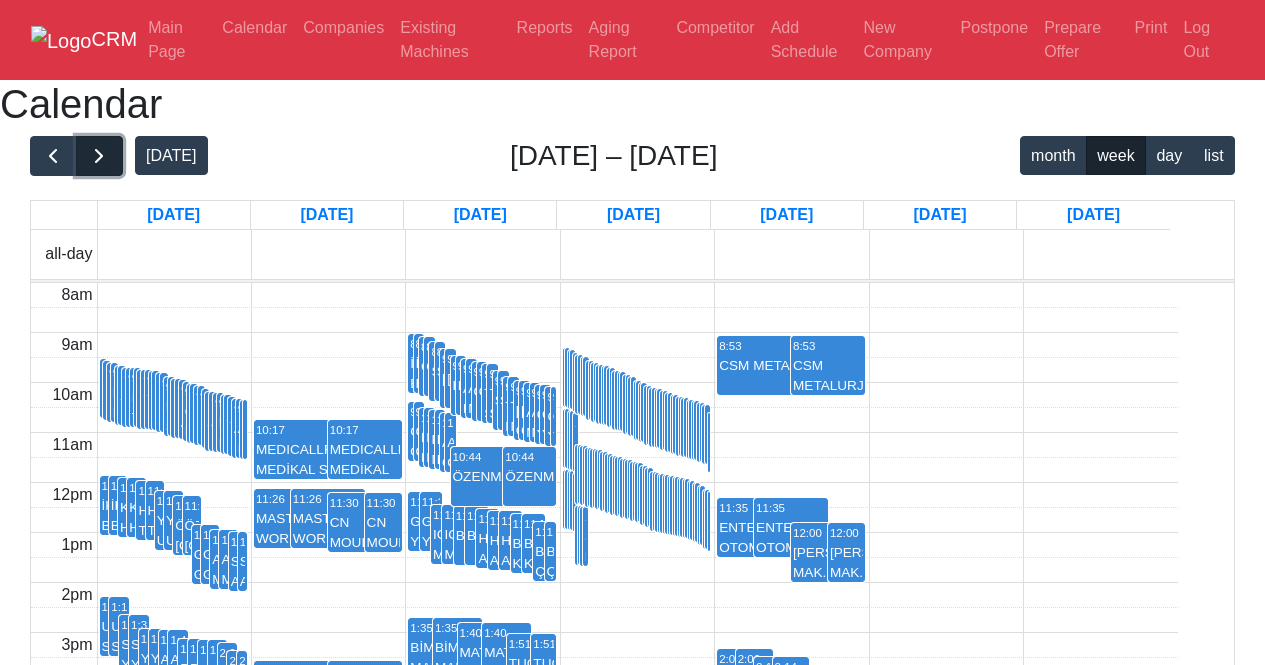 click at bounding box center (99, 156) 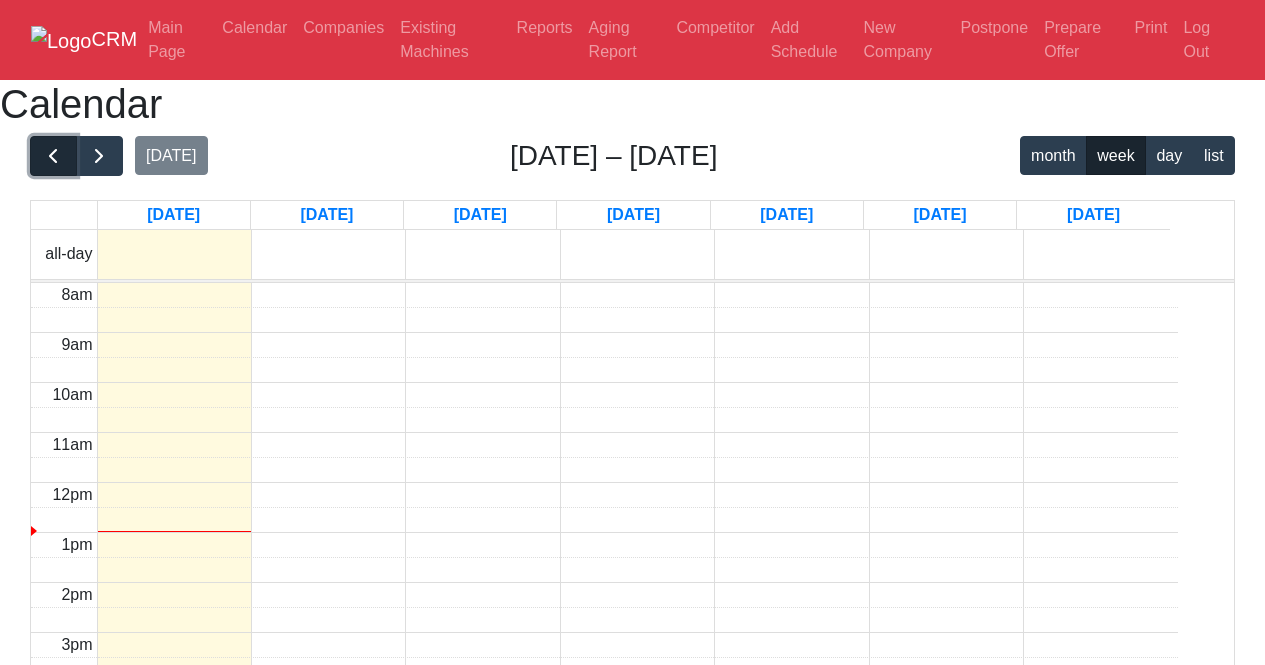 click at bounding box center [53, 156] 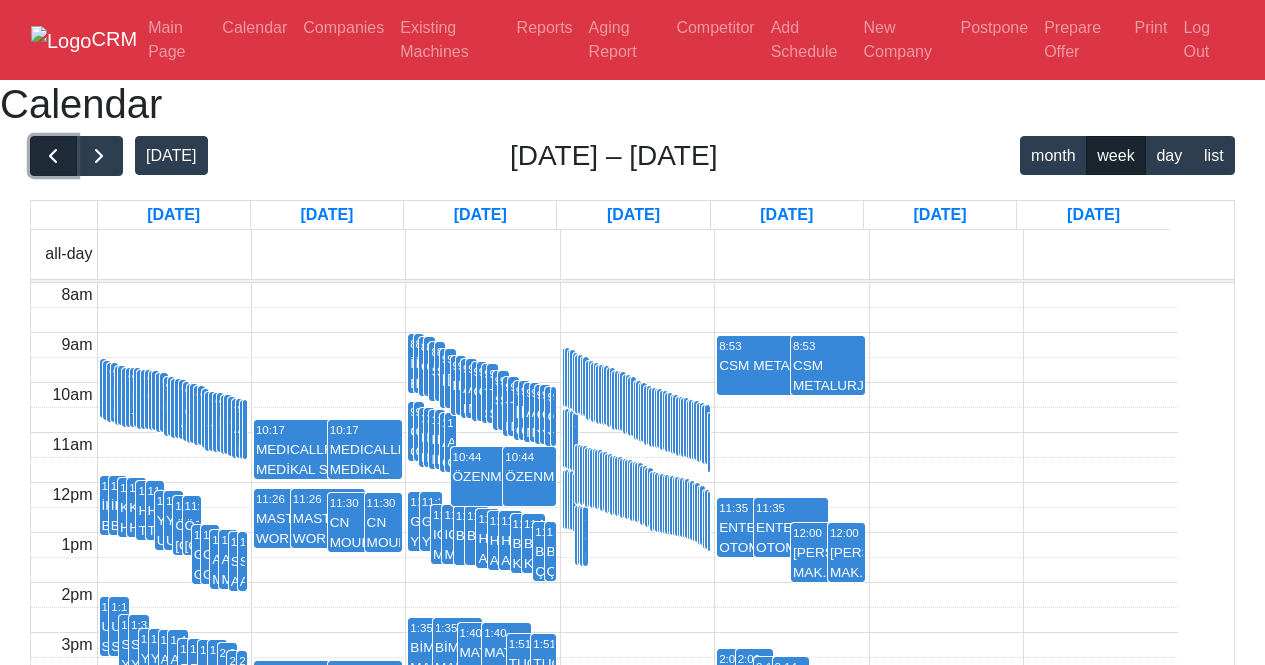 click at bounding box center [53, 156] 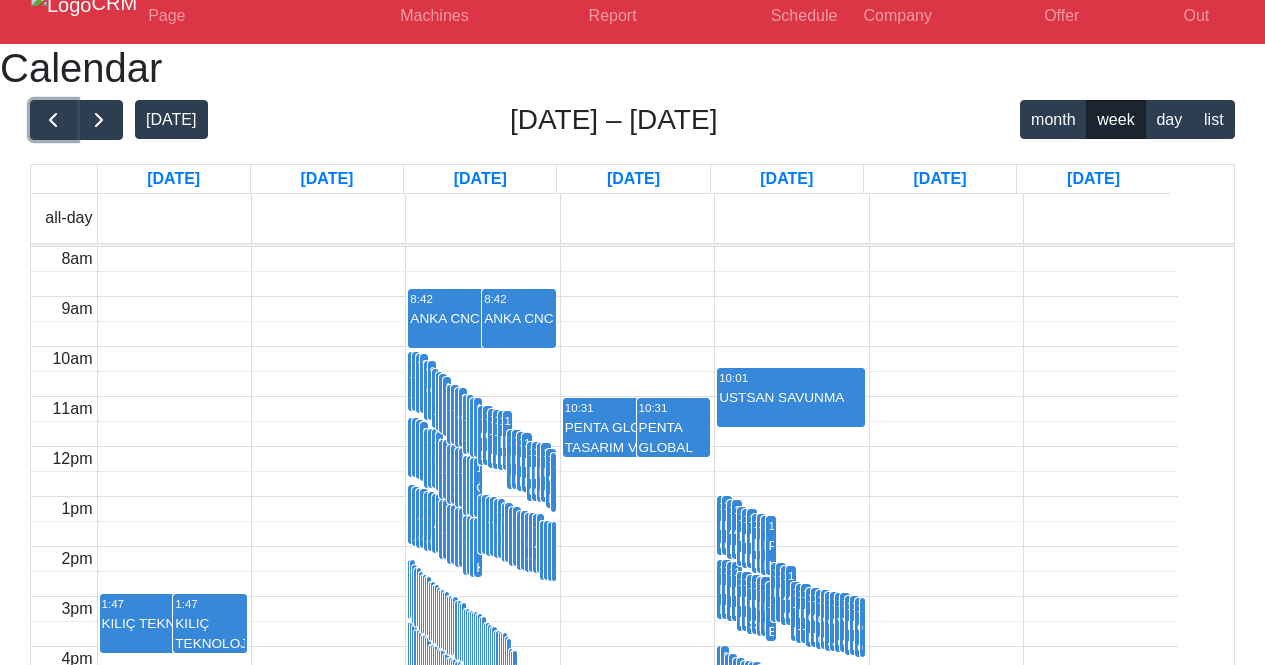 scroll, scrollTop: 0, scrollLeft: 0, axis: both 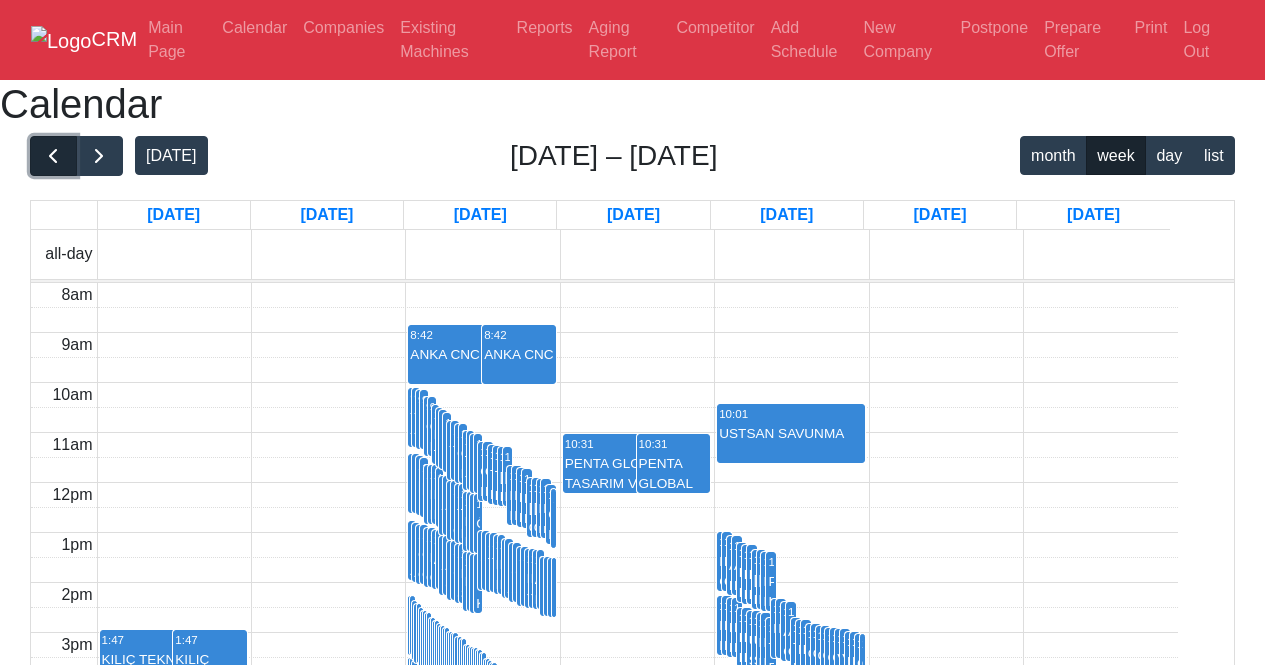 click at bounding box center (53, 156) 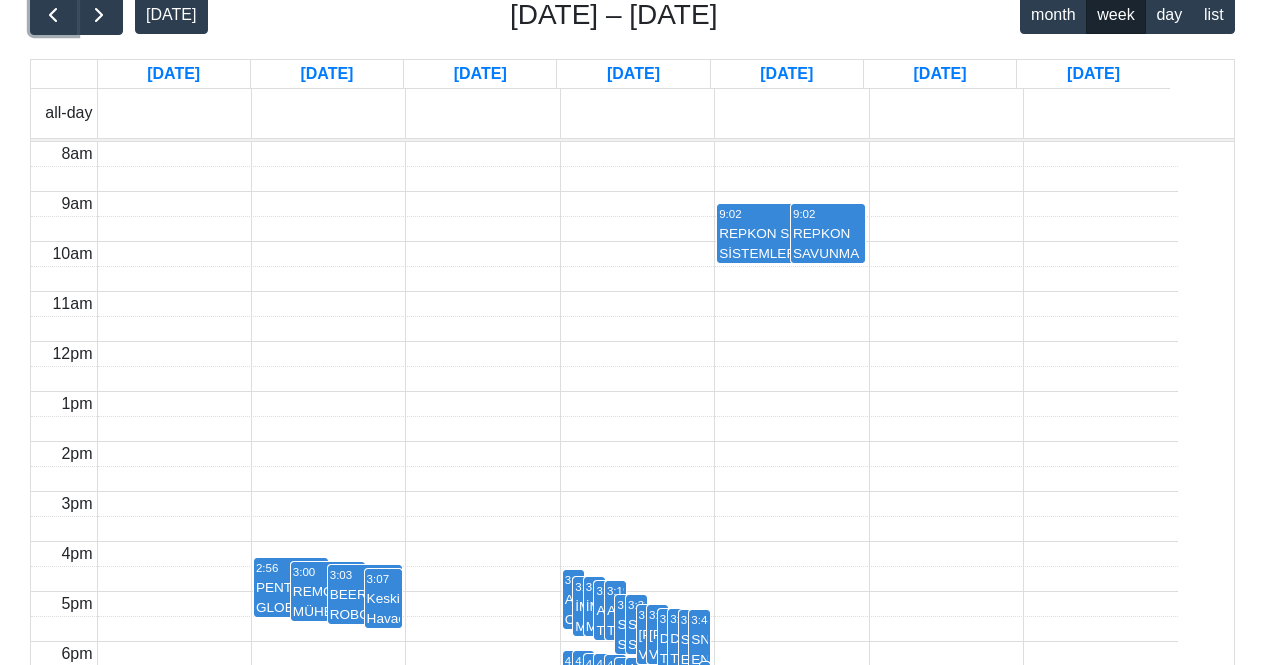 scroll, scrollTop: 0, scrollLeft: 0, axis: both 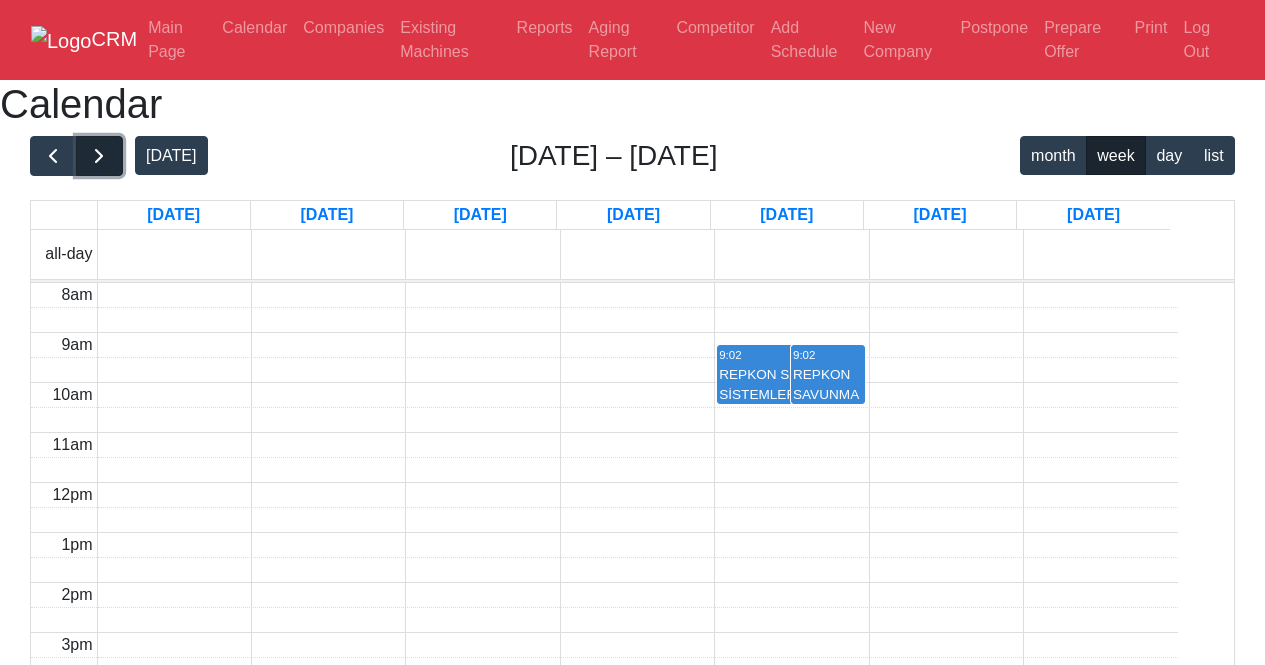 click at bounding box center (99, 156) 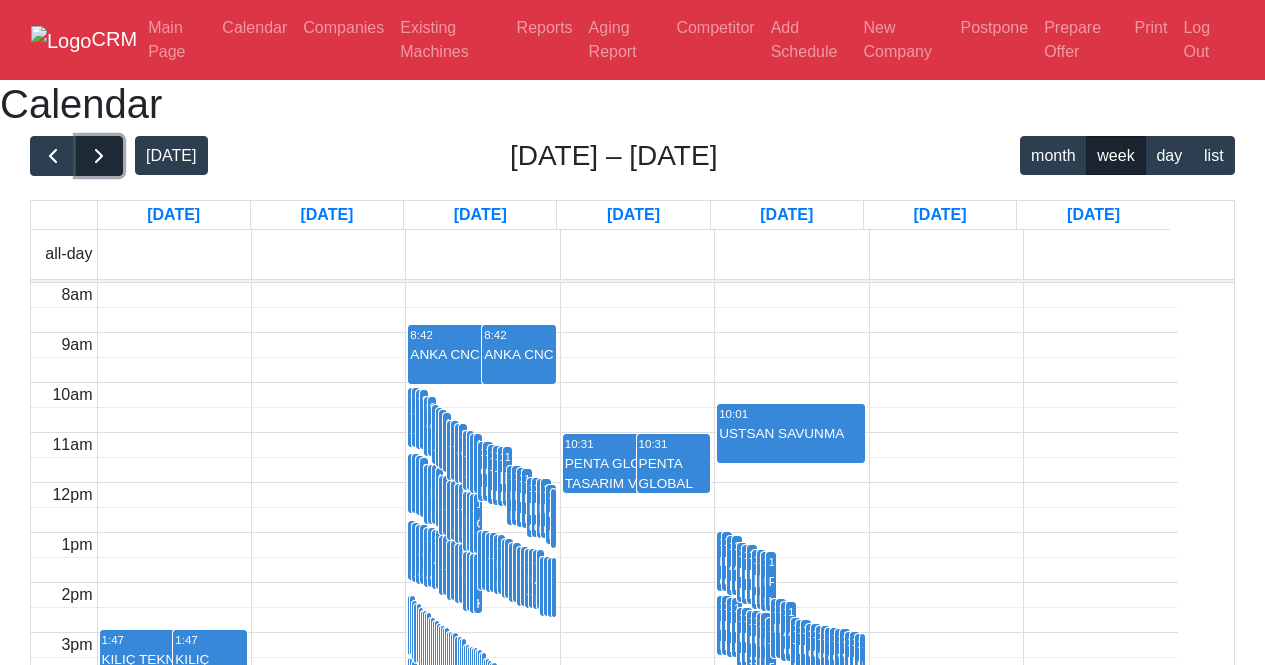 click at bounding box center (99, 156) 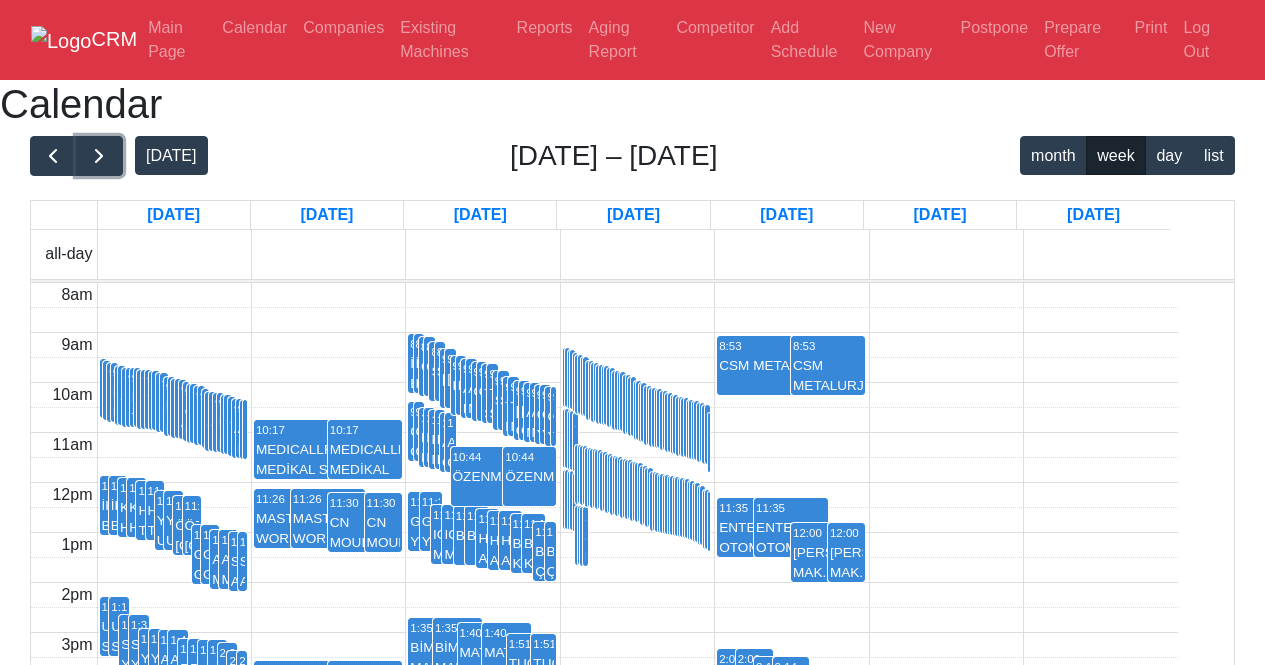 click on "CSM METALURJİ" at bounding box center [791, 366] 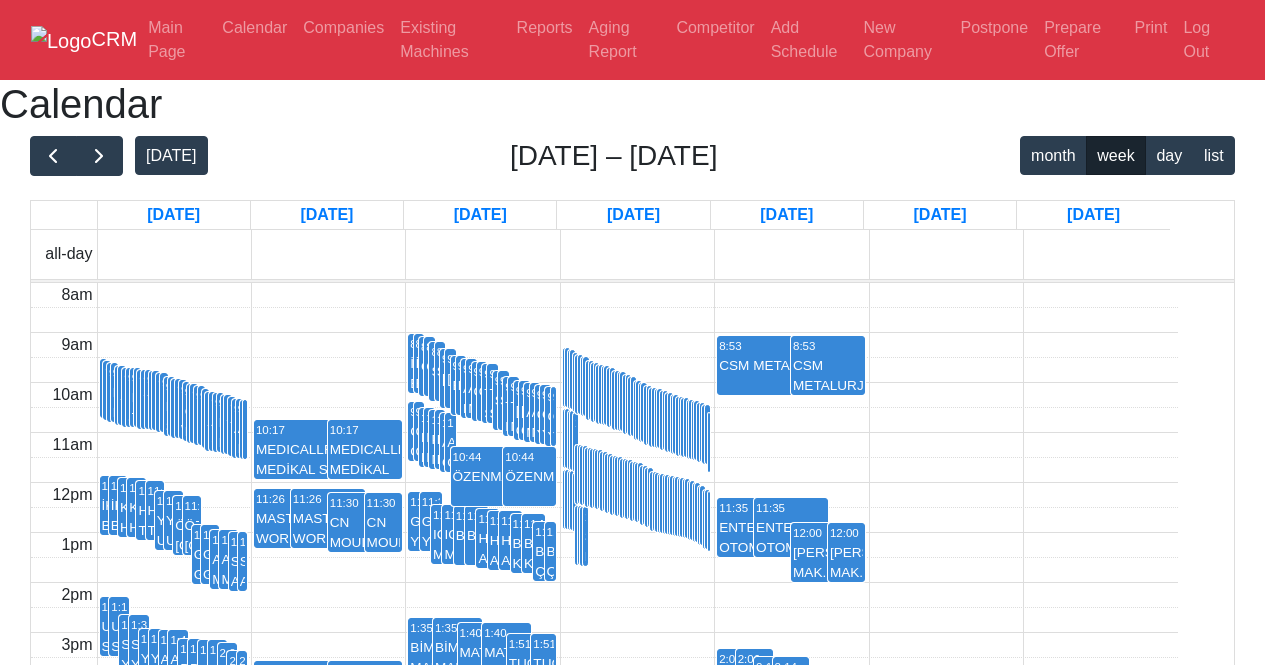 click on "CSM METALURJİ" at bounding box center [828, 375] 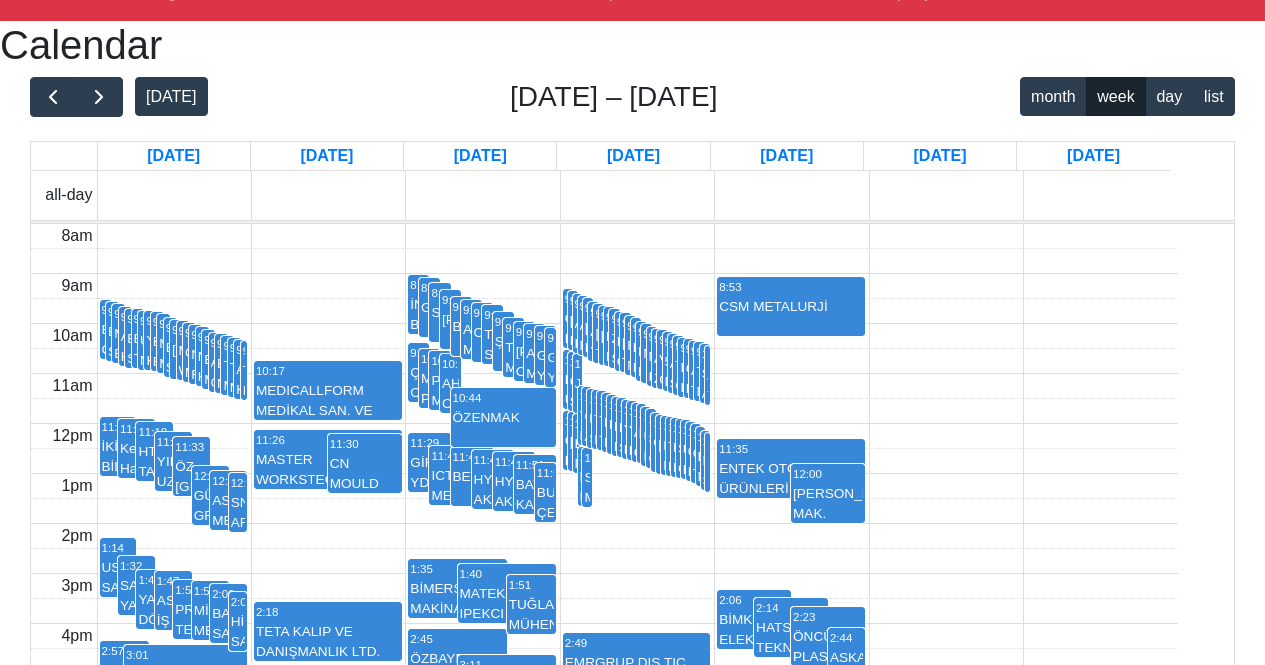 scroll, scrollTop: 100, scrollLeft: 0, axis: vertical 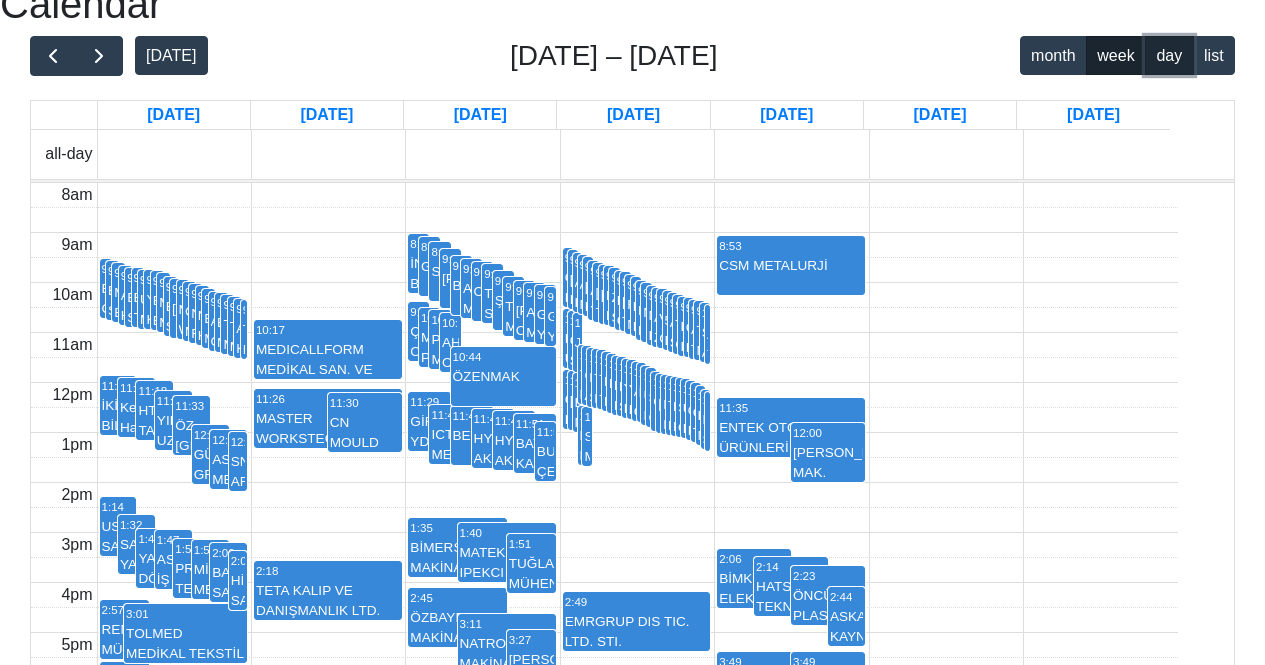 click on "day" at bounding box center [1169, 55] 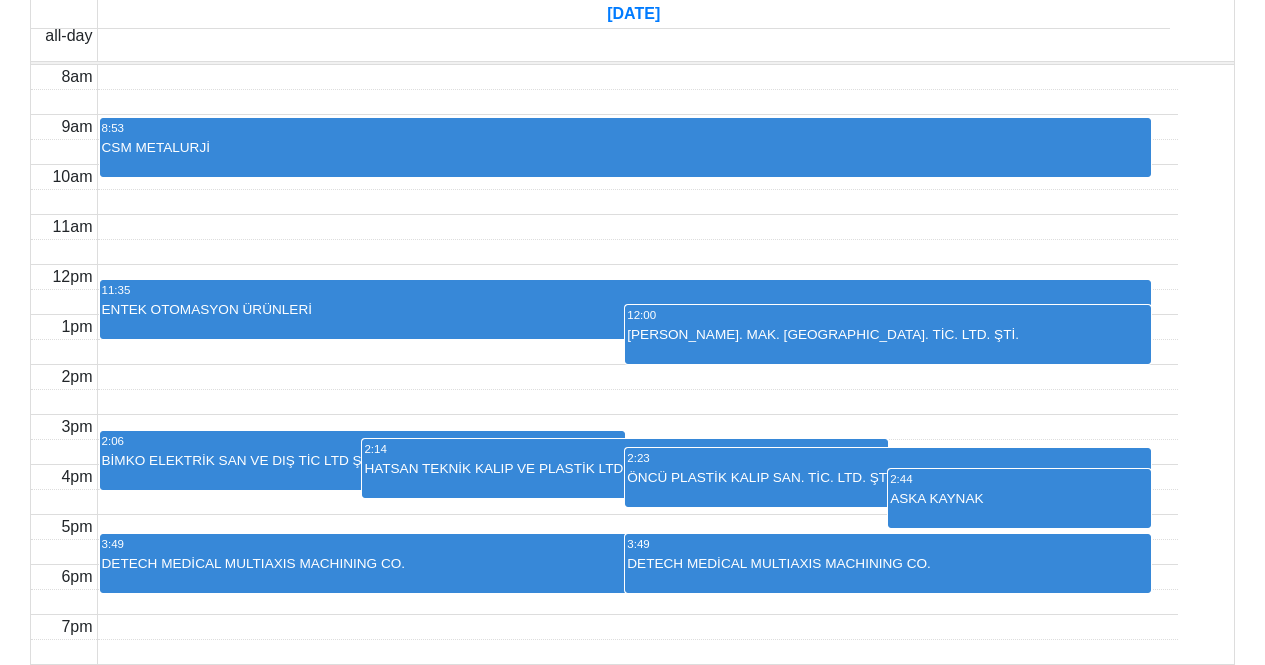 scroll, scrollTop: 500, scrollLeft: 0, axis: vertical 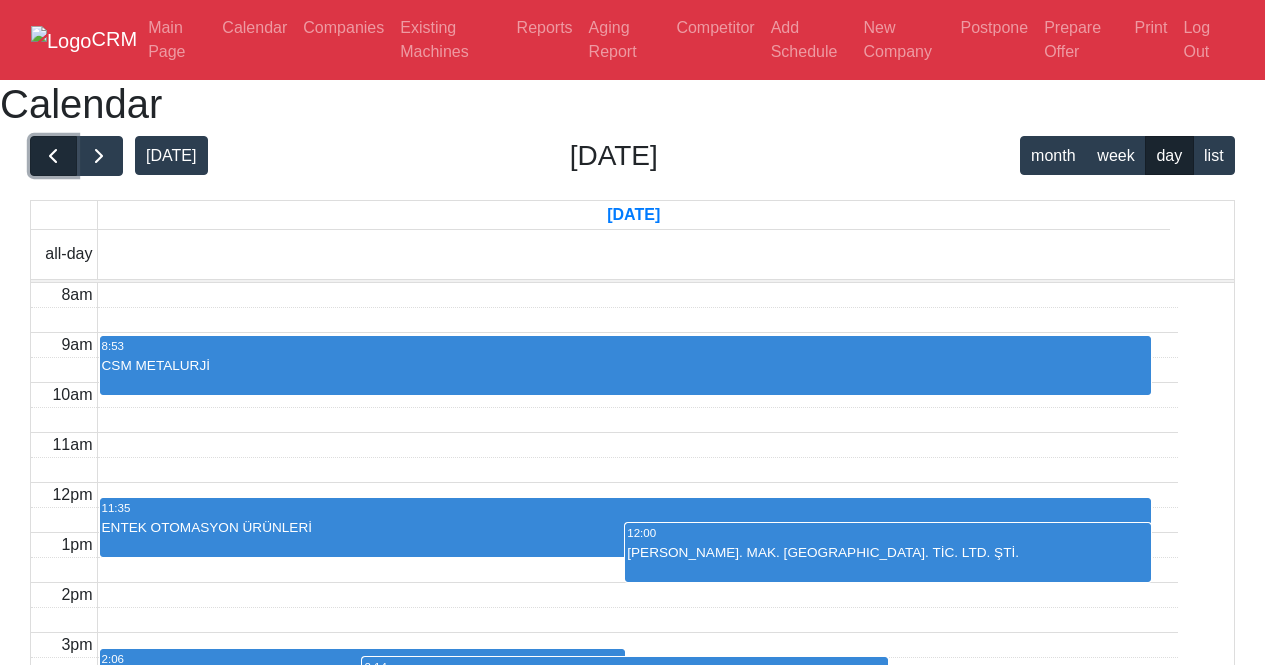 click at bounding box center (53, 156) 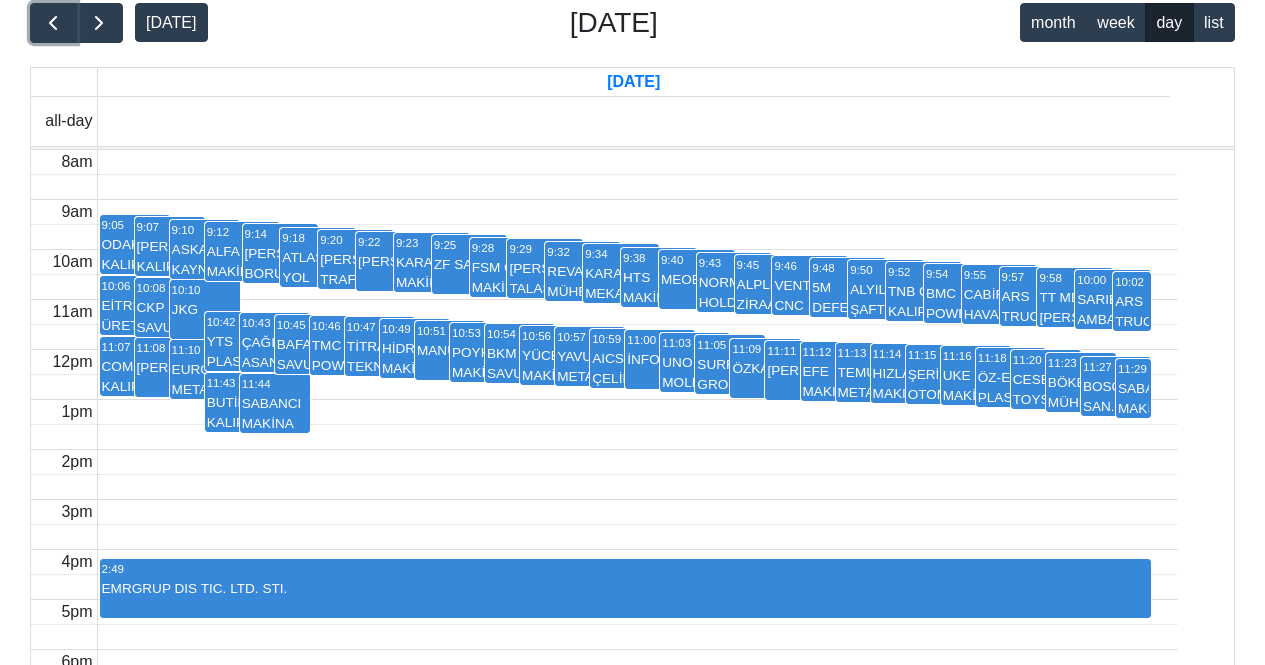 scroll, scrollTop: 200, scrollLeft: 0, axis: vertical 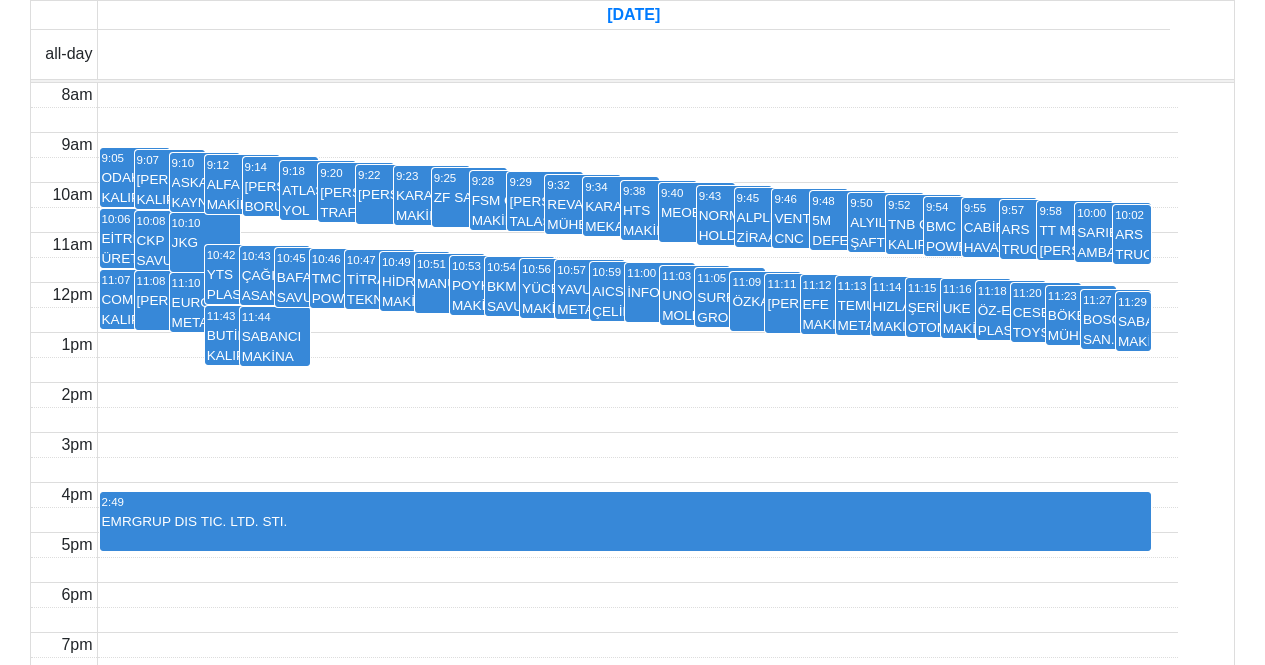 click on "[PERSON_NAME] BORU SANAYİİ A.Ş." at bounding box center (281, 196) 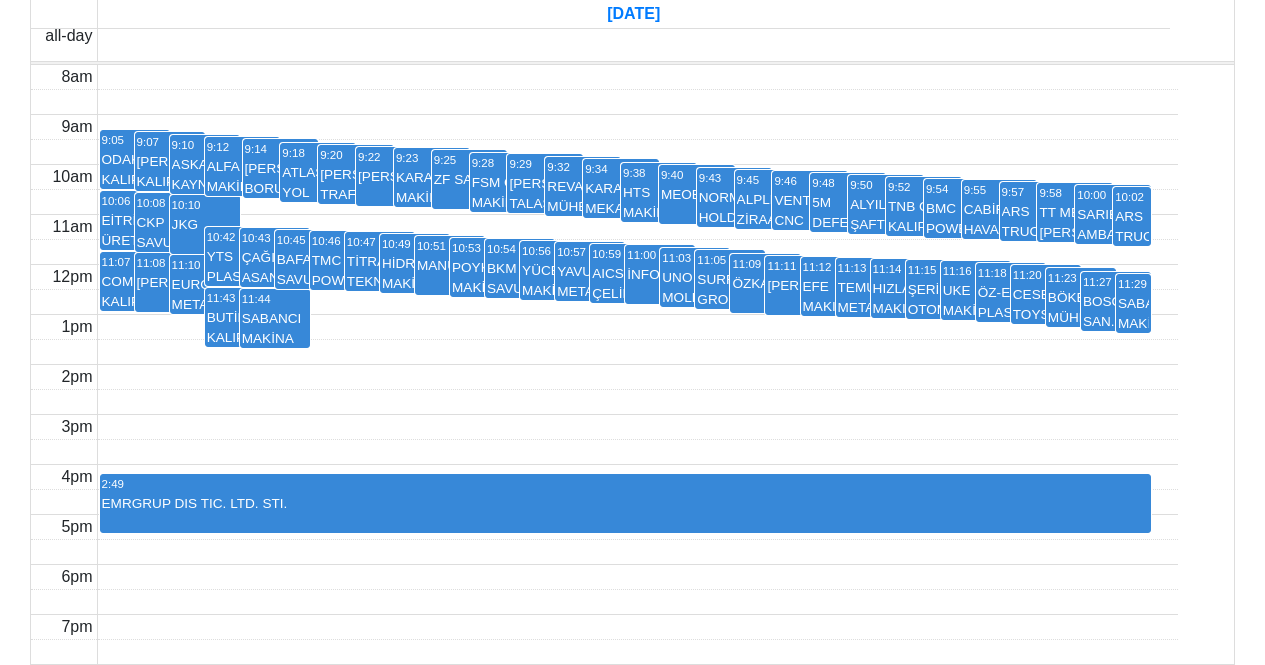 scroll, scrollTop: 0, scrollLeft: 0, axis: both 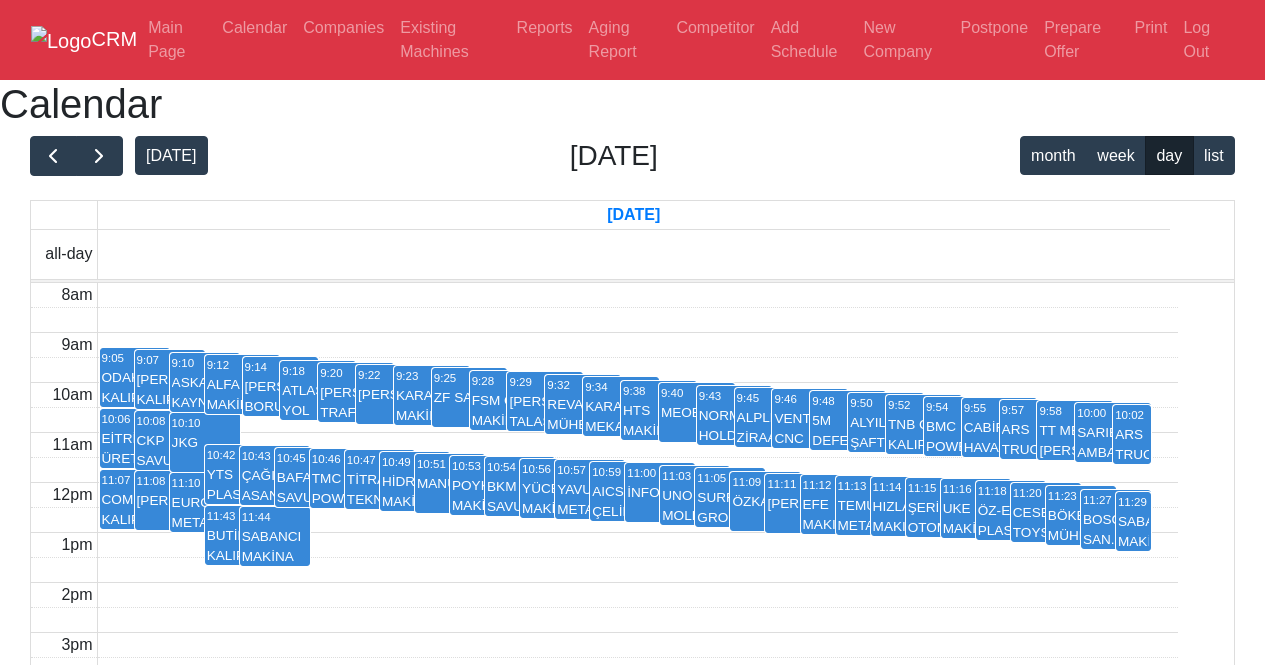 click on "9:18" at bounding box center [318, 371] 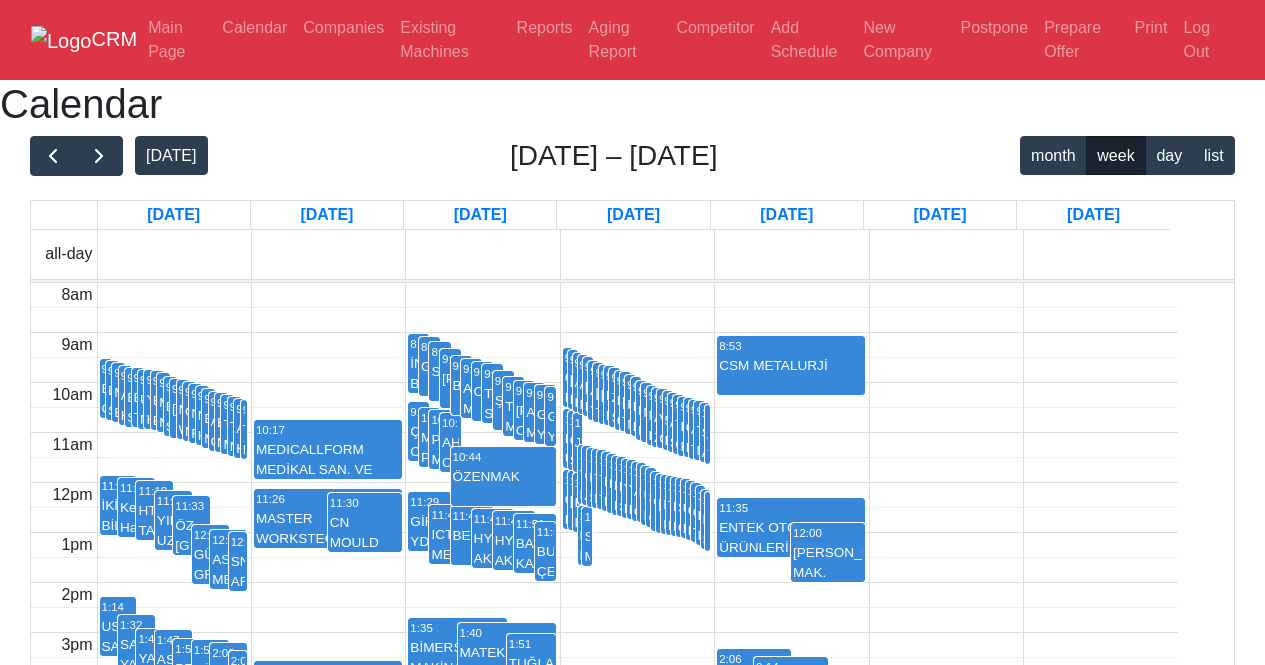 scroll, scrollTop: 0, scrollLeft: 0, axis: both 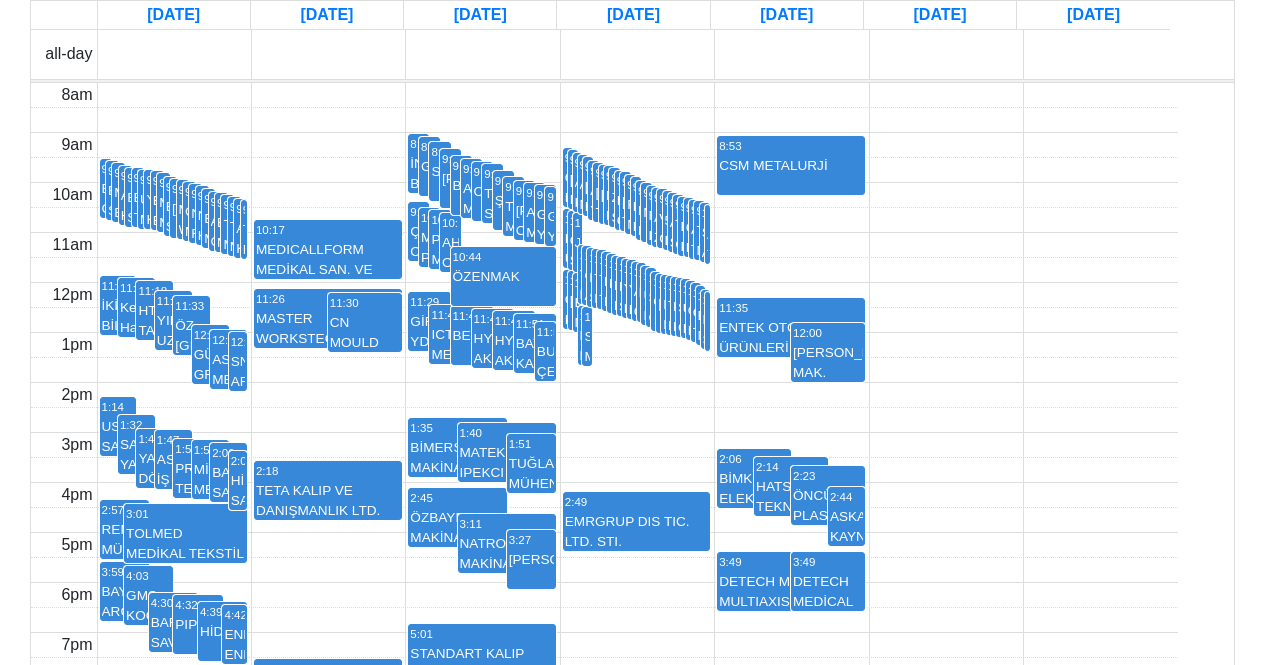 click on "9:28 FSM CNC MAKİNA KALIP VE EKİP. SAN. VE TİC. LTD.ŞTİ" at bounding box center (620, 200) 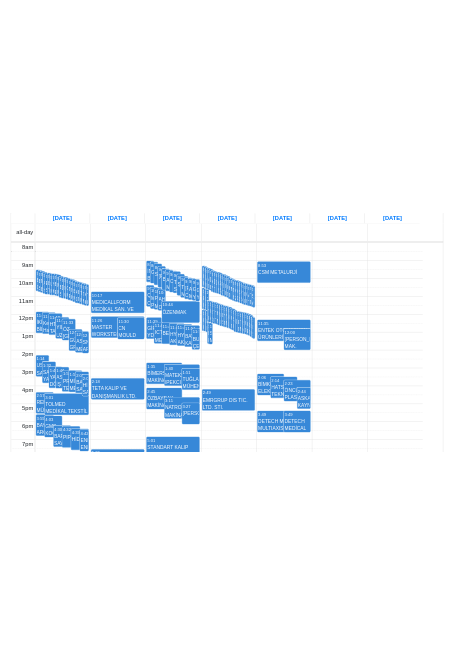 scroll, scrollTop: 229, scrollLeft: 0, axis: vertical 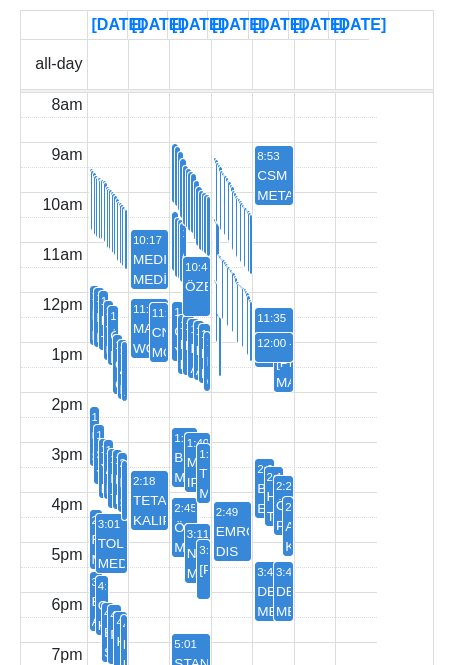 click on "2:06 BİMKO ELEKTRİK SAN VE DIŞ TİC LTD ŞTİ 2:14 HATSAN TEKNİK KALIP VE PLASTİK LTD. ŞTİ. 2:23 ÖNCÜ PLASTİK KALIP SAN. TİC. LTD. ŞTİ. 2:44 ASKA KAYNAK 11:35 ENTEK OTOMASYON ÜRÜNLERİ 12:00 ÖZEN AĞAÇ İŞL. MAK. SAN. TİC. LTD. ŞTİ. 3:49 DETECH MEDİCAL MULTIAXIS MACHINING CO. 3:49 DETECH MEDİCAL MULTIAXIS MACHINING CO. 8:53 CSM METALURJİ 12:00 - 12:30" at bounding box center [273, 392] 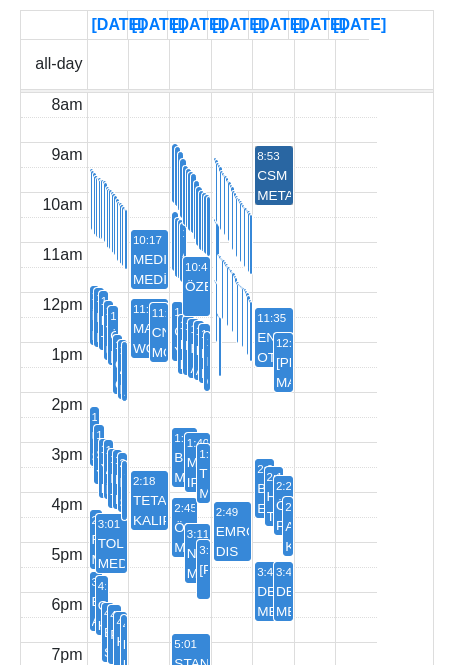 click on "11:27 BOSCH SAN. TİC. A.Ş" at bounding box center (250, 329) 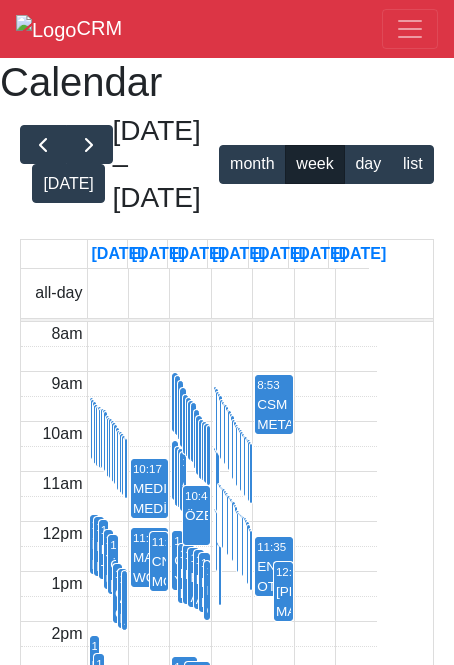 scroll, scrollTop: 221, scrollLeft: 0, axis: vertical 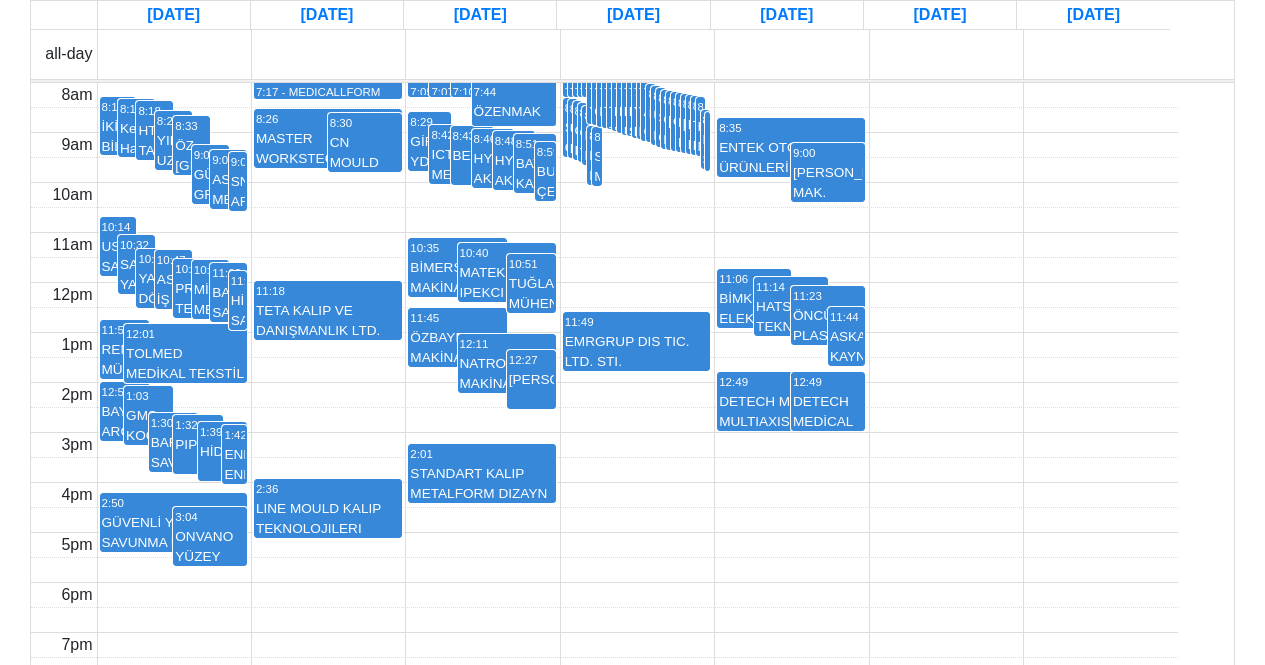 click on "7:54 BKM SAVUNMA" at bounding box center (632, 109) 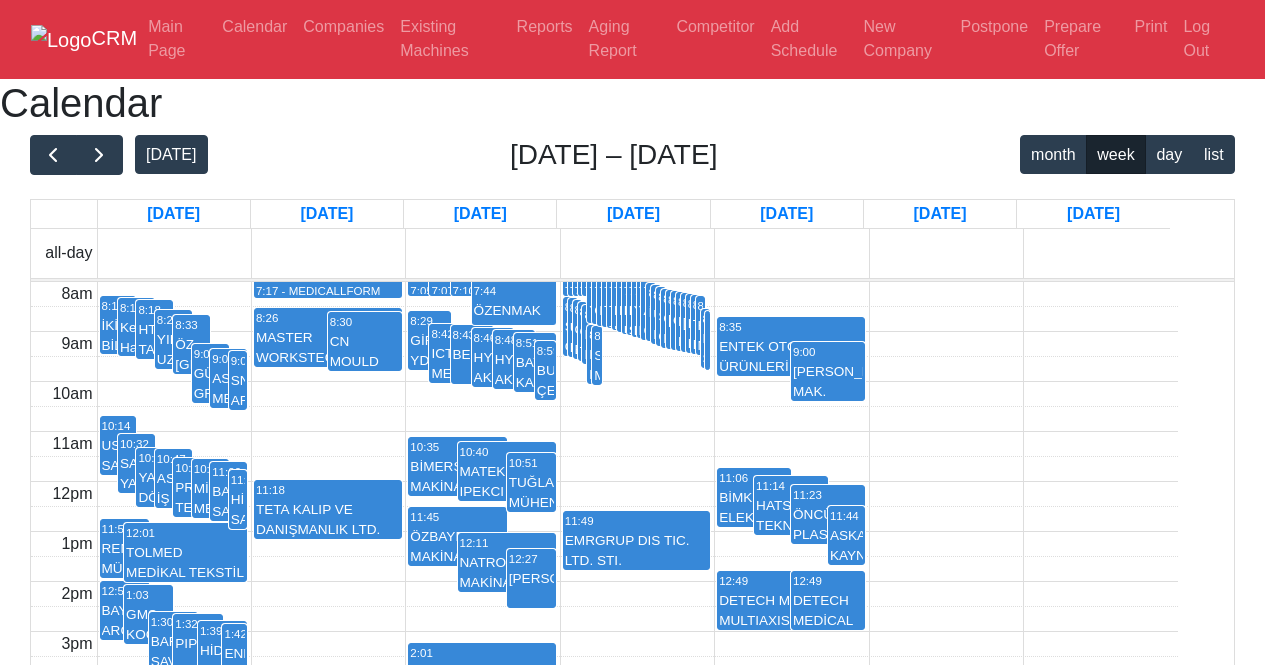 scroll, scrollTop: 0, scrollLeft: 0, axis: both 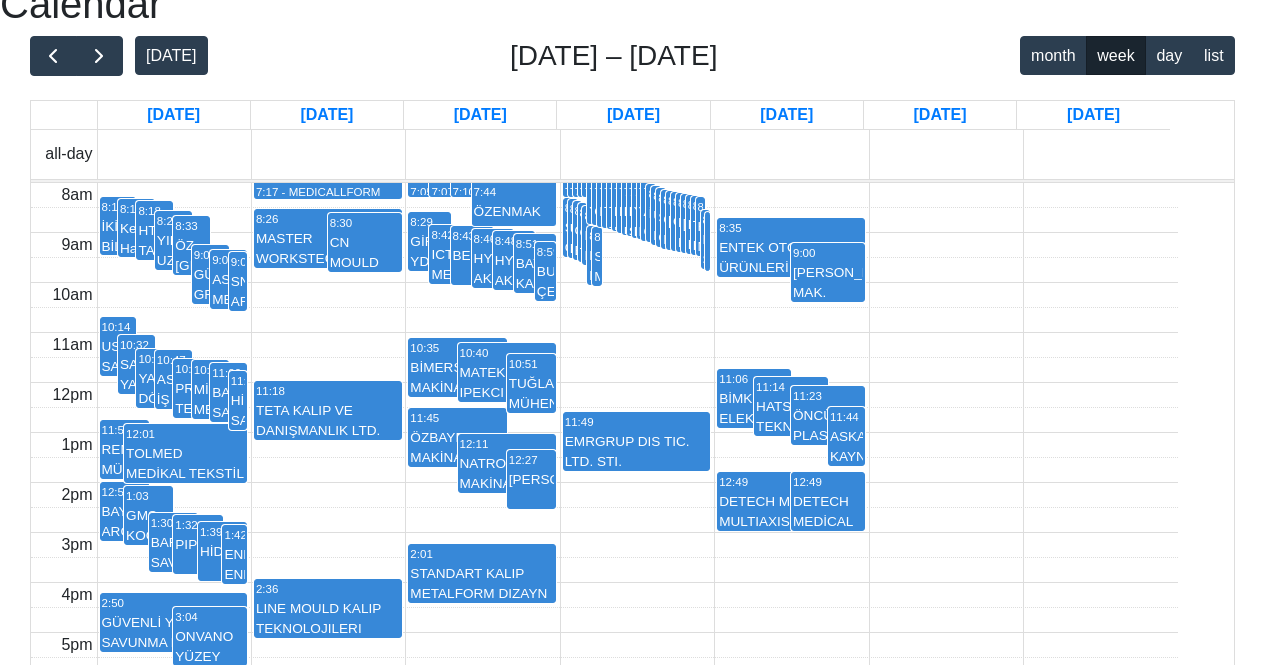 click on "8:05 SURFACE GROUP AŞINDIRICI MAK. [GEOGRAPHIC_DATA]. LTD. ŞTI" at bounding box center [661, 217] 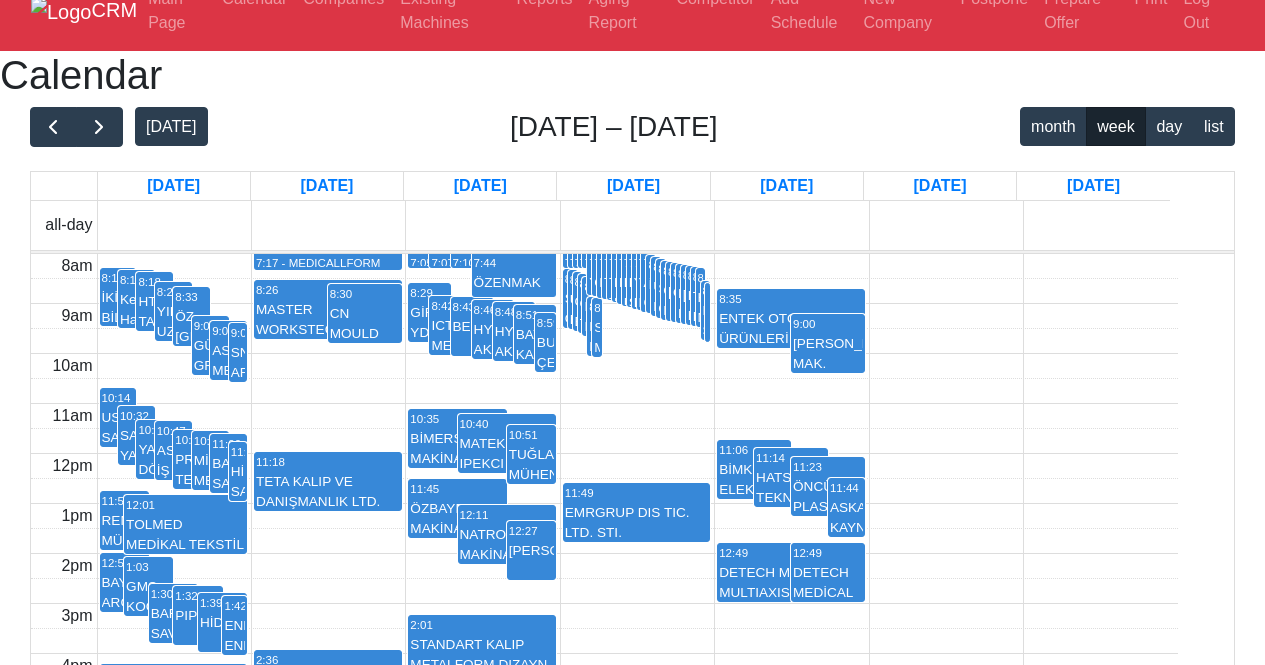 scroll, scrollTop: 0, scrollLeft: 0, axis: both 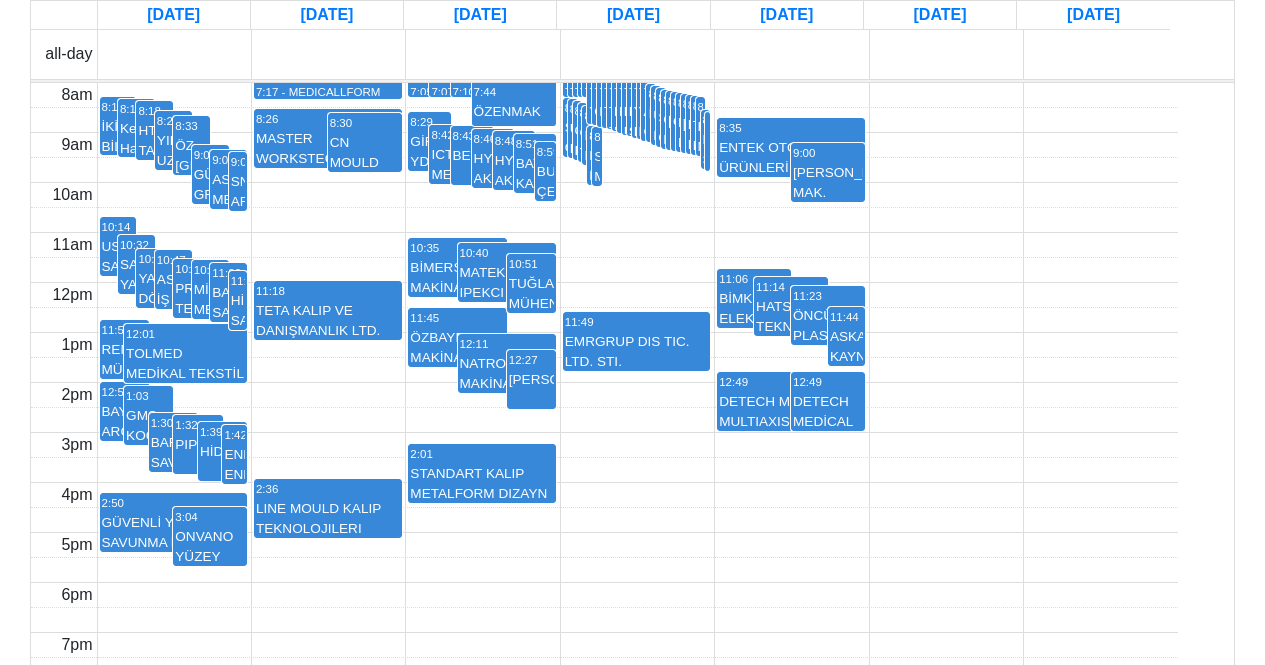 click on "8am 9am 10am 11am 12pm 1pm 2pm 3pm 4pm 5pm 6pm 7pm 8:13 İKİTEKNİK BİLİŞİM  EĞİTİM DAN. ENJ. TAS. MÜH. LTD. ŞTİ. 8:15 Keskin Havacılık 8:18 HTM TASARIM MAK. [GEOGRAPHIC_DATA]. TİC. A.Ş. 8:28 YILDIZ UZAY VE HAV. SAV. İML. [GEOGRAPHIC_DATA]. TİC. LTD. ŞTi. 8:33 ÖZ-[GEOGRAPHIC_DATA] YEDEK PARÇA SAN. TİC. LTD. ŞTİ. 9:02 GÜLSAN GRUP 9:07 ASAP MEKANIK MAK.KALIP TAS.IML.ELEK. OTOASYON LTD. 9:09 SN ARGE MAKİNA KALIP İTH. [GEOGRAPHIC_DATA]. TİC. LTD. ŞTİ. 10:14 USTSAN SAVUNMA 10:32 SAYKON YAPI 10:46 YAZKAN DÖKÜM SAN. TİC. A. Ş. 10:47 ASSAN İŞ MAKİNALARI 10:56 PROMOULD TERMOFORM TEK. [GEOGRAPHIC_DATA]. VE TİC. LTD. ŞTİ. 10:57 MİKRO MEKANİK TEKNOLOJİLERİ 11:00 BAFA SAVUNMA 11:08 HİSS SAVUNMA TEK. A.Ş. 12:59 BAYBARS ARGE MAK. İHR. VE İTH. LTD. ŞTİ. 1:03 GMS KOCAMAN HAVACILIK SAVUNMA 1:30 BAFA SAVUNMA 1:32 PIPEFIT  1:39 HİDRONET 1:42 ENKATEK ENDÜSTRİYEL 12:01 TOLMED MEDİKAL TEKSTİL SAN. VE TİC. LTD. ŞTİ. 11:57 REMCOTECH MÜHENDİSLİK SAN VE TİC LTD ŞTİ 2:50 GÜVENLİ YAŞAM SAVUNMA HAVACILIK SAN. VE TİC. LTD. ŞTİ. 3:04 JKG" at bounding box center [604, 382] 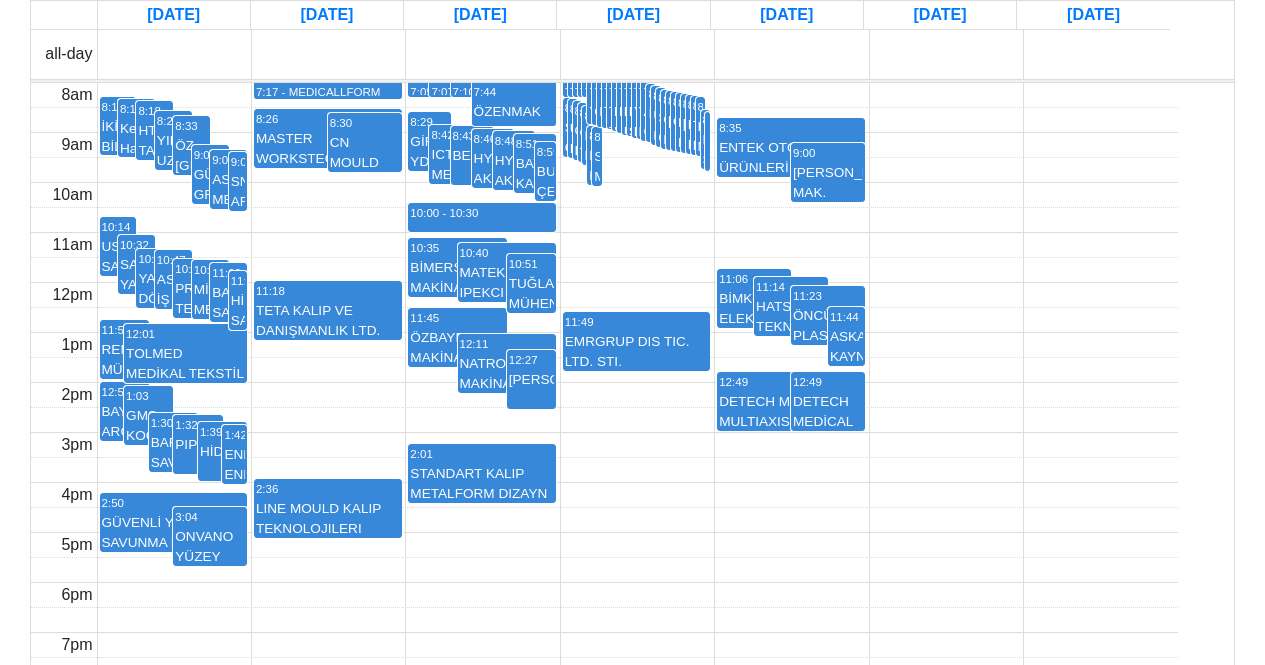 click on "7:53 POYKAL MAKİNE SAN. TİC. A.Ş." at bounding box center [627, 109] 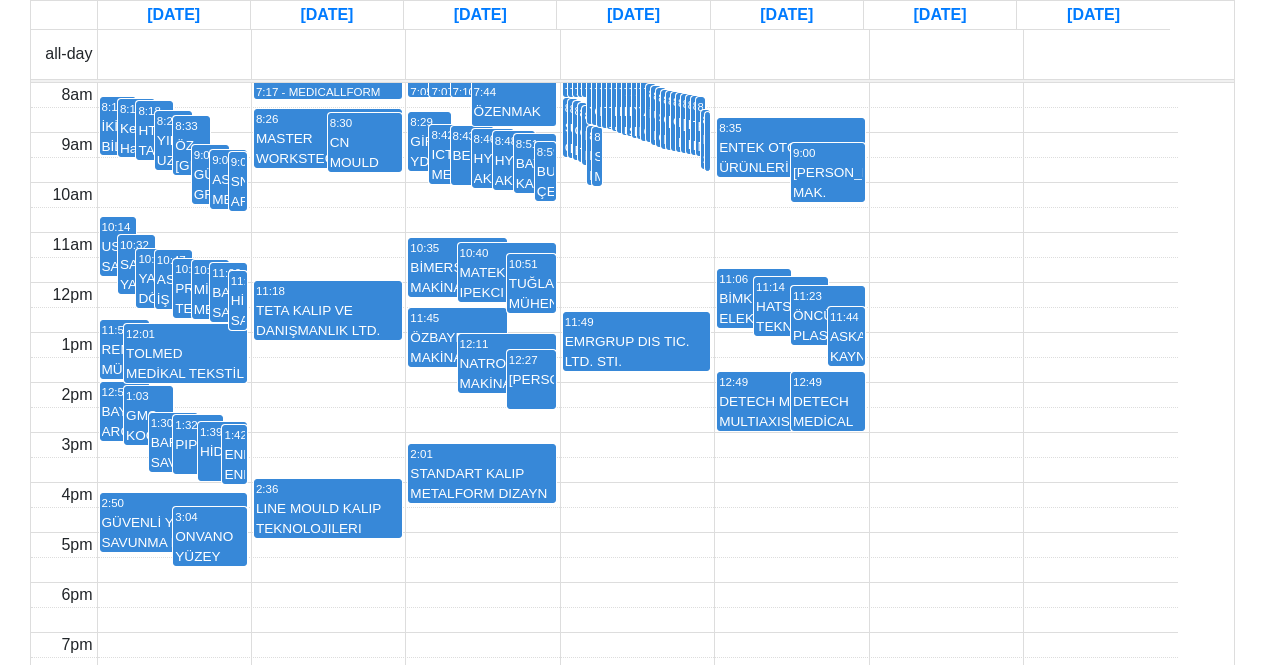 click on "8:05 SURFACE GROUP AŞINDIRICI MAK. SAN. LTD. ŞTI" at bounding box center (661, 117) 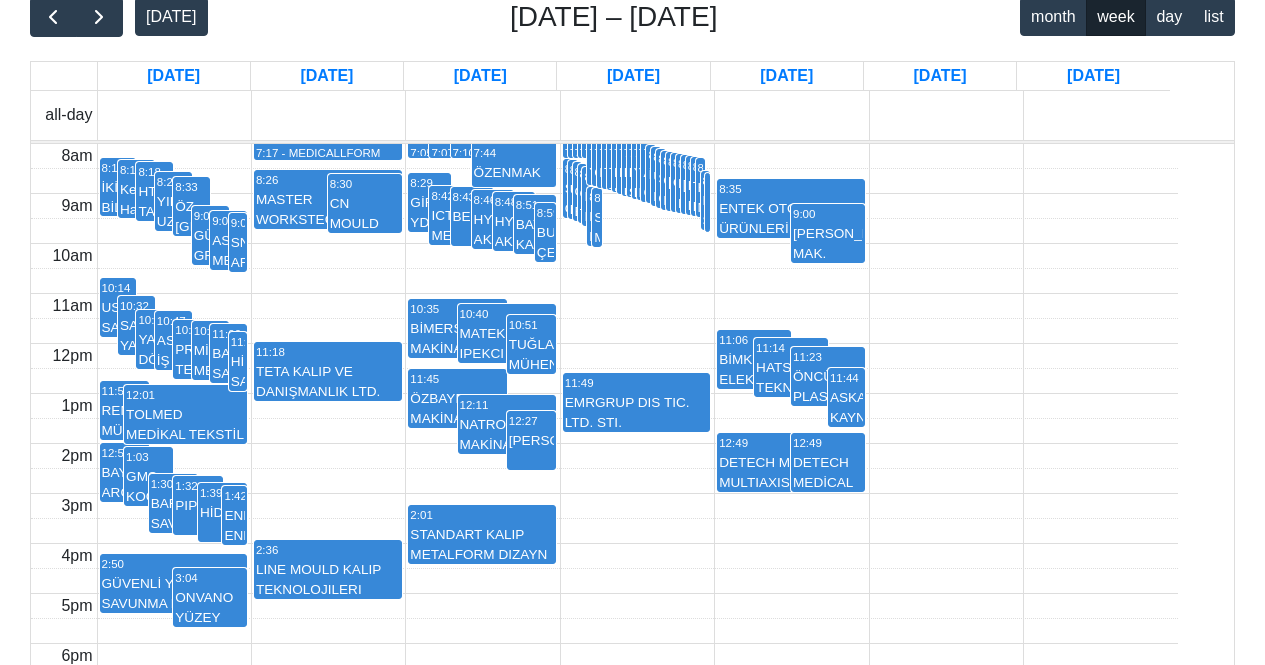 scroll, scrollTop: 100, scrollLeft: 0, axis: vertical 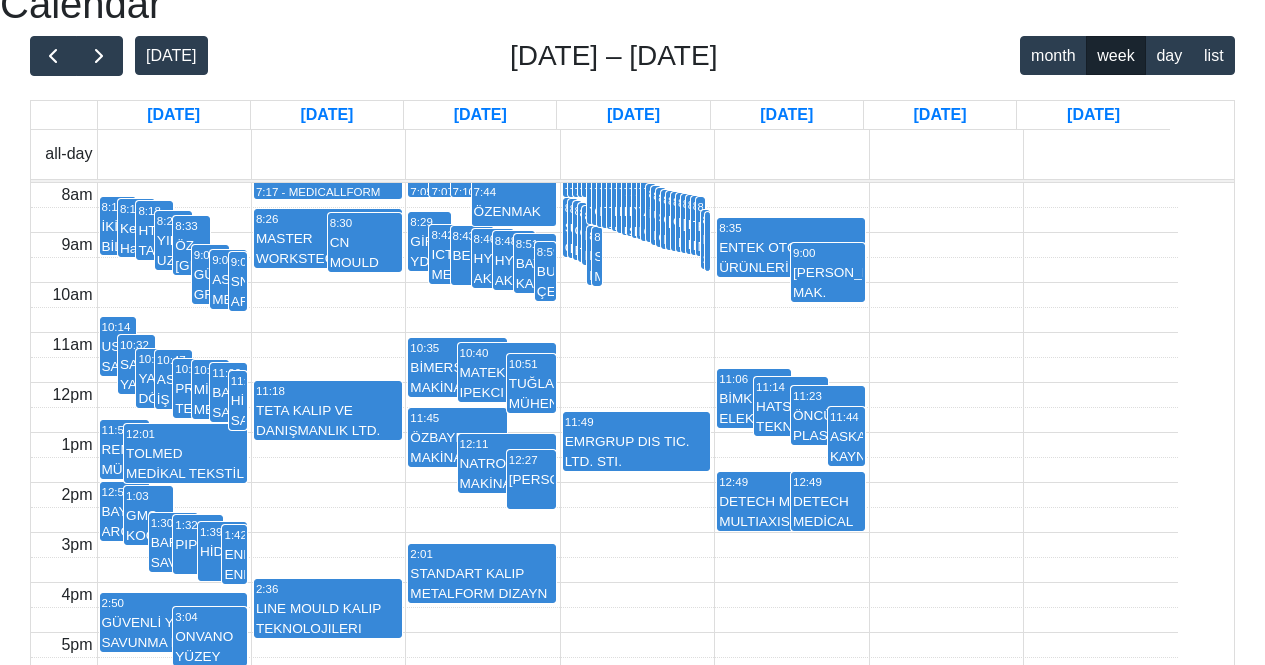 click on "7:53 POYKAL MAKİNE SAN. TİC. A.Ş." at bounding box center (627, 209) 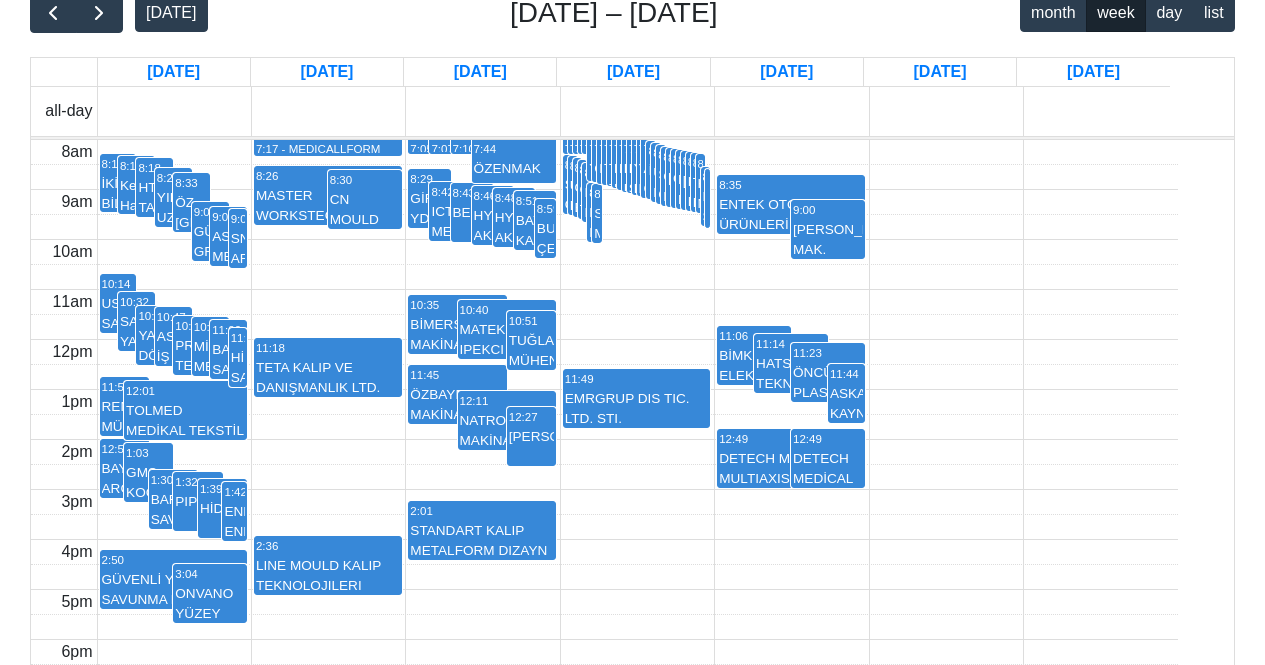 scroll, scrollTop: 100, scrollLeft: 0, axis: vertical 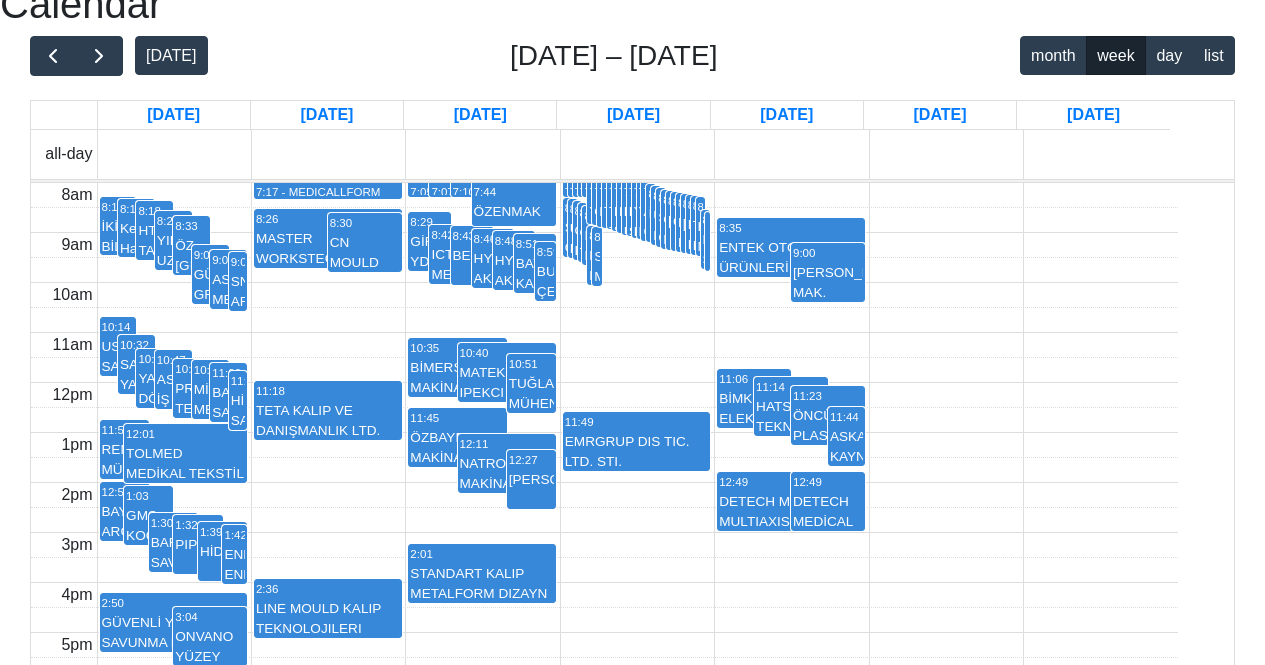 click on "8:27 BOSCH SAN. TİC. A.Ş" at bounding box center (706, 239) 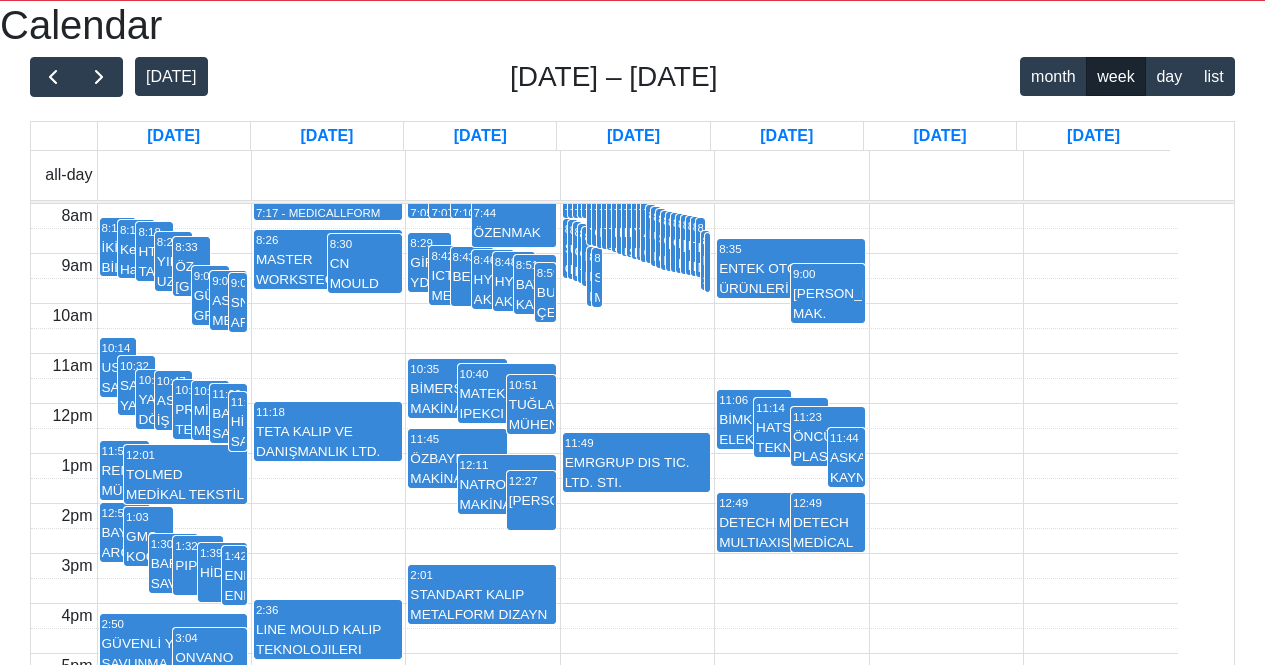 scroll, scrollTop: 0, scrollLeft: 0, axis: both 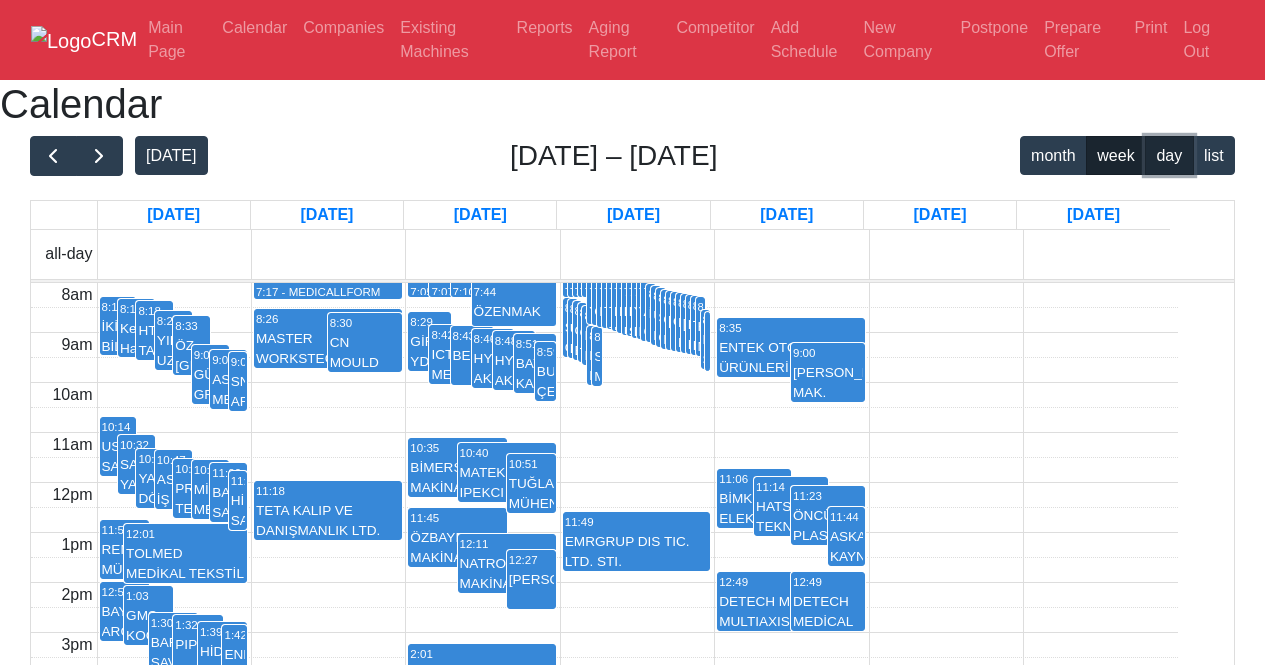click on "day" at bounding box center (1169, 155) 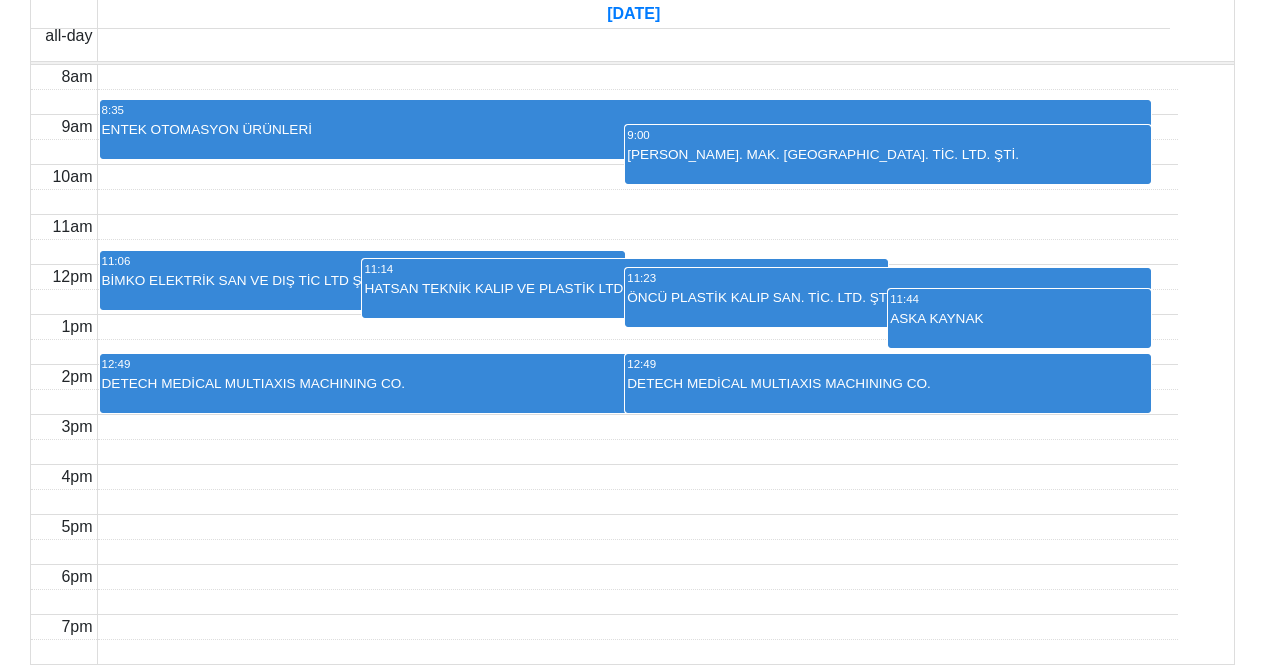 scroll, scrollTop: 400, scrollLeft: 0, axis: vertical 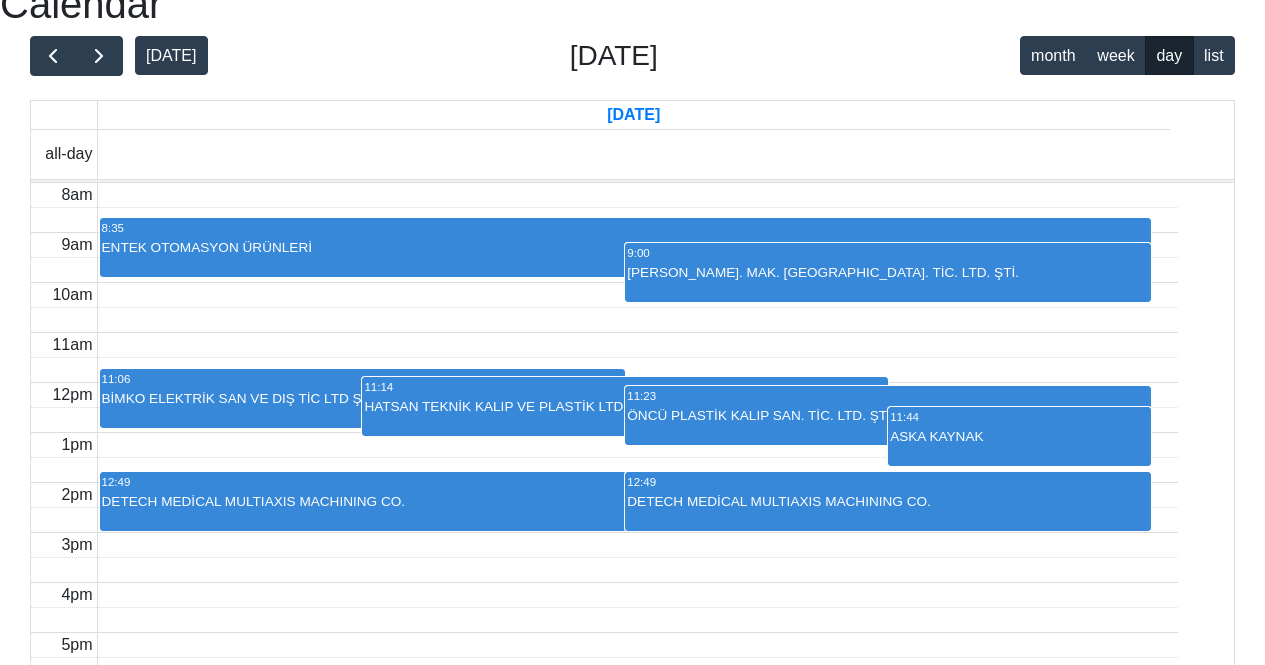 click on "11:44" at bounding box center (1019, 417) 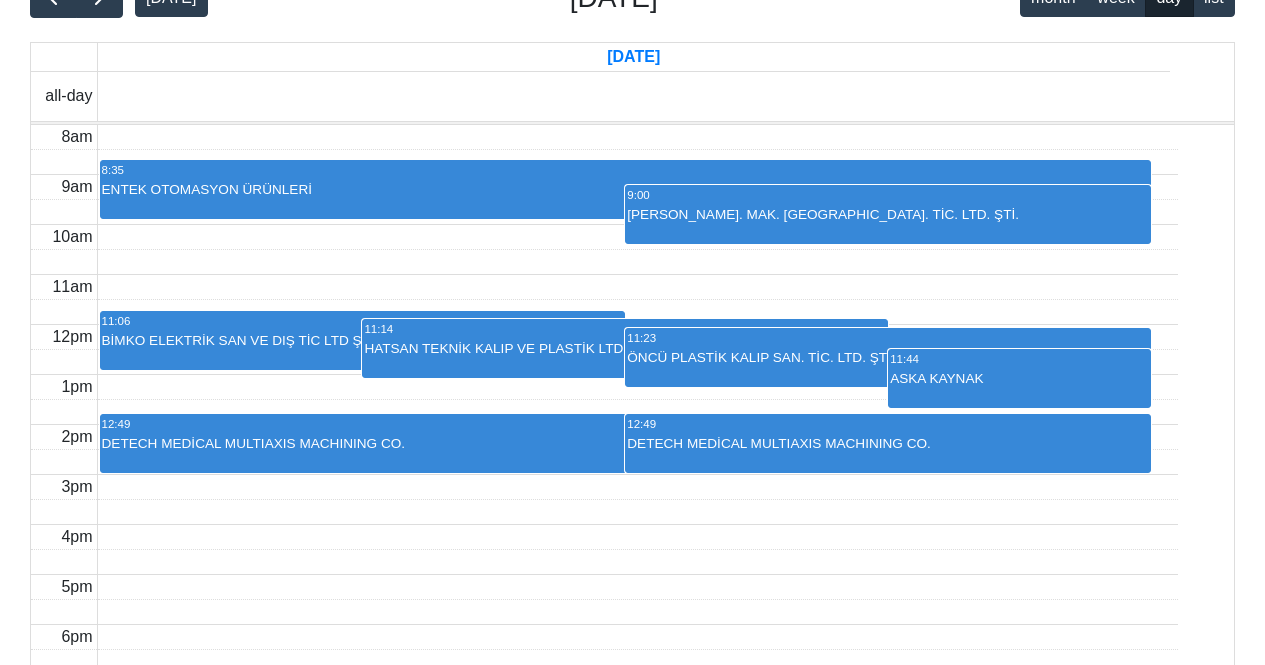 scroll, scrollTop: 200, scrollLeft: 0, axis: vertical 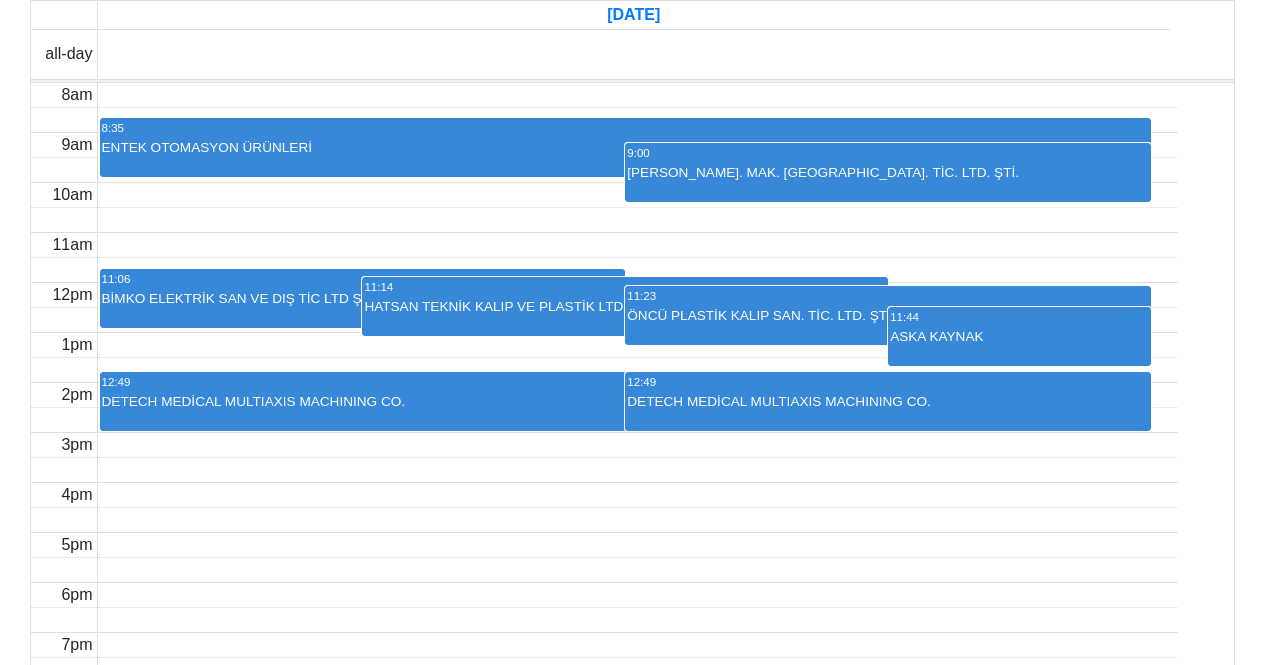 click on "12:49" at bounding box center (626, 382) 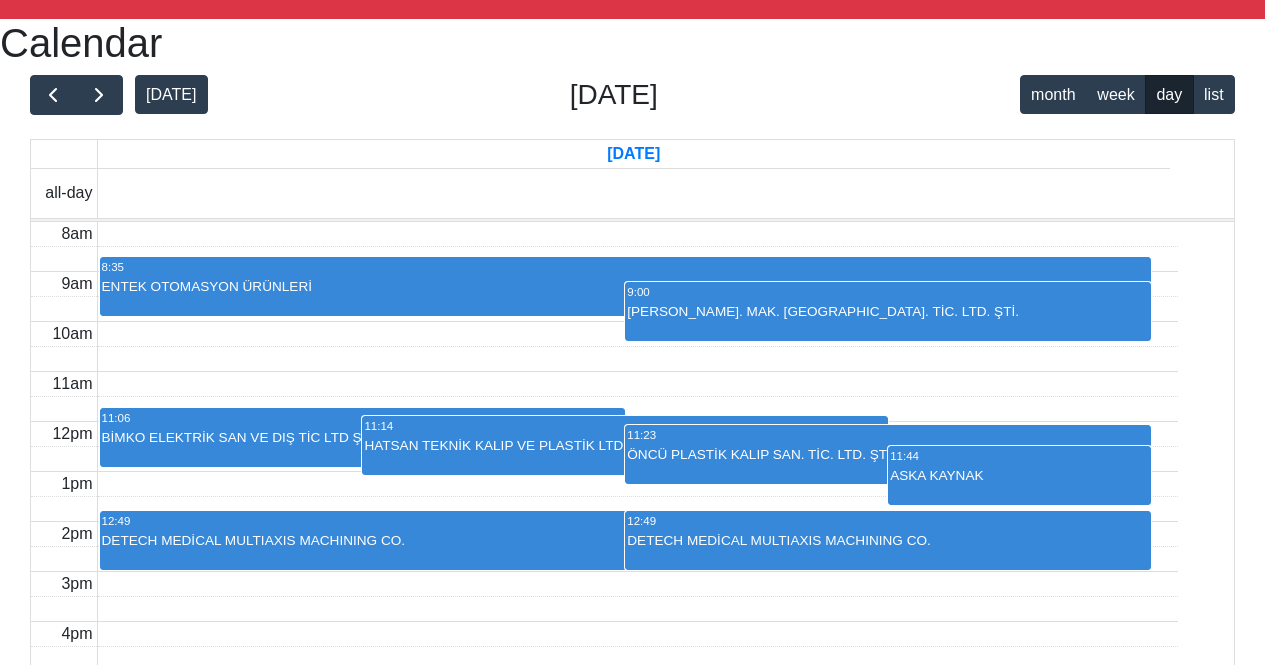 scroll, scrollTop: 0, scrollLeft: 0, axis: both 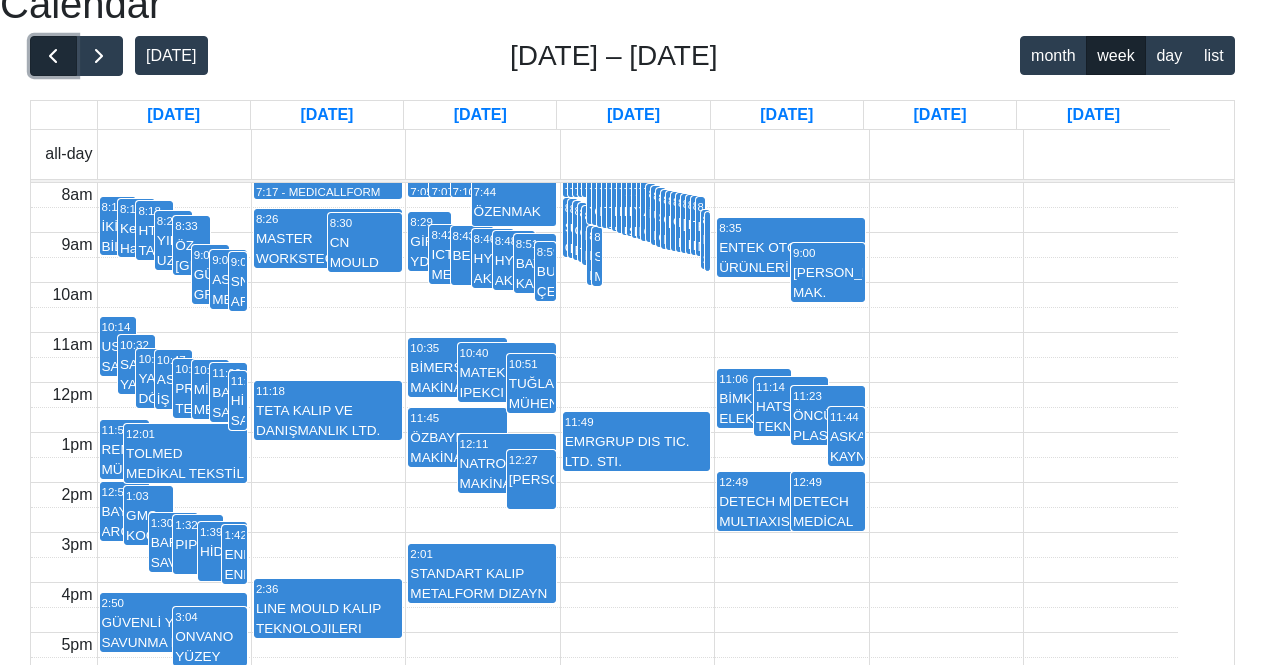 click at bounding box center (53, 56) 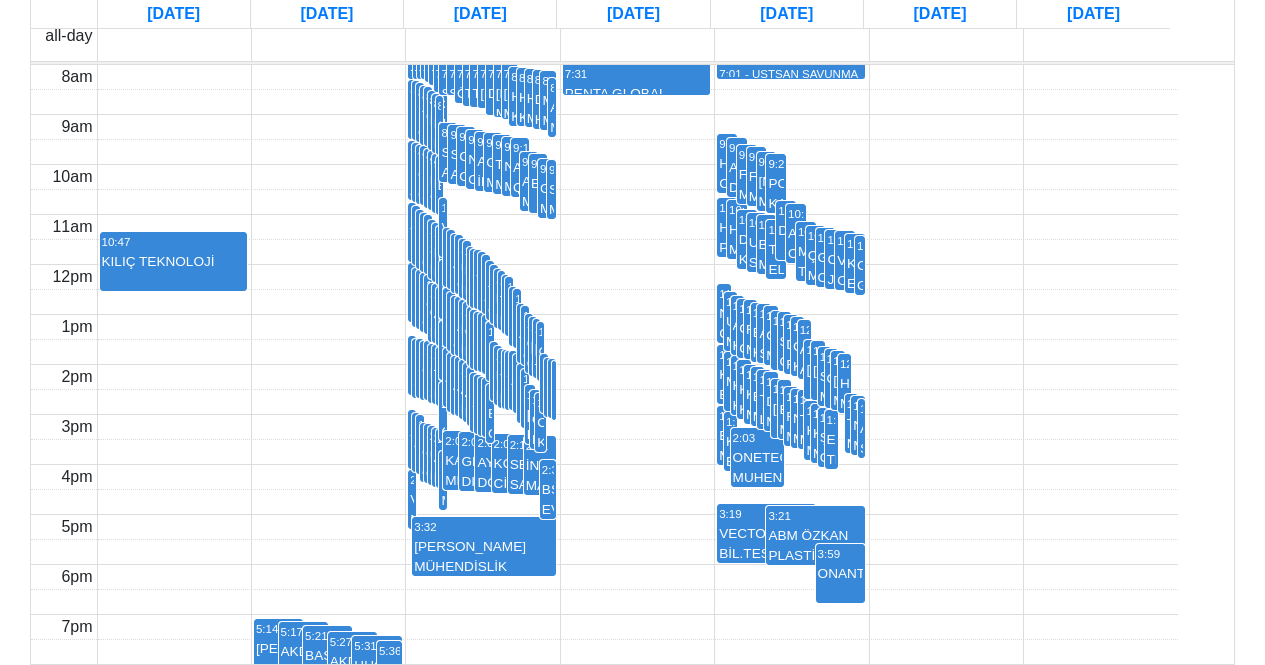 scroll, scrollTop: 500, scrollLeft: 0, axis: vertical 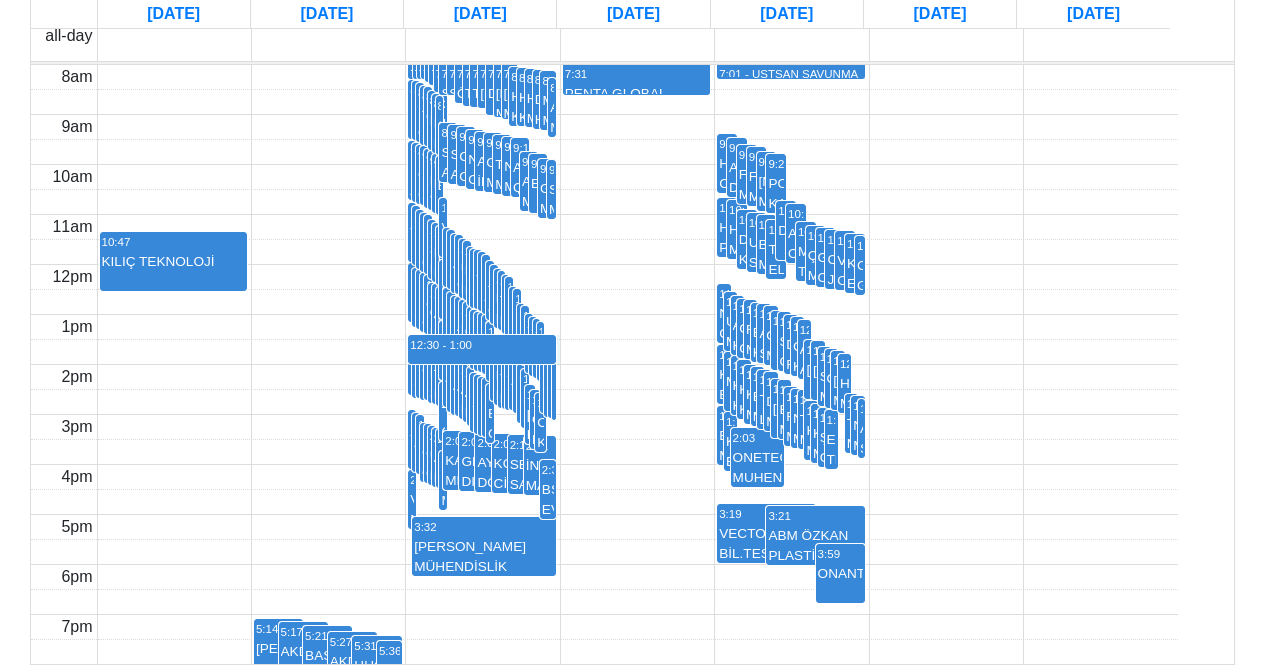 click on "11:57 GMK METAL ÜRETİM SAN. VE TİC. A.Ş." at bounding box center [467, 331] 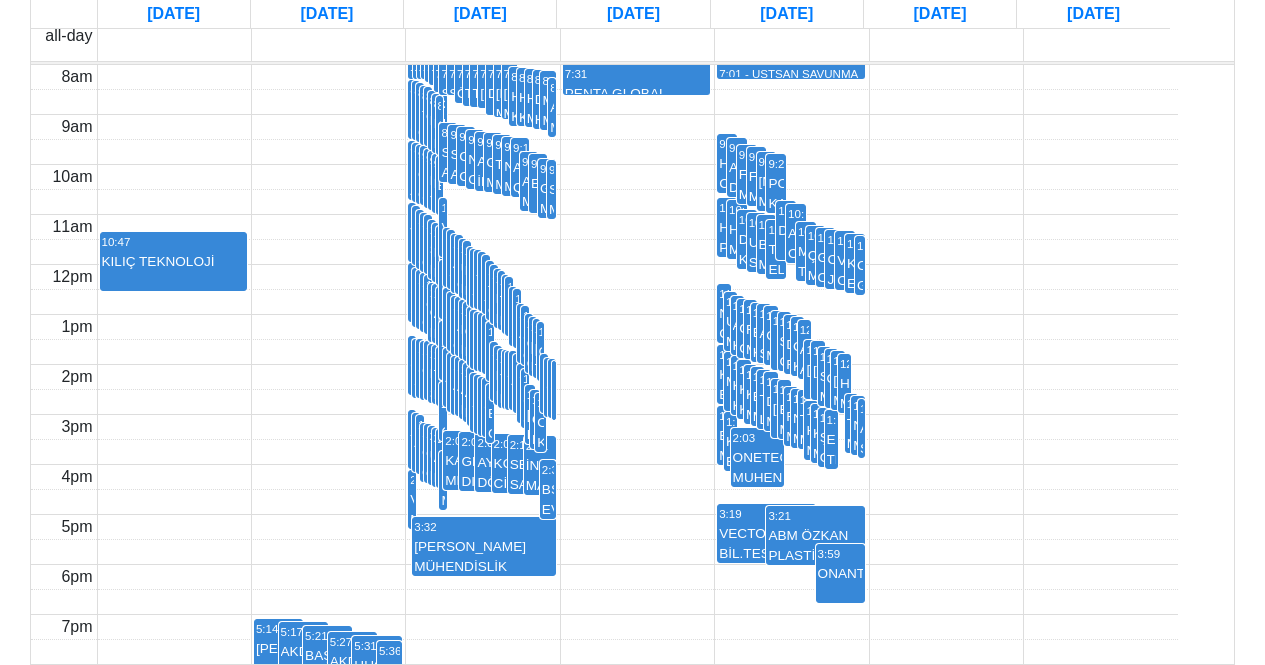 scroll, scrollTop: 0, scrollLeft: 0, axis: both 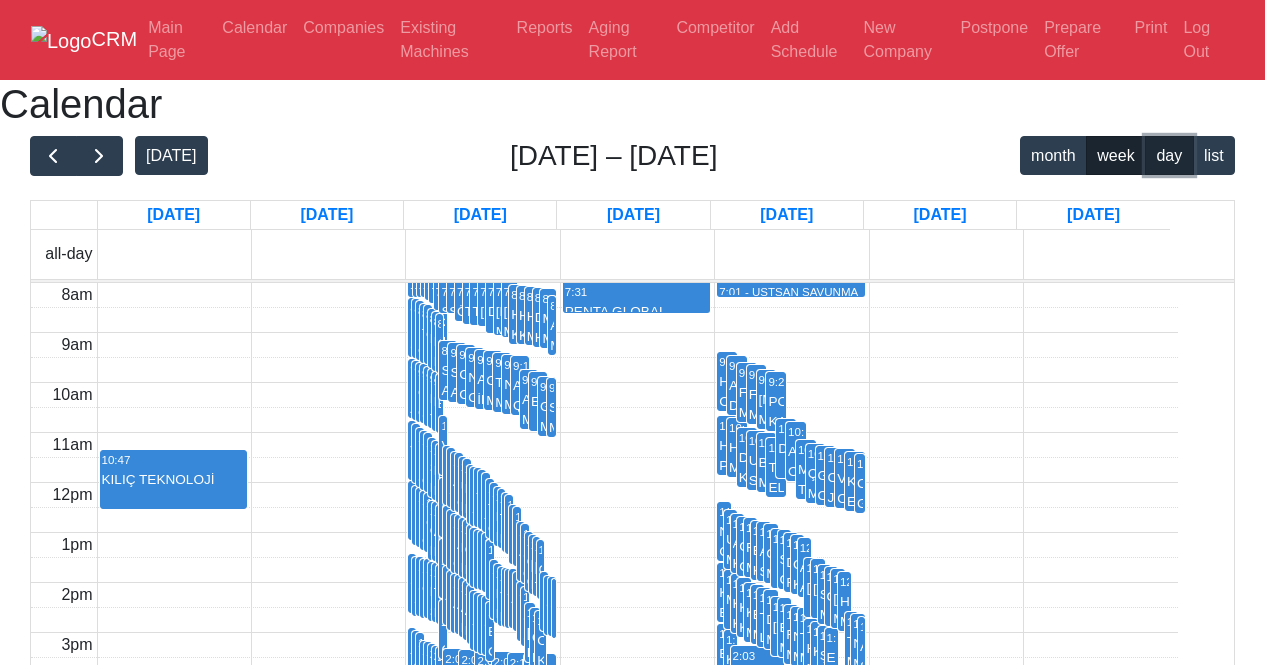 click on "day" at bounding box center [1169, 155] 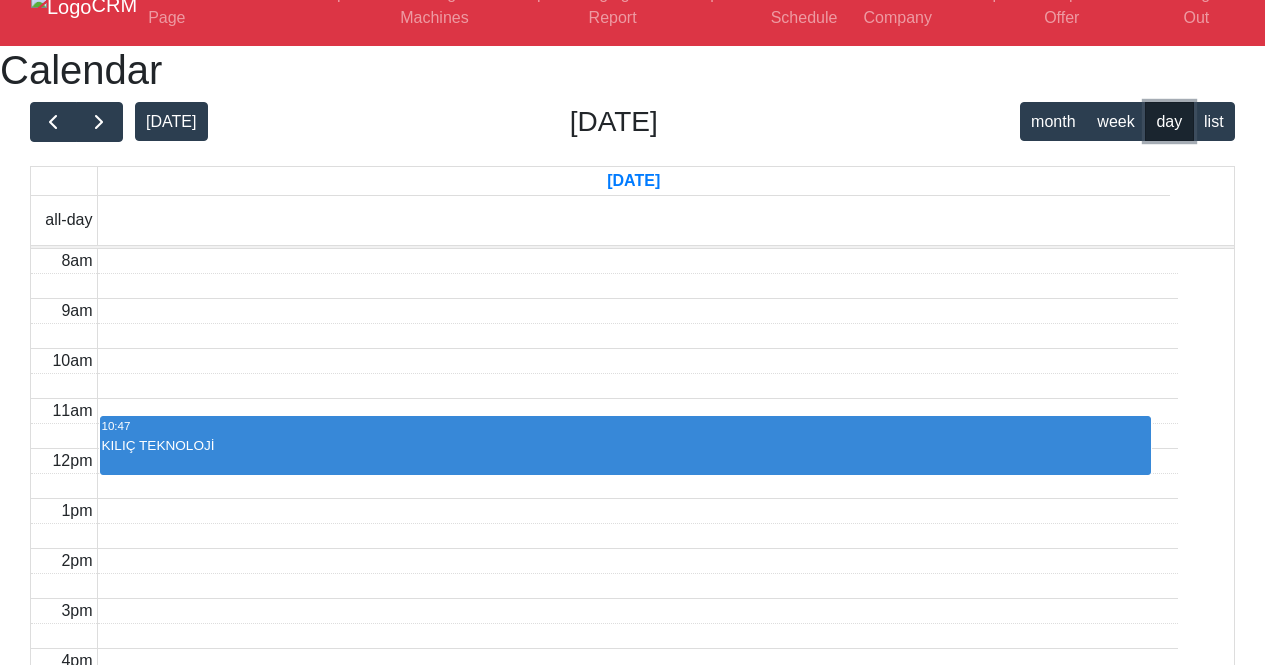 scroll, scrollTop: 0, scrollLeft: 0, axis: both 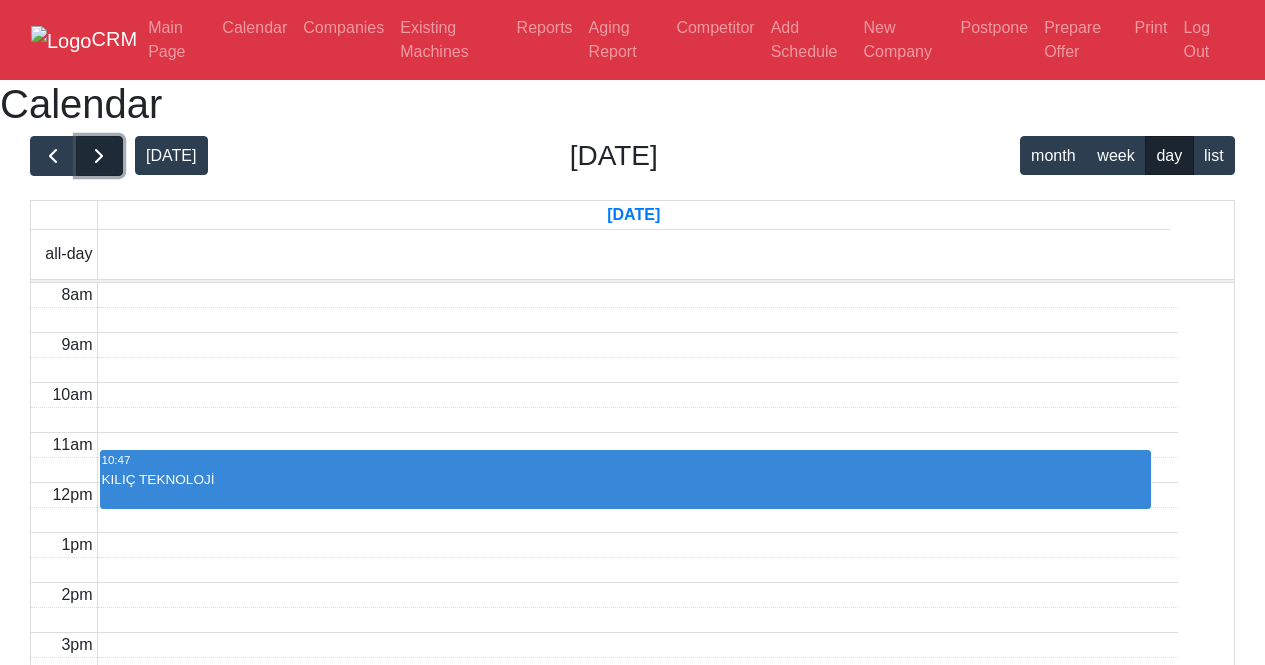 click at bounding box center [99, 156] 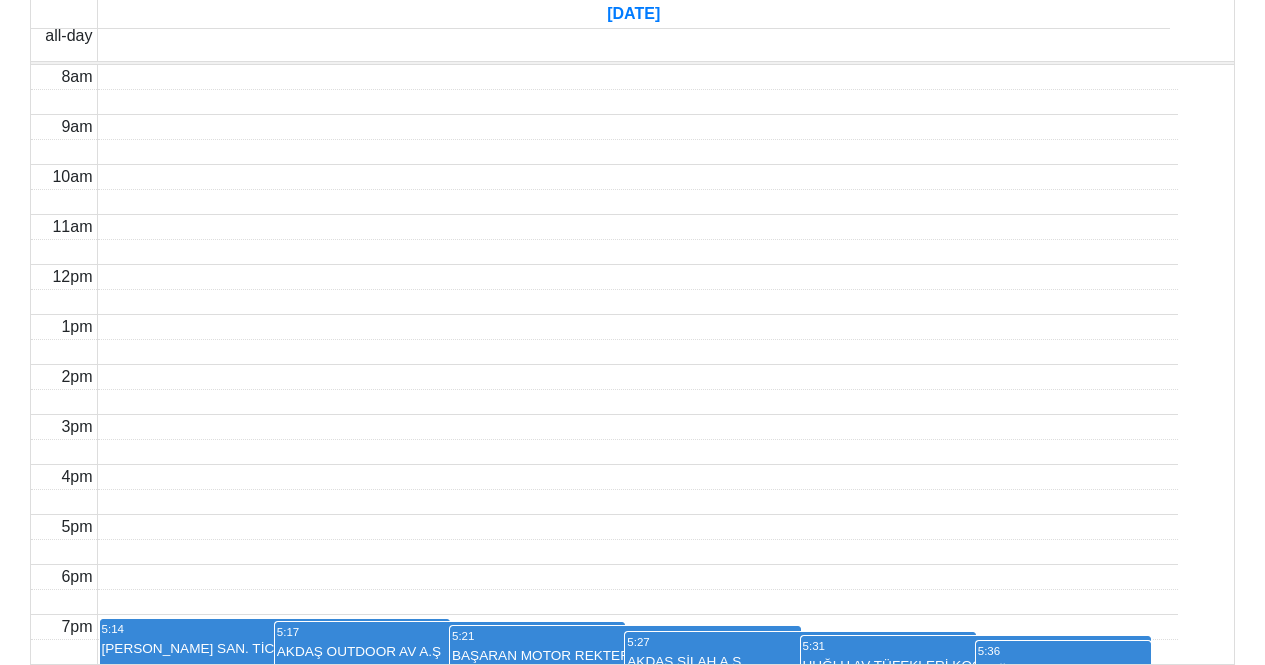 scroll, scrollTop: 0, scrollLeft: 0, axis: both 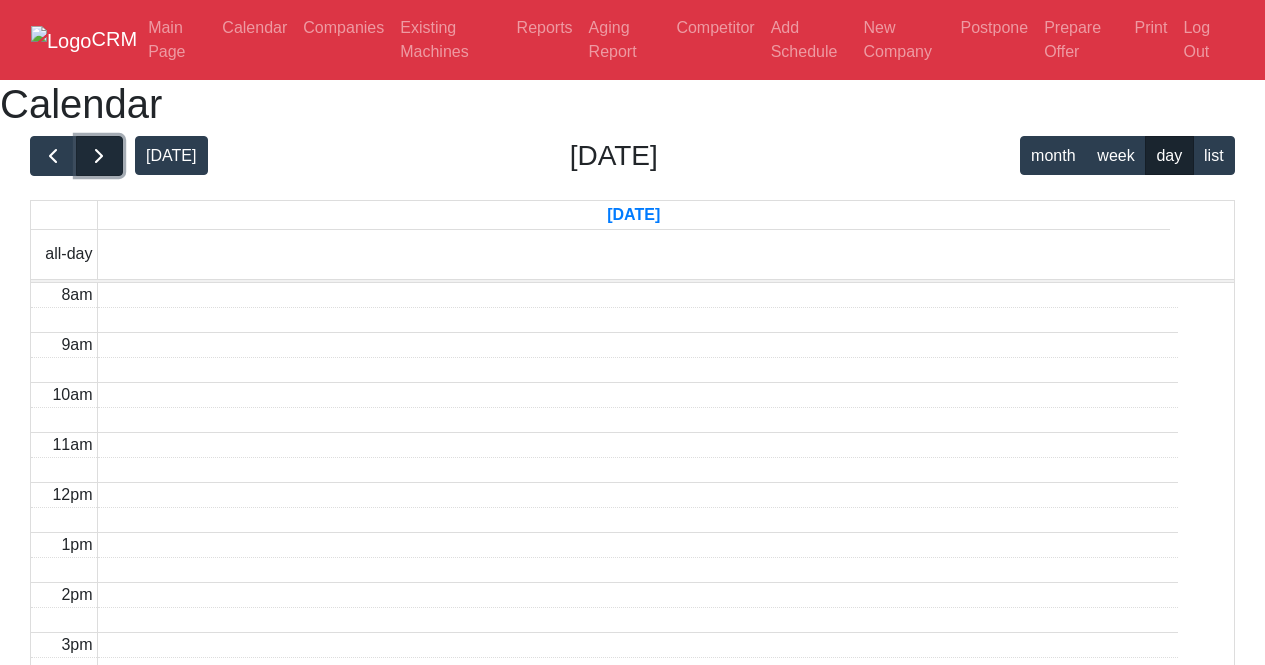click at bounding box center [99, 156] 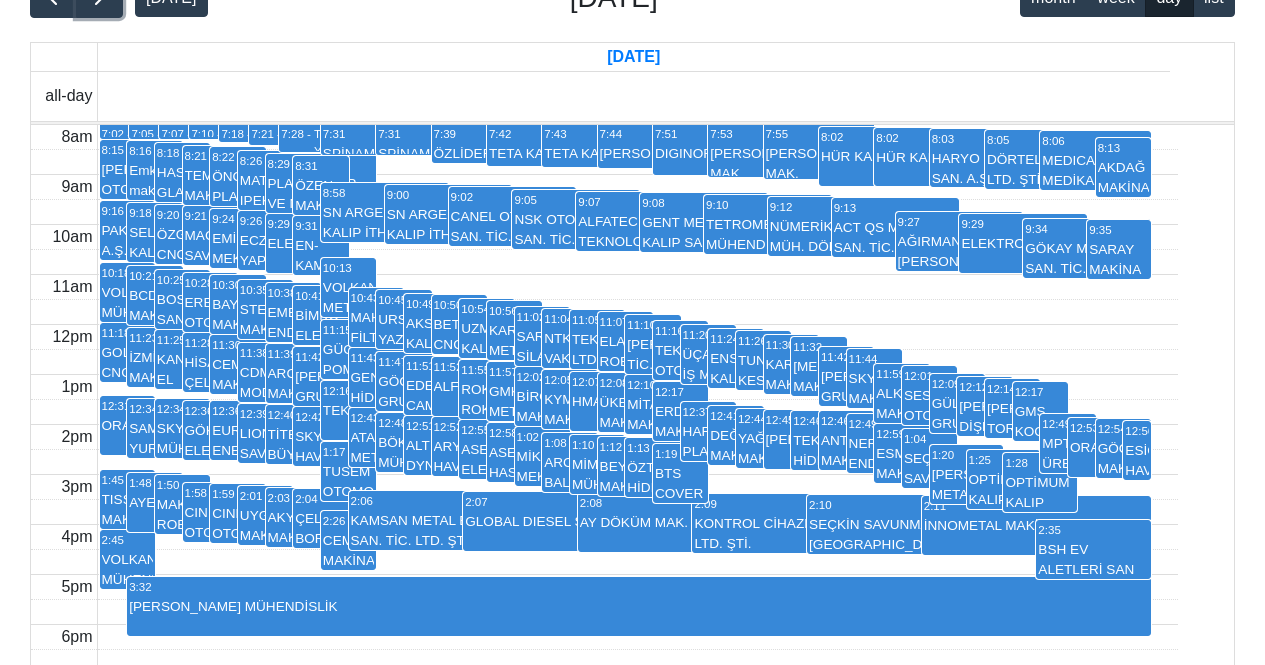 scroll, scrollTop: 200, scrollLeft: 0, axis: vertical 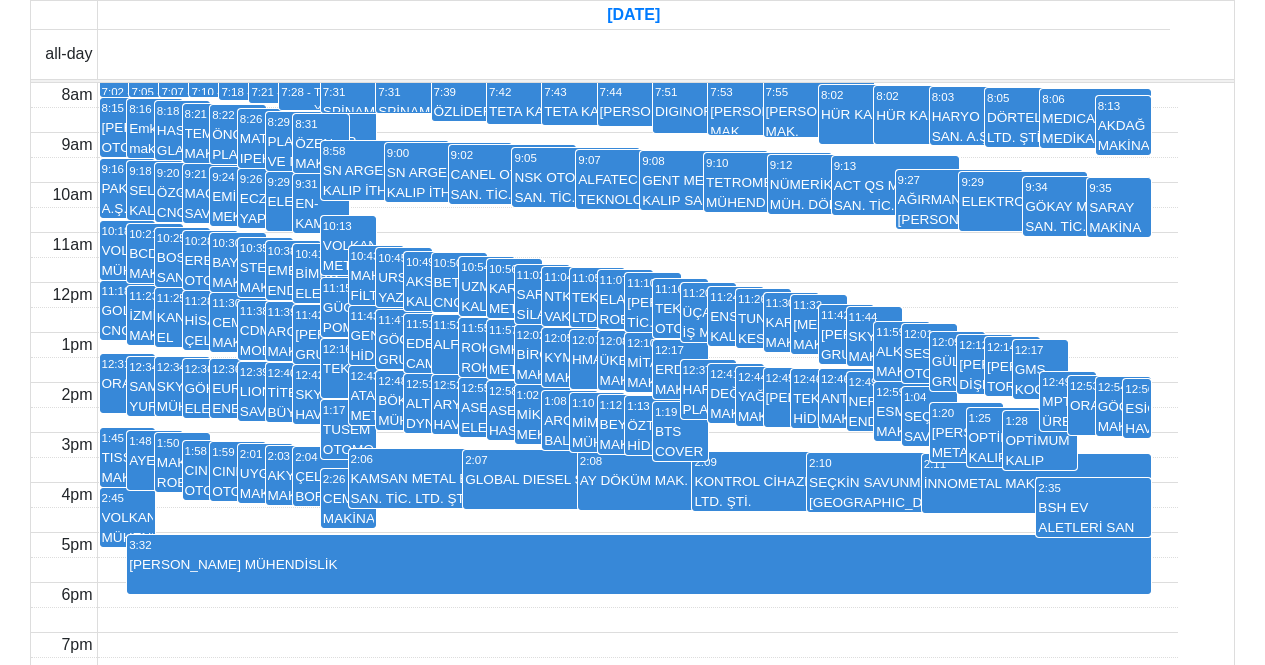 click on "BAYKAL MAKİNA SAN. TİC. A.Ş." at bounding box center (237, 272) 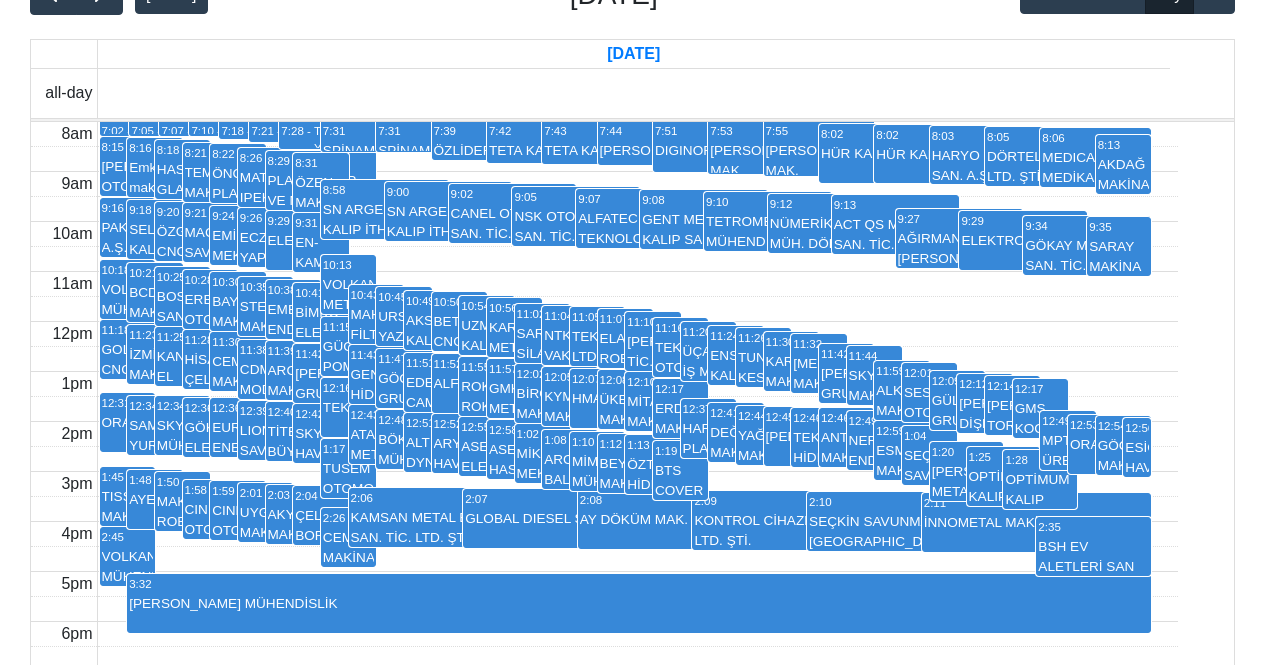 scroll, scrollTop: 300, scrollLeft: 0, axis: vertical 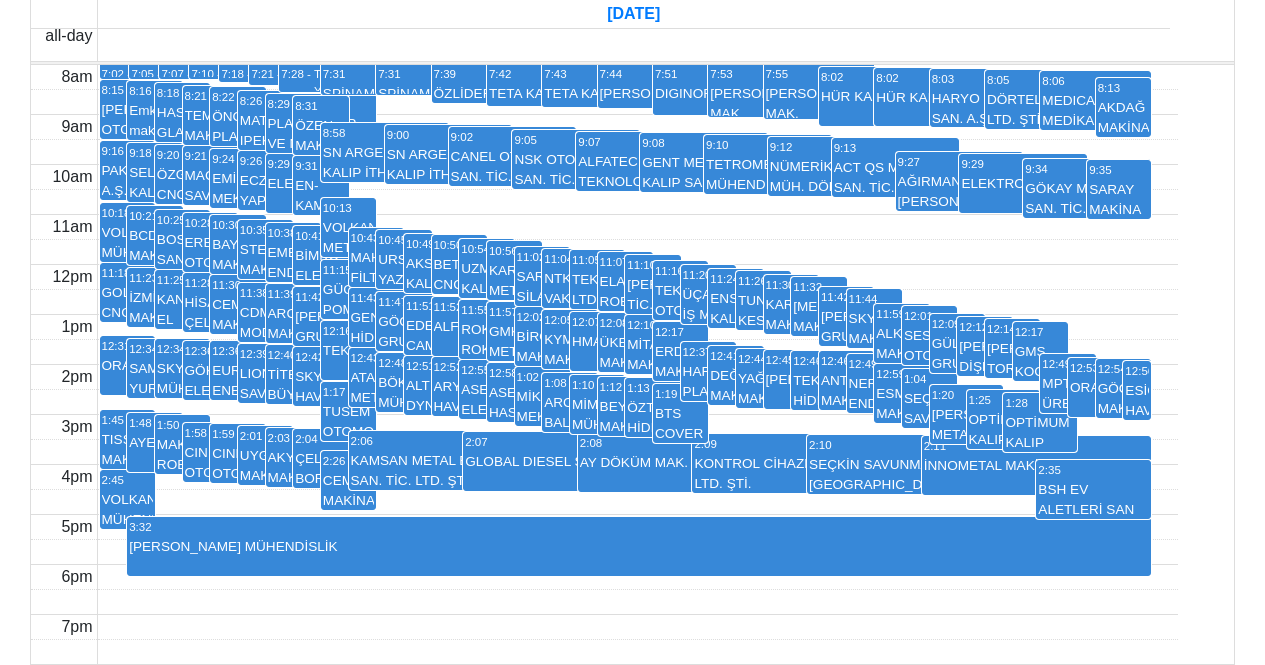 click on "11:28 HİSAR ÇELİK DÖKÜM SAN. TİC. A.Ş." at bounding box center [210, 302] 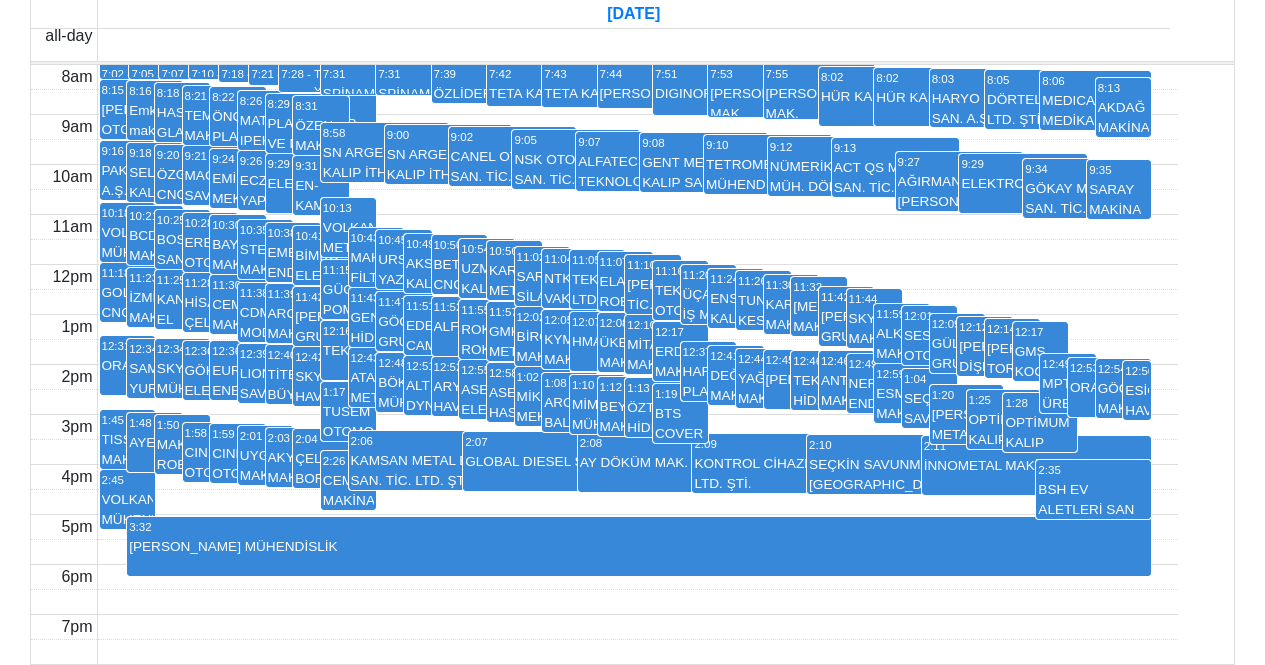 click on "12:52 ARYA HAVACILIK MAKİNA İNŞ. LTD. ŞTİ." at bounding box center [459, 386] 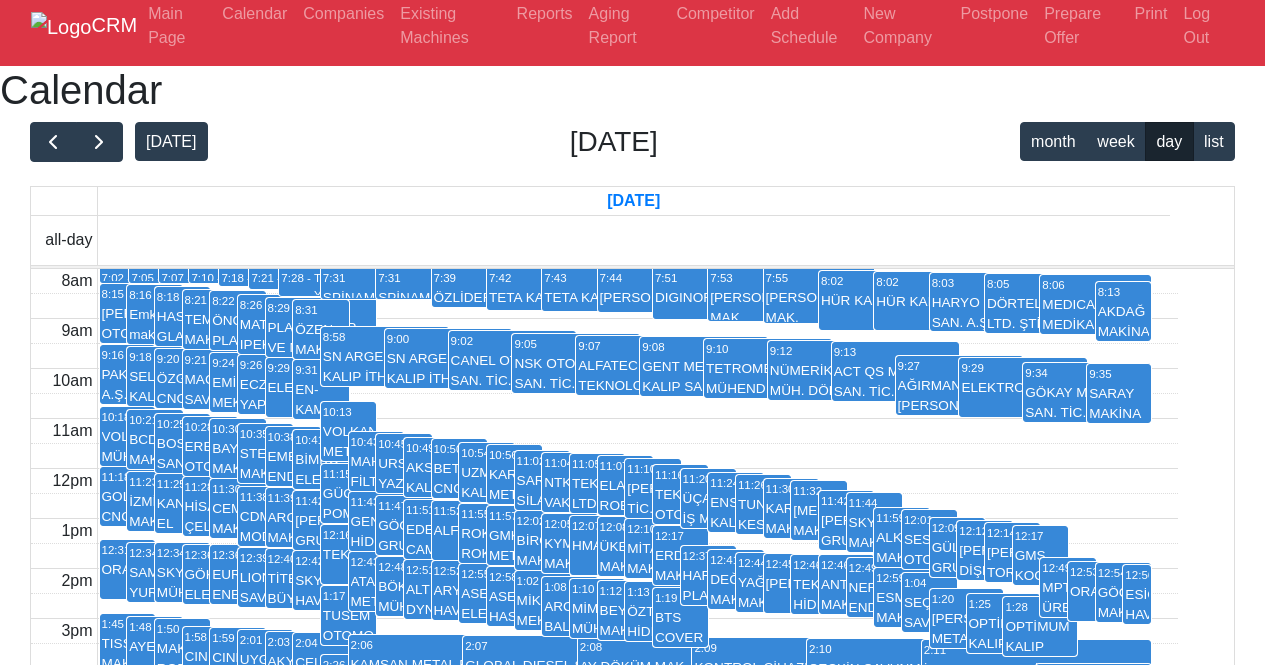 scroll, scrollTop: 0, scrollLeft: 0, axis: both 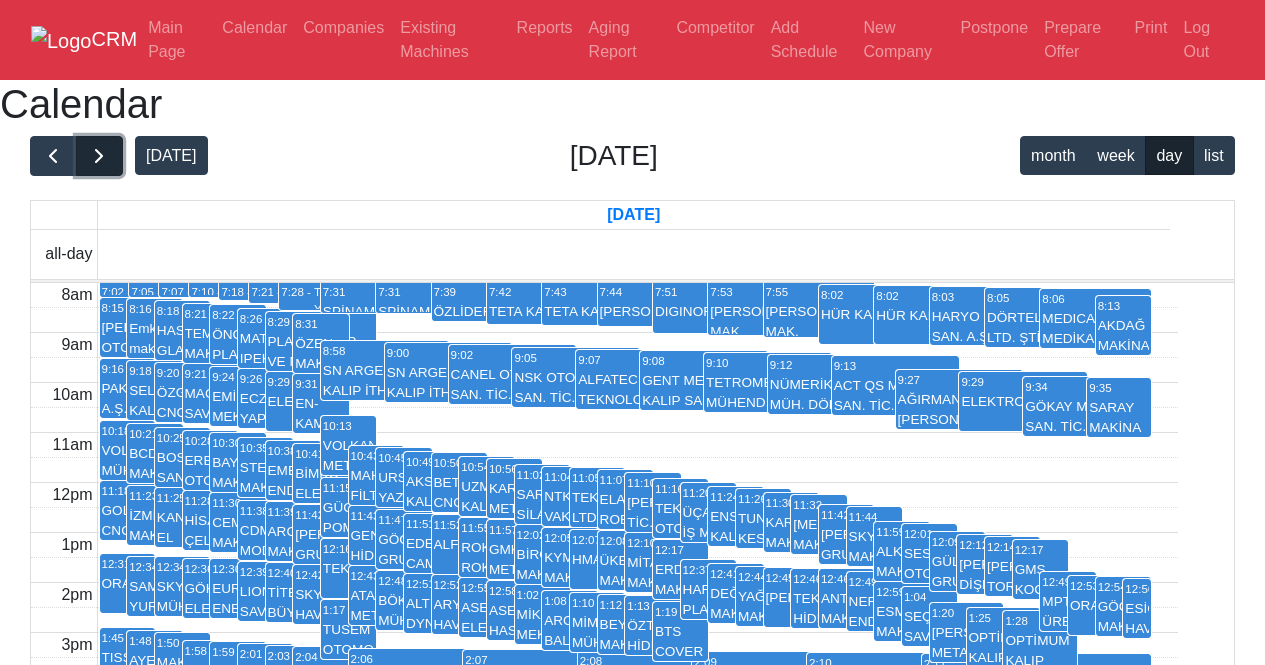 click at bounding box center (99, 156) 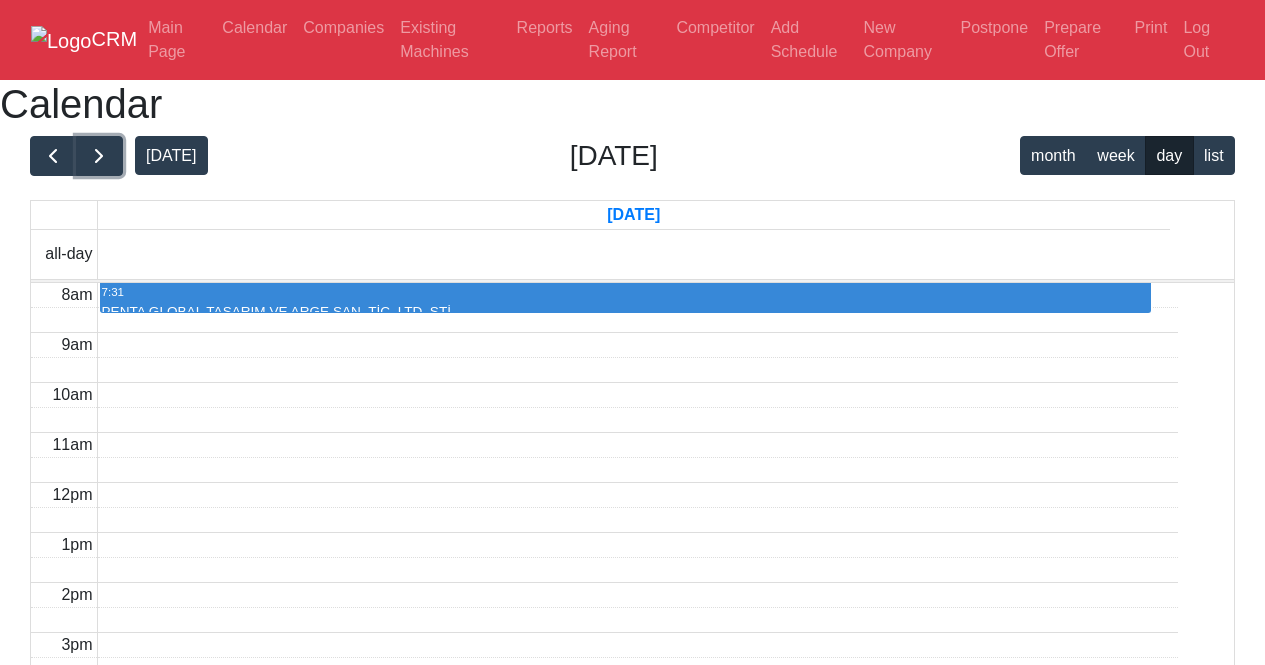 click on "7:31" at bounding box center [626, 292] 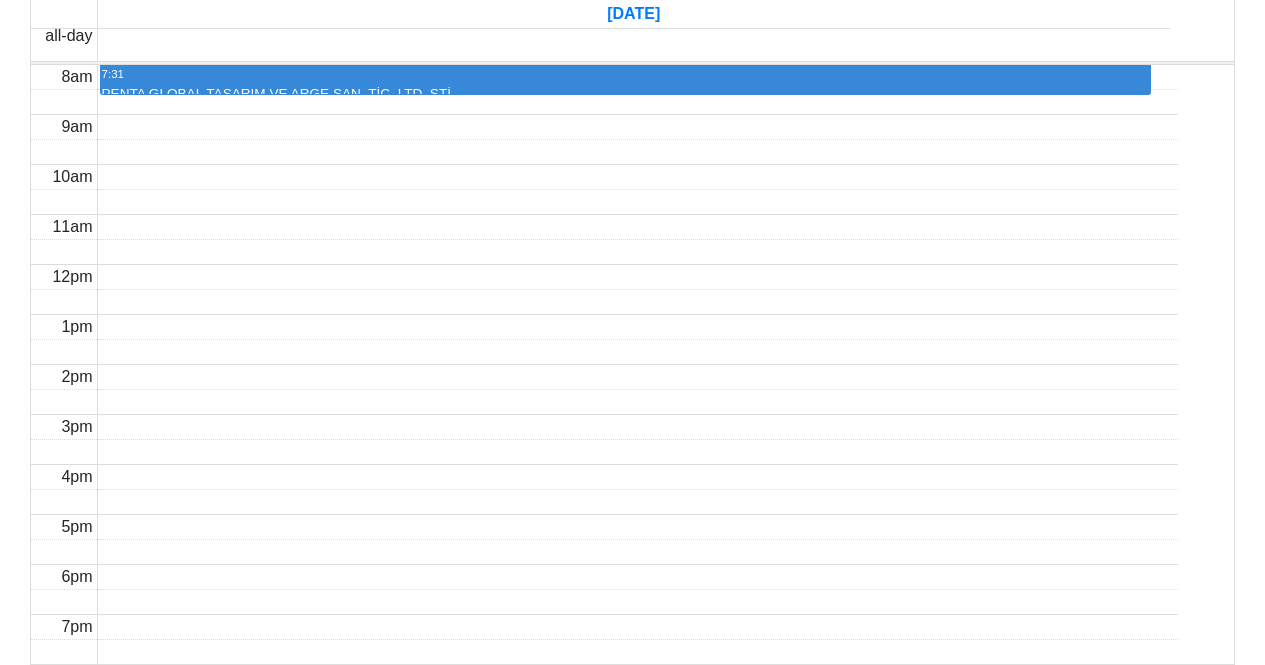 scroll, scrollTop: 200, scrollLeft: 0, axis: vertical 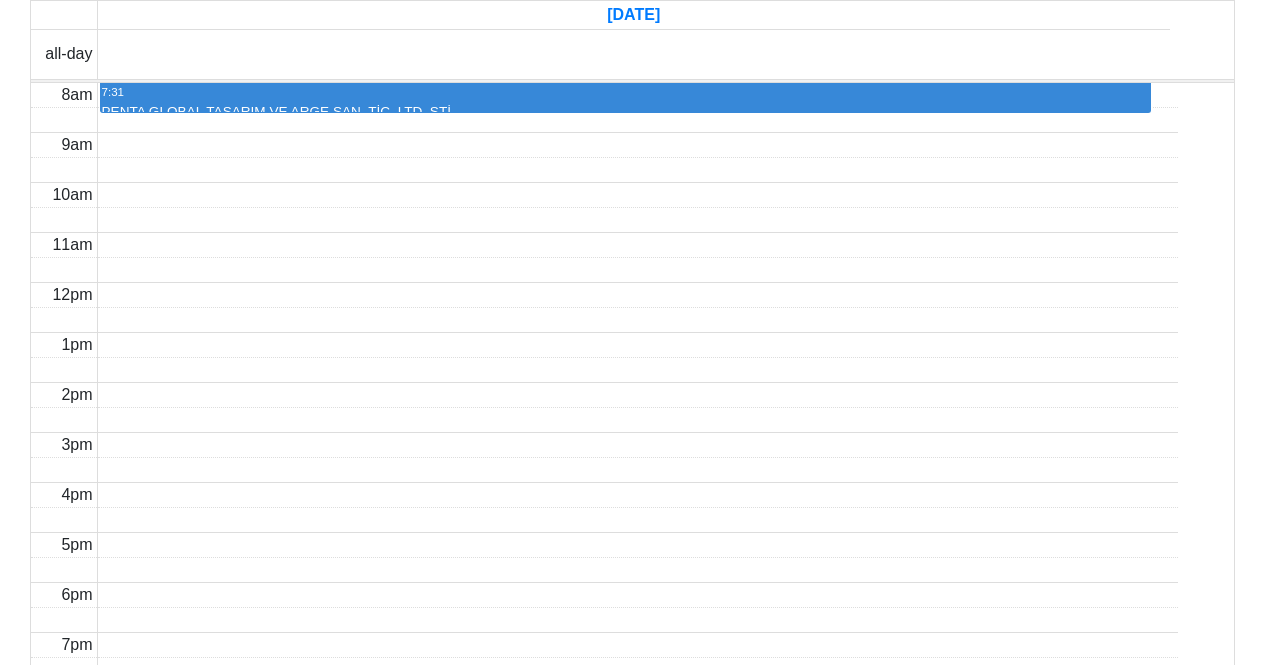 click at bounding box center (99, -44) 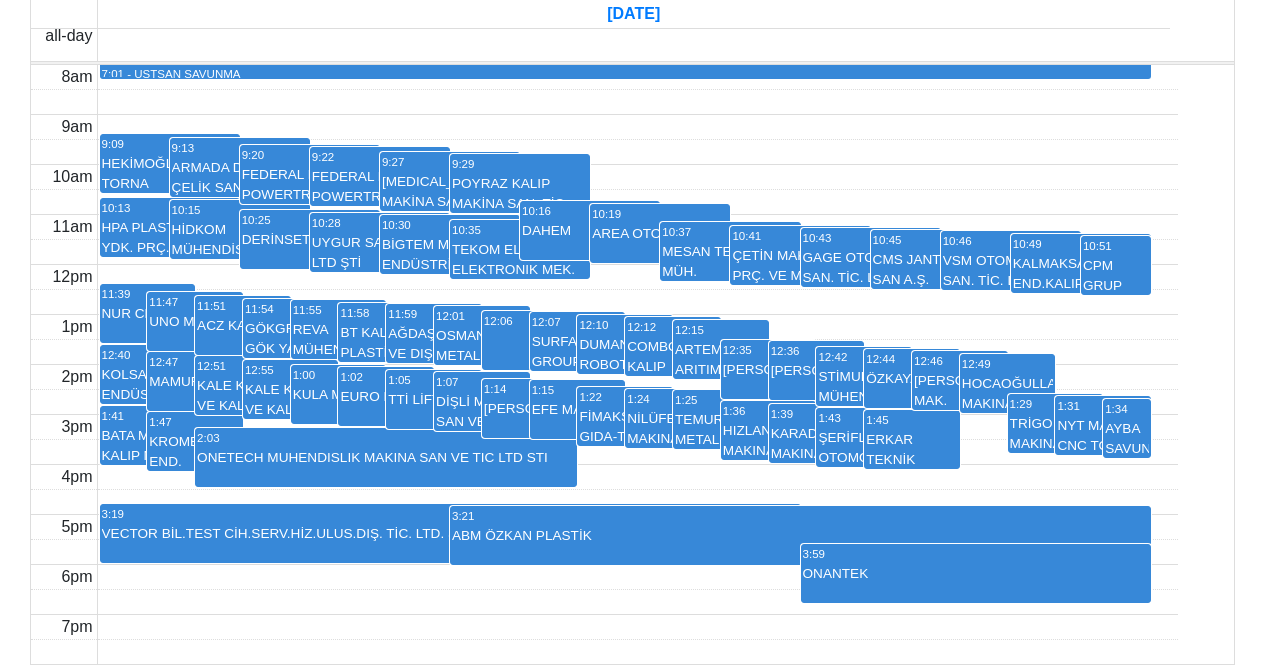 scroll, scrollTop: 300, scrollLeft: 0, axis: vertical 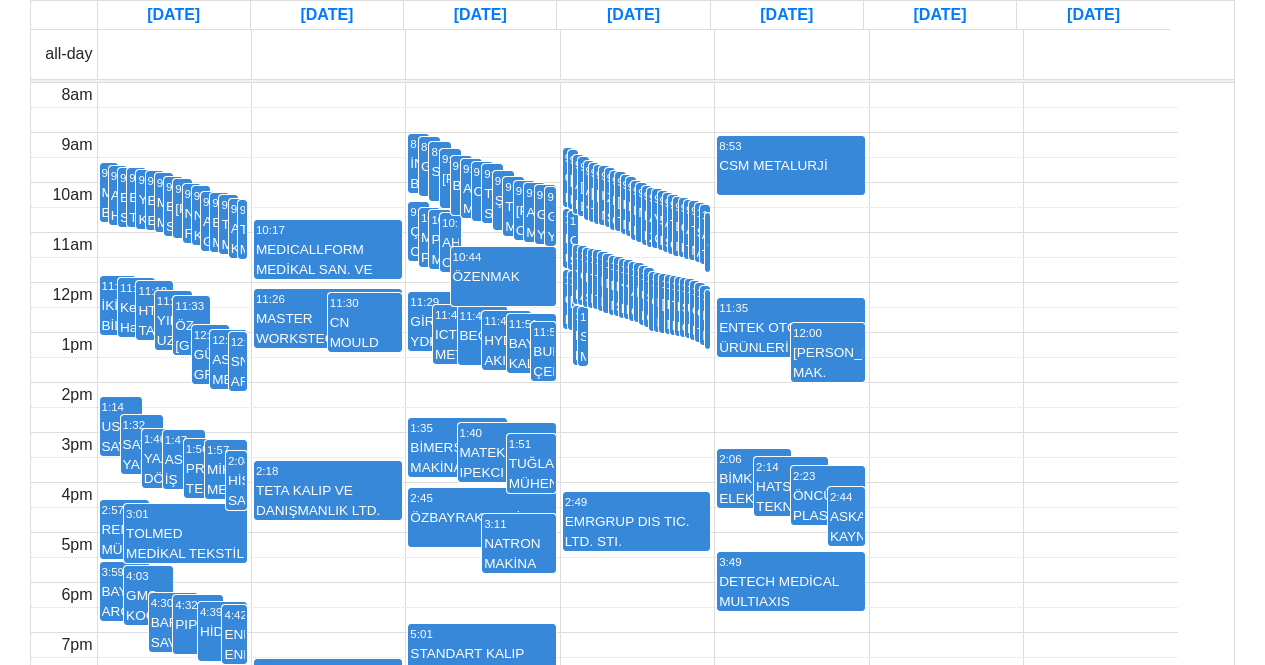 click at bounding box center (53, -44) 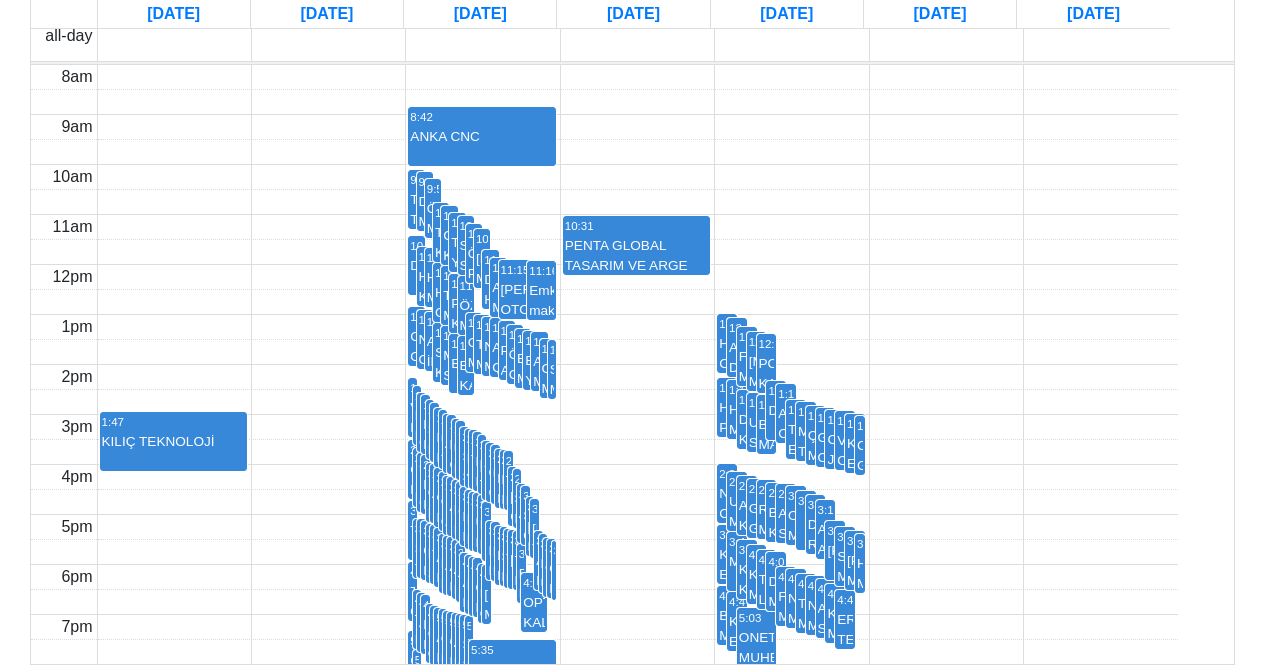 scroll, scrollTop: 500, scrollLeft: 0, axis: vertical 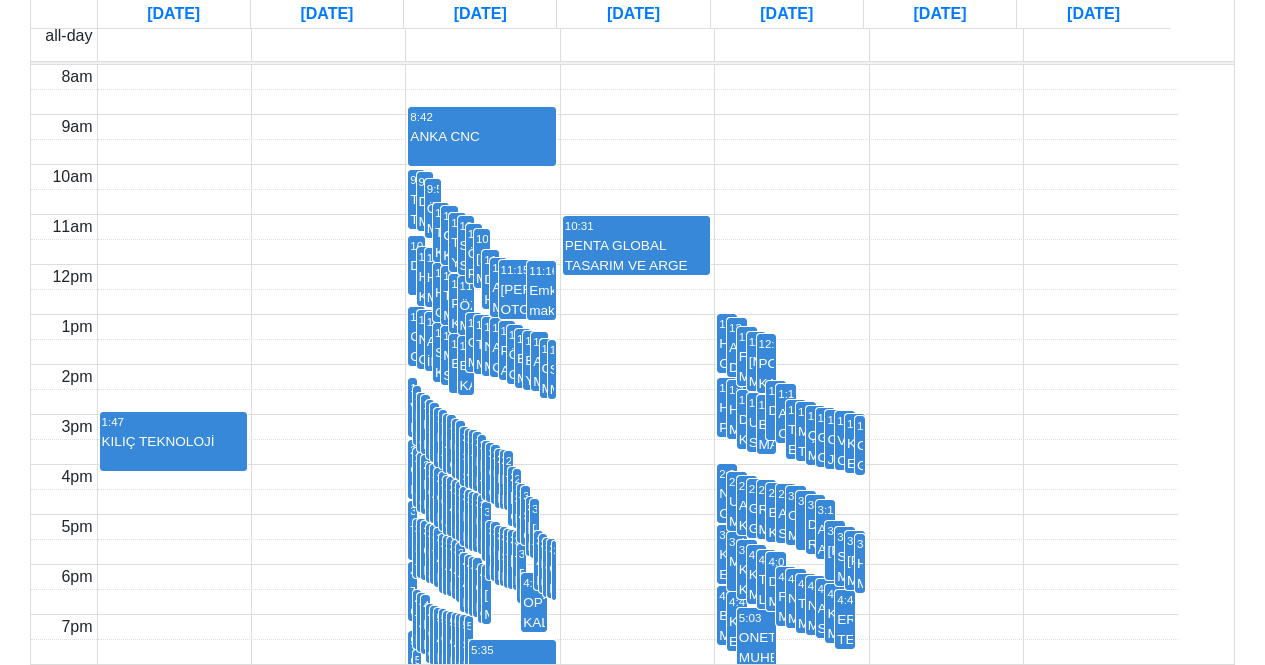click on "1:43 MAHLE FİLTRE SİSTEMLERİ A.Ş." at bounding box center [438, 437] 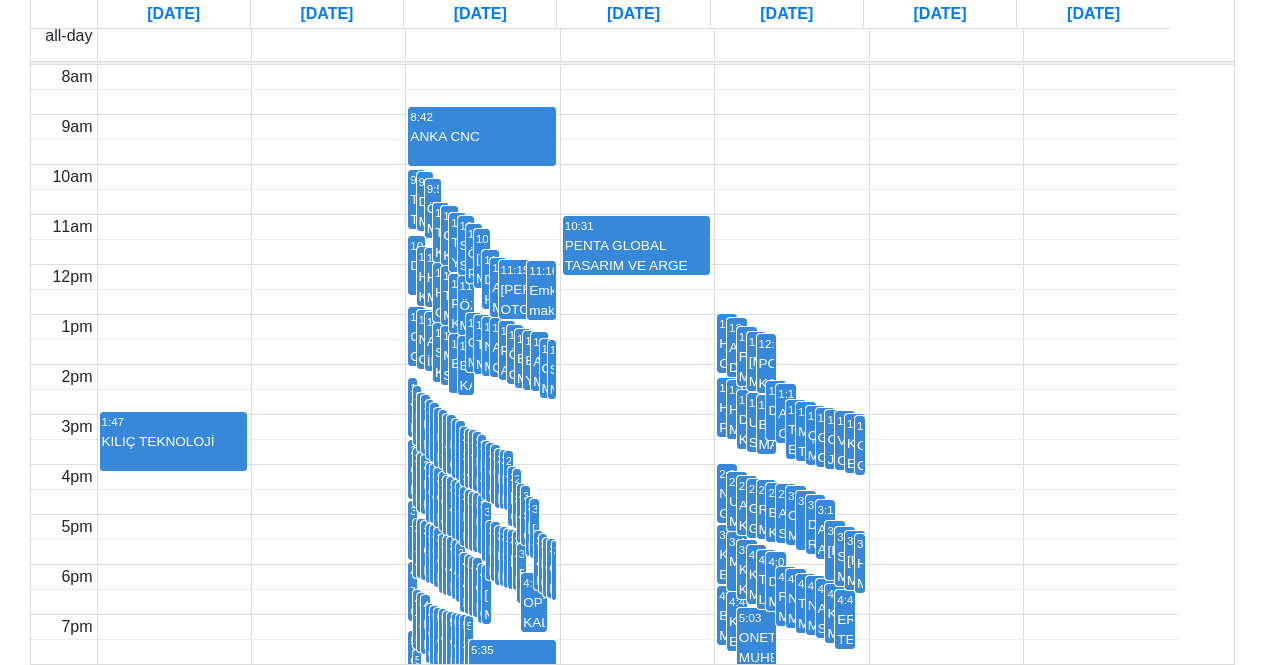 click on "12:29 POYRAZ KALIP MAKİNA SAN. TİC. LTD. ŞTİ." at bounding box center (767, 363) 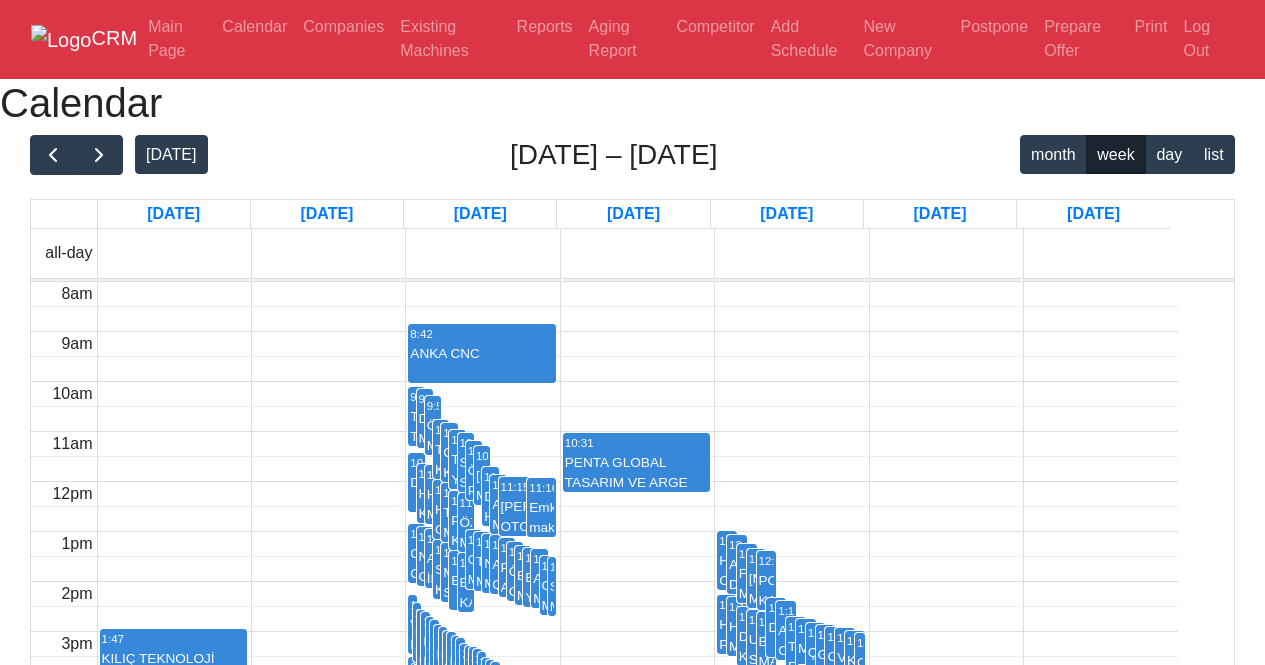scroll, scrollTop: 0, scrollLeft: 0, axis: both 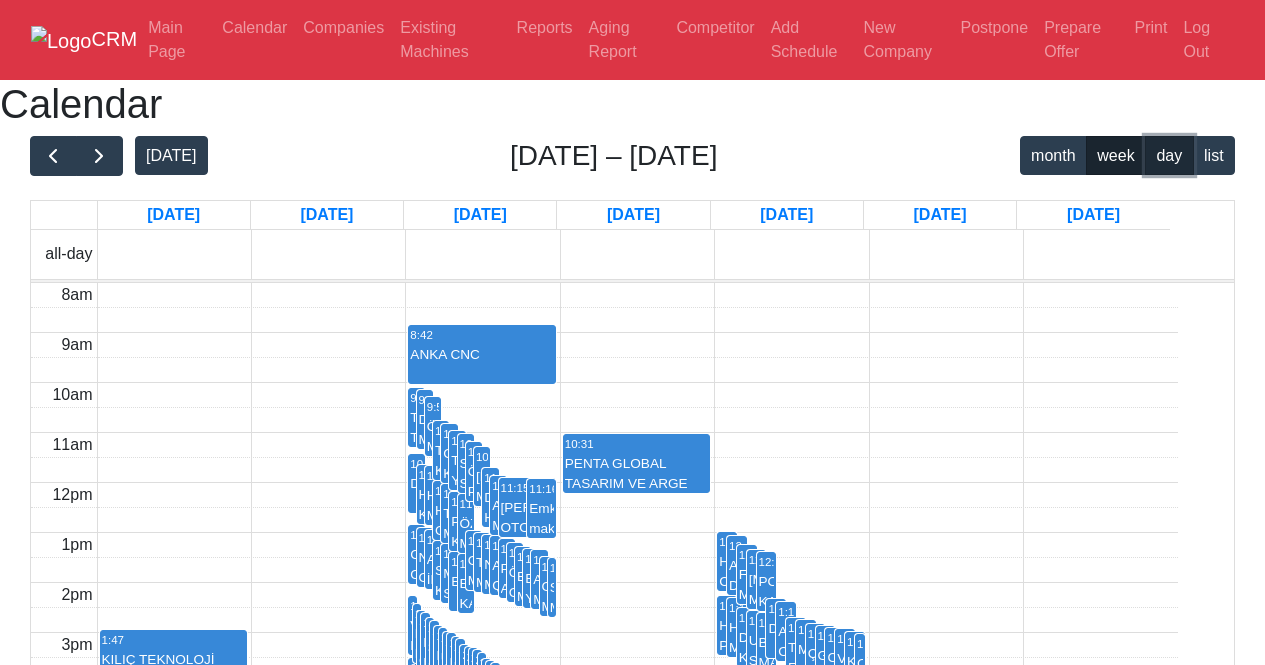 click on "day" at bounding box center [1169, 155] 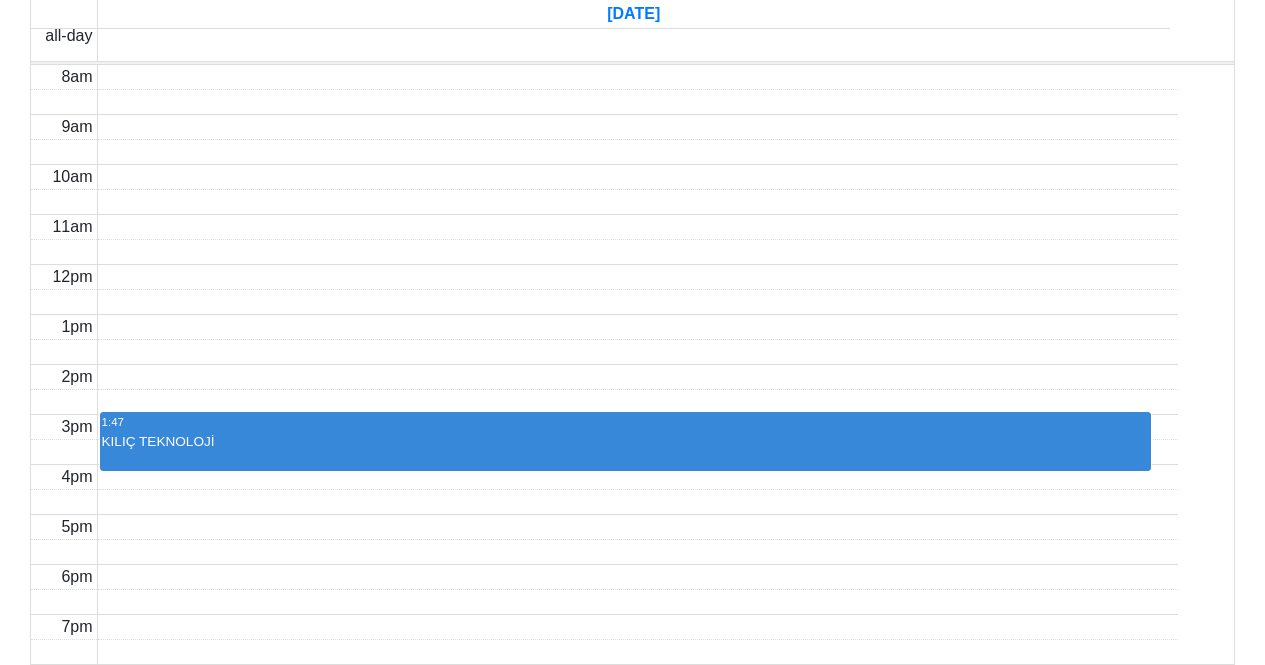 scroll, scrollTop: 0, scrollLeft: 0, axis: both 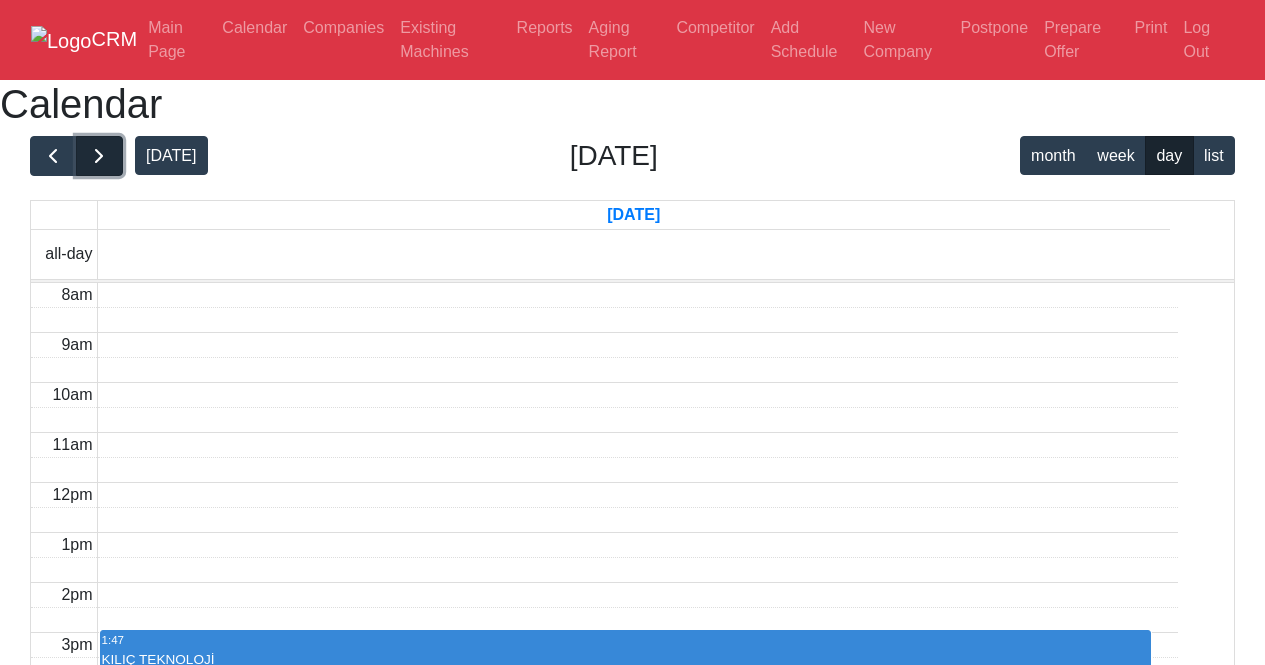 click at bounding box center [99, 156] 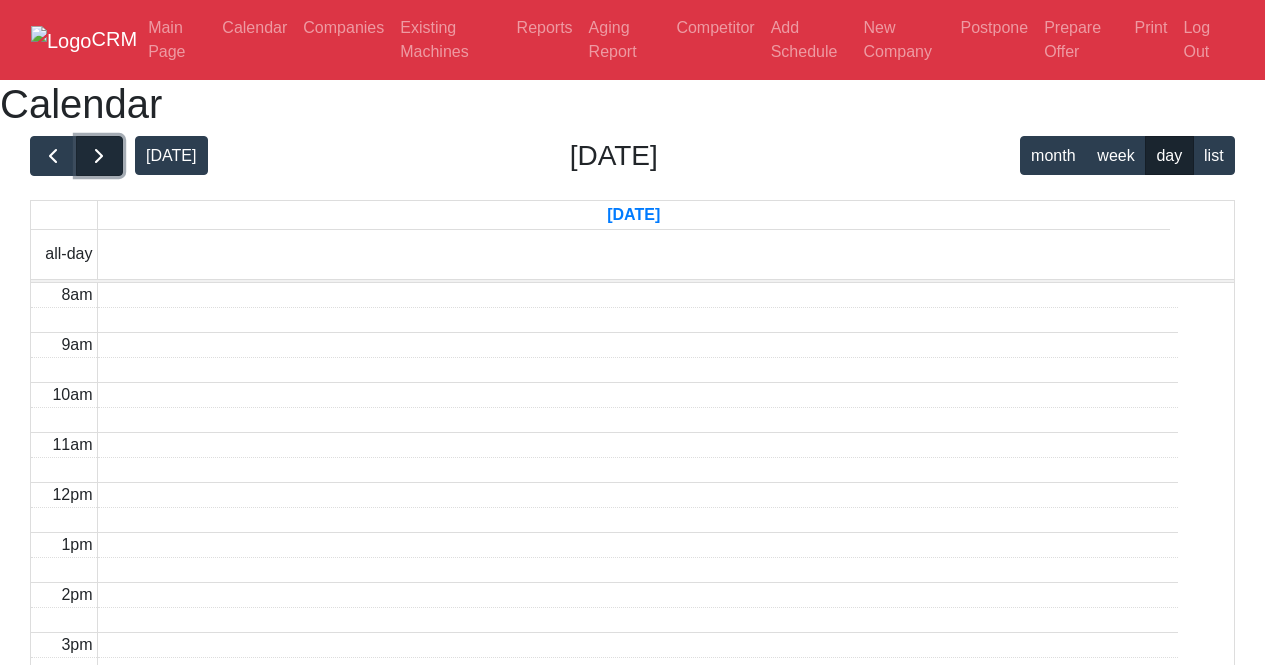 click at bounding box center (99, 156) 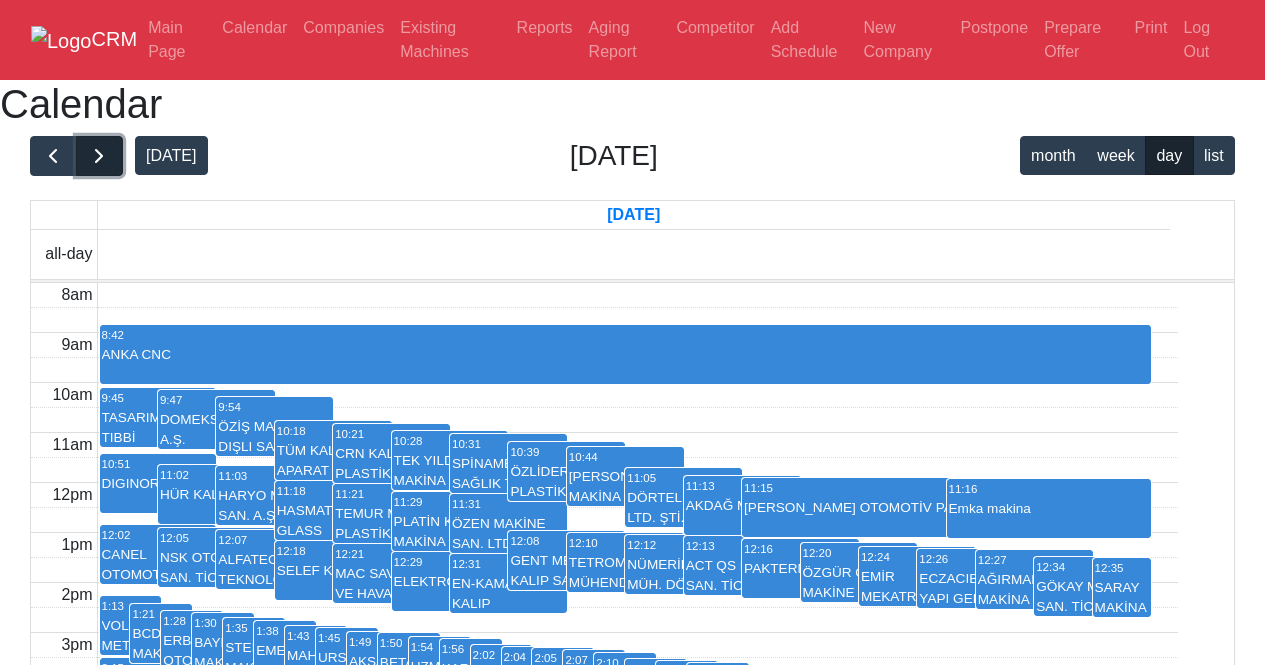 click at bounding box center (99, 156) 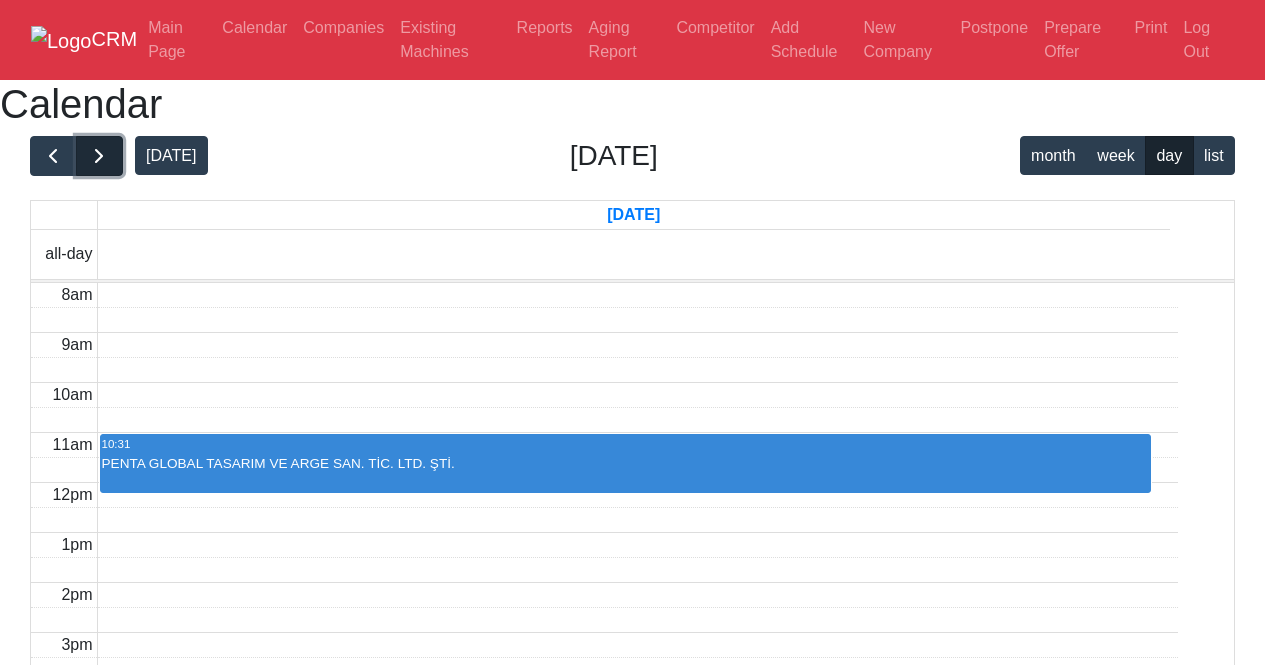 click at bounding box center [99, 156] 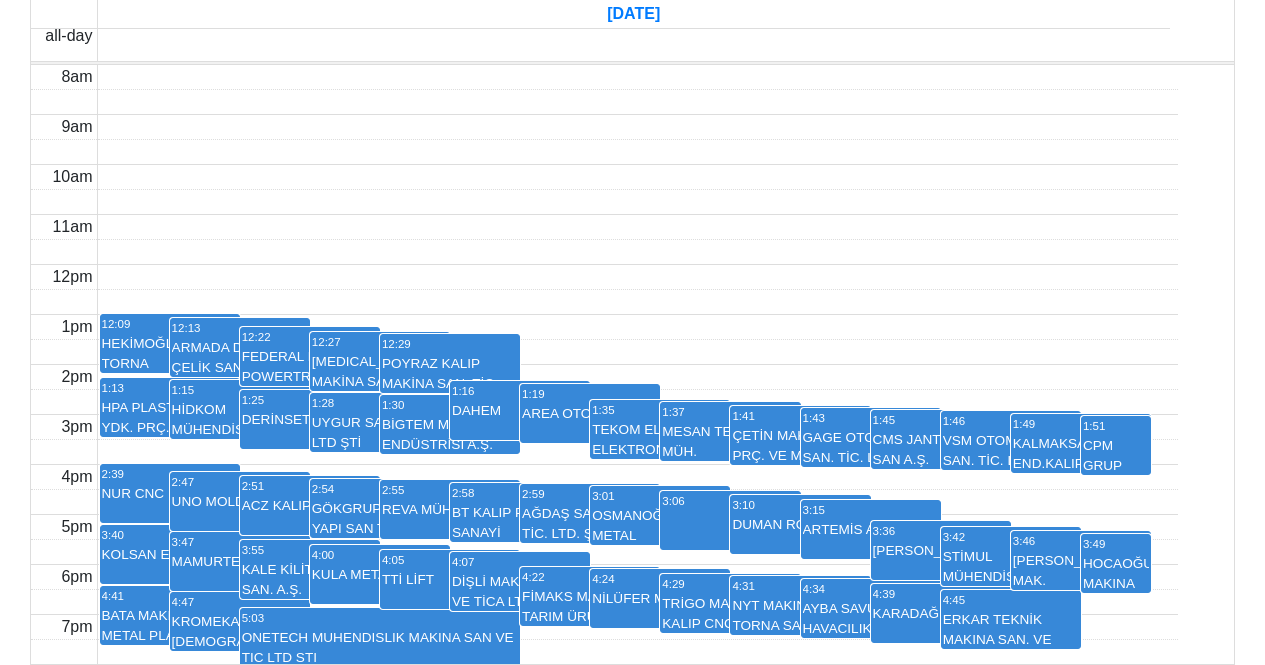 scroll, scrollTop: 500, scrollLeft: 0, axis: vertical 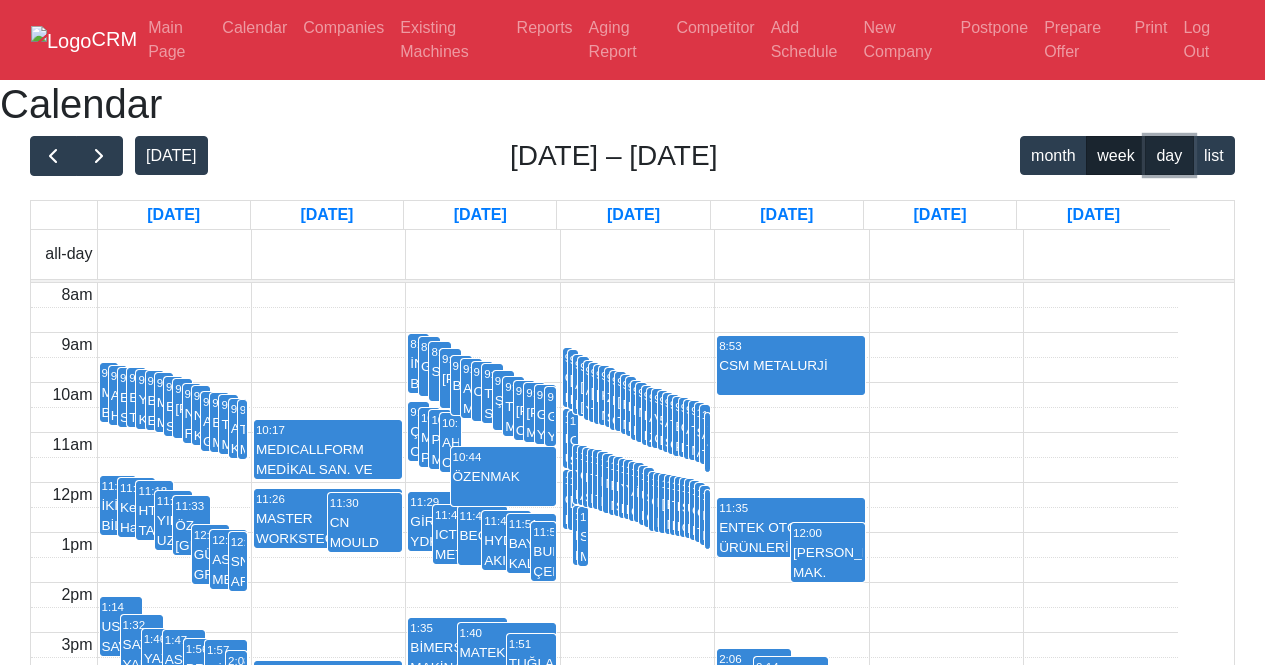 click on "day" at bounding box center (1169, 155) 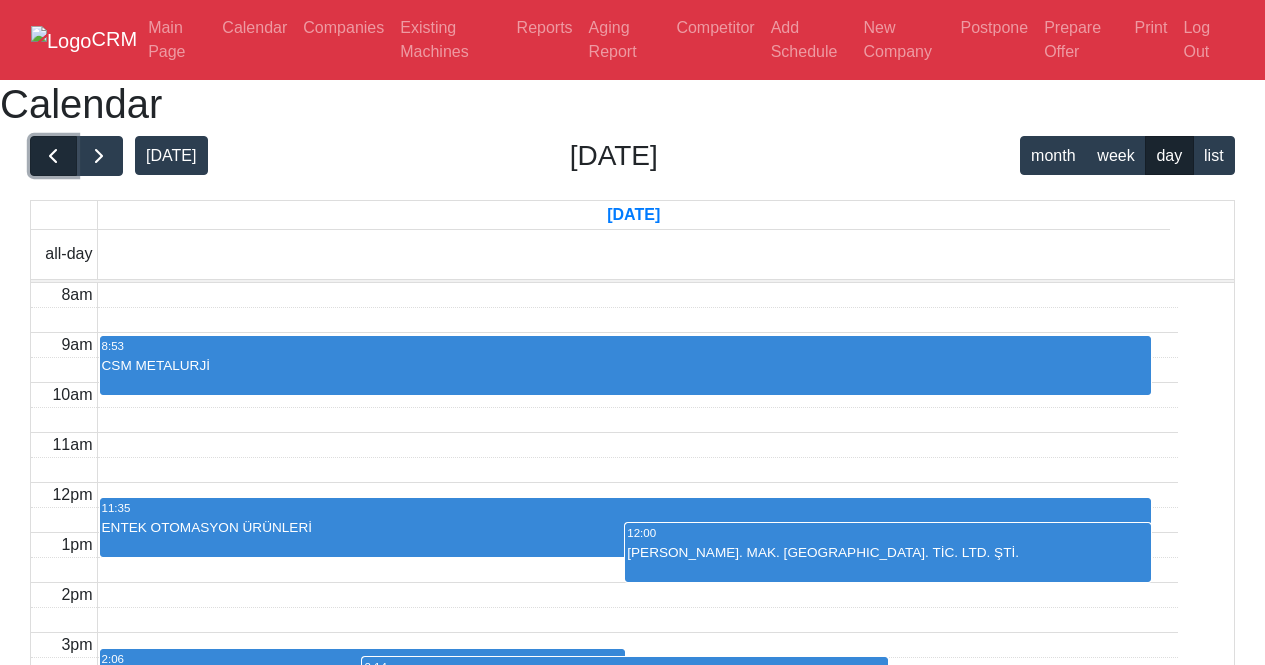click at bounding box center [53, 156] 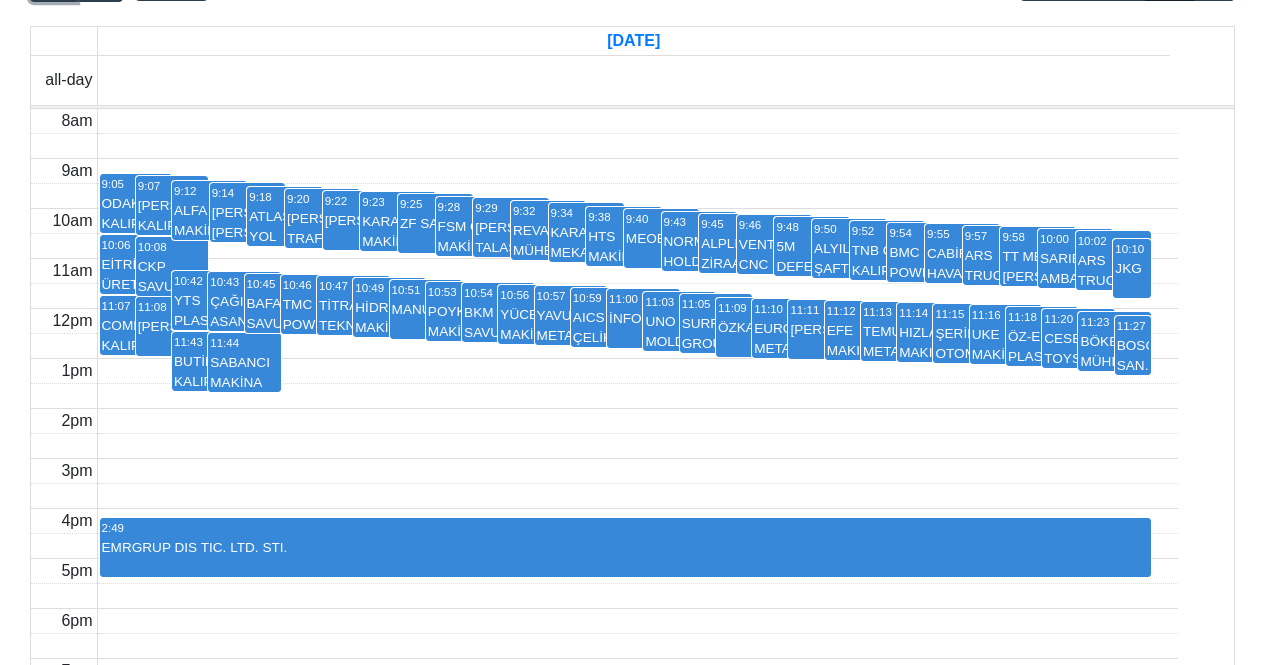 scroll, scrollTop: 200, scrollLeft: 0, axis: vertical 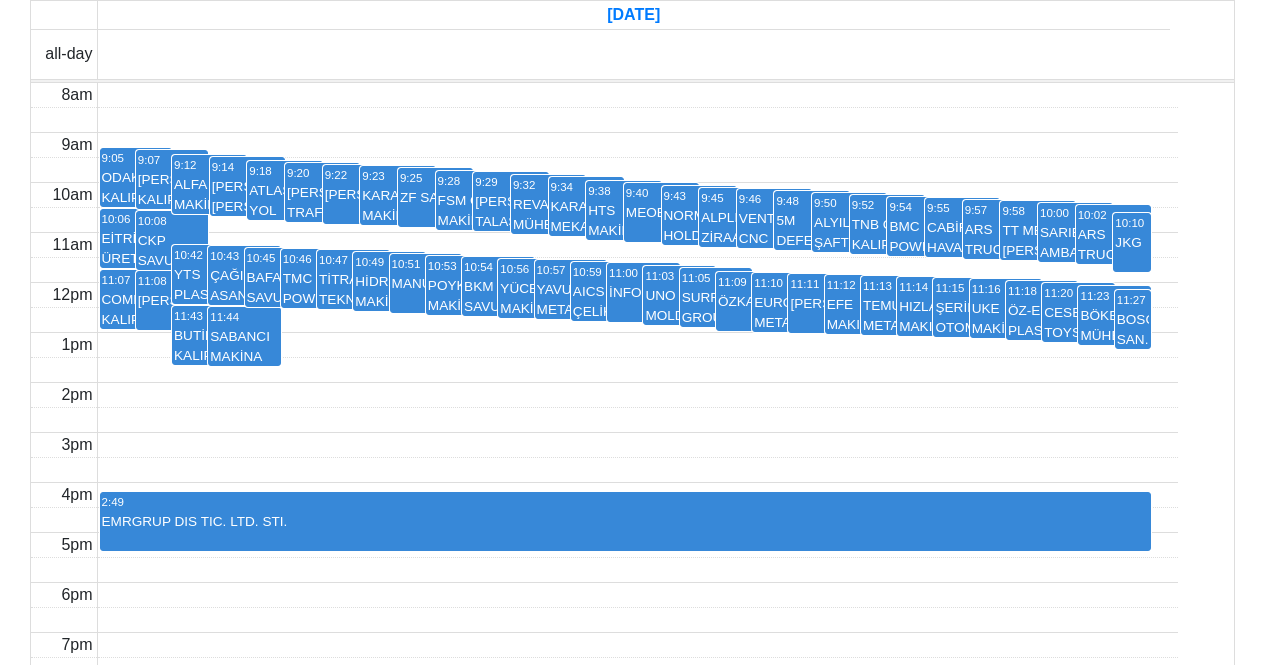 click on "10:47 TİTRA TEKNOLOJİ" at bounding box center [353, 279] 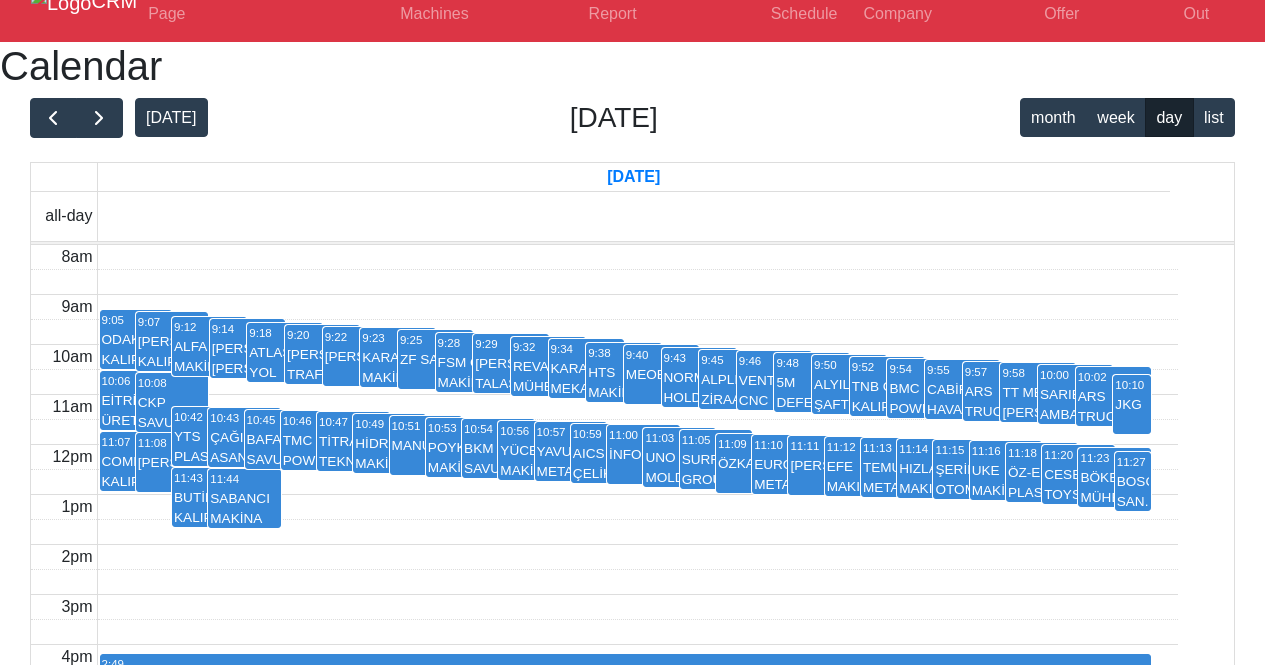 scroll, scrollTop: 0, scrollLeft: 0, axis: both 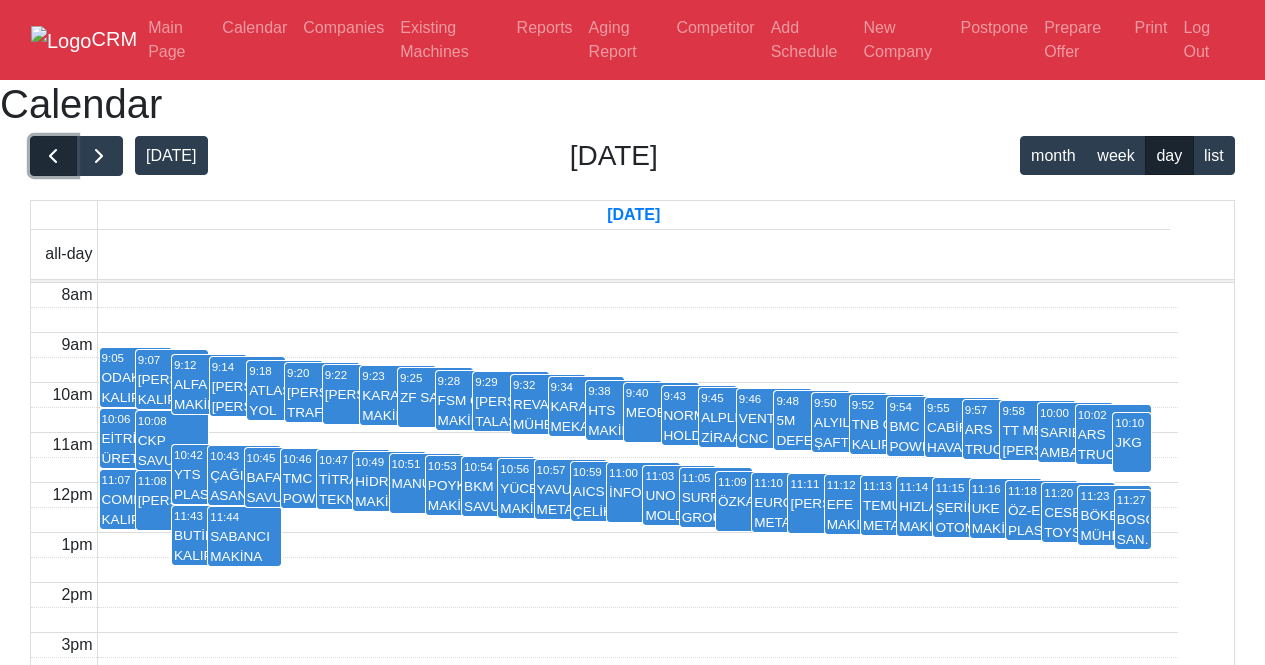 click at bounding box center [53, 156] 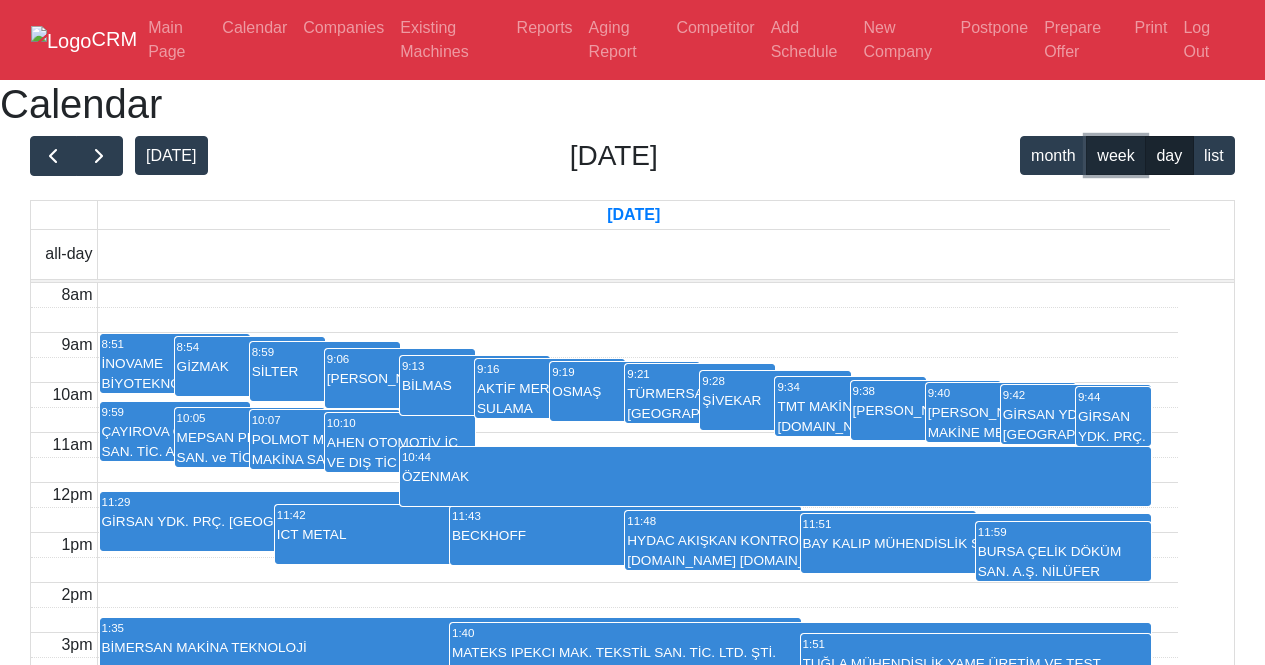 click on "week" at bounding box center [1116, 155] 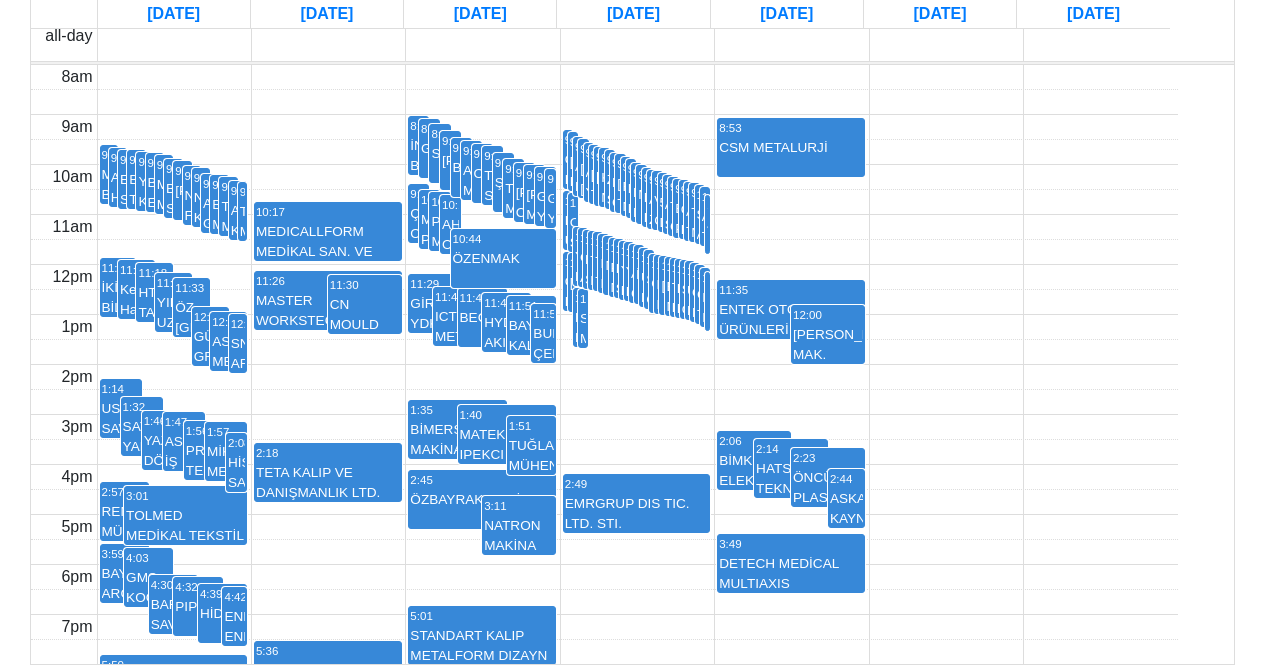 scroll, scrollTop: 300, scrollLeft: 0, axis: vertical 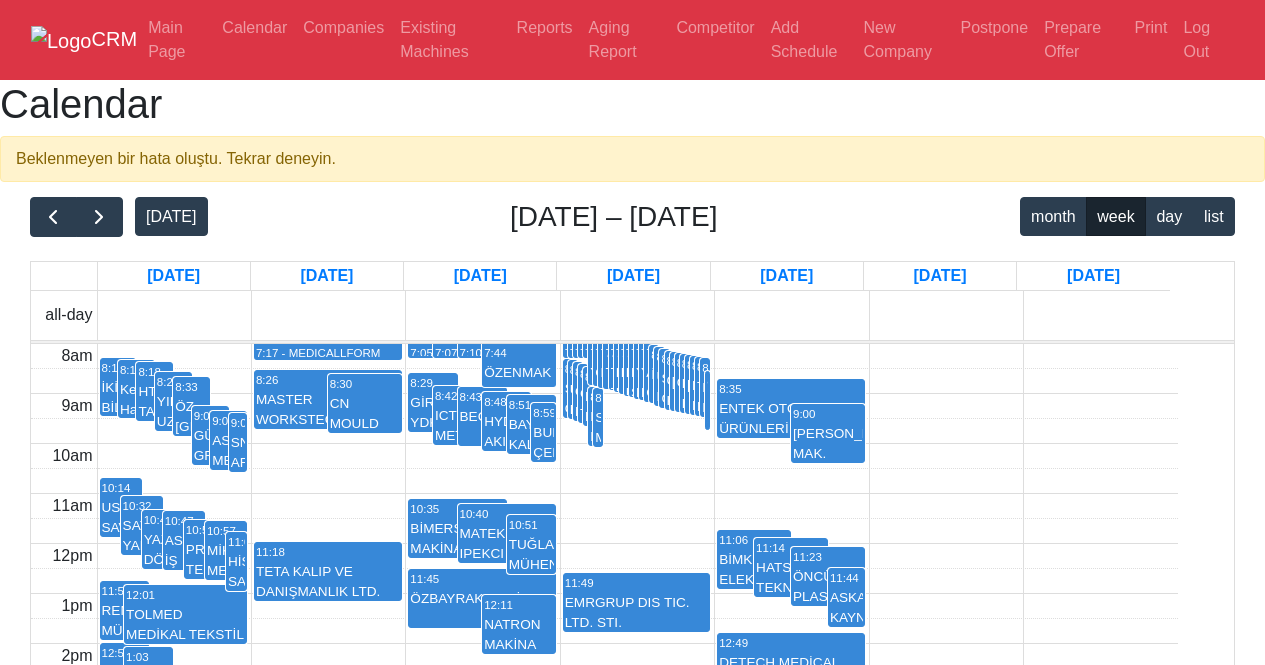 click on "[DATE] [DATE] – [DATE] month week day list [DATE] [DATE] [DATE] [DATE] [DATE] [DATE] [DATE] all-day 8am 9am 10am 11am 12pm 1pm 2pm 3pm 4pm 5pm 6pm 7pm 8:13 İKİTEKNİK BİLİŞİM  EĞİTİM DAN. ENJ. TAS. MÜH. LTD. ŞTİ. 8:15 Keskin Havacılık 8:18 HTM TASARIM MAK. [GEOGRAPHIC_DATA]. TİC. A.Ş. 8:28 YILDIZ UZAY VE HAV. SAV. İML. [GEOGRAPHIC_DATA]. TİC. LTD. ŞTi. 8:33 ÖZ-[GEOGRAPHIC_DATA] YEDEK PARÇA SAN. TİC. LTD. ŞTİ. 9:02 GÜLSAN GRUP 9:07 ASAP MEKANIK MAK.KALIP TAS.IML.ELEK. OTOASYON LTD. 9:09 SN ARGE MAKİNA KALIP İTH. [GEOGRAPHIC_DATA]. TİC. LTD. ŞTİ. 10:14 USTSAN SAVUNMA 10:32 SAYKON YAPI 10:46 YAZKAN DÖKÜM SAN. TİC. A. Ş. 10:47 ASSAN İŞ MAKİNALARI 10:56 PROMOULD TERMOFORM TEK. [GEOGRAPHIC_DATA]. VE TİC. LTD. ŞTİ. 10:57 MİKRO MEKANİK TEKNOLOJİLERİ 11:08 HİSS SAVUNMA TEK. A.Ş. 12:59 BAYBARS ARGE MAK. İHR. VE İTH. LTD. ŞTİ. 1:03 GMS KOCAMAN HAVACILIK SAVUNMA 1:30 BAFA SAVUNMA 1:32 PIPEFIT  1:39 HİDRONET 1:42 ENKATEK ENDÜSTRİYEL 12:01 TOLMED MEDİKAL TEKSTİL SAN. VE TİC. LTD. ŞTİ. 11:57 2:50" at bounding box center [632, 570] 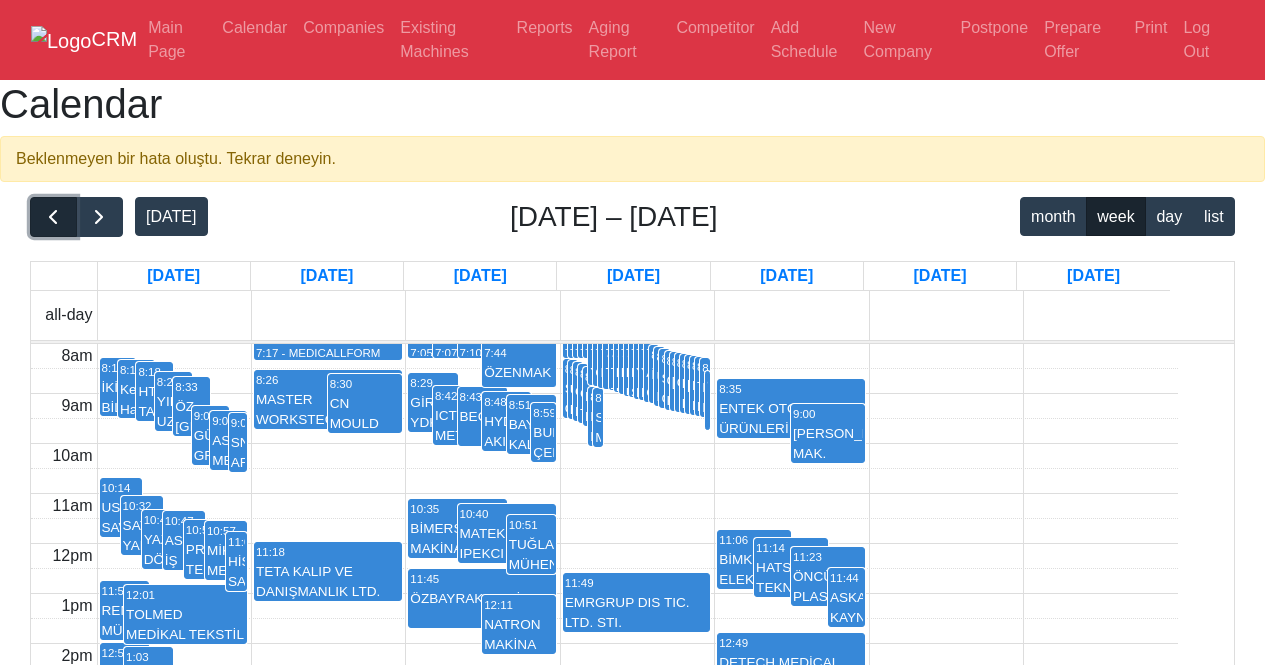 click at bounding box center [53, 217] 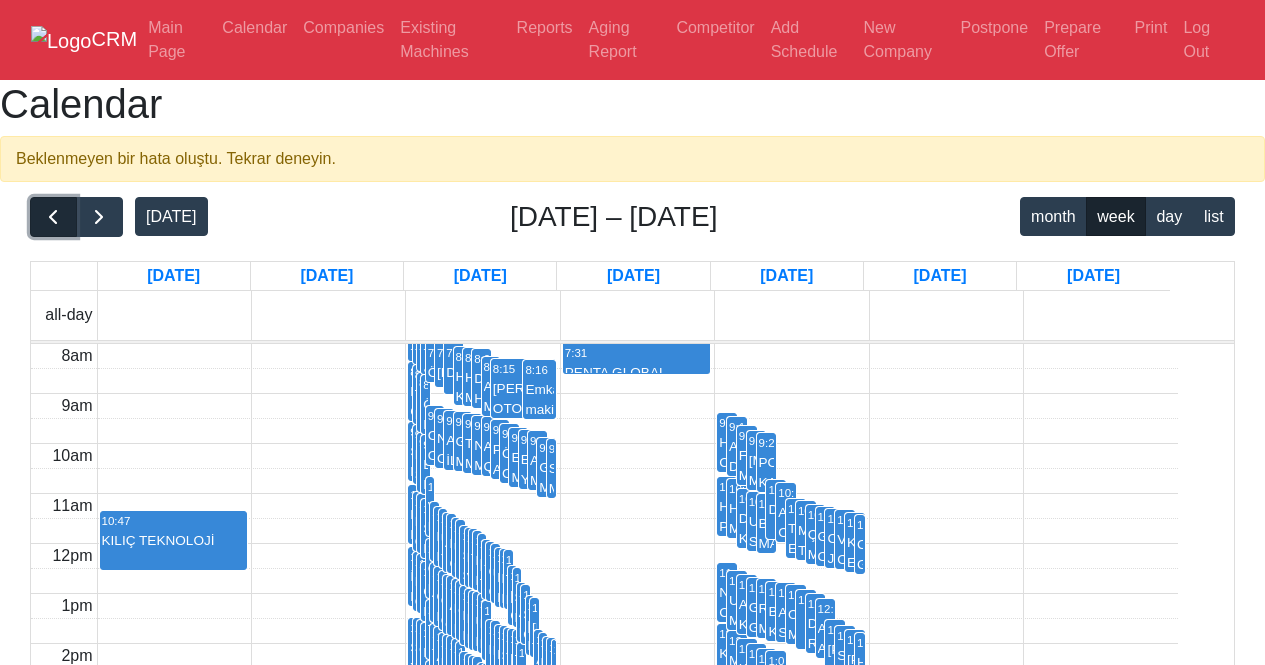 click at bounding box center [53, 217] 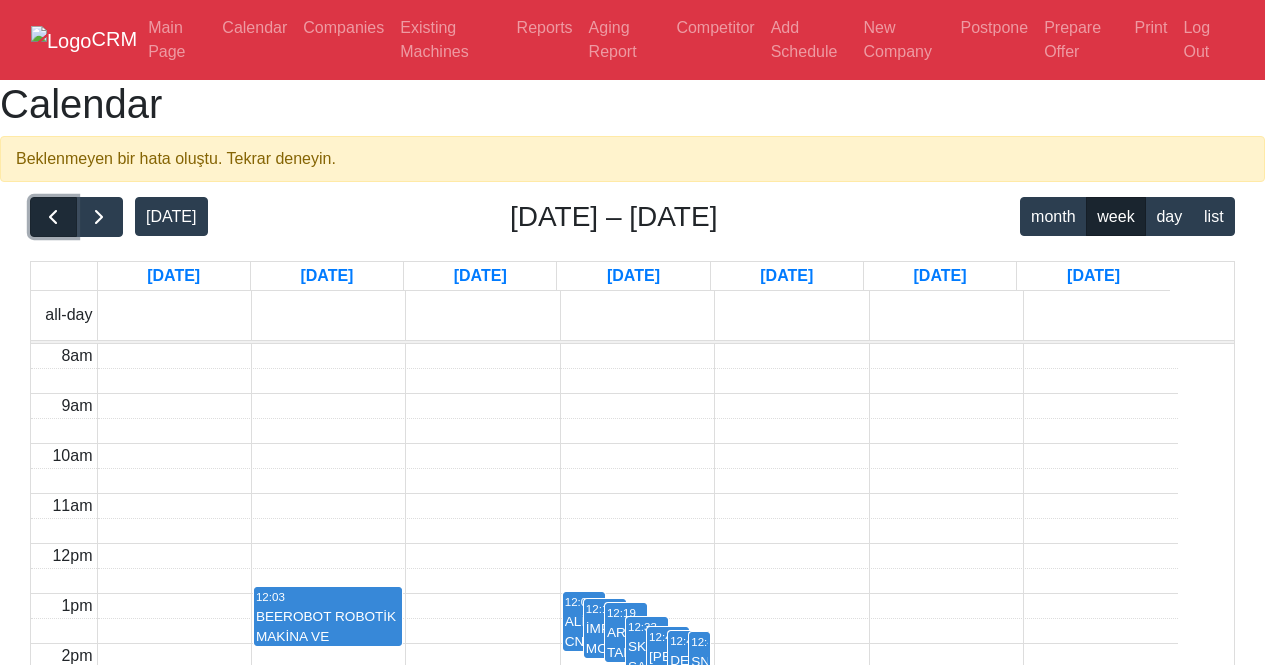 click at bounding box center (53, 217) 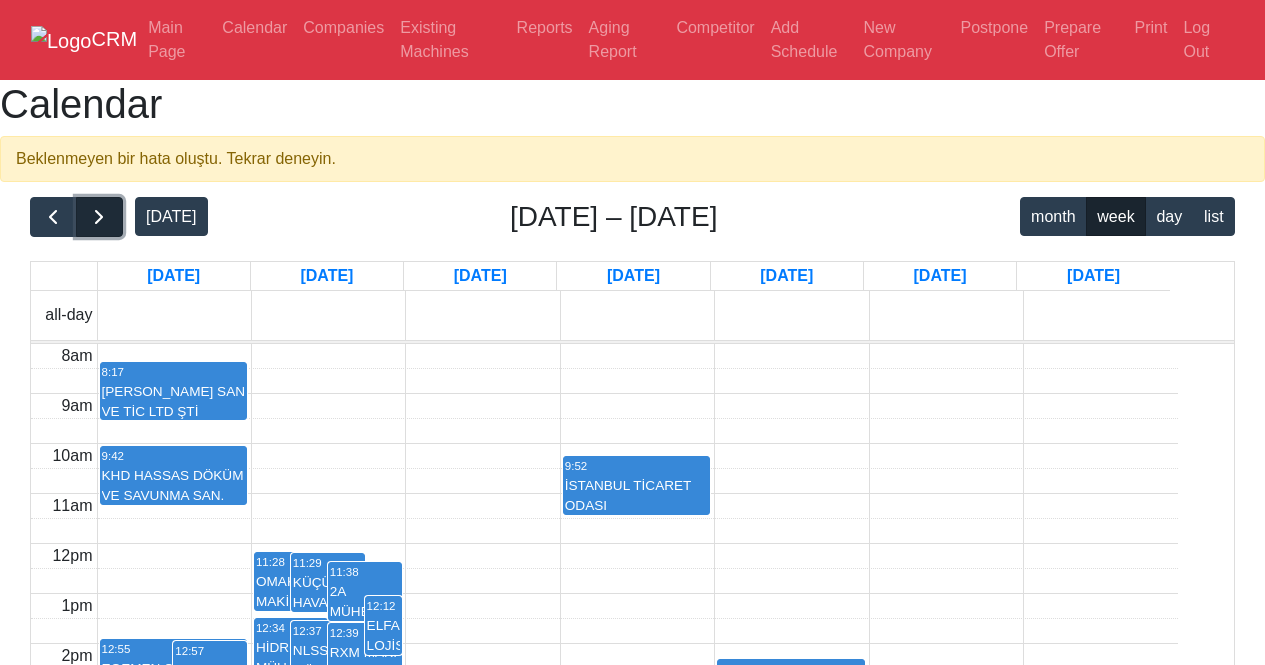 click at bounding box center (99, 217) 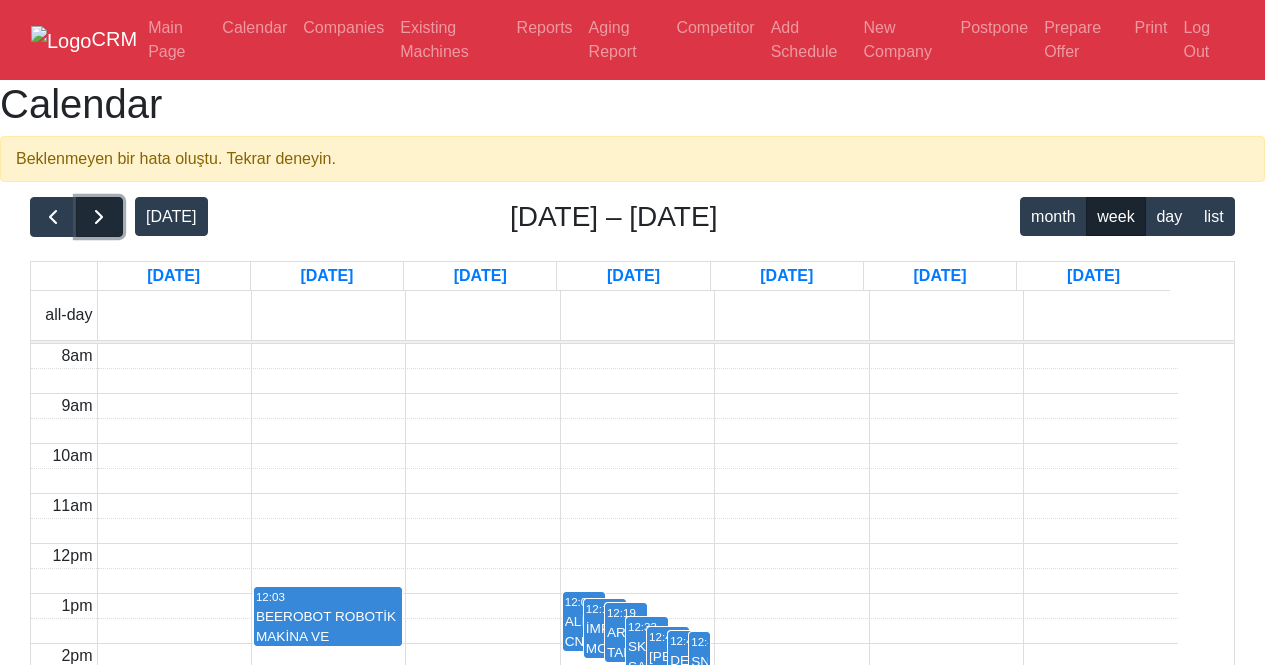 click at bounding box center (99, 217) 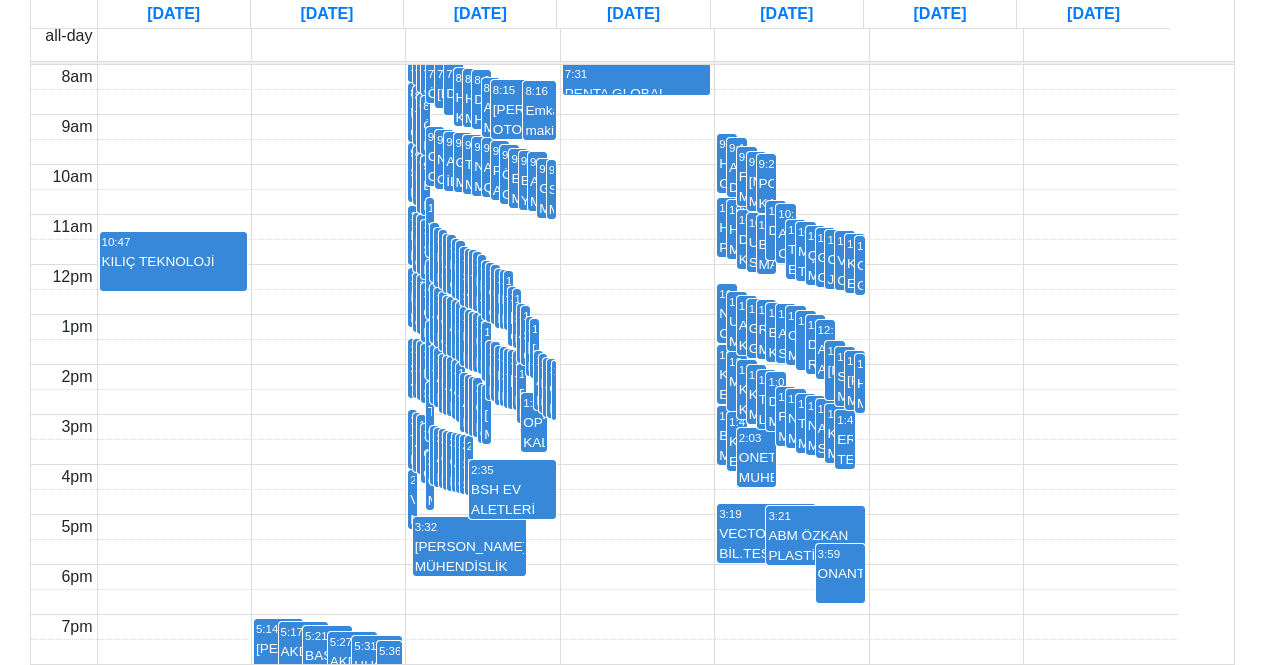 scroll, scrollTop: 500, scrollLeft: 0, axis: vertical 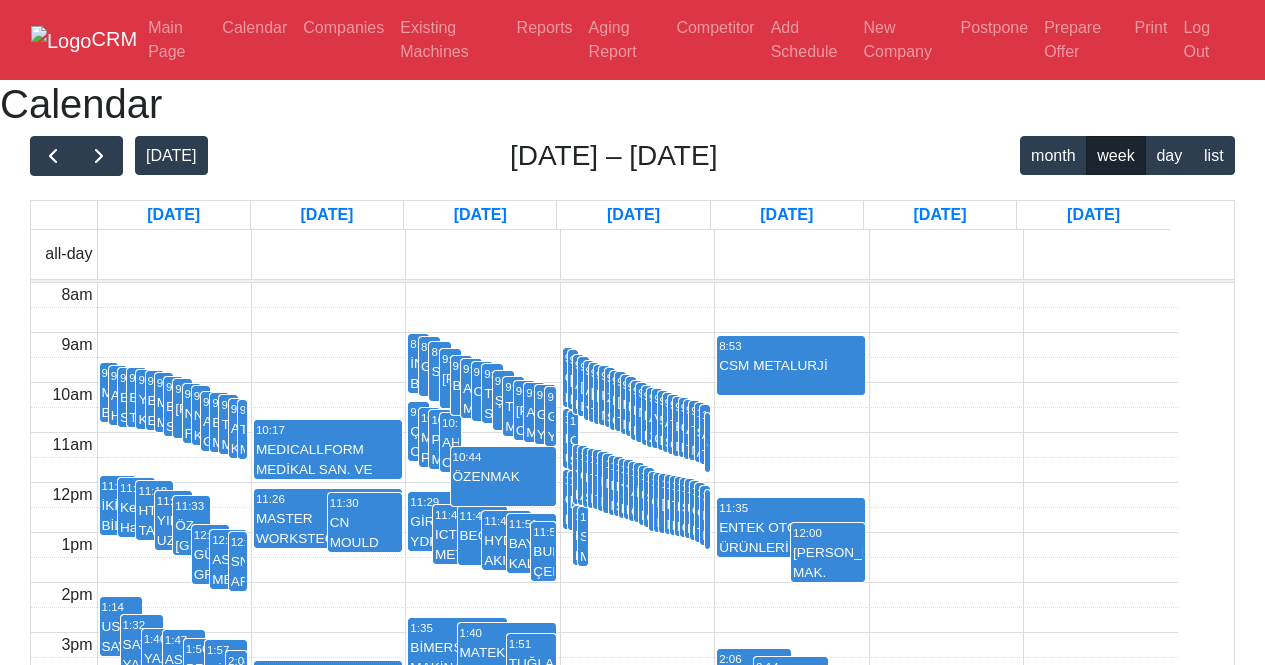 click on "9:40 MEOBAR" at bounding box center [641, 412] 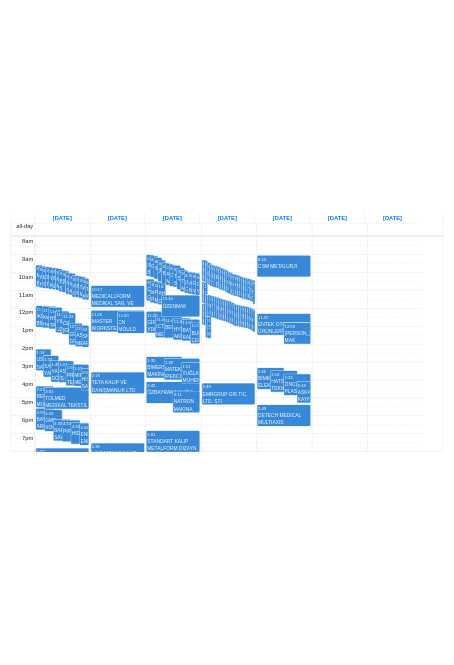 scroll, scrollTop: 0, scrollLeft: 0, axis: both 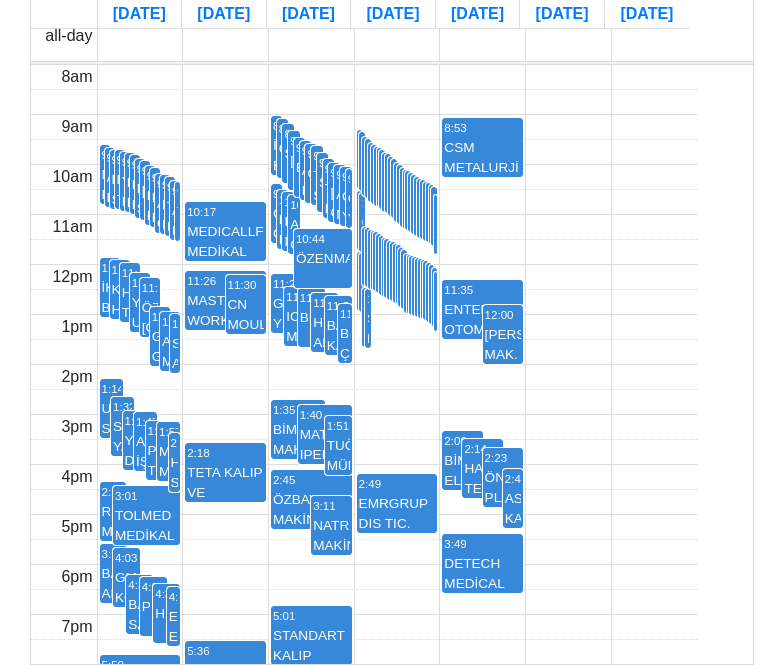 click on "11:12 EFE MAKINA" at bounding box center (415, 286) 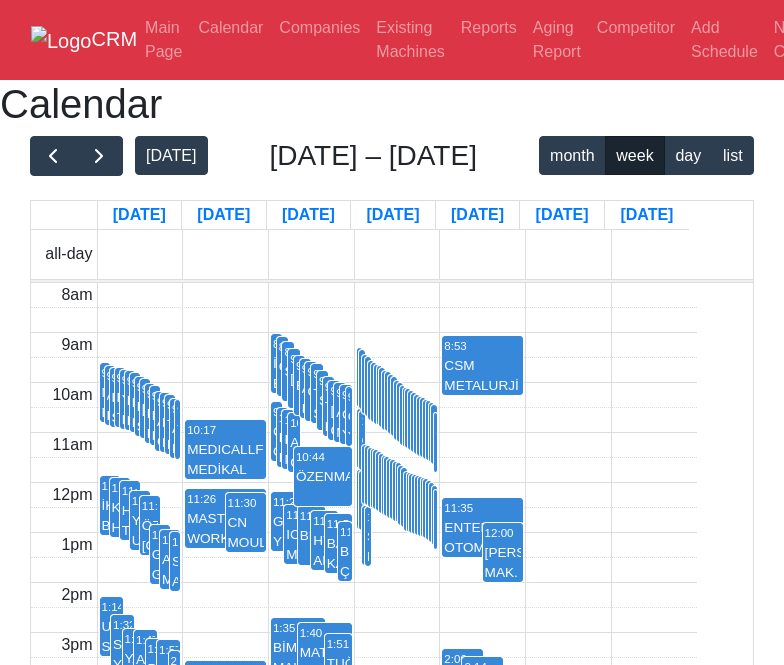 scroll, scrollTop: 443, scrollLeft: 0, axis: vertical 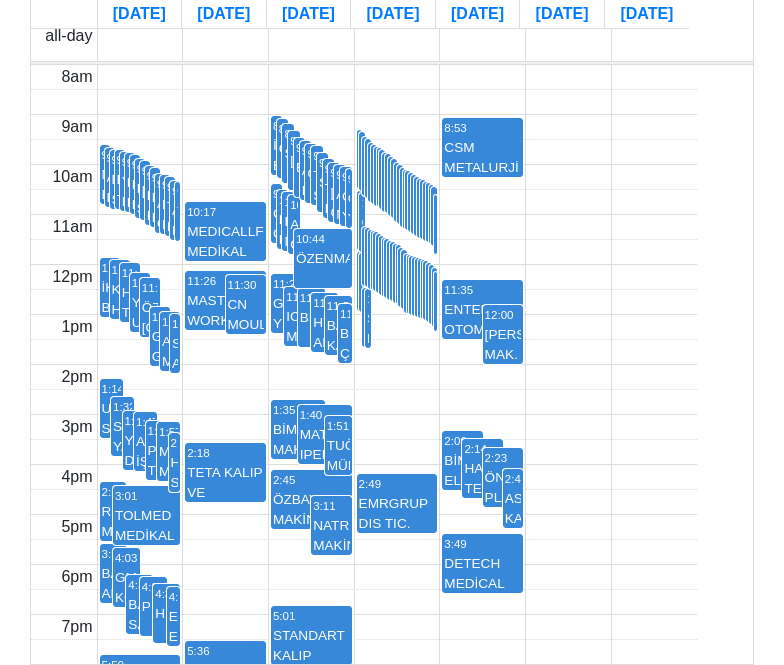 click on "11:00 İNFODIF" at bounding box center (399, 274) 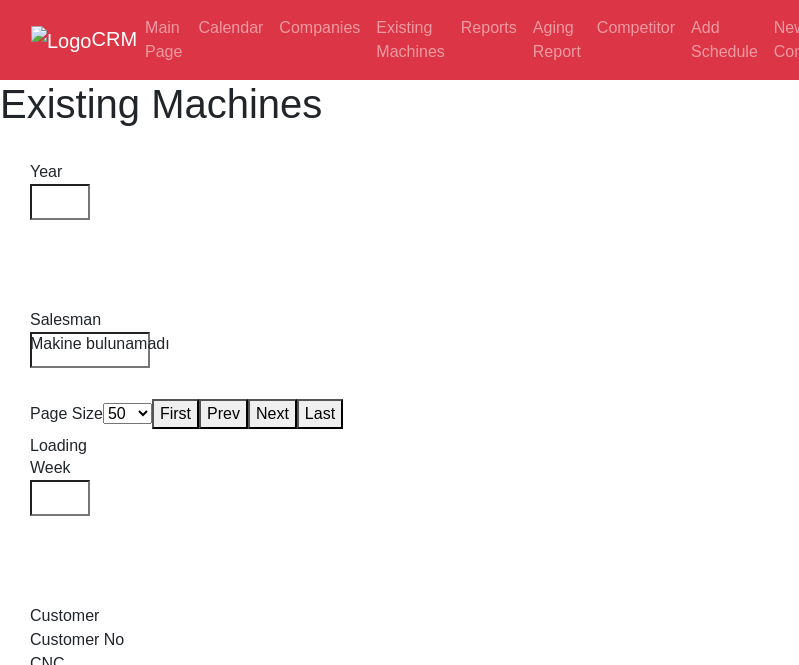 select on "50" 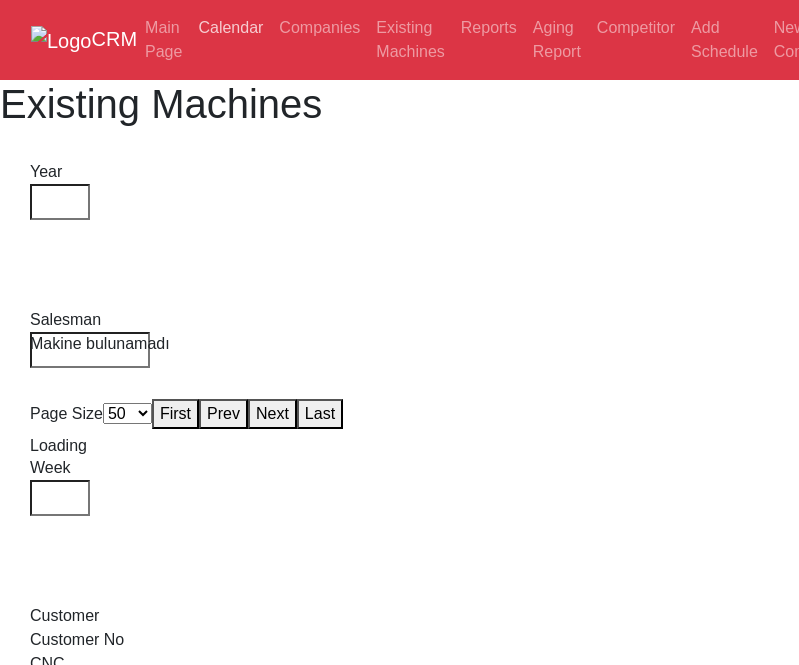 click on "Calendar" at bounding box center (230, 28) 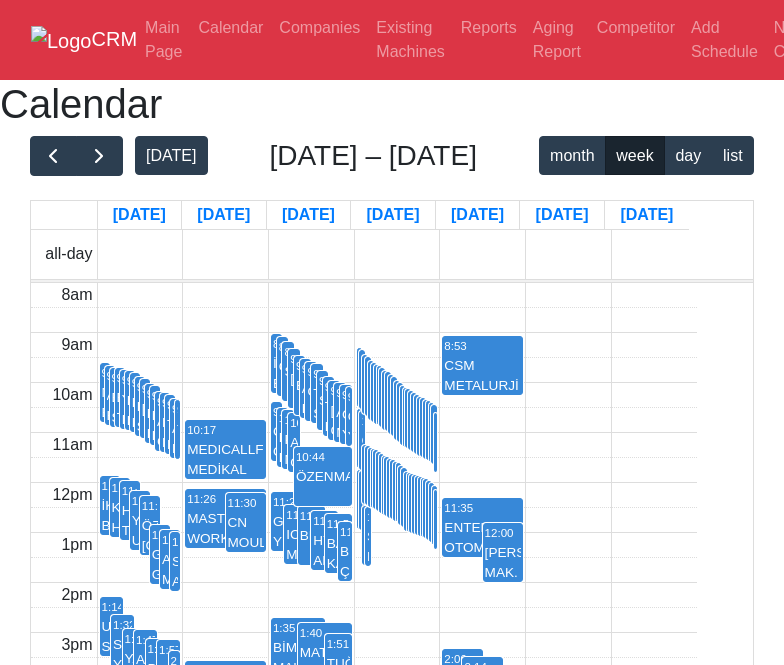 scroll, scrollTop: 0, scrollLeft: 0, axis: both 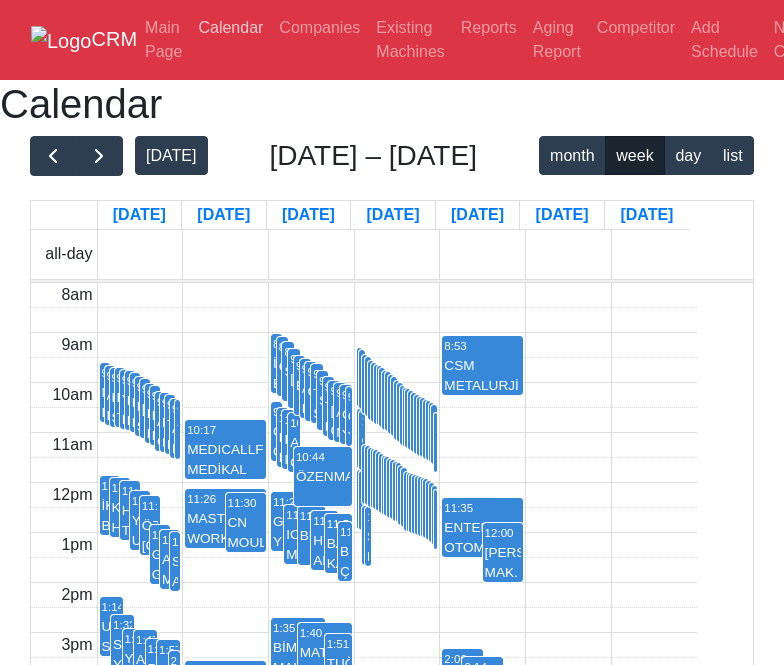 click on "Calendar" at bounding box center (230, 28) 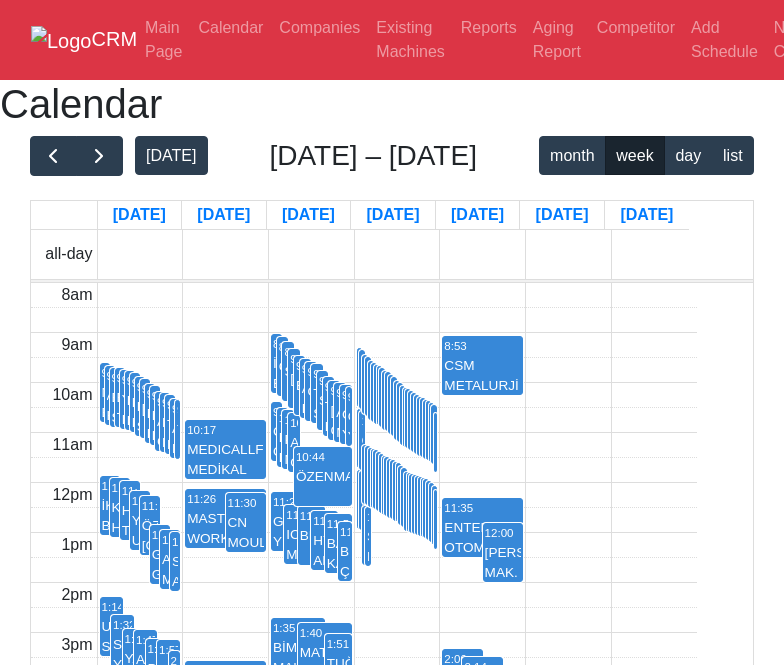 scroll, scrollTop: 0, scrollLeft: 0, axis: both 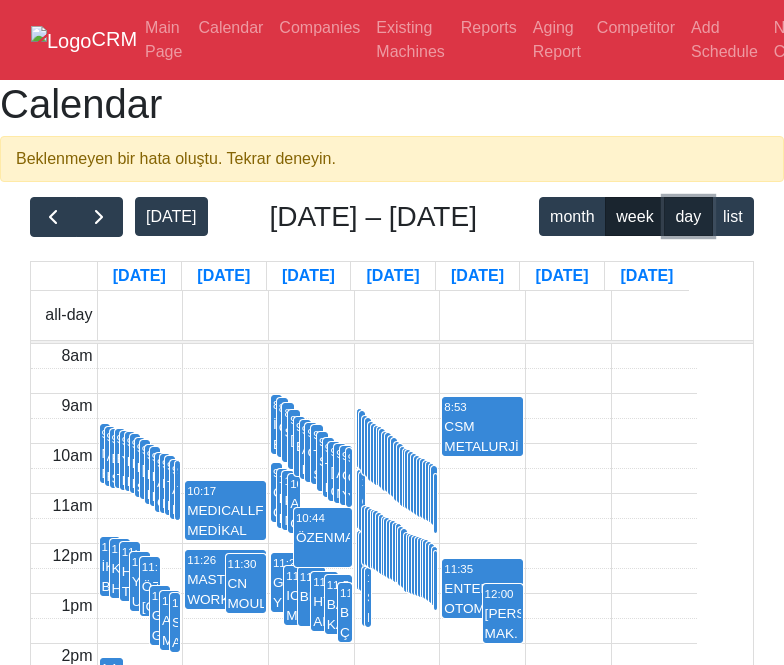 click on "day" at bounding box center [688, 216] 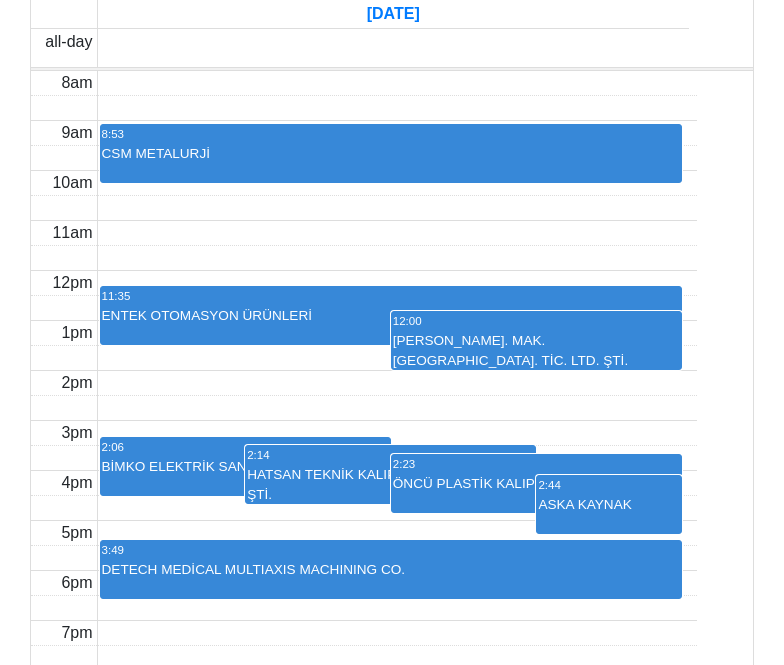 scroll, scrollTop: 0, scrollLeft: 0, axis: both 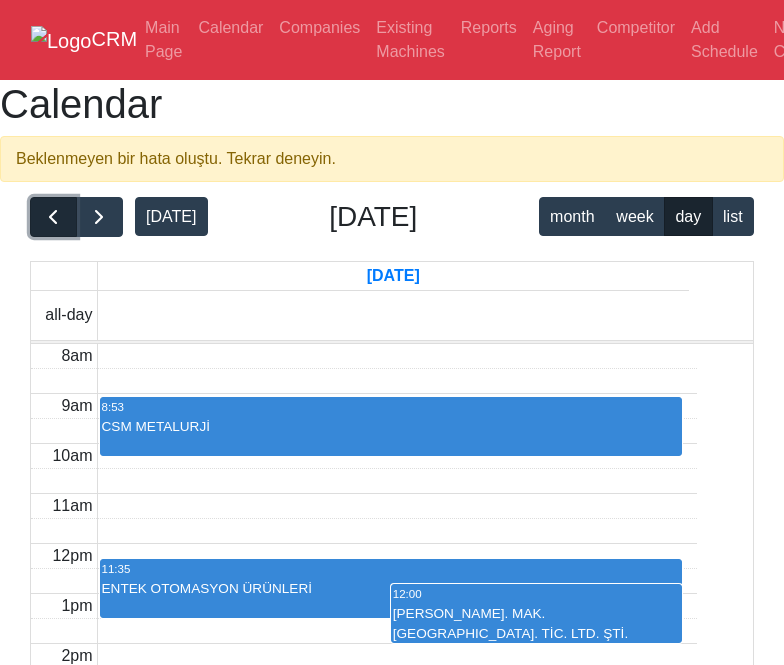 click at bounding box center [53, 217] 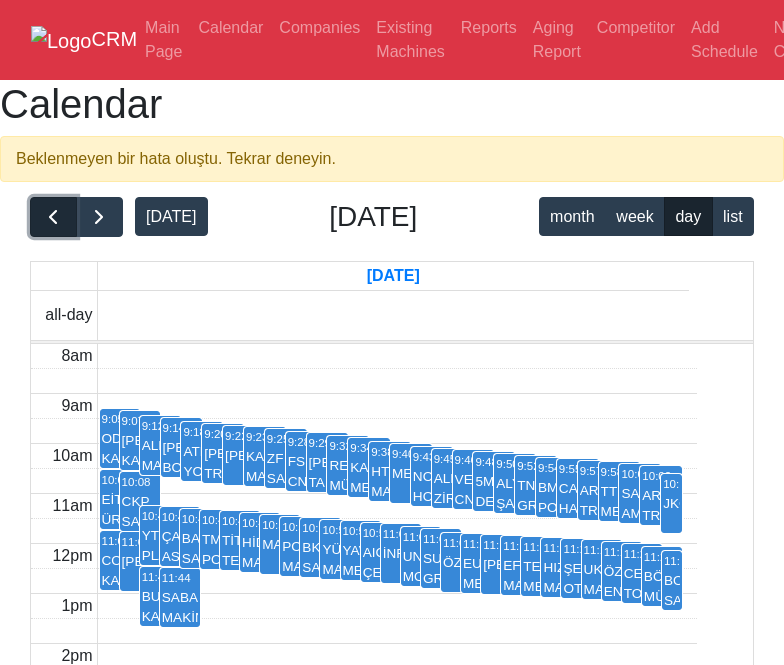 click at bounding box center (53, 217) 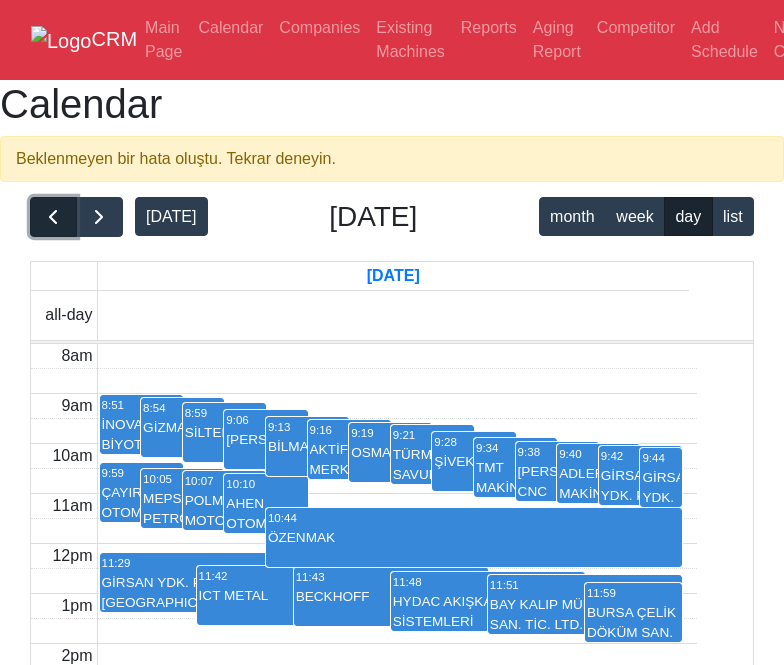 click at bounding box center (53, 217) 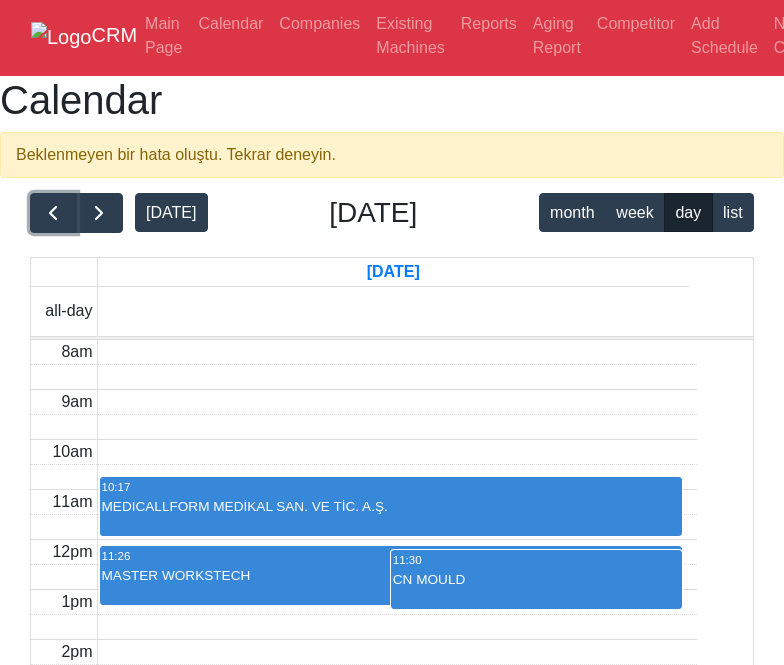scroll, scrollTop: 0, scrollLeft: 0, axis: both 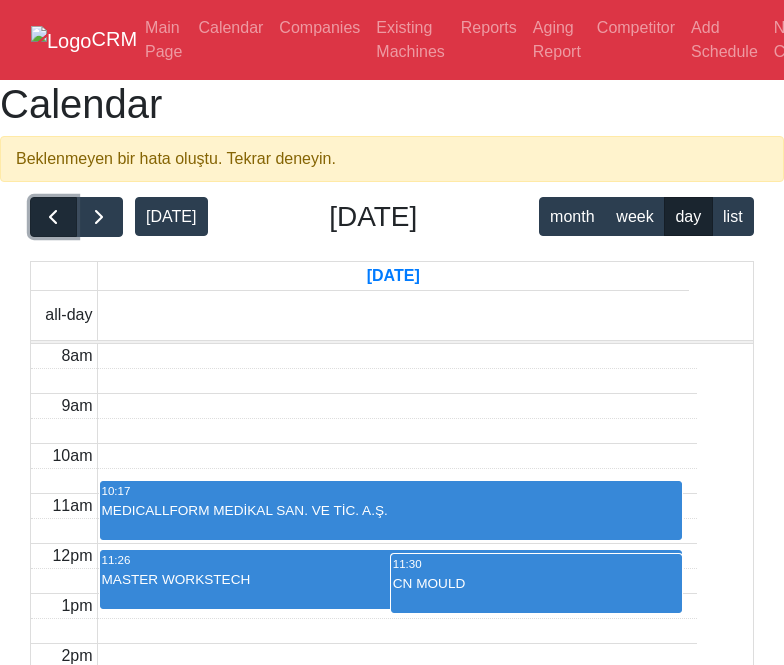 click at bounding box center [53, 217] 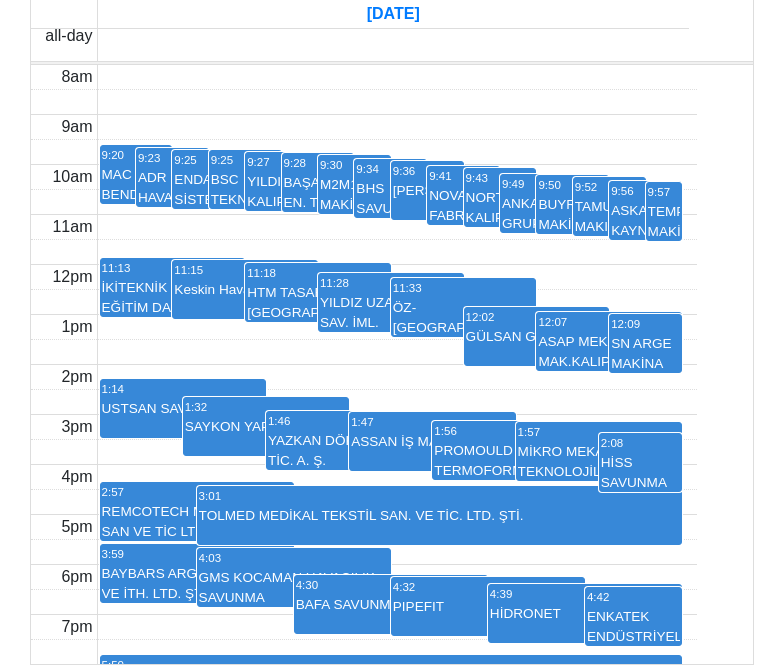scroll, scrollTop: 286, scrollLeft: 0, axis: vertical 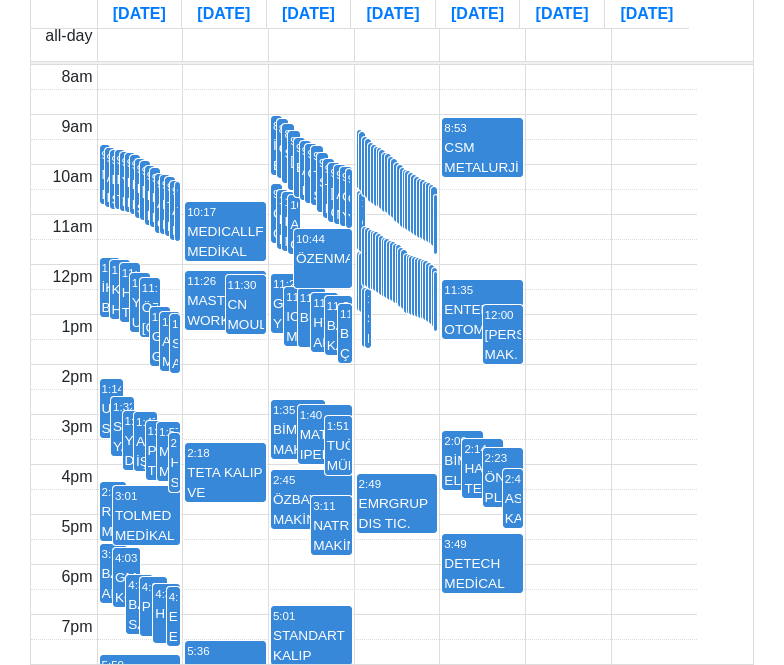 click on "11:15 ŞERİFLER OTOMOTİV" at bounding box center [424, 289] 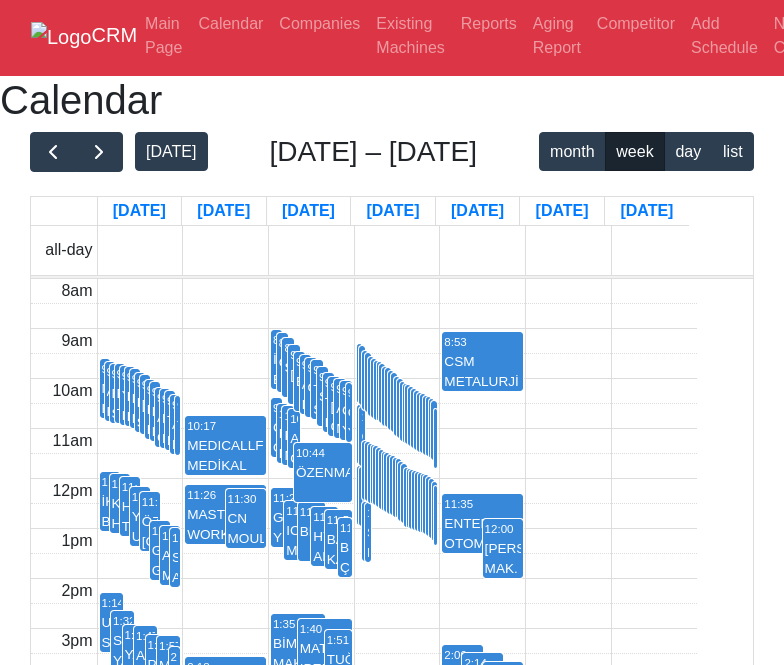 scroll, scrollTop: 0, scrollLeft: 0, axis: both 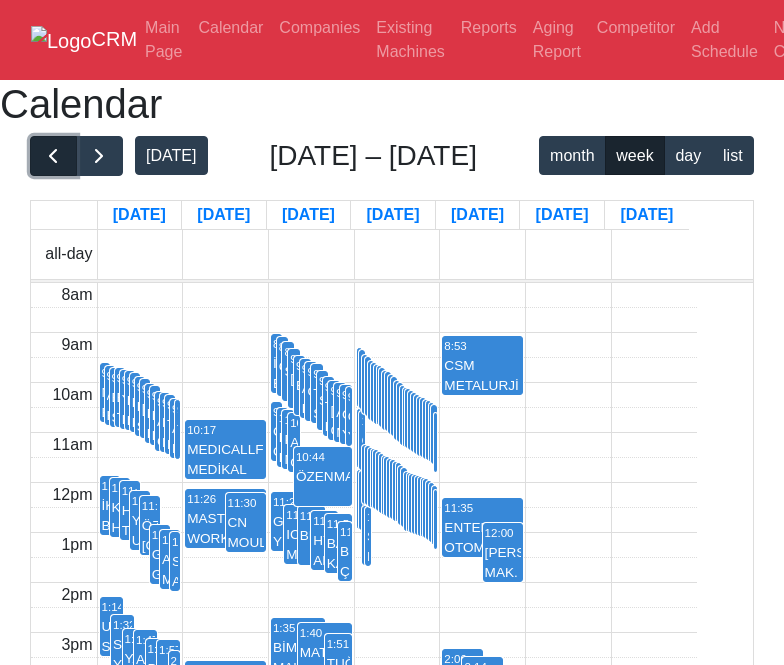 click at bounding box center [53, 156] 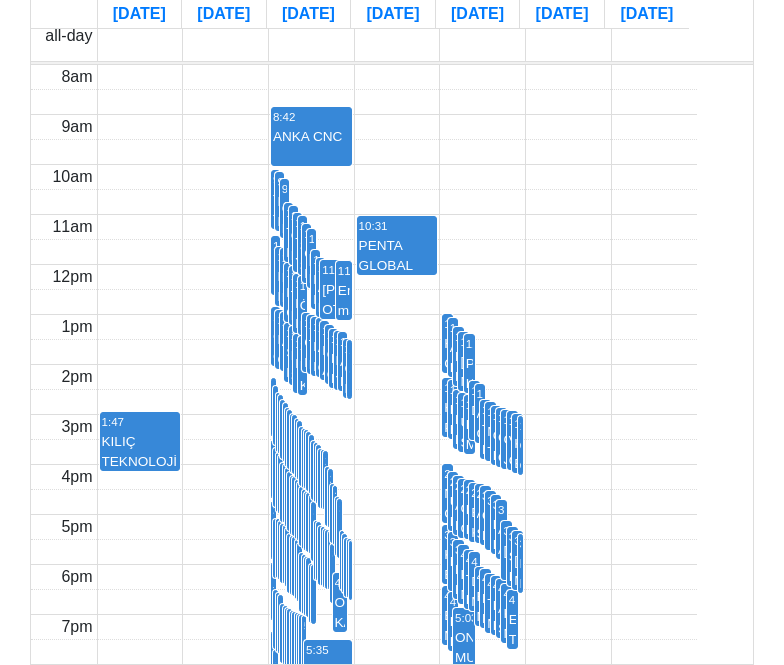 scroll, scrollTop: 500, scrollLeft: 0, axis: vertical 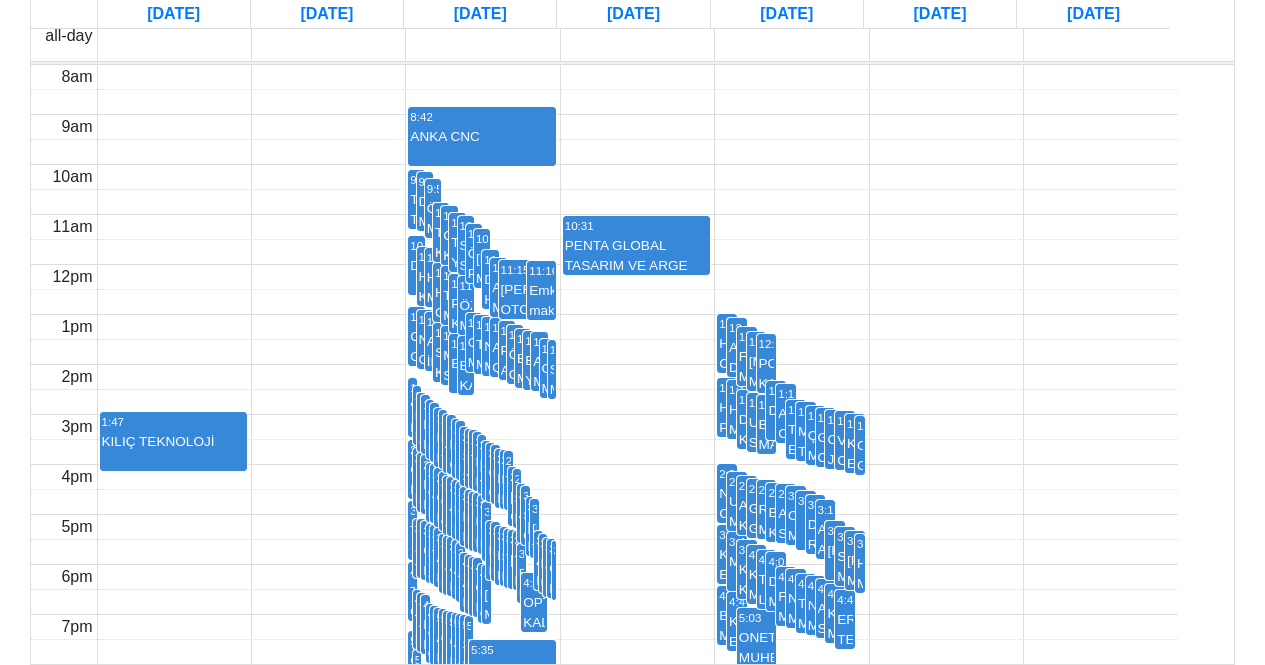 click on "12:27 HMS MAKİNA SAN. TİC. LTD. ŞTİ." at bounding box center [757, 361] 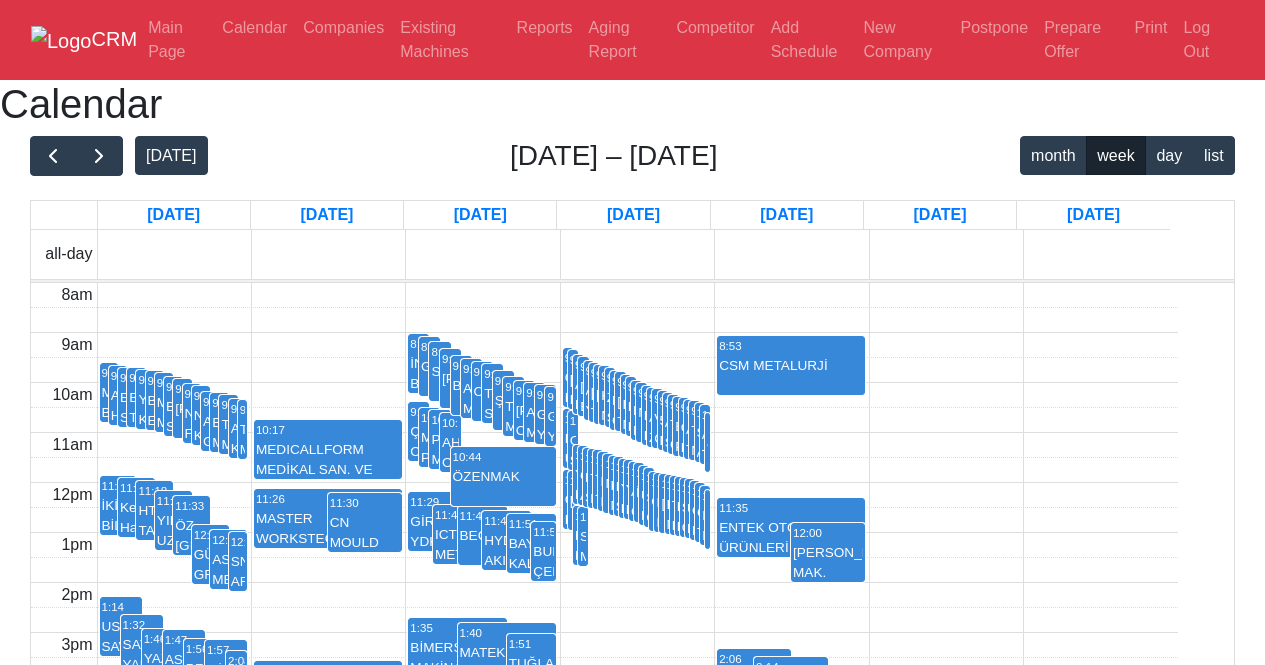 scroll, scrollTop: 470, scrollLeft: 0, axis: vertical 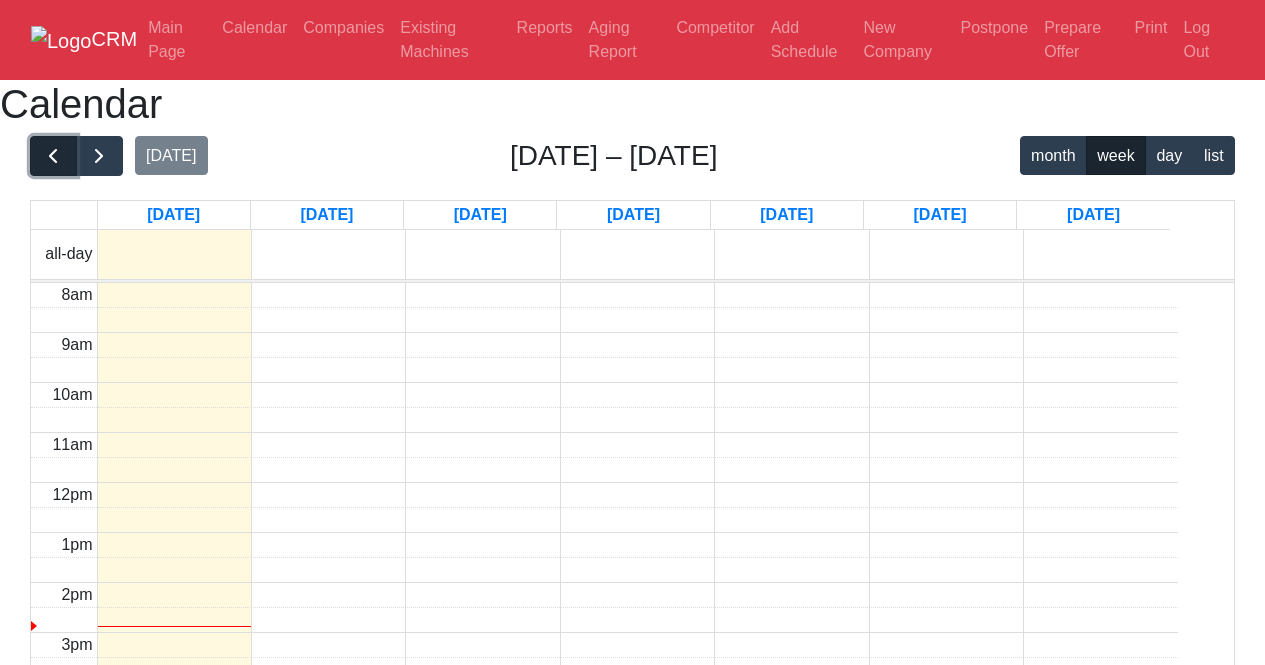 click at bounding box center [53, 156] 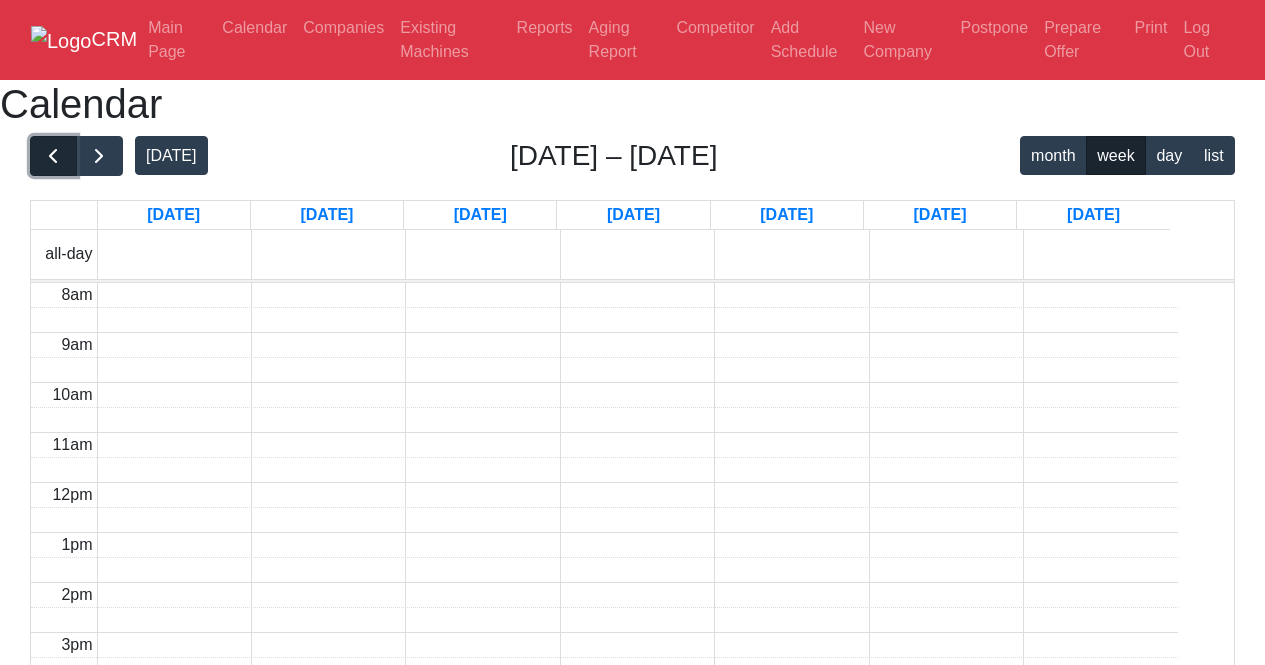 click at bounding box center [53, 156] 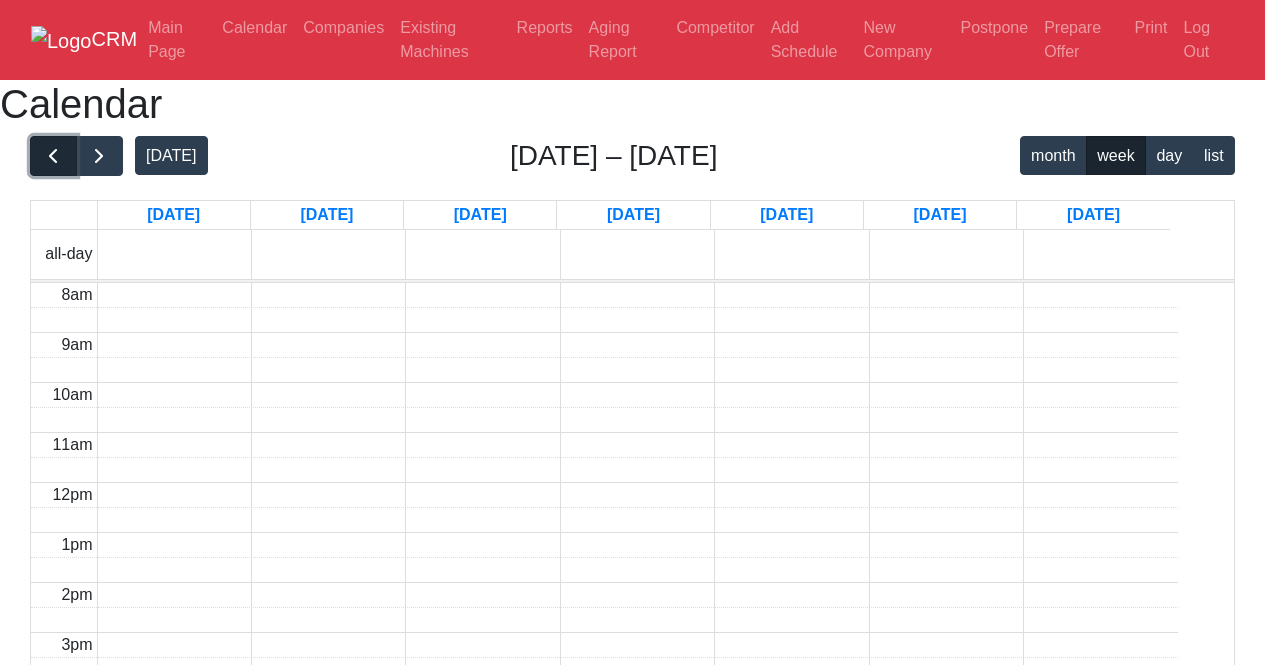 click at bounding box center [53, 156] 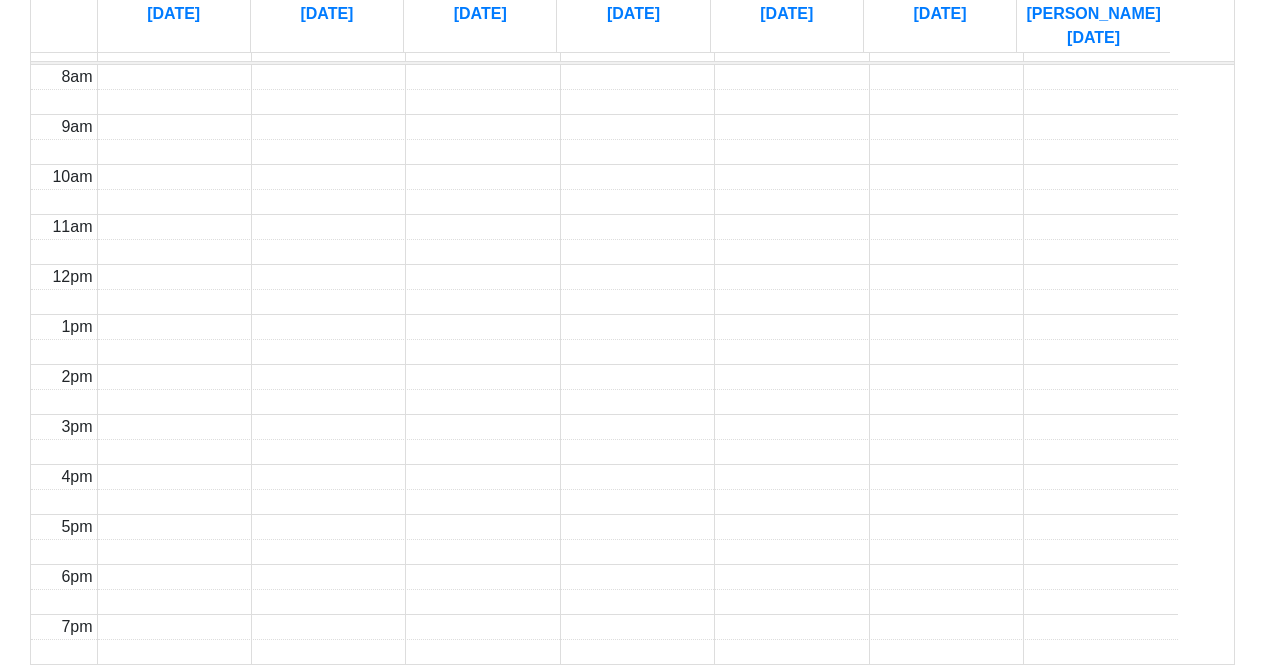 scroll, scrollTop: 0, scrollLeft: 0, axis: both 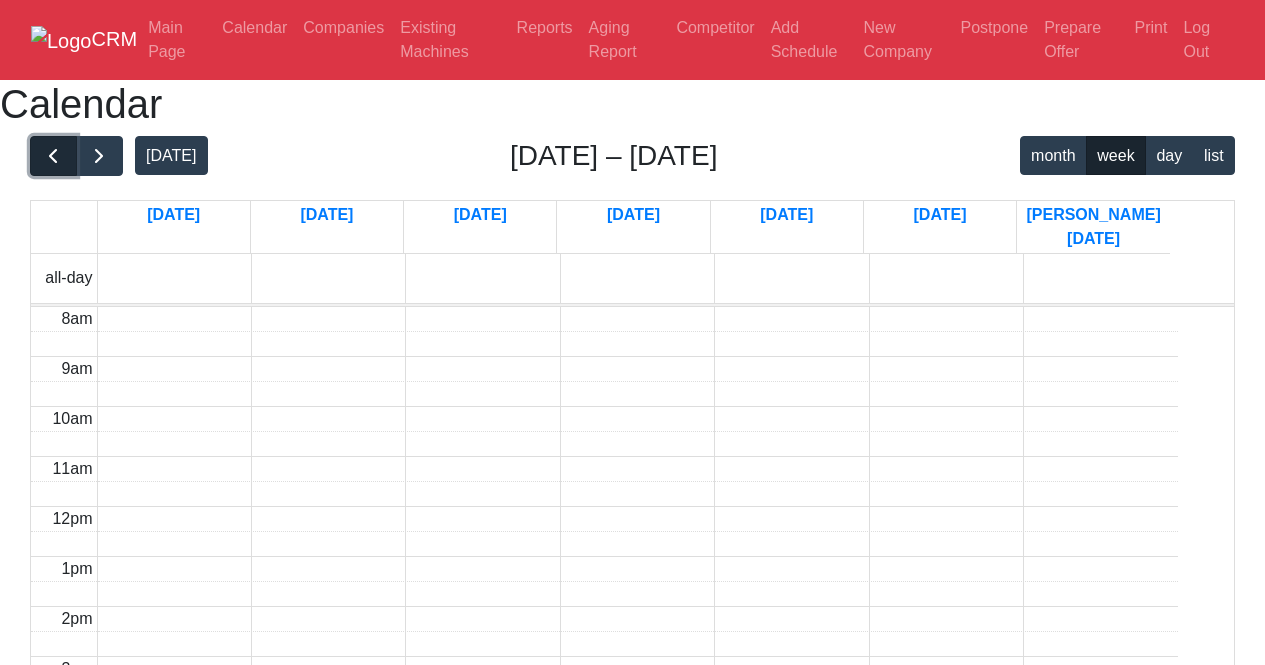 click at bounding box center (53, 156) 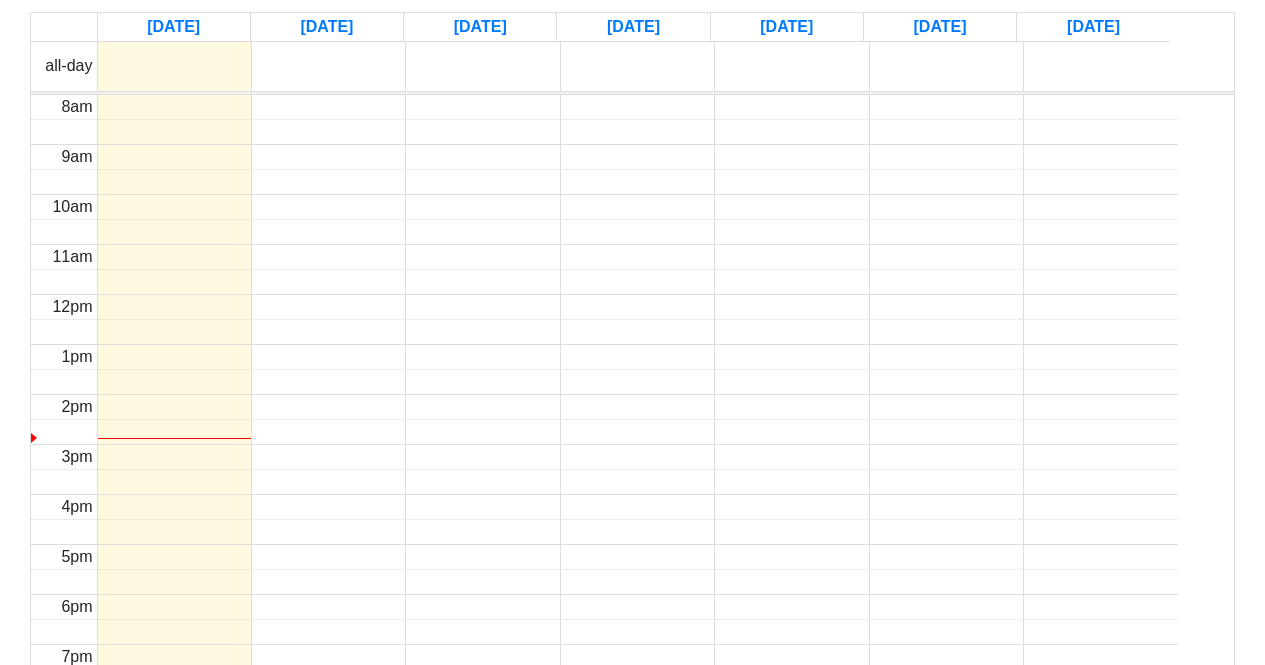 scroll, scrollTop: 200, scrollLeft: 0, axis: vertical 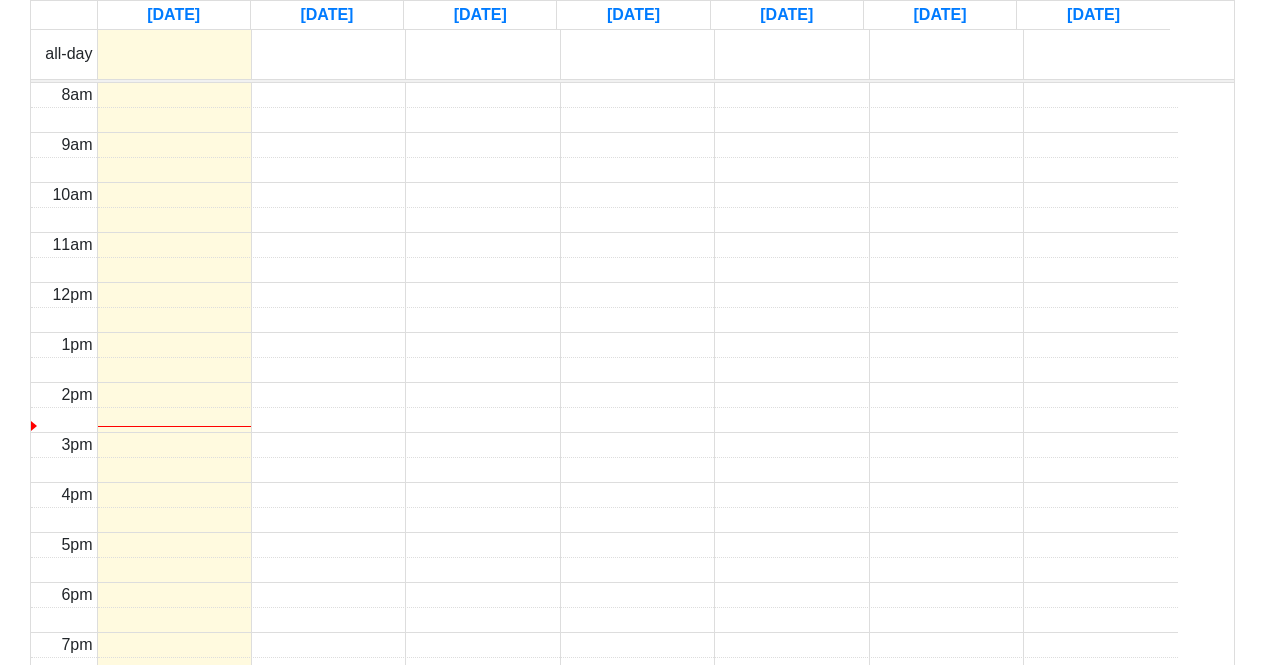 click at bounding box center (53, -44) 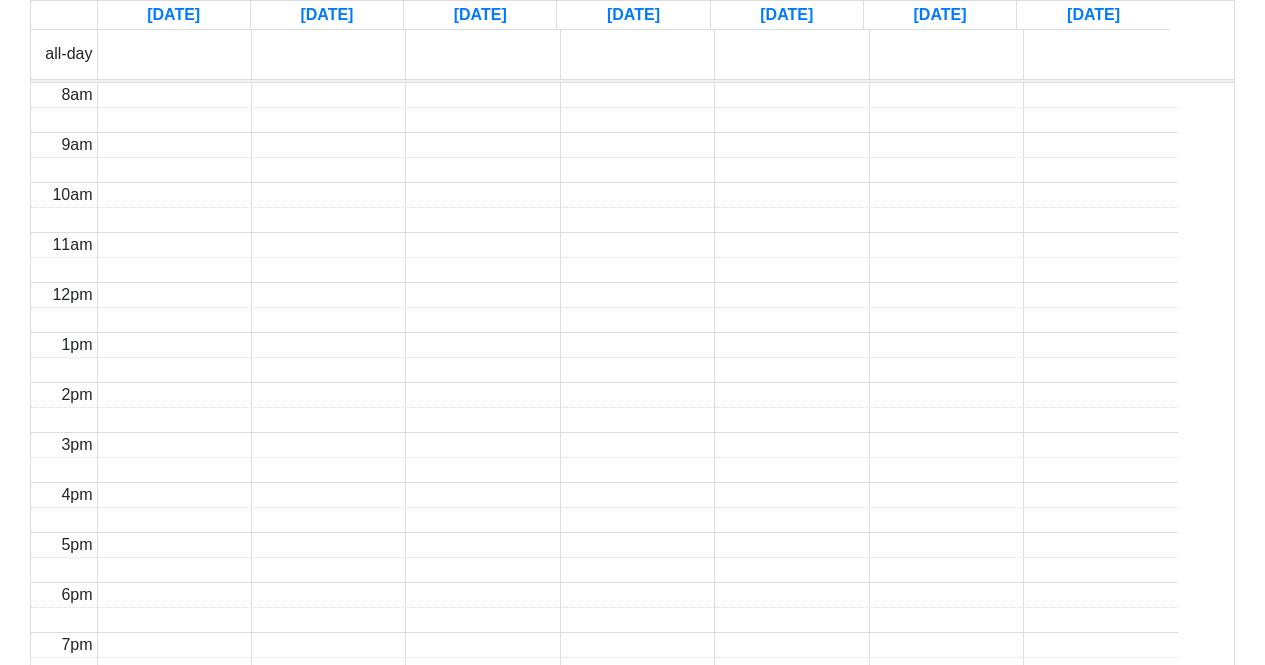 click at bounding box center [53, -44] 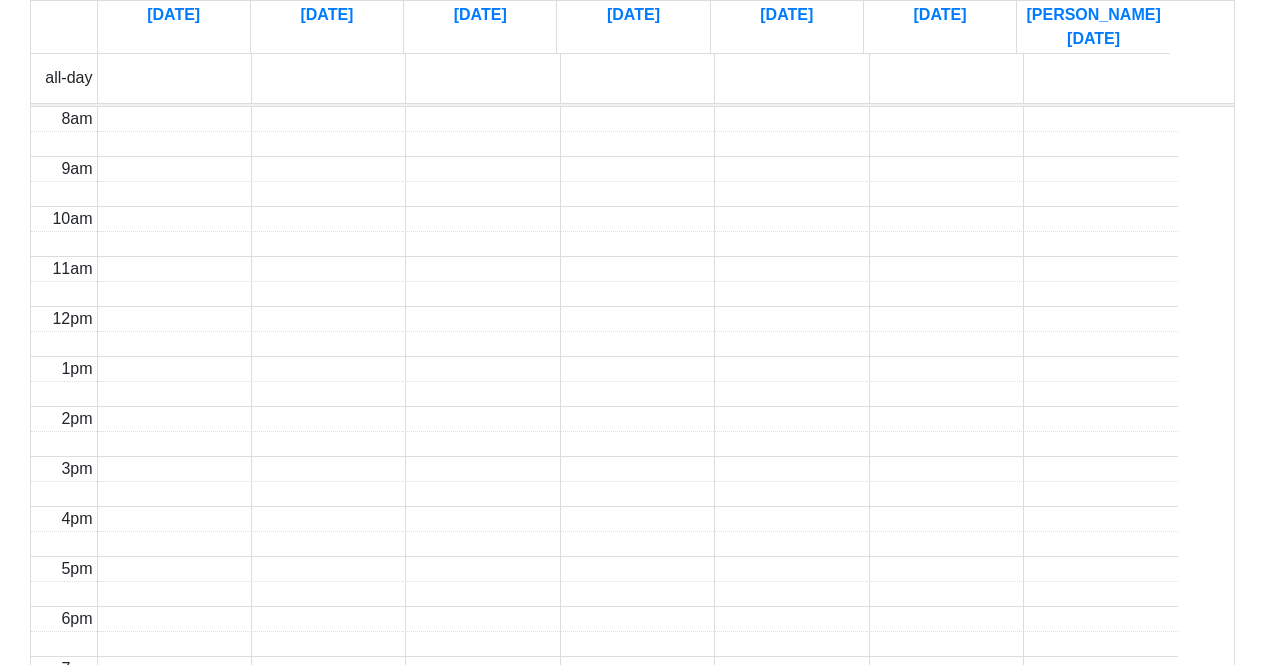 click at bounding box center (53, -44) 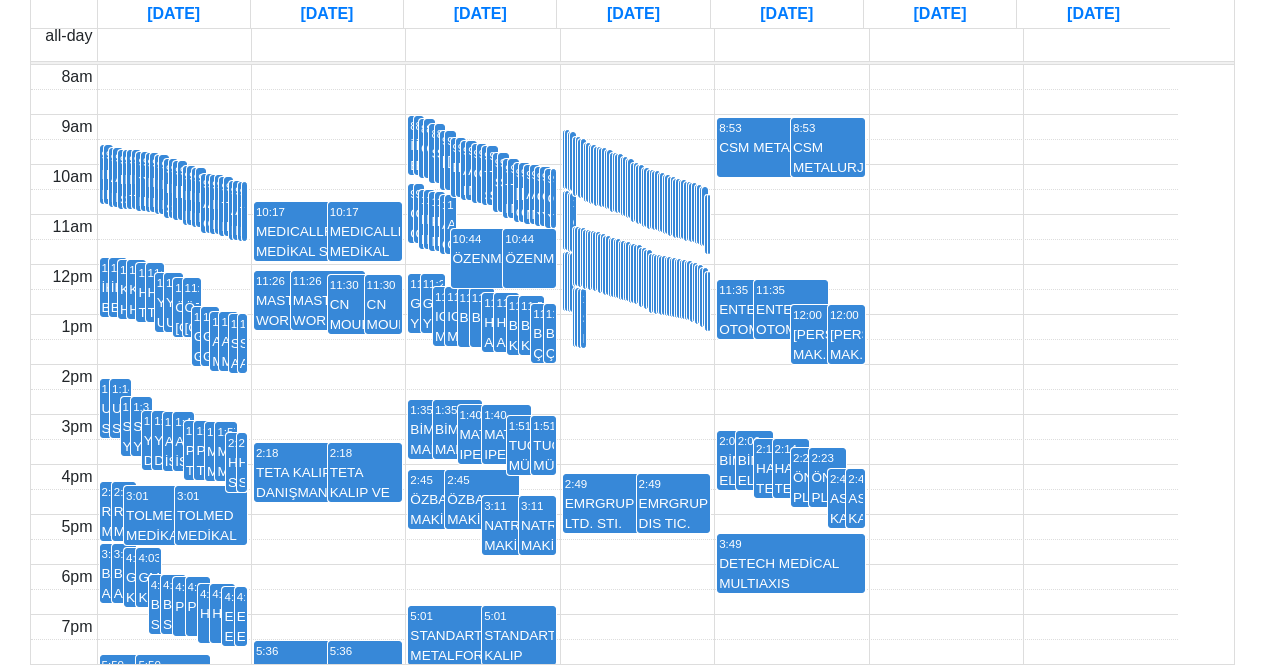 scroll, scrollTop: 300, scrollLeft: 0, axis: vertical 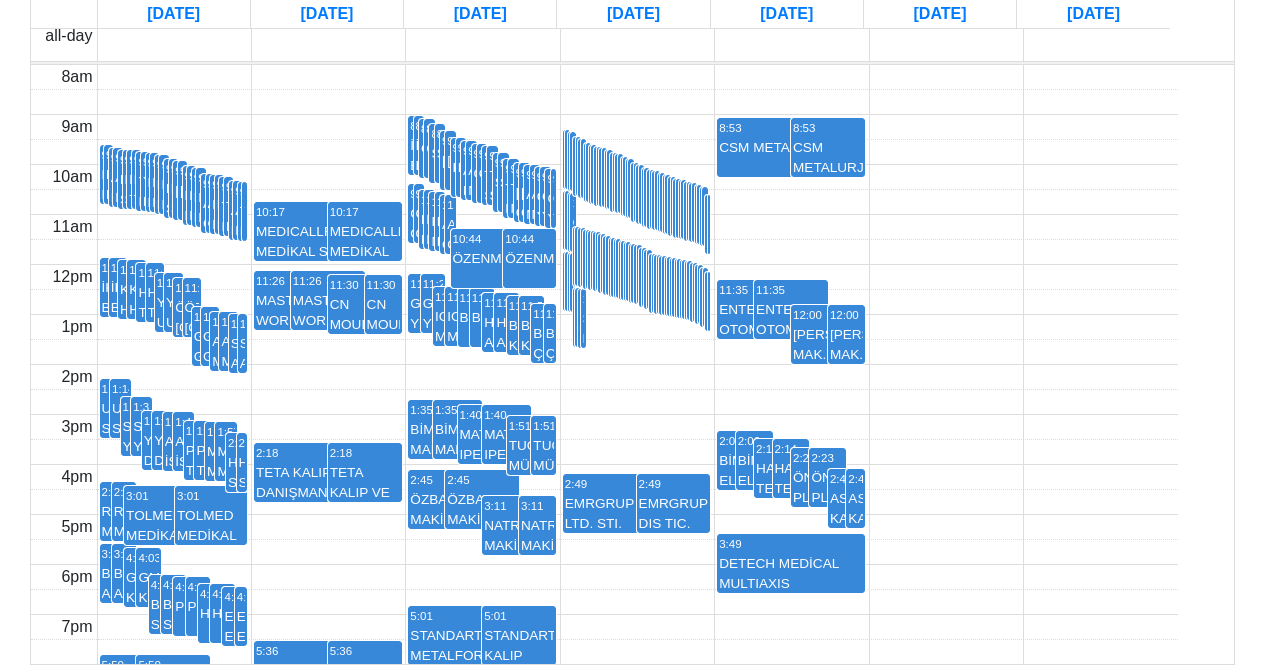 click on "11:43 BECKHOFF" at bounding box center [470, 317] 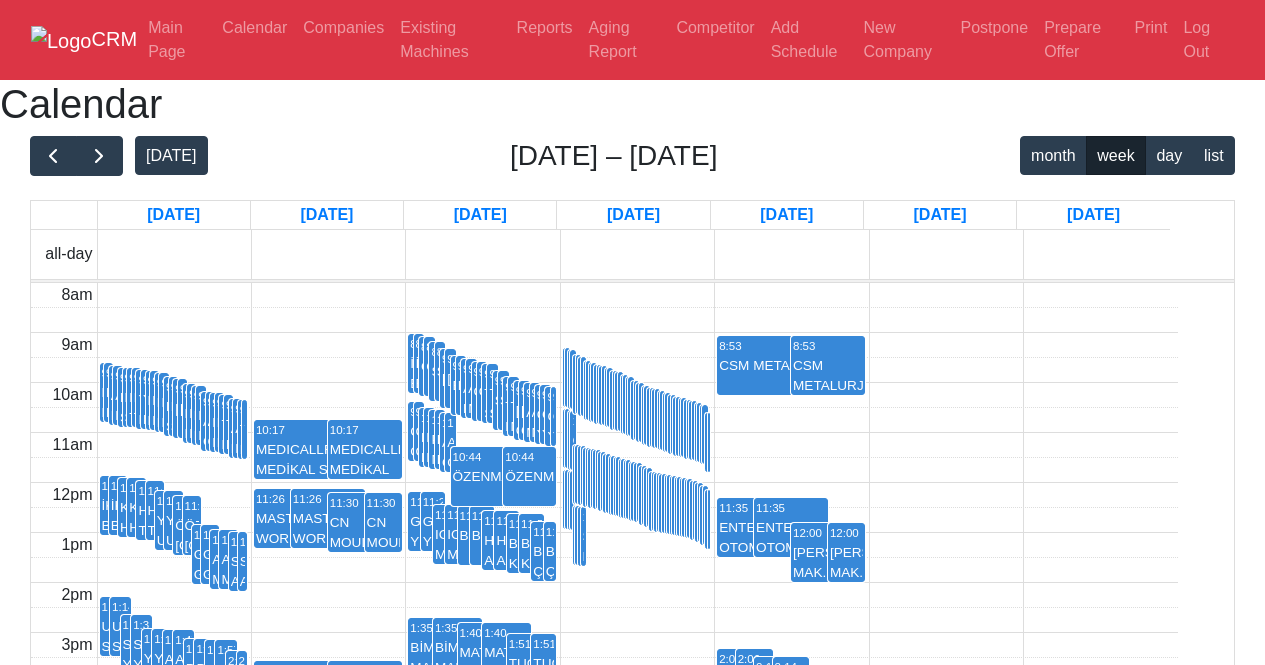 scroll, scrollTop: 300, scrollLeft: 0, axis: vertical 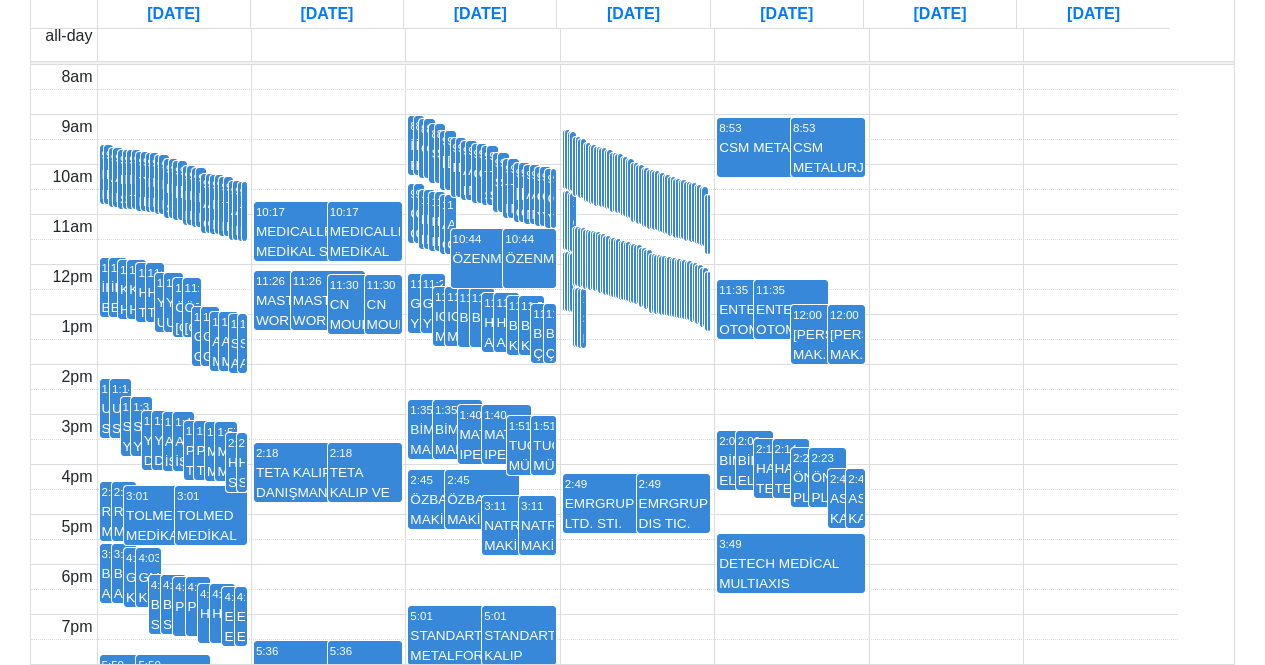 click on "8:59 SİLTER" at bounding box center [440, 153] 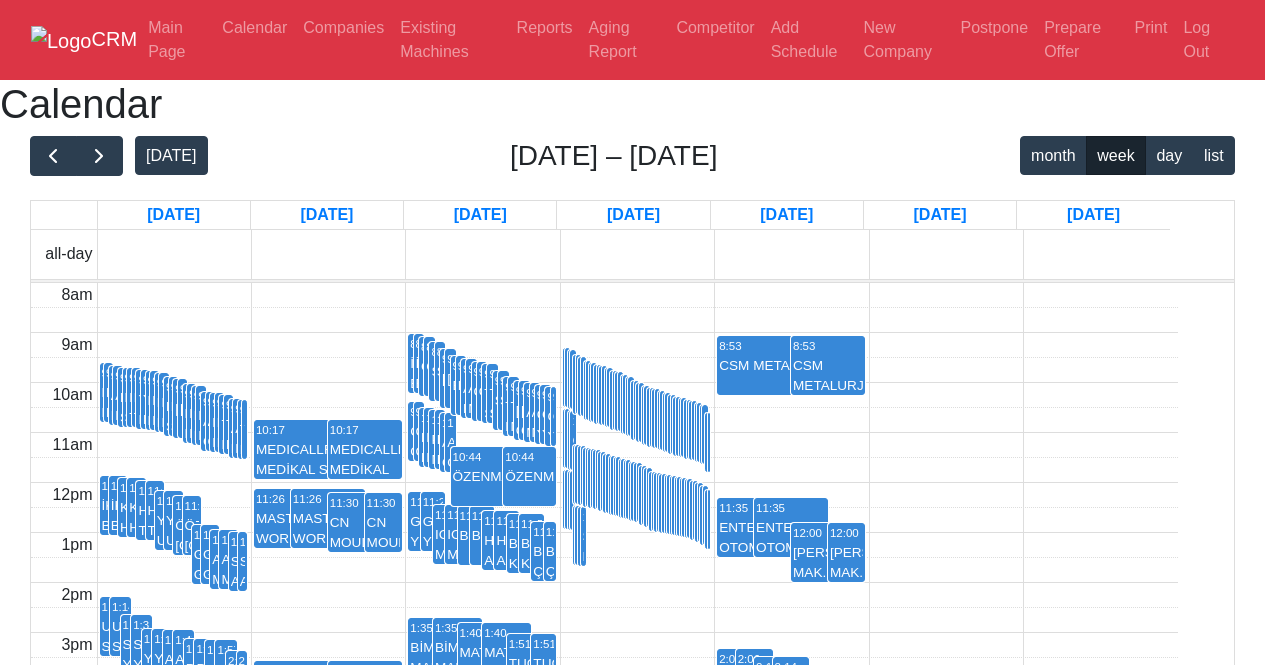 scroll, scrollTop: 300, scrollLeft: 0, axis: vertical 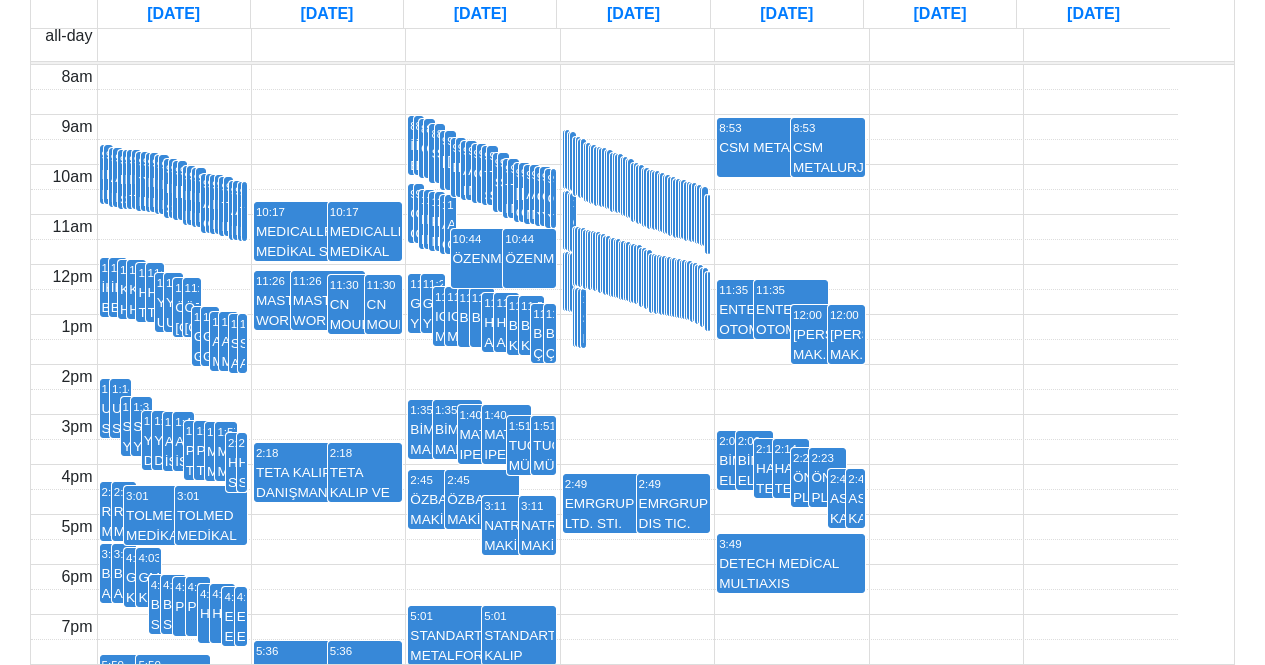 click on "9:28 ŞİVEKAR" at bounding box center [503, 182] 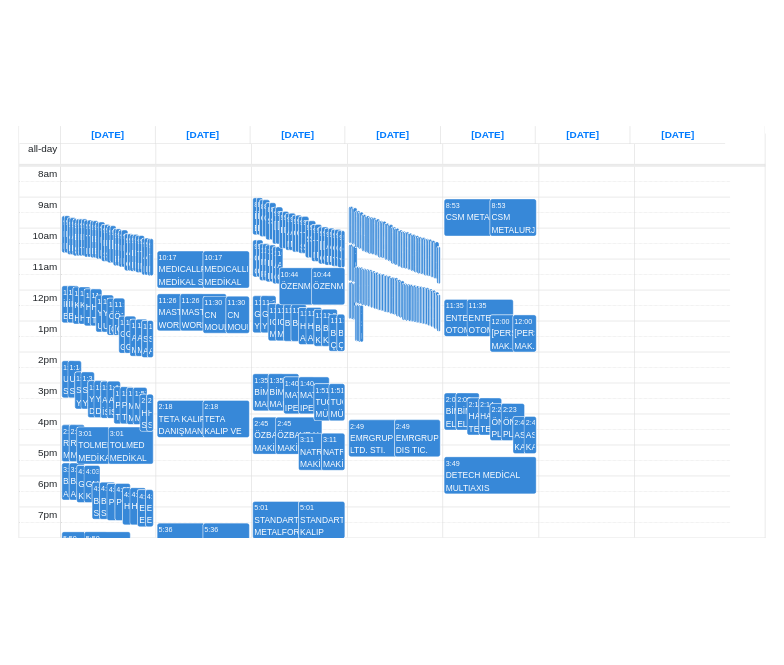 scroll, scrollTop: 0, scrollLeft: 0, axis: both 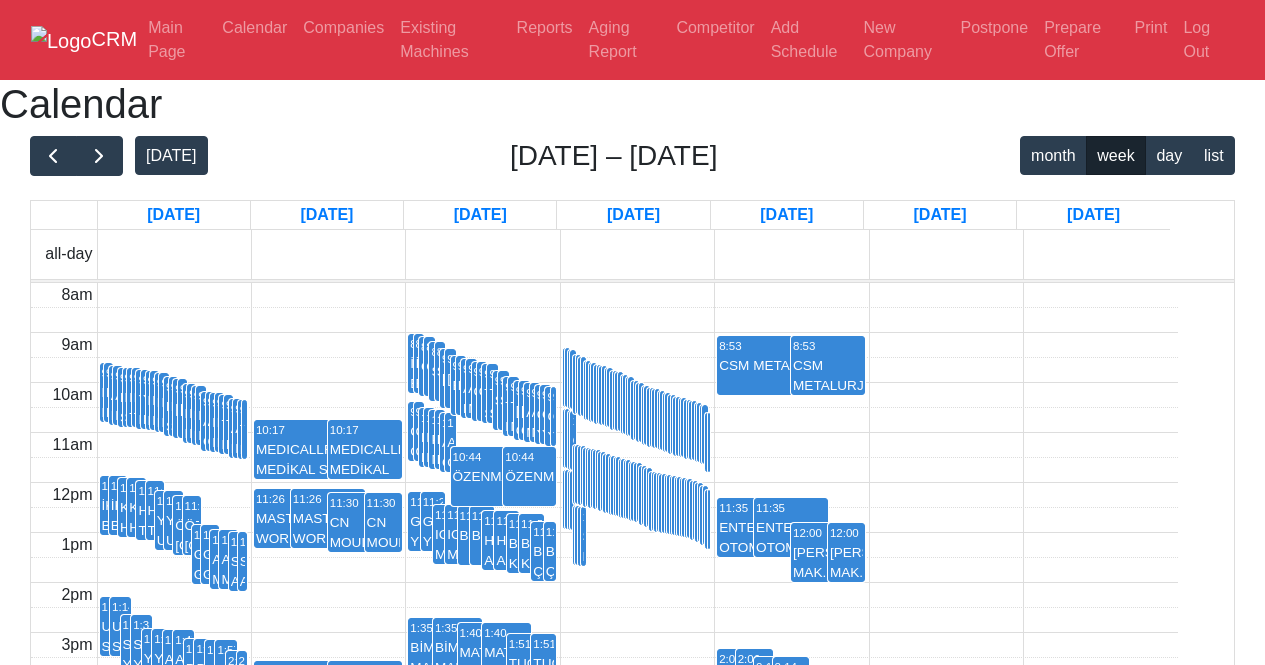 click at bounding box center [637, 319] 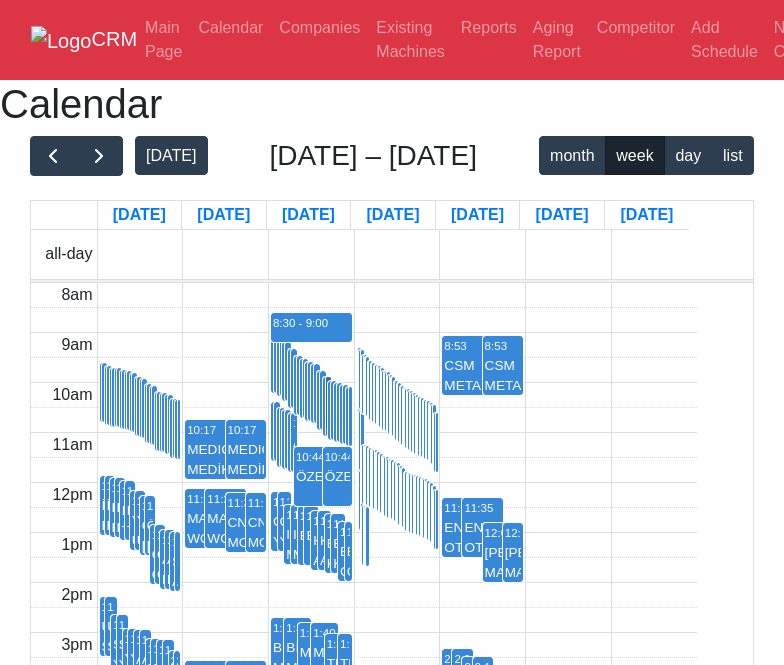 click on "9:06 MUSTAFA TAHA ÖZCAN" at bounding box center [294, 378] 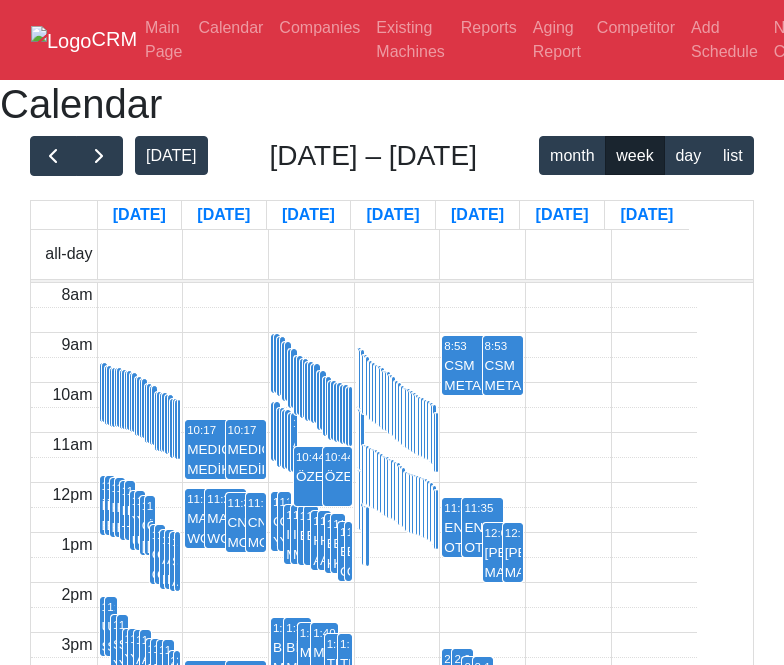 scroll, scrollTop: 0, scrollLeft: 0, axis: both 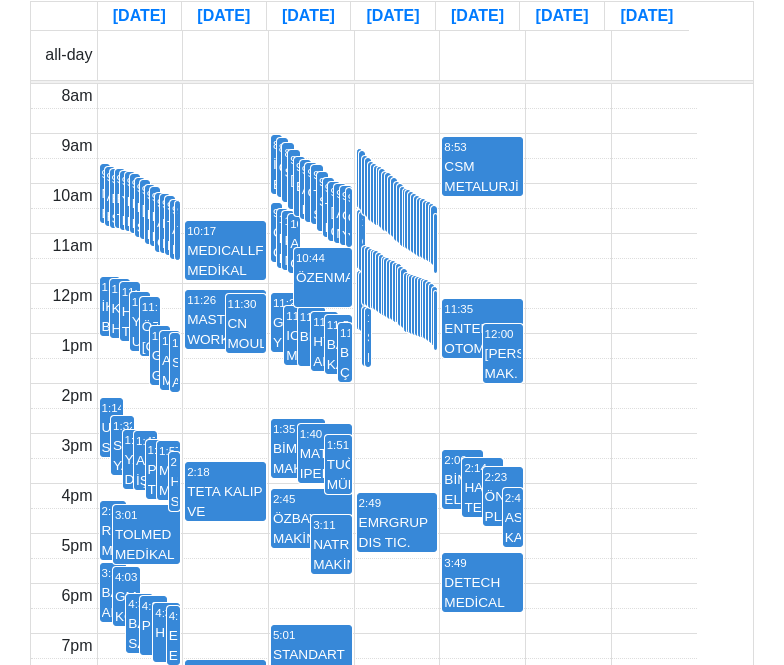 click on "8am 9am 10am 11am 12pm 1pm 2pm 3pm 4pm 5pm 6pm 7pm 9:20 MAC BENDİNG 9:23 ADR HAVACILIK 9:25 ENDA SİSTEM DİJİTAL ÜRETİM TEK. A.Ş. 9:25 BSC TEKNİK OTOMOTİV 9:27 [PERSON_NAME] 9:28 BAŞARIARGE EN. TEK. ELK. ELEK. [MEDICAL_DATA]. MAK. [GEOGRAPHIC_DATA]. VE TAAH.  9:30 M2M1 MAKİNA 9:34 BHS SAVUNMA SAN. [MEDICAL_DATA]. MAK. LTD. ŞTİ. 9:36 [PERSON_NAME] 9:41 NOVA FABRİCATRİON 9:43 NORTH KALIP 9:49 ANKA GRUP CNC MAKİNA 9:50 BUYRUK MAKİNE 9:52 TAMU MAKINA AŞ 9:56 ASKA KAYNAK 9:57 TEMPO MAKİNA 11:13 İKİTEKNİK BİLİŞİM  EĞİTİM DAN. ENJ. TAS. MÜH. LTD. ŞTİ. 11:15 Keskin Havacılık 11:18 HTM TASARIM MAK. [GEOGRAPHIC_DATA]. TİC. A.Ş. 11:28 YILDIZ UZAY VE HAV. SAV. İML. [GEOGRAPHIC_DATA]. TİC. LTD. ŞTi. 11:33 ÖZ-[GEOGRAPHIC_DATA] YEDEK PARÇA SAN. TİC. LTD. ŞTİ. 12:02 GÜLSAN GRUP 12:07 ASAP MEKANIK MAK.KALIP TAS.IML.ELEK. OTOASYON LTD. 12:09 SN ARGE MAKİNA KALIP İTH. [GEOGRAPHIC_DATA]. TİC. LTD. ŞTİ. 1:14 USTSAN SAVUNMA 1:32 SAYKON YAPI 1:46 YAZKAN DÖKÜM SAN. TİC. A. Ş. 1:47 ASSAN İŞ MAKİNALARI 1:56 PROMOULD TERMOFORM TEK. [GEOGRAPHIC_DATA]. VE TİC. LTD. ŞTİ. 1:57 2:08" at bounding box center [364, 383] 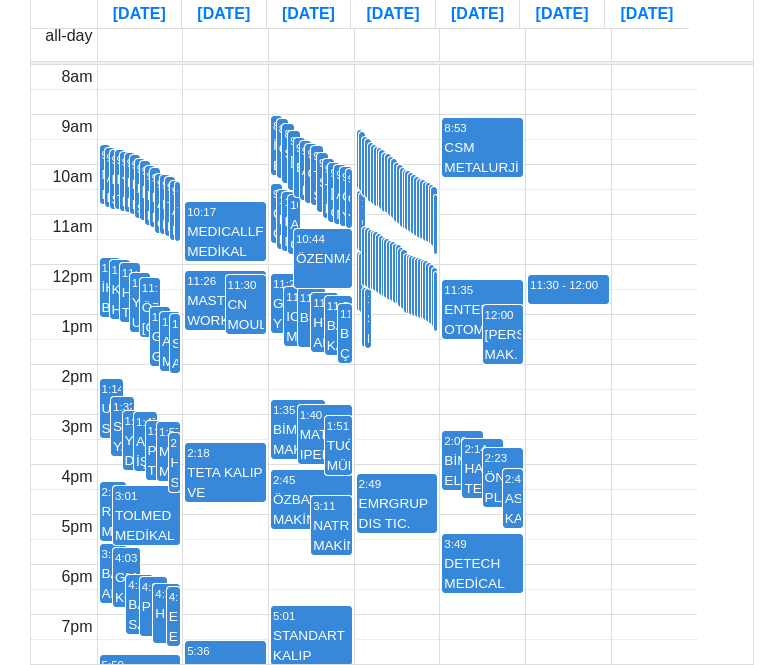 scroll, scrollTop: 1048, scrollLeft: 0, axis: vertical 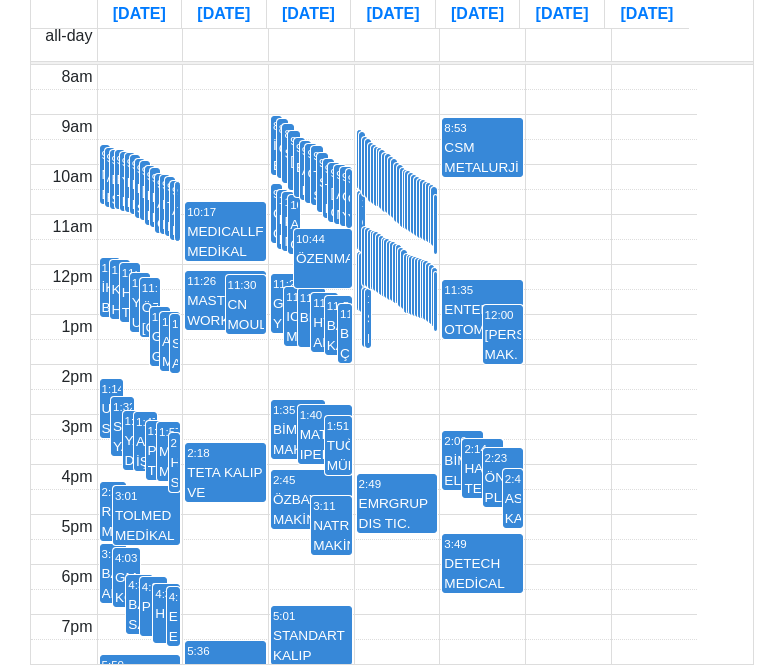 click on "ENTEK OTOMASYON ÜRÜNLERİ" at bounding box center (482, 319) 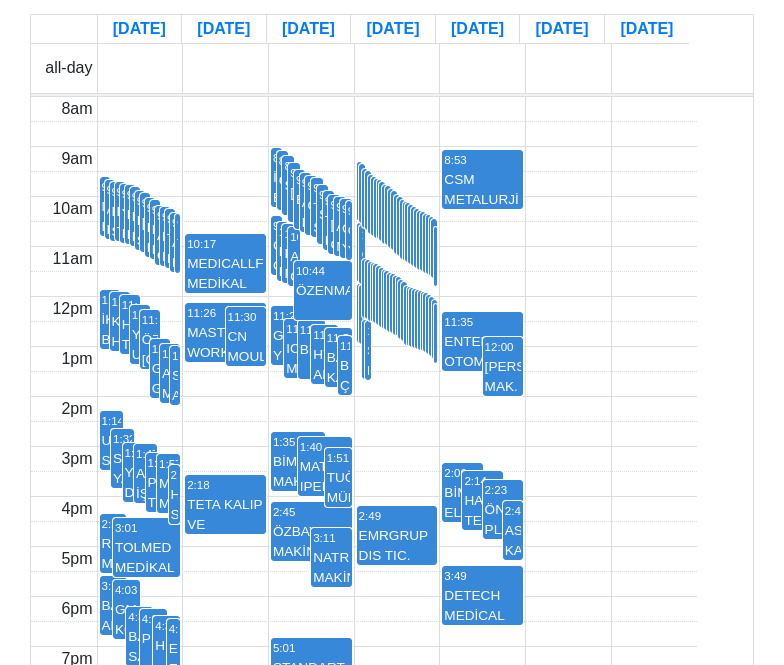 scroll, scrollTop: 200, scrollLeft: 0, axis: vertical 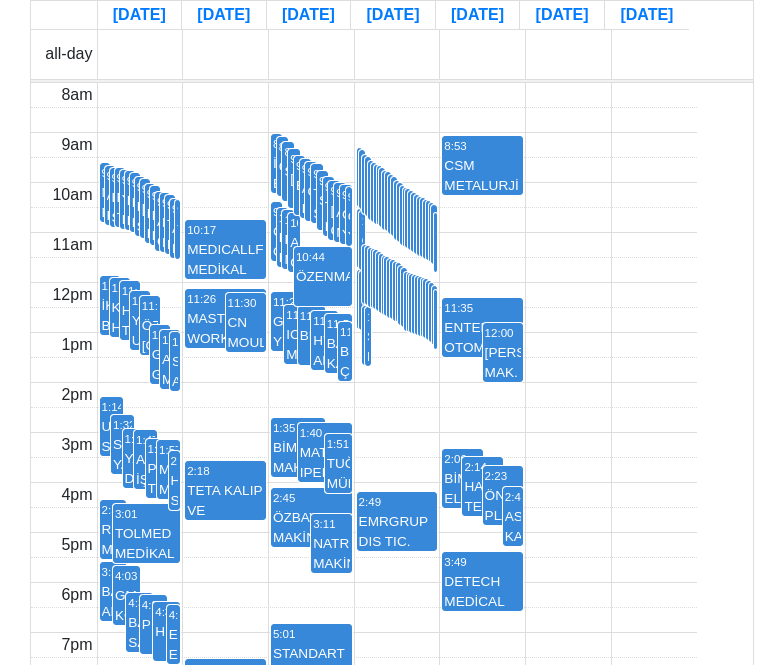 click on "9:52 TNB GRUP KALIP" at bounding box center [417, 224] 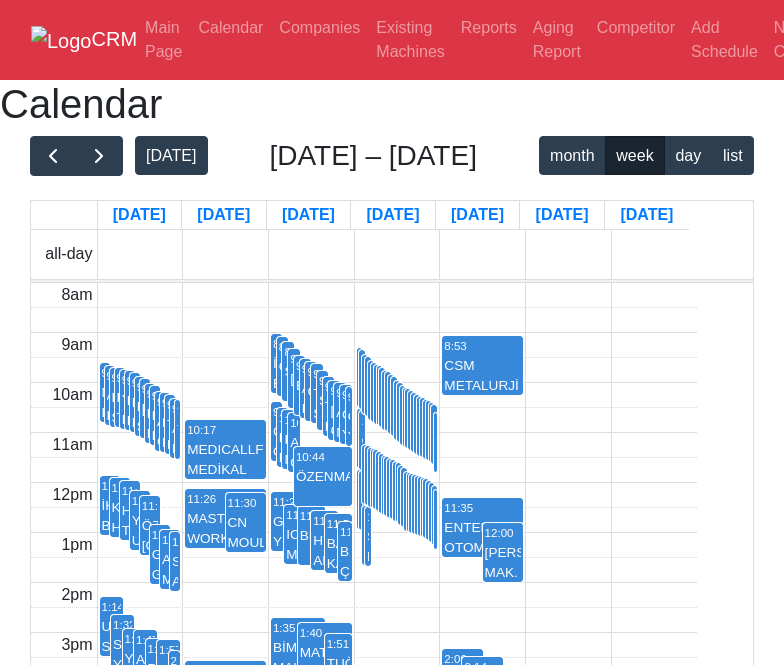 scroll, scrollTop: 200, scrollLeft: 0, axis: vertical 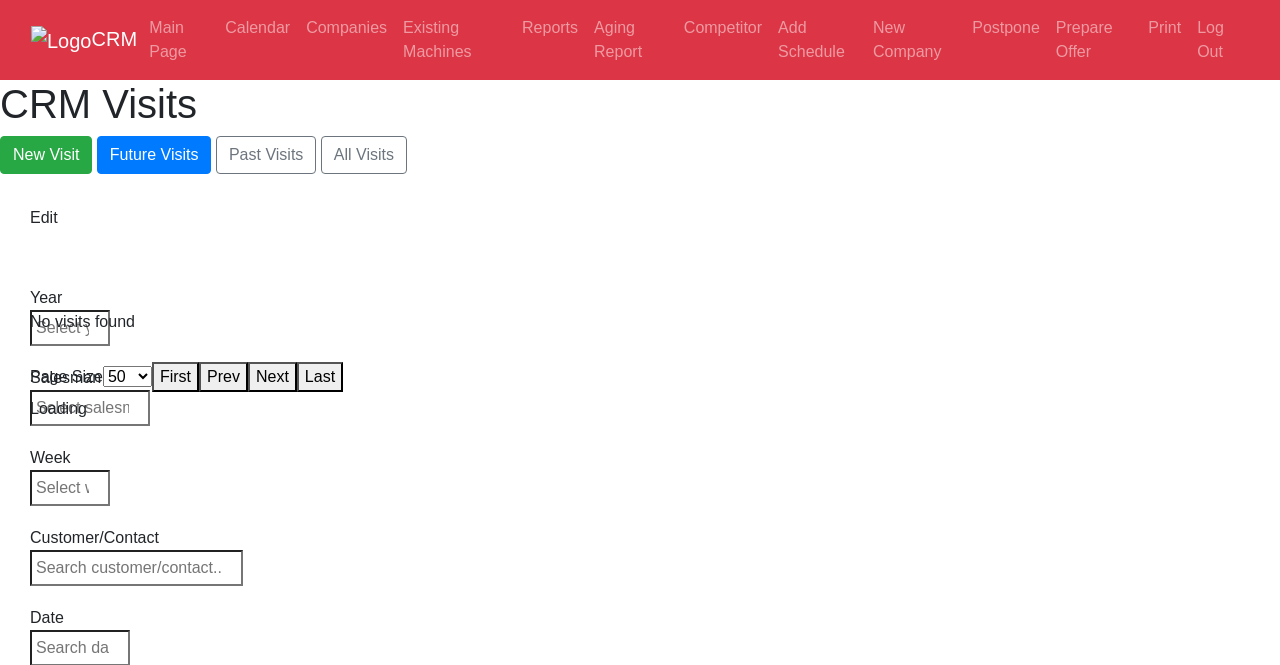 select on "50" 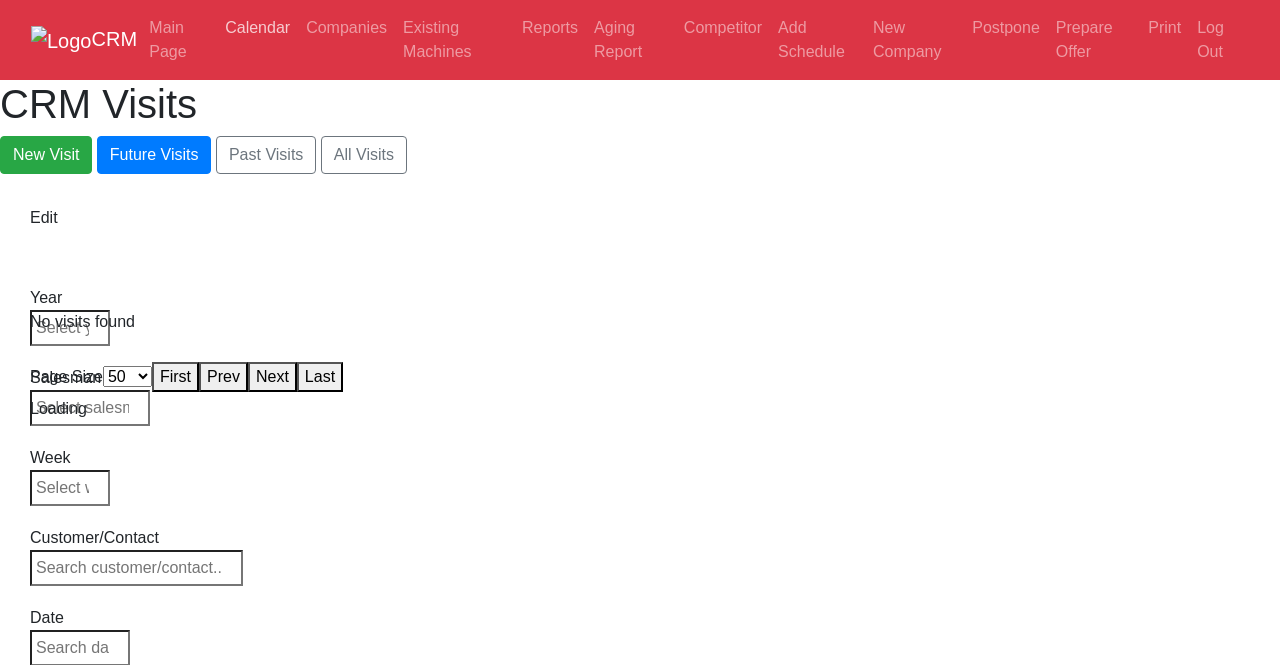 click on "Calendar" at bounding box center [257, 28] 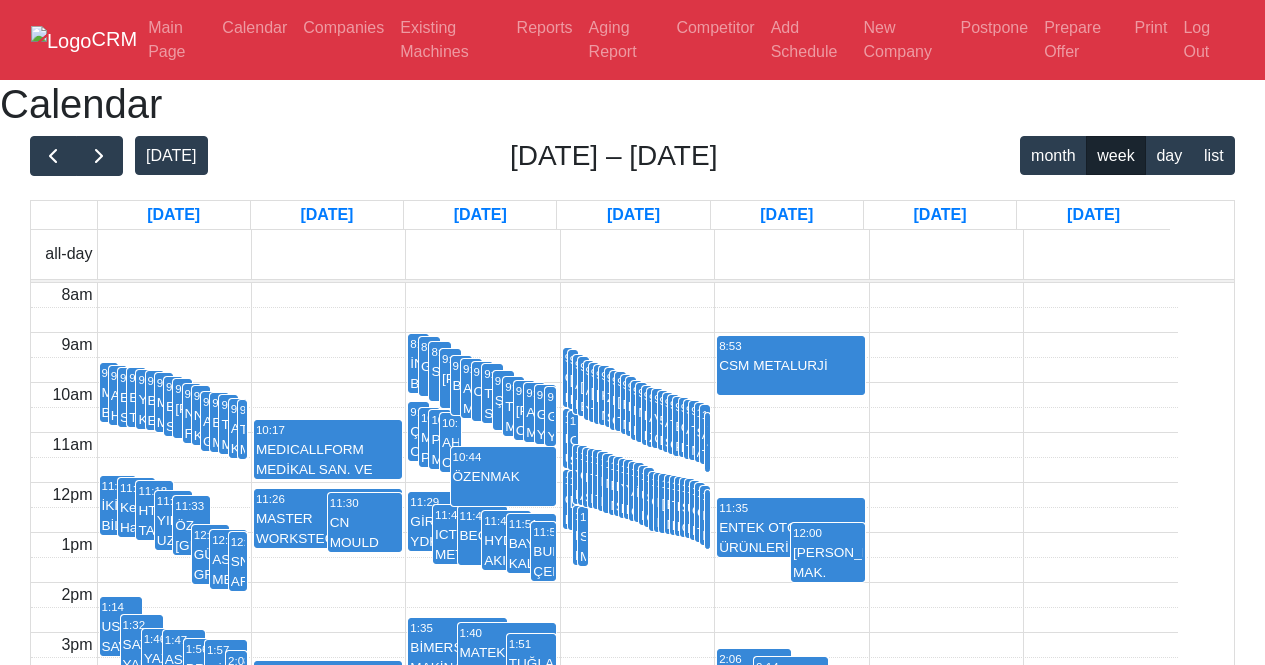 scroll, scrollTop: 0, scrollLeft: 0, axis: both 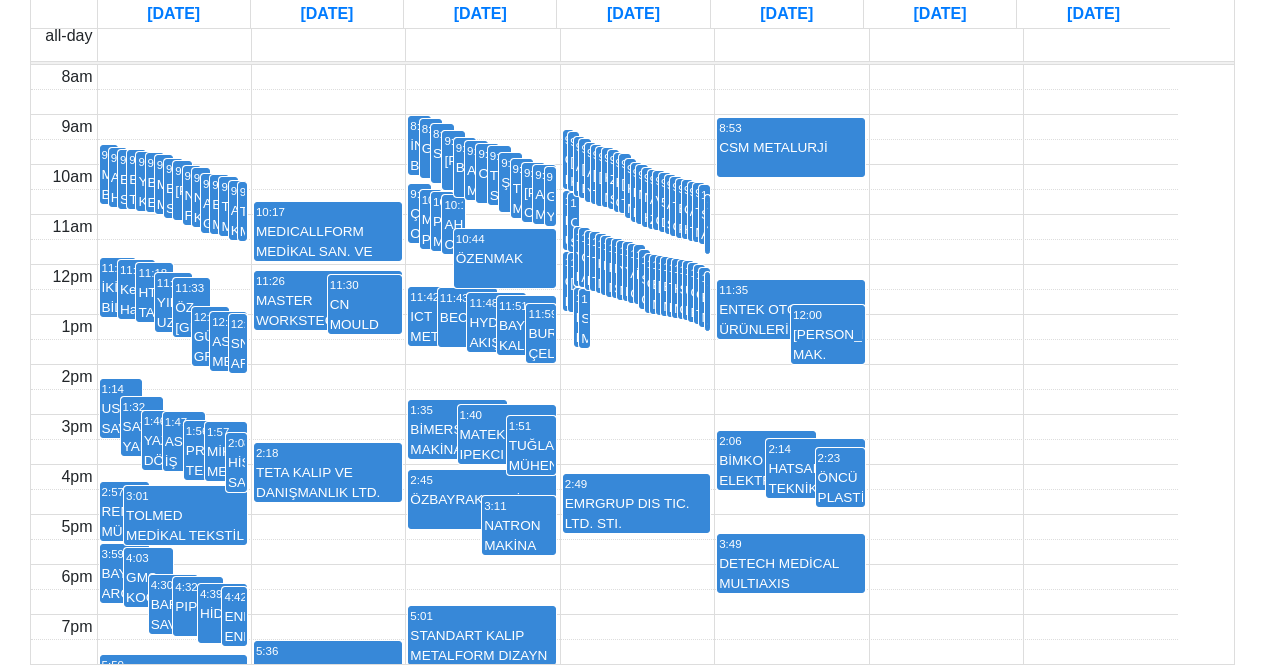 click on "10:56 YÜCELİMPEX MAKİNA OTOMOTİV VE İNŞ. SAN. TİC. LTD. ŞTİ" at bounding box center [622, 270] 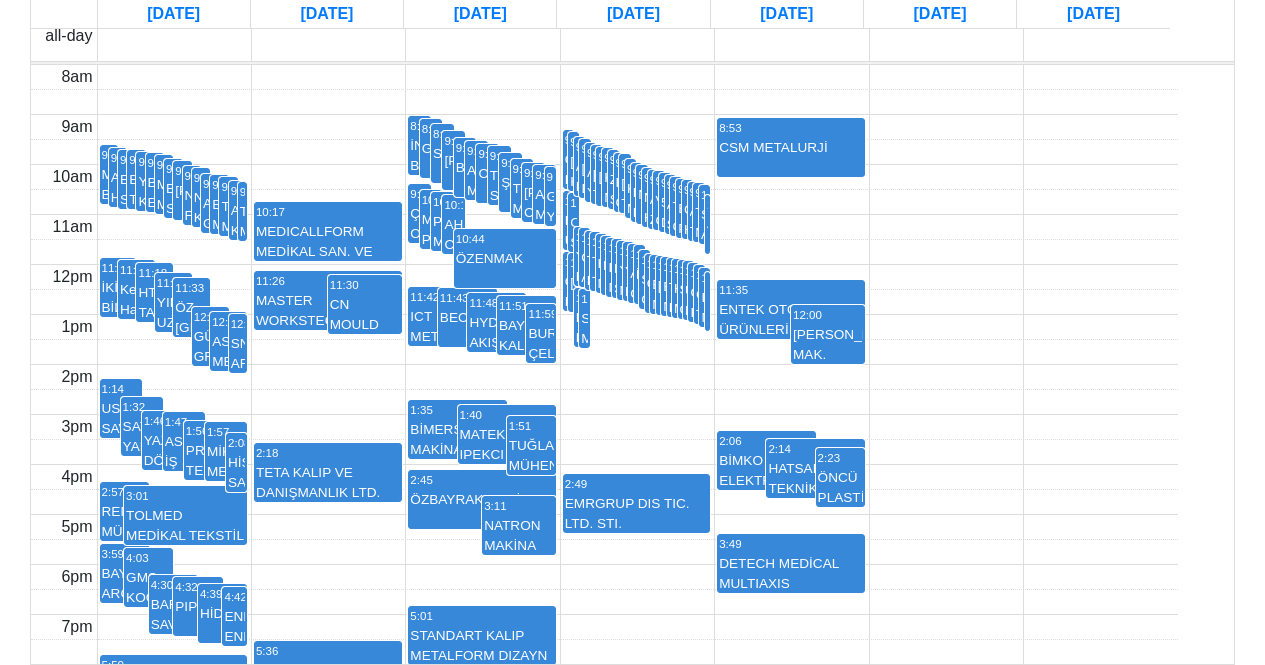 click on "10:05 MEPSAN PETROL CİH. SAN. ve TİC. A.Ş." at bounding box center (431, 219) 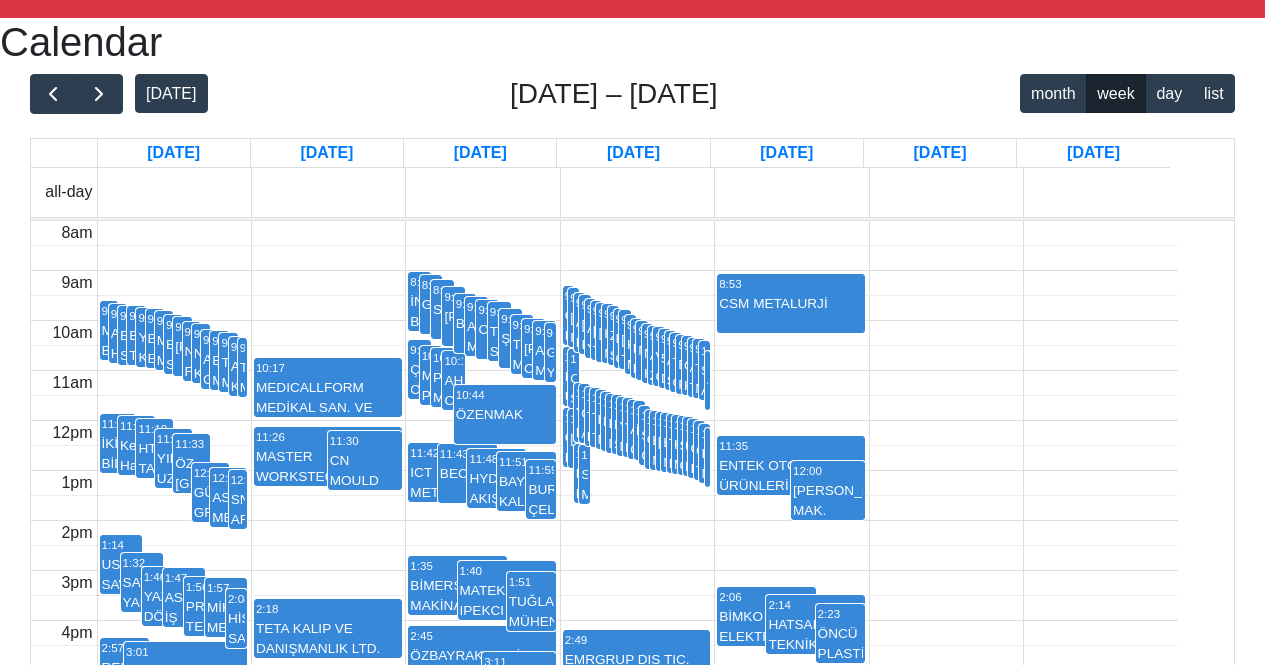 scroll, scrollTop: 0, scrollLeft: 0, axis: both 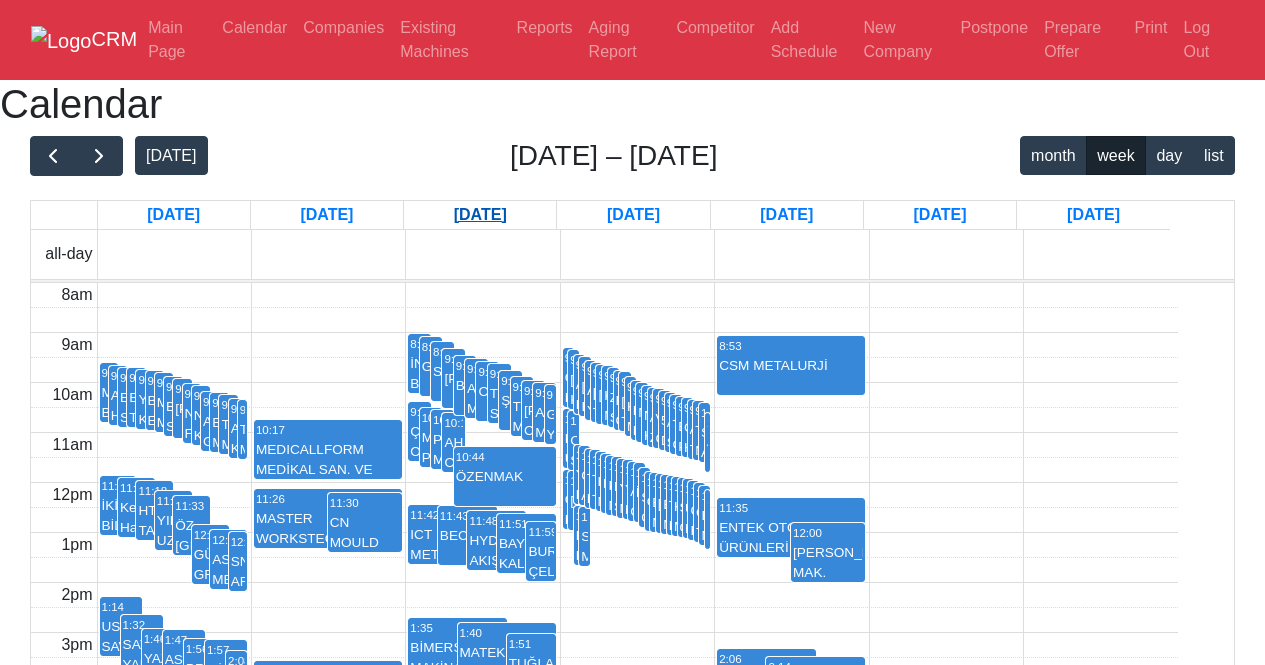 click on "[DATE]" at bounding box center [480, 215] 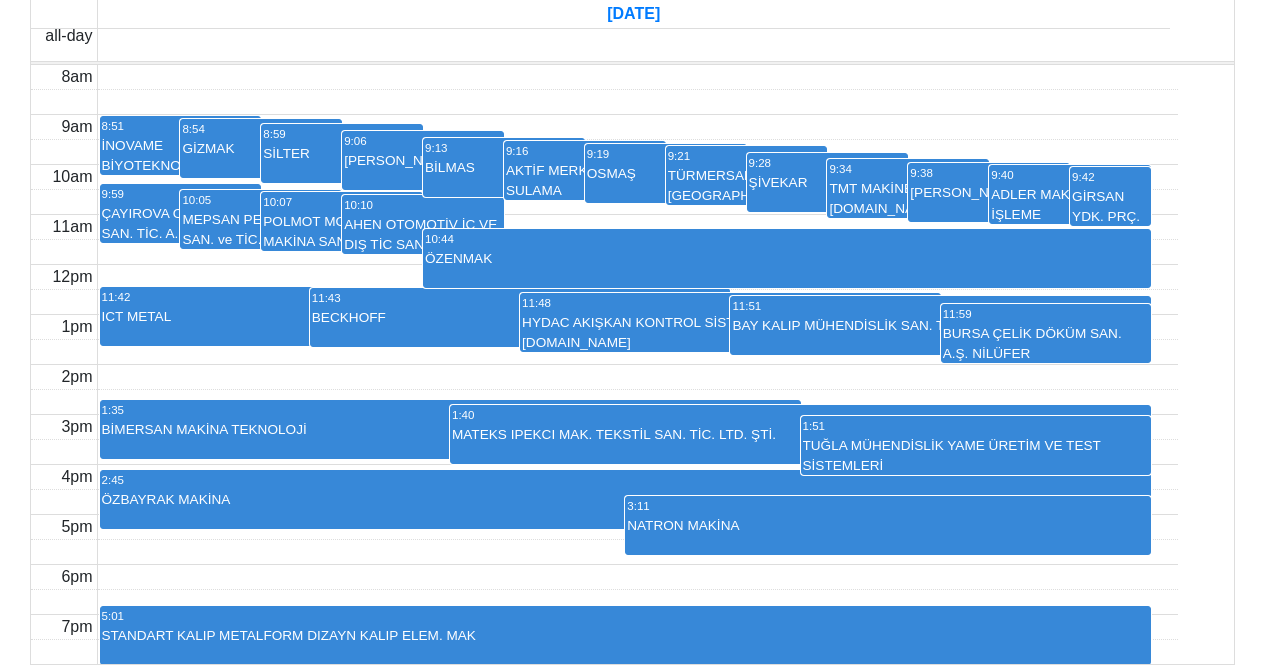 scroll, scrollTop: 400, scrollLeft: 0, axis: vertical 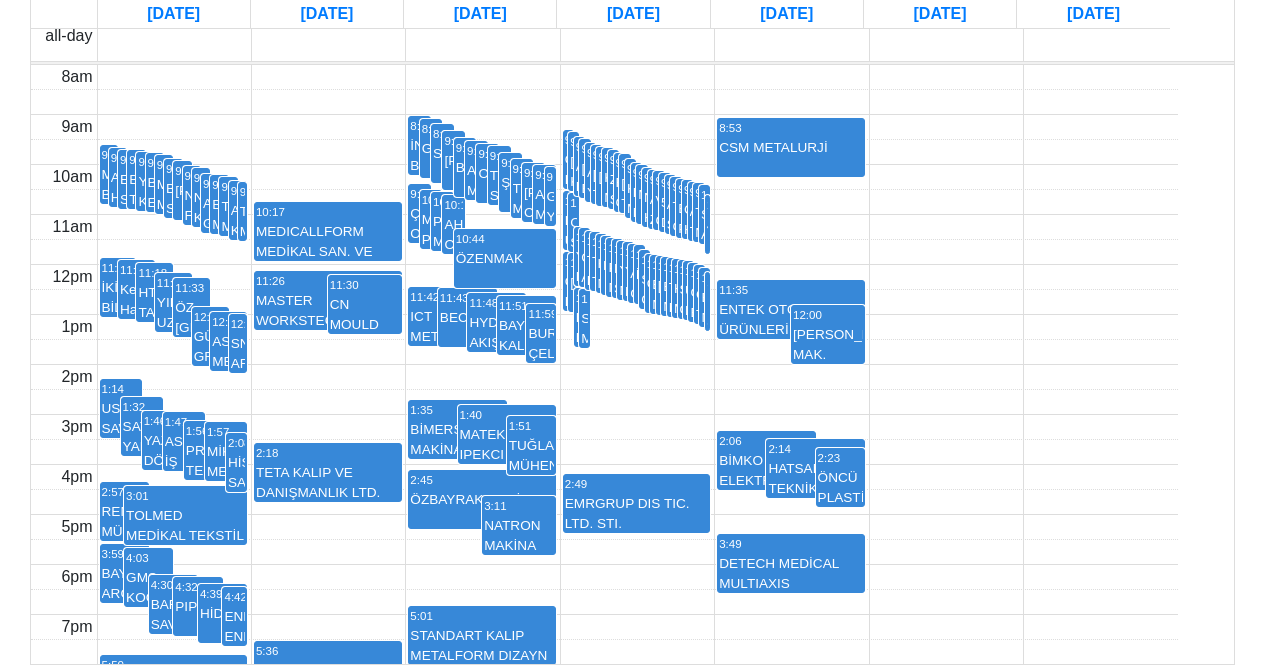 click on "BİMERSAN MAKİNA TEKNOLOJİ" at bounding box center (457, 439) 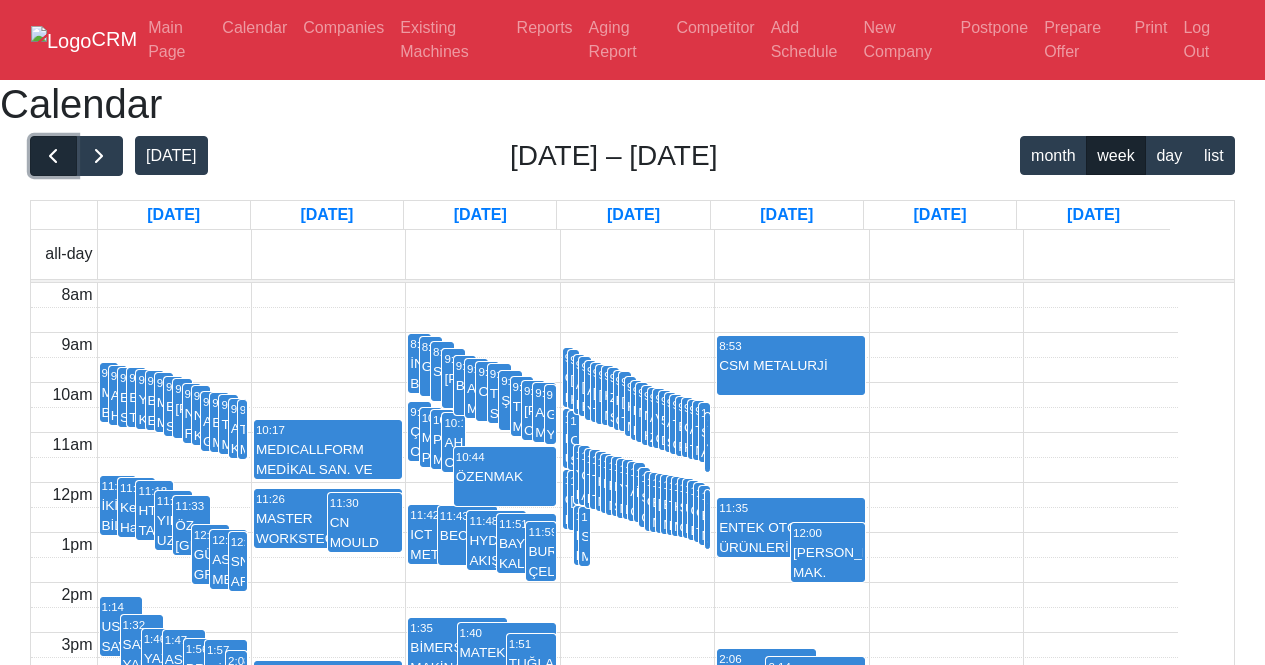 click at bounding box center (53, 156) 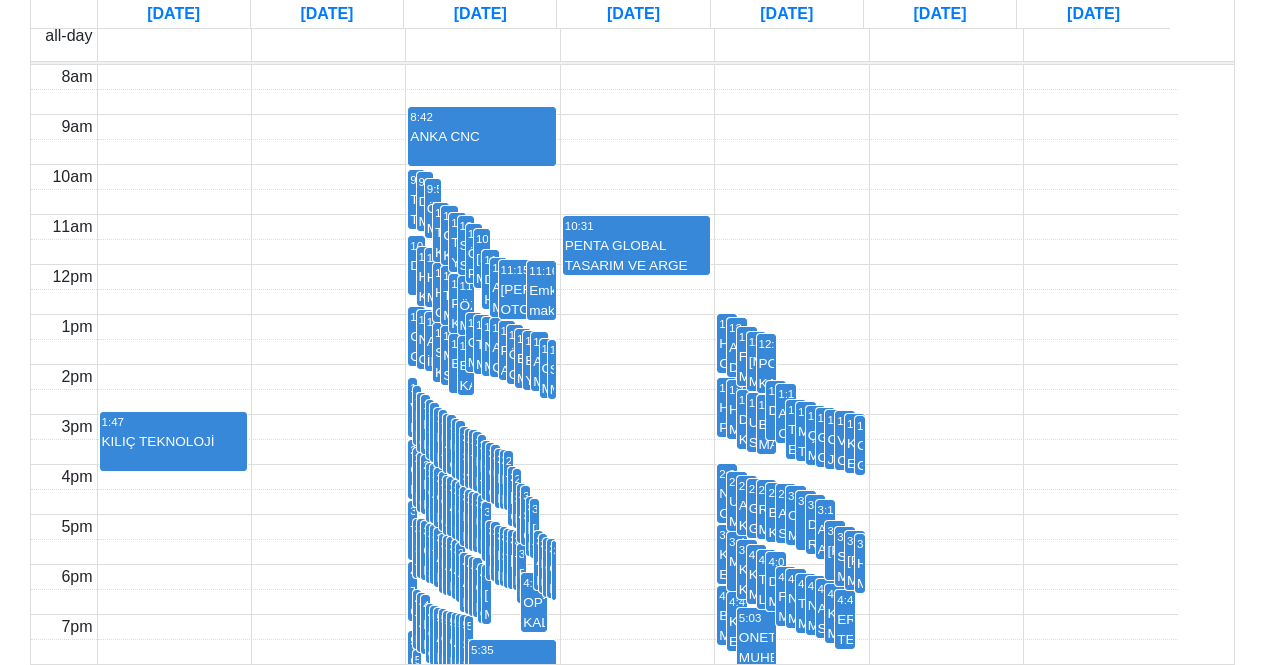 scroll, scrollTop: 500, scrollLeft: 0, axis: vertical 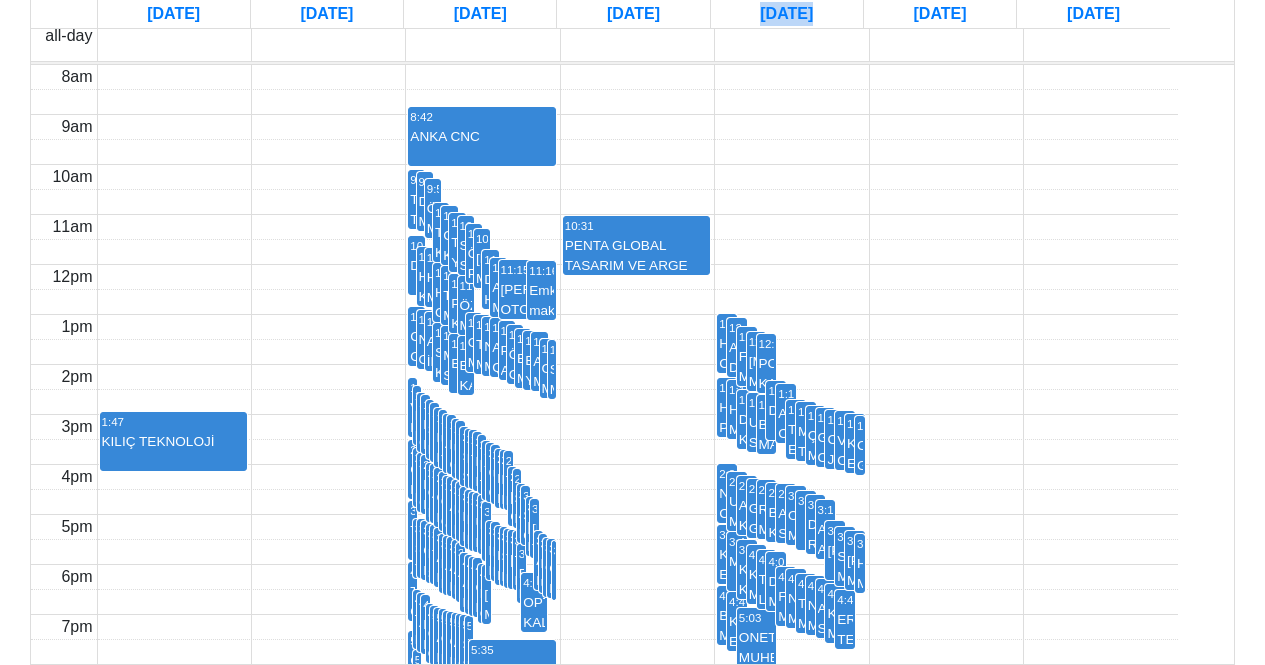 drag, startPoint x: 823, startPoint y: 39, endPoint x: 770, endPoint y: 43, distance: 53.15073 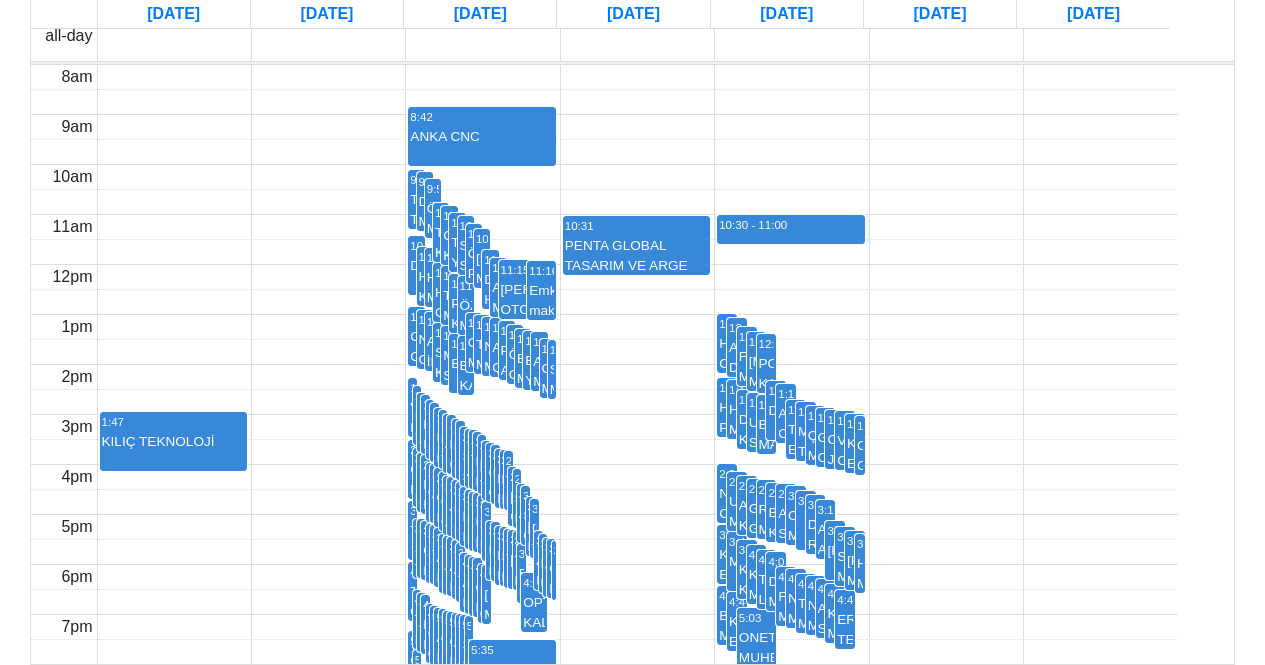 click on "8am 9am 10am 11am 12pm 1pm 2pm 3pm 4pm 5pm 6pm 7pm 1:47 KILIÇ TEKNOLOJİ 1:13 VOLKAN METAL 1:21 BCD MAKİNA SAN. TİC. LTD. ŞTİ. 1:28 ERBAB OTOMAT YDK. PRÇ. SAN. TİC. LTD. ŞTİ. 1:30 BAYKAL MAKİNA SAN. TİC. A.Ş. 1:35 STERKİM MAKİNE KİMYA SAN. TİC. LTD. ŞTİ. 1:38 EMES ENDÜSTRİYEL MAKİNA EKİPMANLARI 1:43 MAHLE FİLTRE SİSTEMLERİ A.Ş. 1:45 URS YAZILIM 1:49 AKSA KALIP TEKNOLOJİLERİ SAN. TİC. LTD. ŞTİ 1:50 BETA CNC İNŞ. SAN. TİC. LTD. ŞTİ. 1:54 UZMAN KALIP PLS. AMB. SAN. TİC. LTD. ŞTİ. 1:56 KAR METAL SAN. TİC. LTD. ŞTİ. 2:02 SARSILMAZ SİLAH SAN. A.Ş. 2:04 NTK VAKUM POMPALARI  İMALATI 2:05 TEKSAN LTD. ŞTİ. 2:07 ELANUS ROBOTICS 2:10 ERAY MAKİNA TİC. SAN. A.Ş. 2:16 TEKNOROT OTOMOTİV SAN. TİC. A.Ş. 2:18 GOLD CNC PANTOGRAF 2:20 ÜÇASLAR İŞ MAK. OTOMOTİV YDK. PRÇ. SAN. 2:24 ENSAR KALIP 2:25 KANCA EL ALETLERİ DÖVME ÇELİK VE MAKİNA SAN. A.Ş. 2:26 TUNÇ KESİCİ TAKIMLAR İMALAT SAN. TİC. TLD. ŞTİ. 2:42 BASMACIOĞLU GRUP 2:44 SKY MAK ENDÜSTRİ 2:59 3:01 3:12" at bounding box center [604, 364] 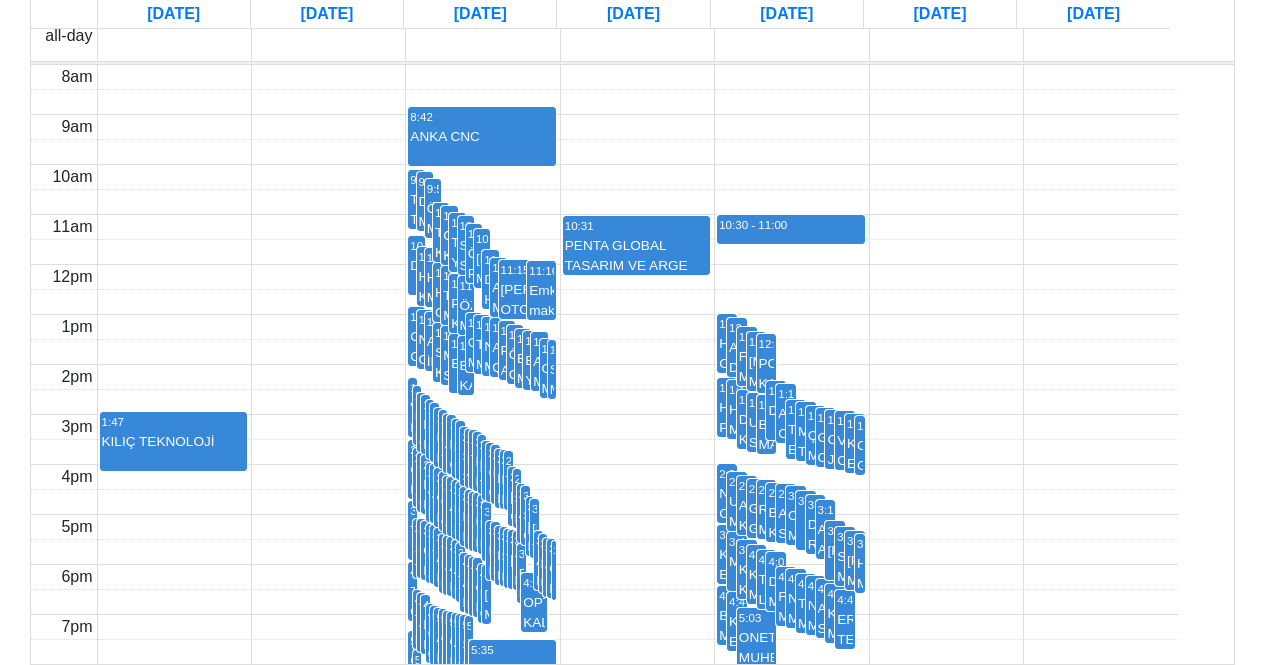scroll, scrollTop: 0, scrollLeft: 0, axis: both 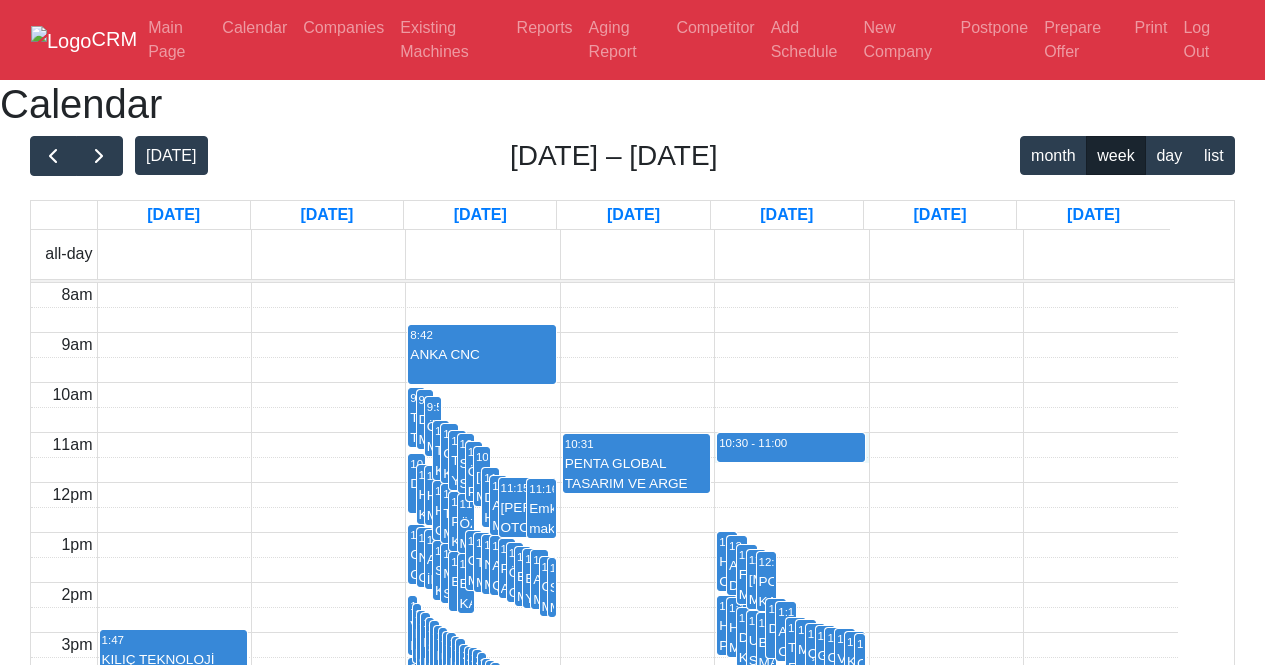 click at bounding box center [637, 419] 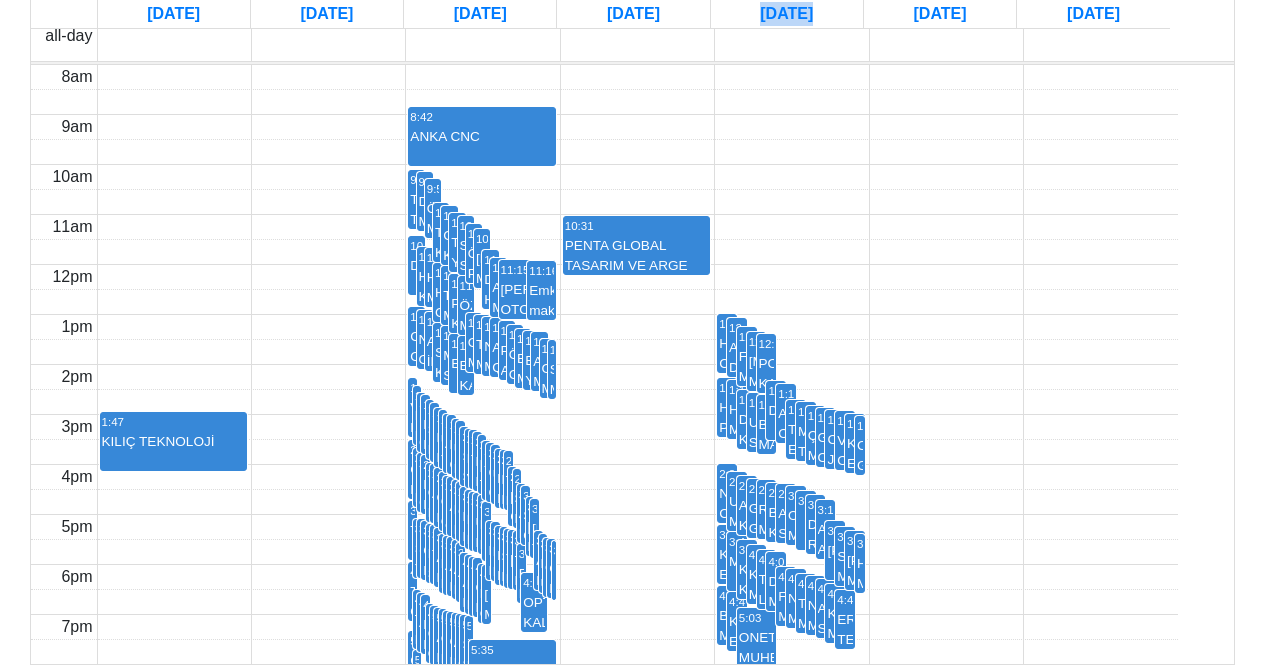 scroll, scrollTop: 400, scrollLeft: 0, axis: vertical 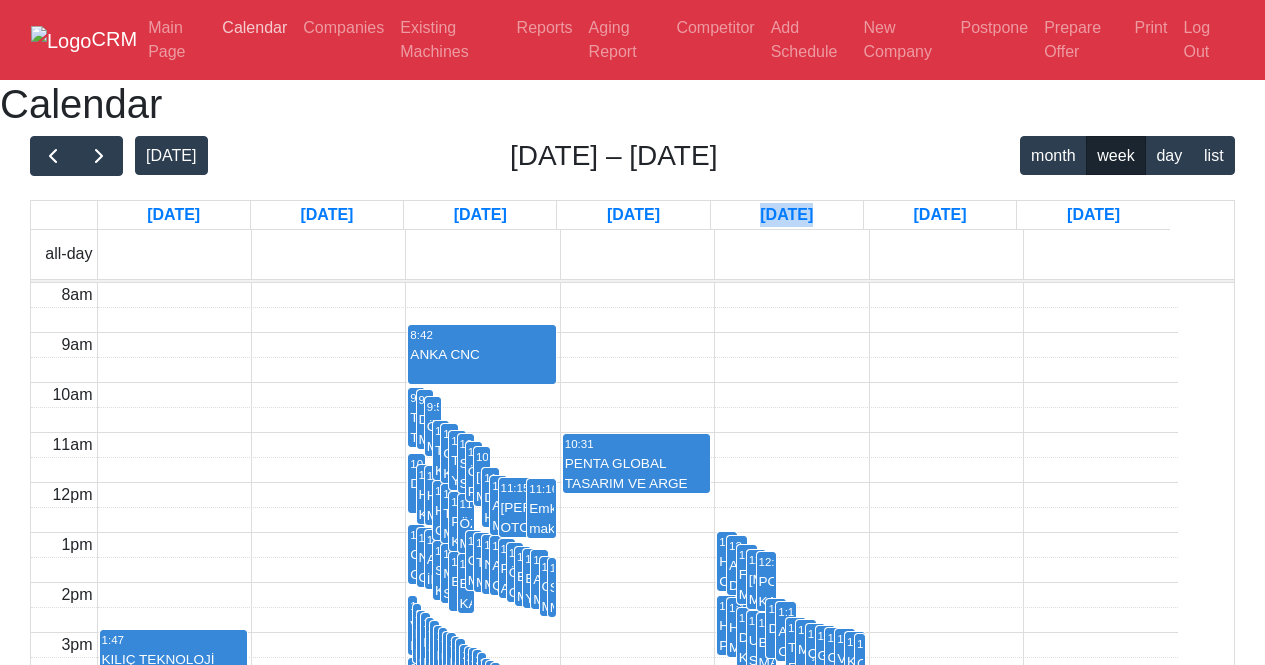 click on "Calendar" at bounding box center (254, 28) 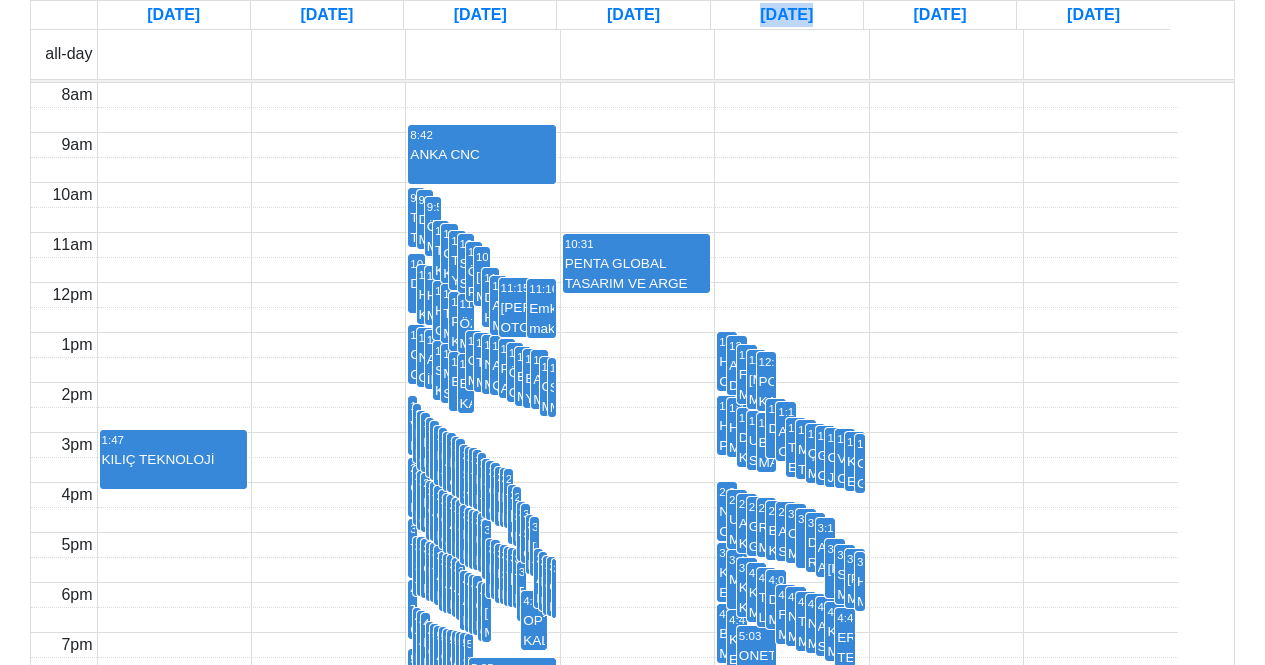 scroll, scrollTop: 0, scrollLeft: 0, axis: both 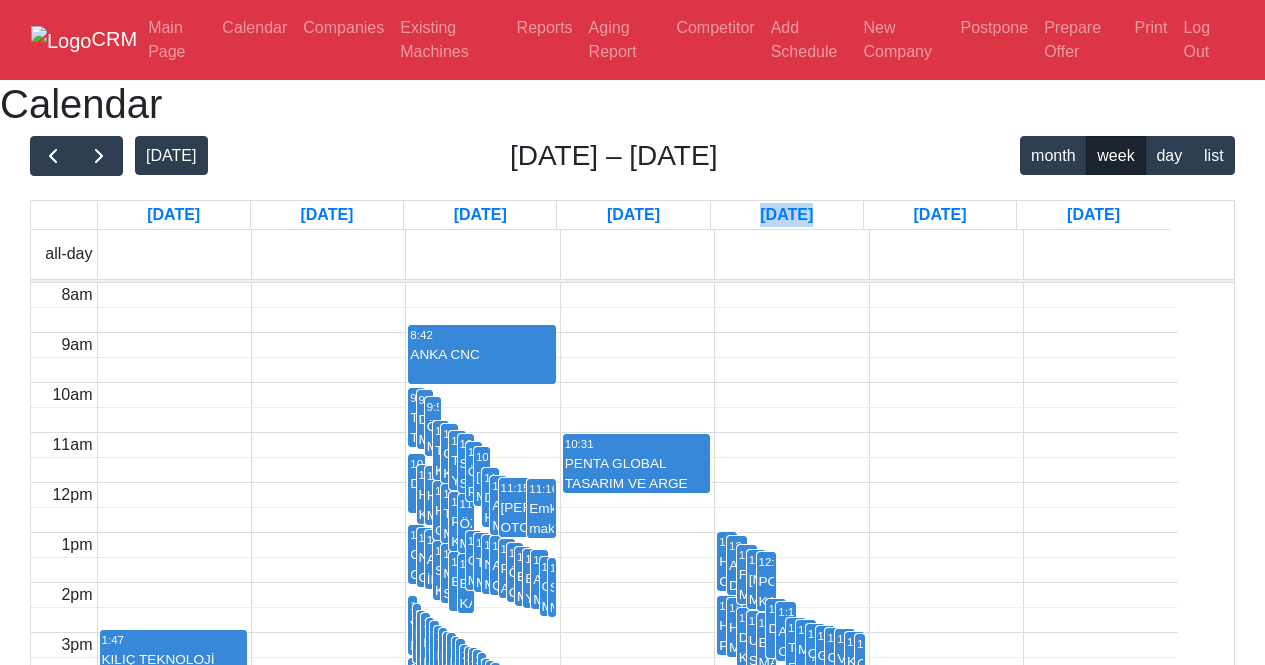 click on "all-day" at bounding box center [633, 255] 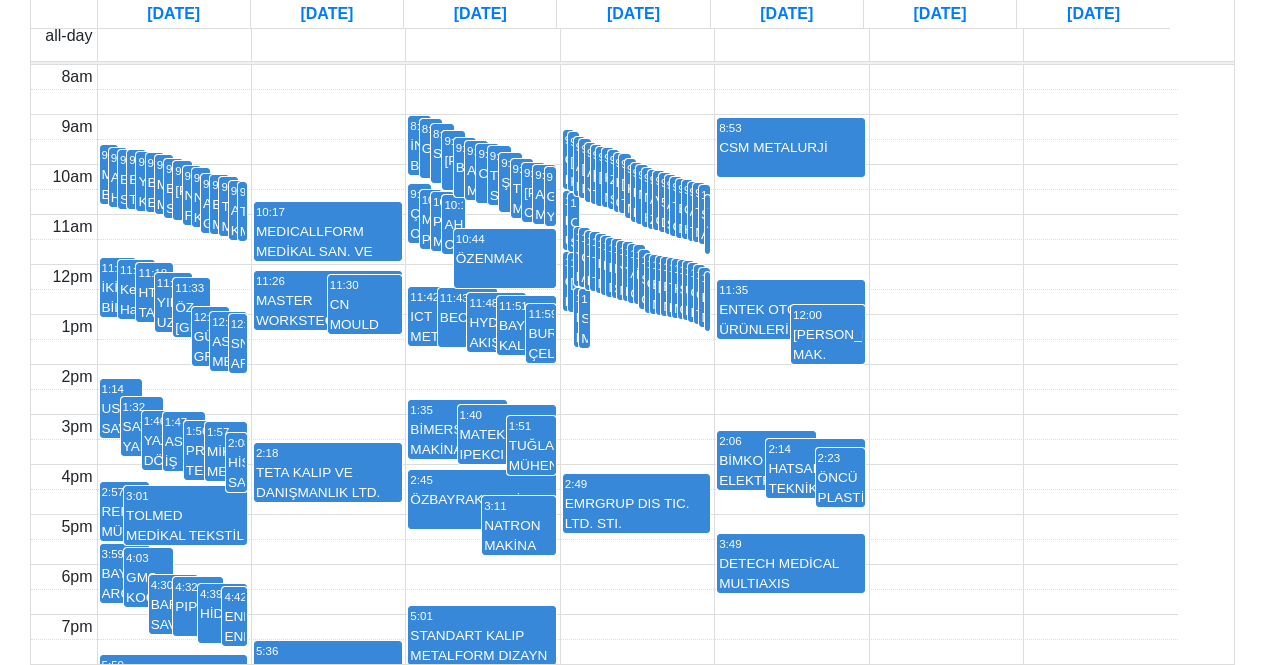 scroll, scrollTop: 400, scrollLeft: 0, axis: vertical 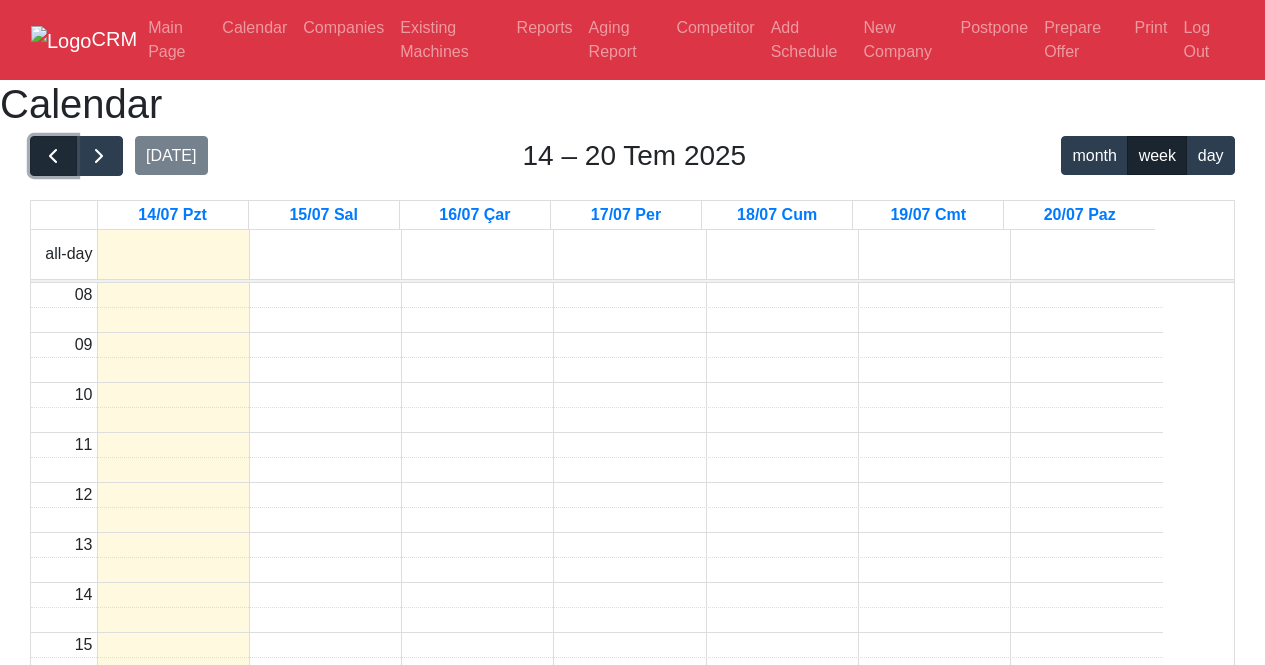 click at bounding box center [53, 156] 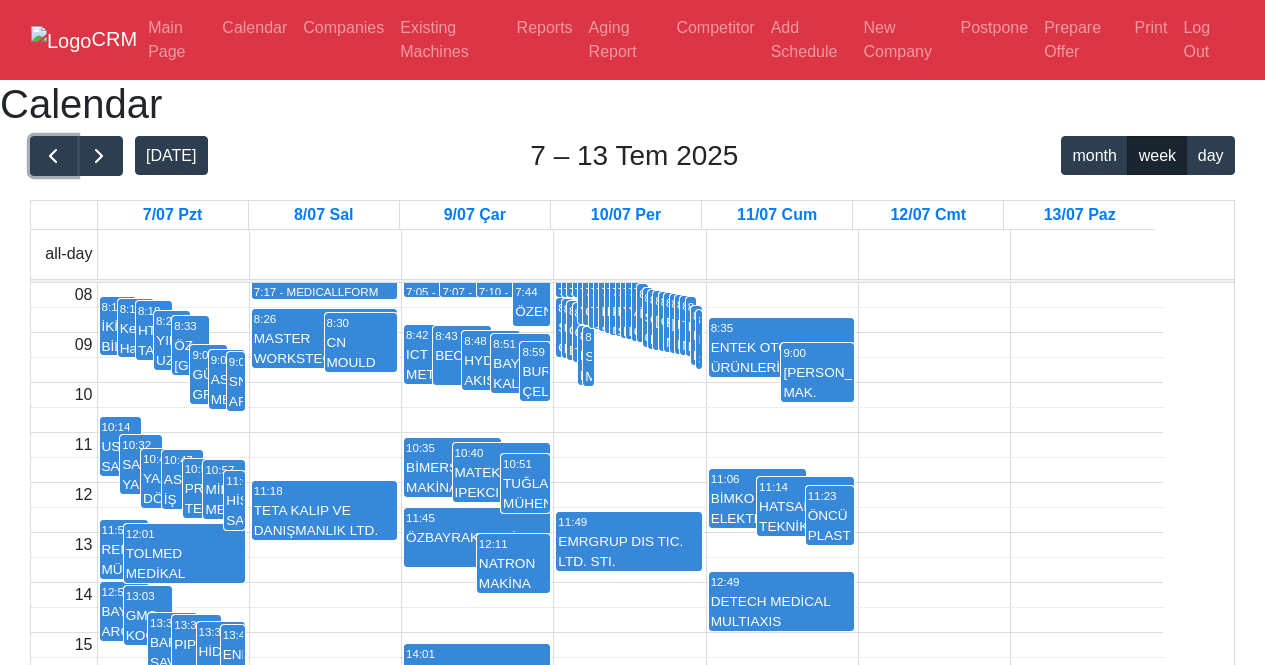 scroll, scrollTop: 0, scrollLeft: 0, axis: both 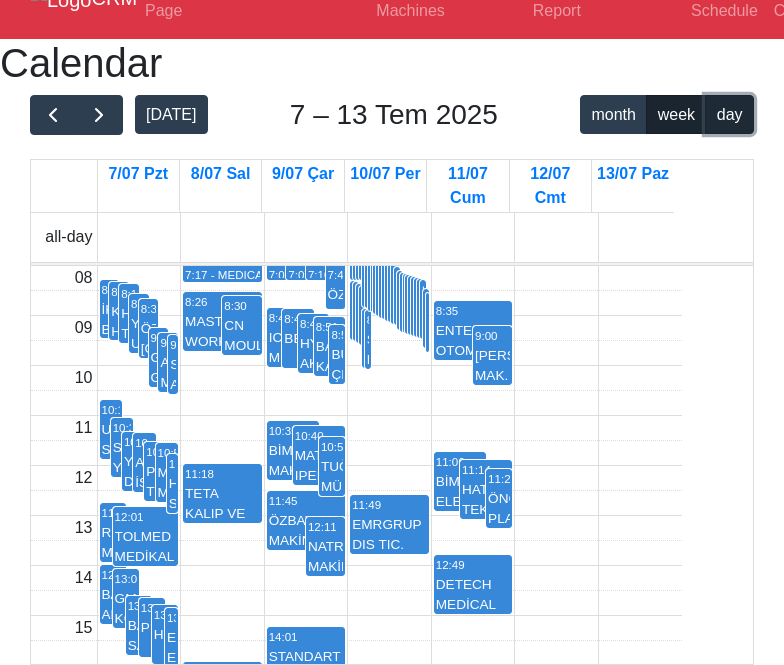 click on "day" at bounding box center (729, 114) 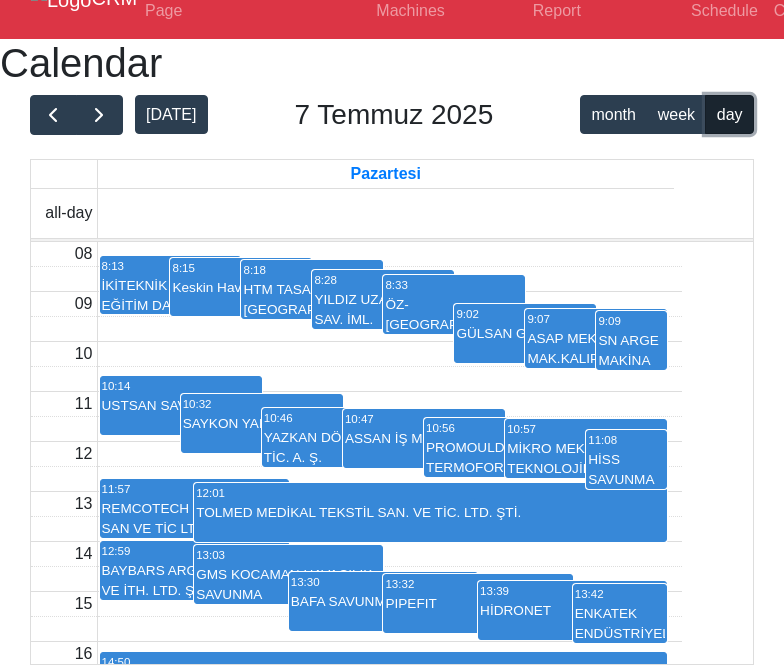 scroll, scrollTop: 163, scrollLeft: 0, axis: vertical 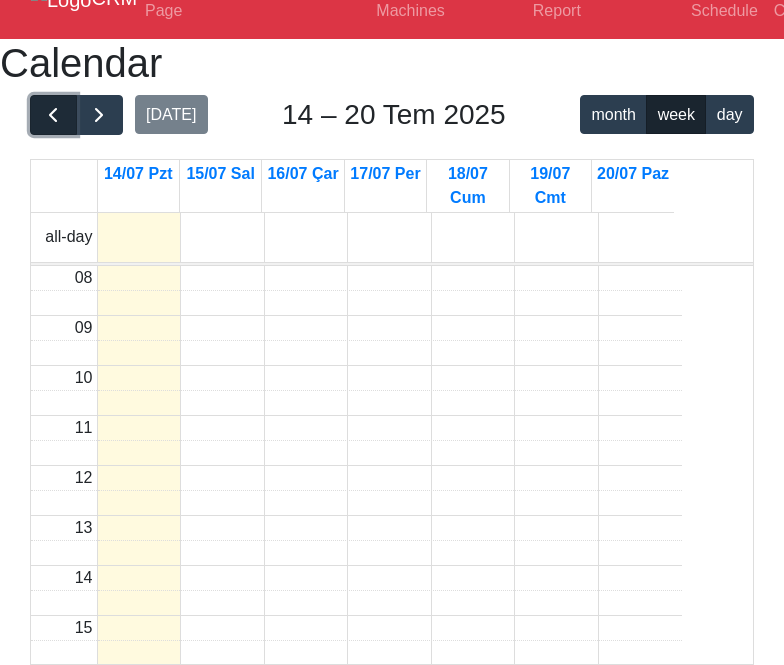 click at bounding box center (53, 115) 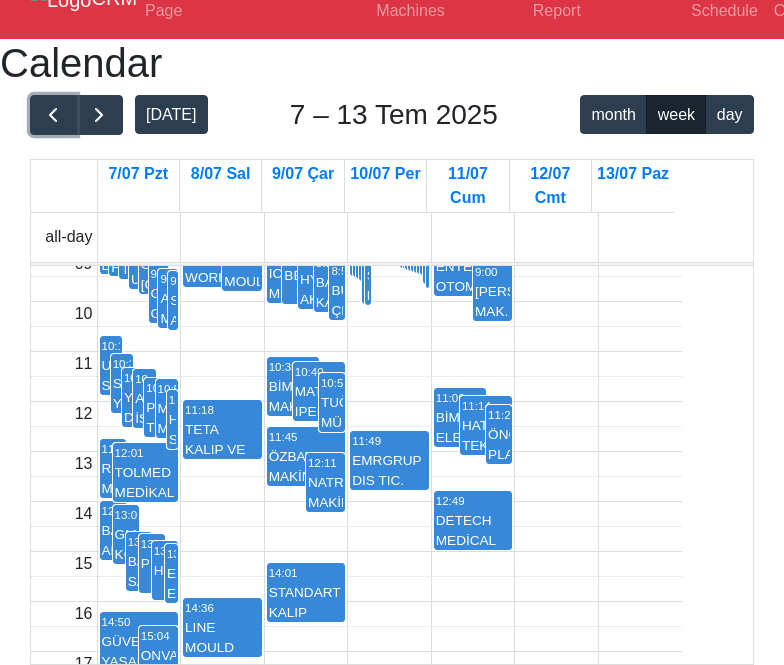 scroll, scrollTop: 0, scrollLeft: 0, axis: both 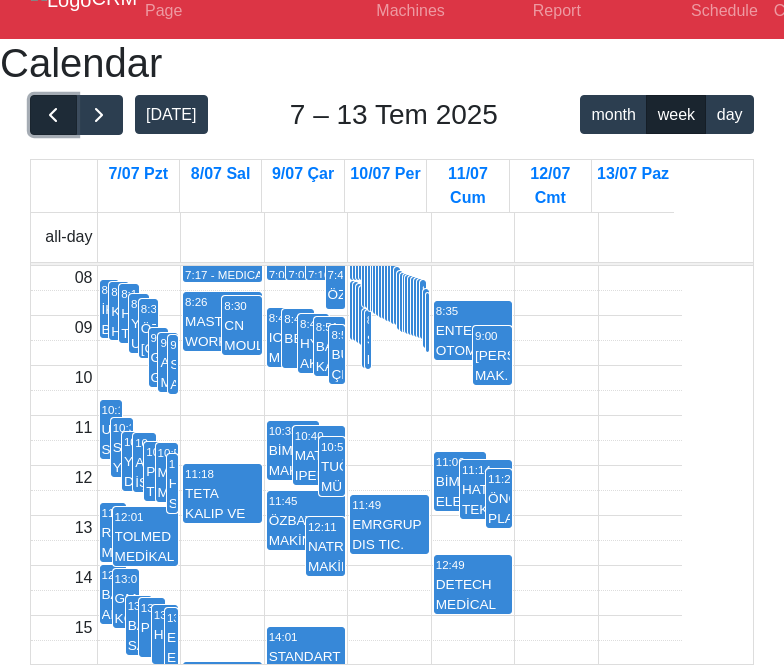 click at bounding box center [53, 115] 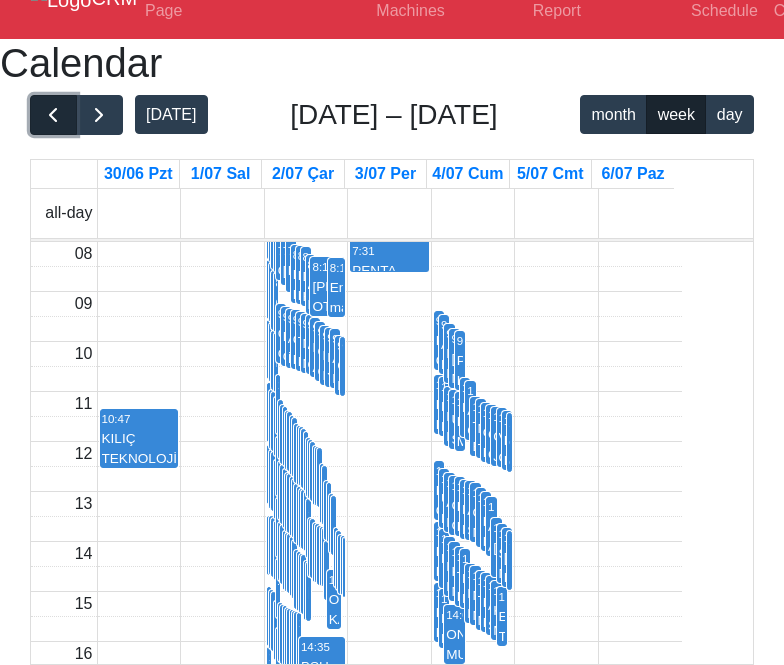 click at bounding box center (53, 115) 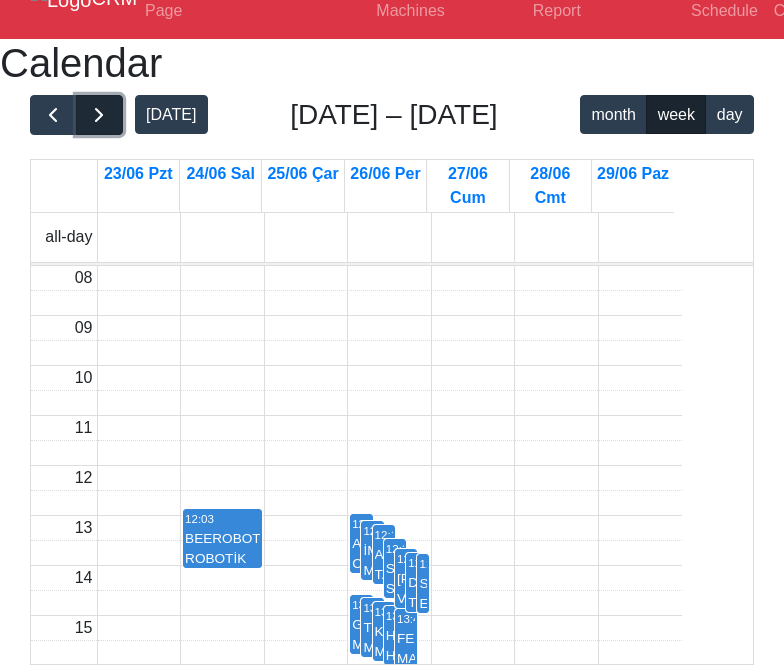 click at bounding box center [99, 115] 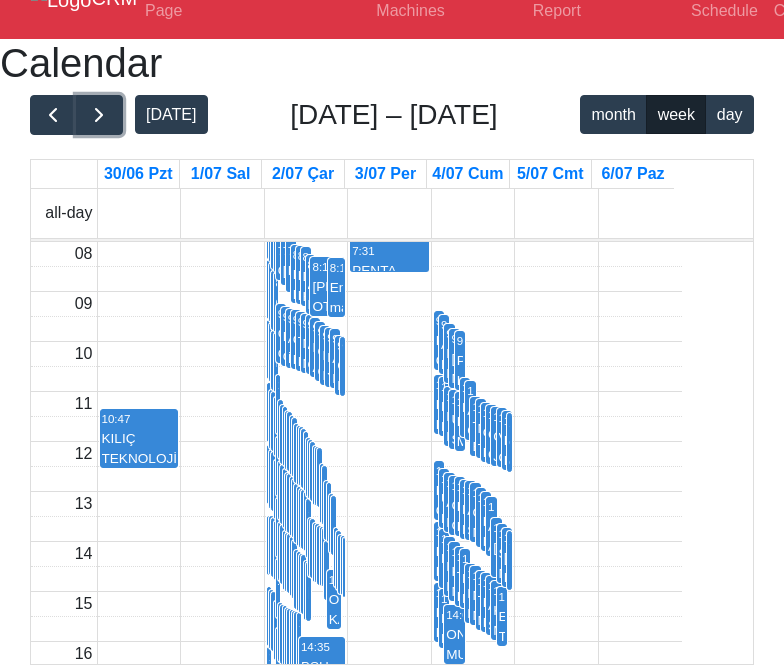 click on "9:13 ARMADA DEMİR ÇELİK SAN. TİC. LTD. ŞTİ." at bounding box center (444, 344) 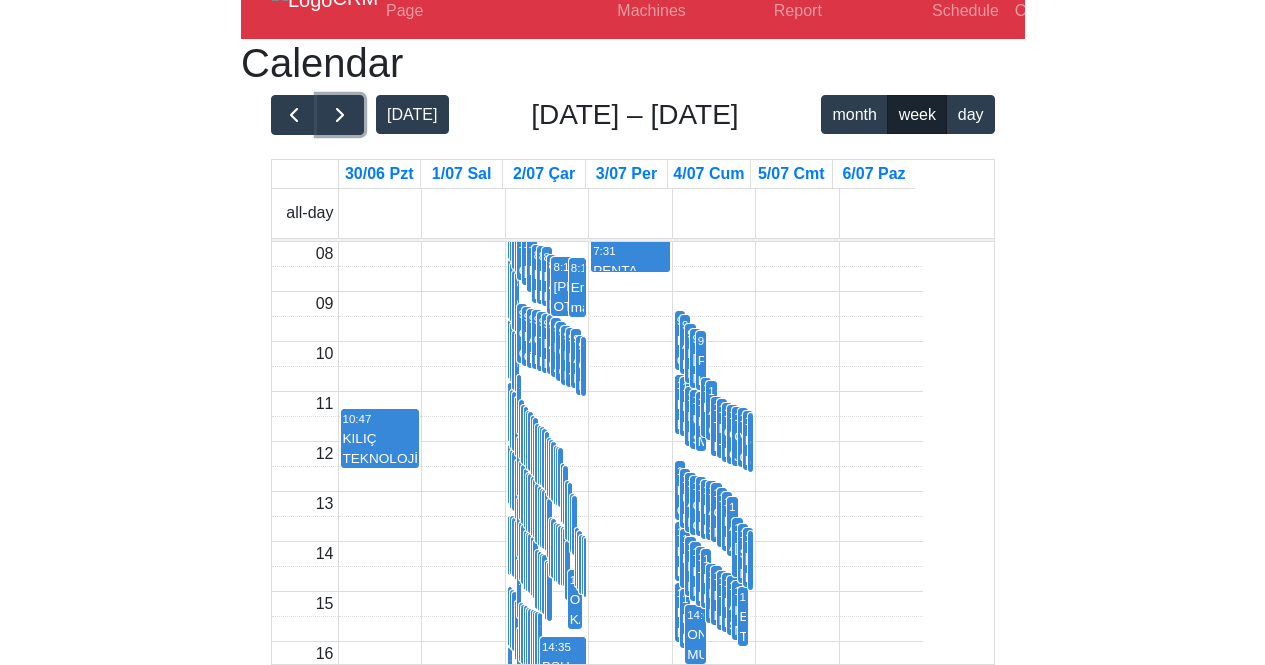 scroll, scrollTop: 130, scrollLeft: 0, axis: vertical 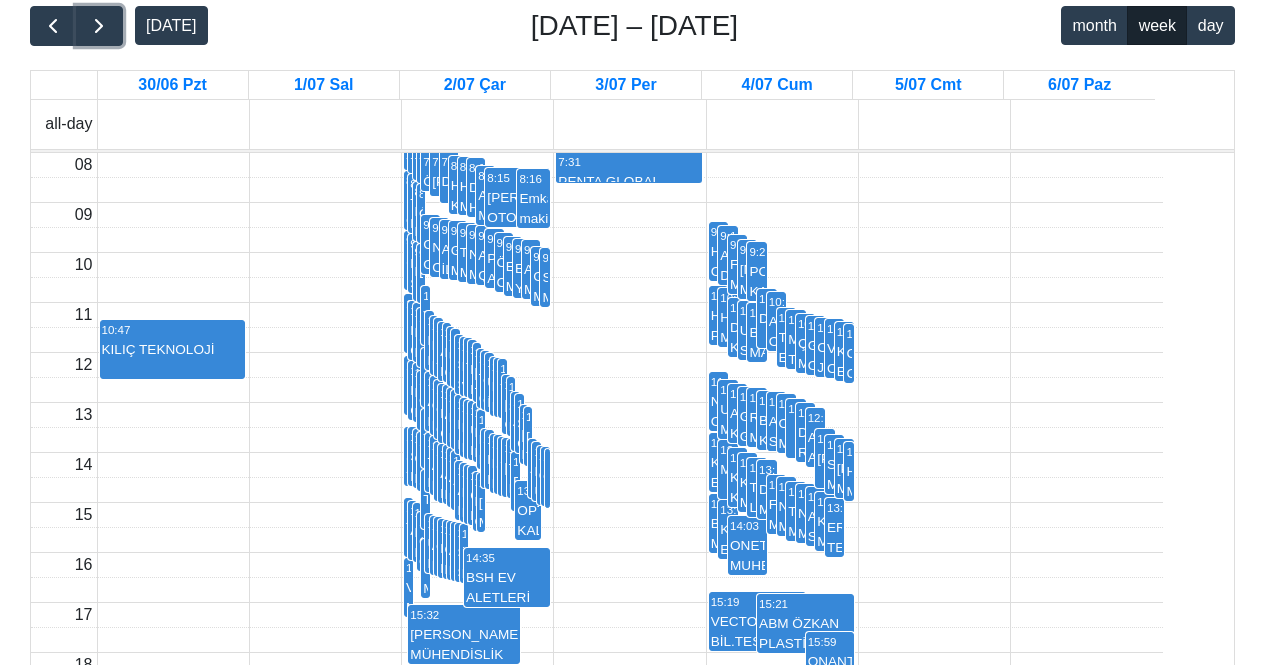 click on "10:16 DAHEM" at bounding box center (766, 318) 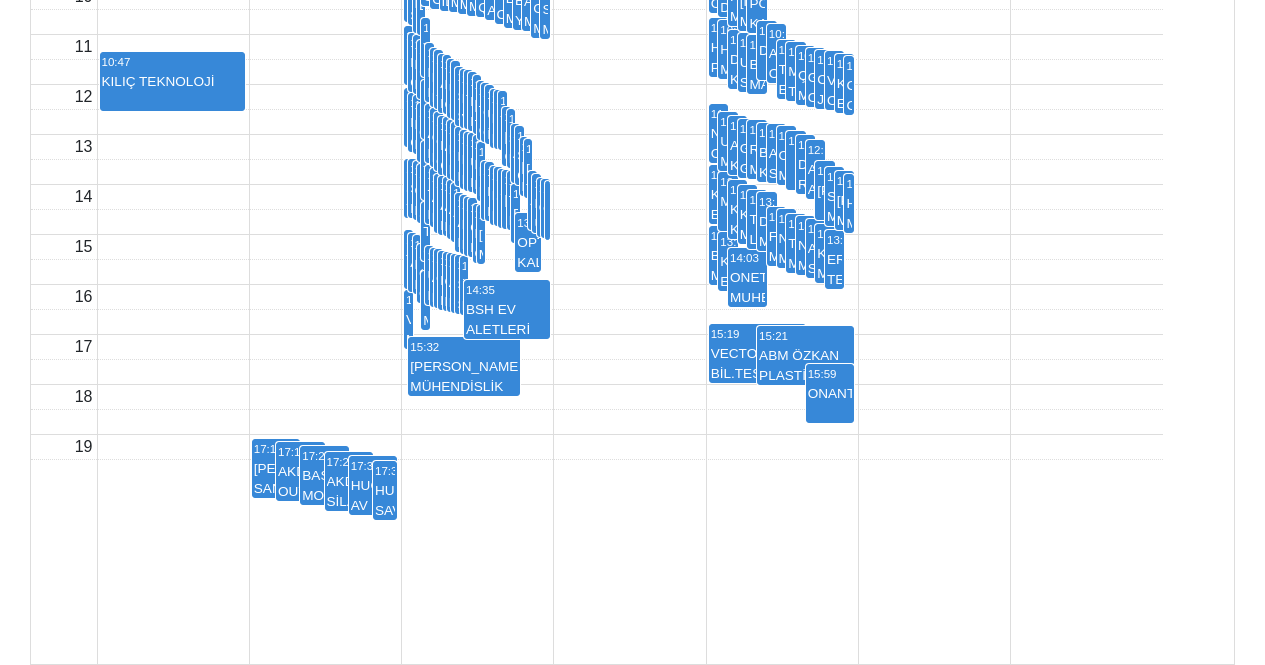 scroll, scrollTop: 490, scrollLeft: 0, axis: vertical 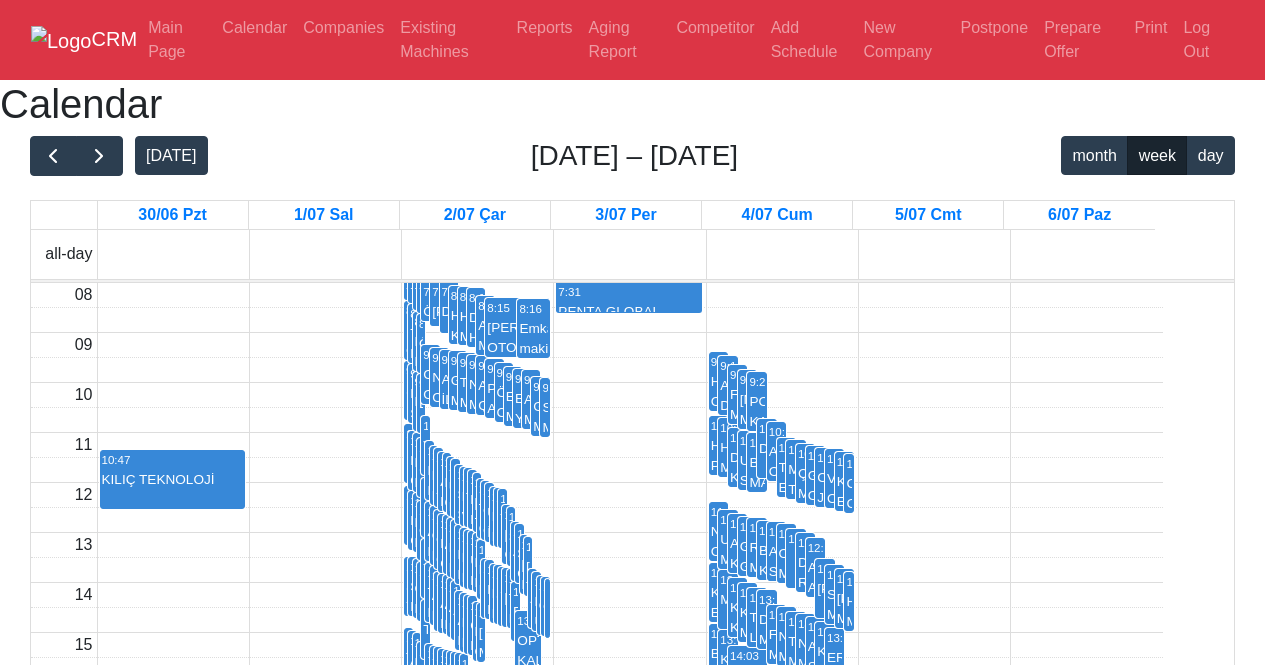 click on "6/07 Paz" at bounding box center [1079, 215] 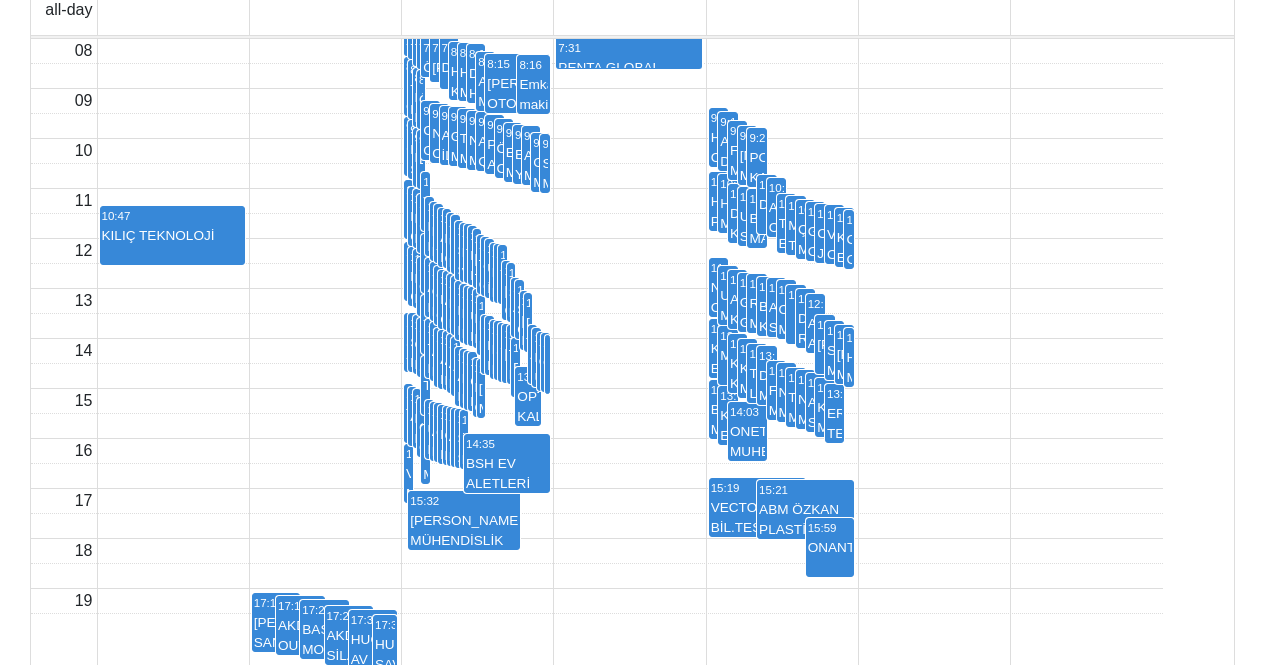 scroll, scrollTop: 490, scrollLeft: 0, axis: vertical 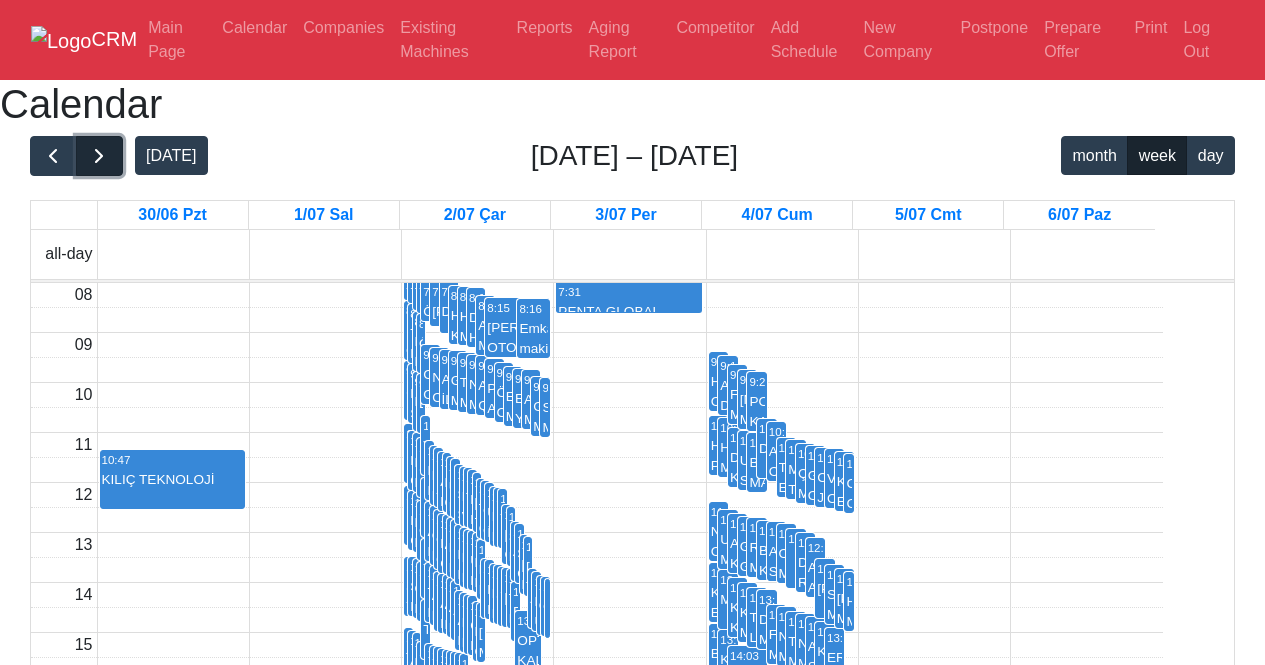 click at bounding box center (99, 156) 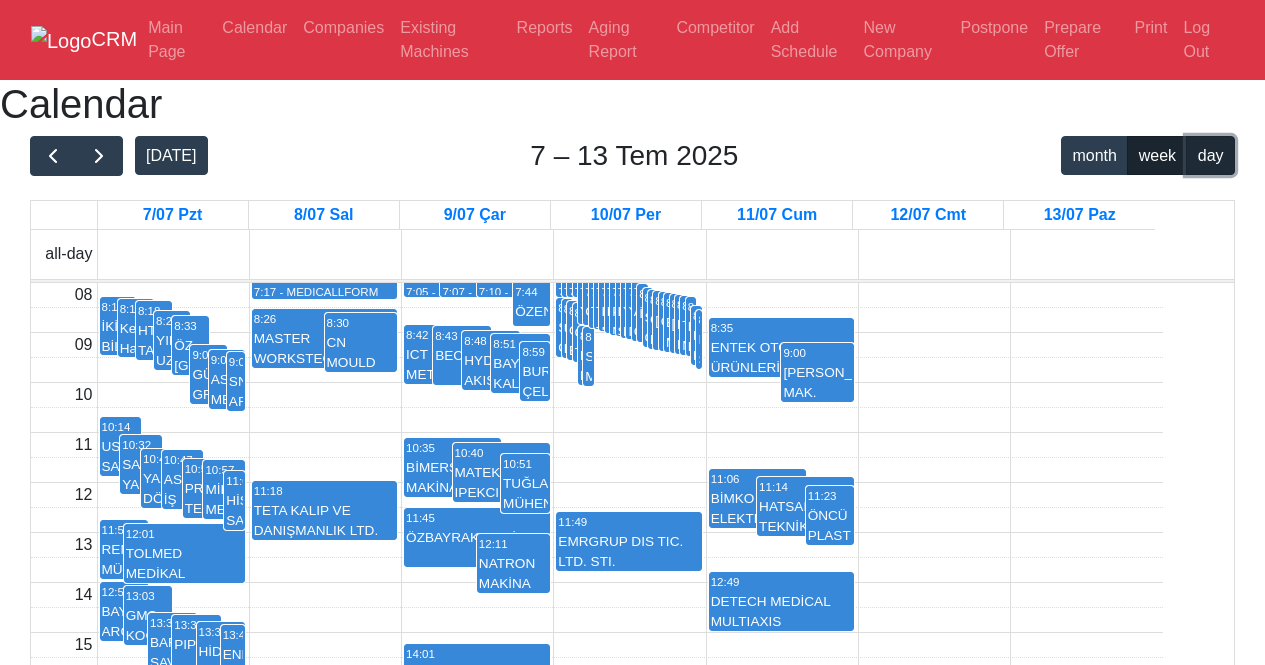 click on "day" at bounding box center (1210, 155) 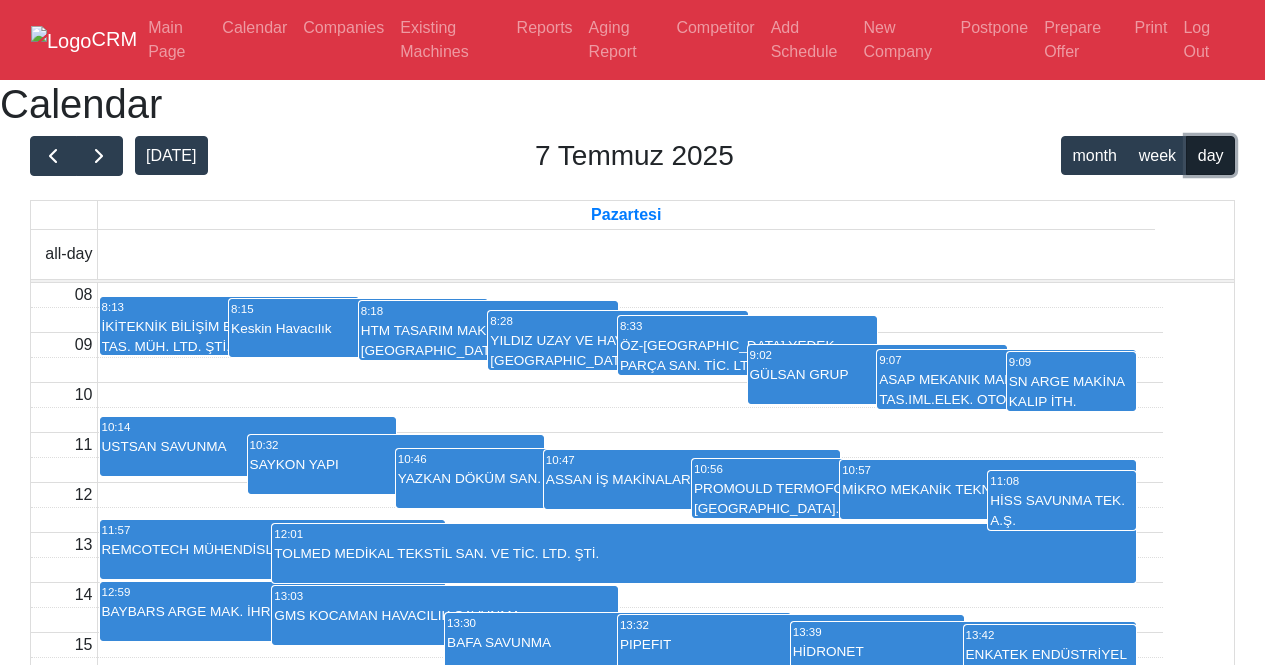 scroll, scrollTop: 10, scrollLeft: 0, axis: vertical 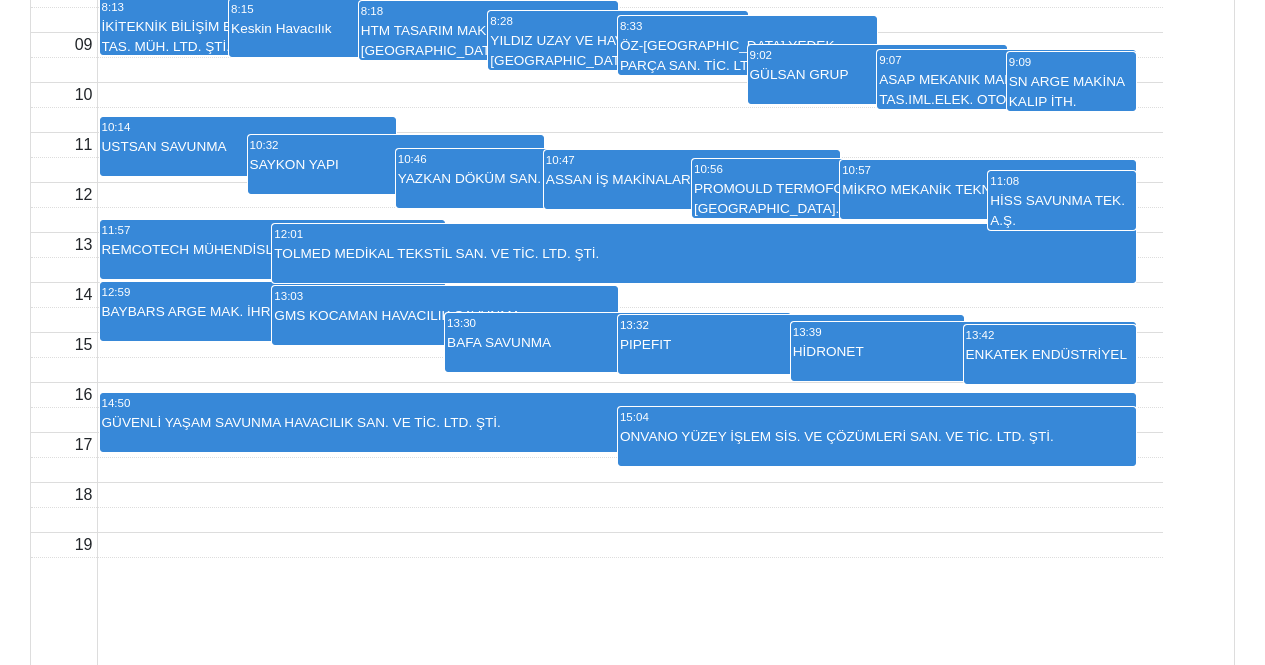 click on "12:01 TOLMED MEDİKAL TEKSTİL SAN. VE TİC. LTD. ŞTİ." at bounding box center (704, 253) 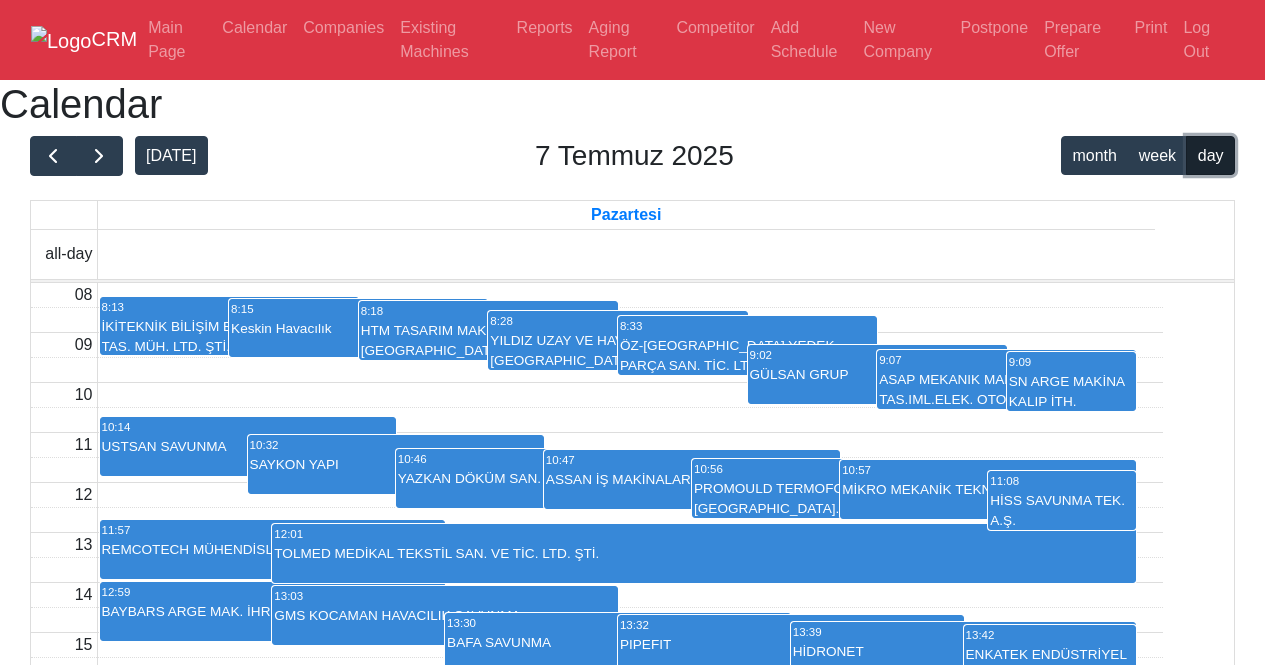 scroll, scrollTop: 490, scrollLeft: 0, axis: vertical 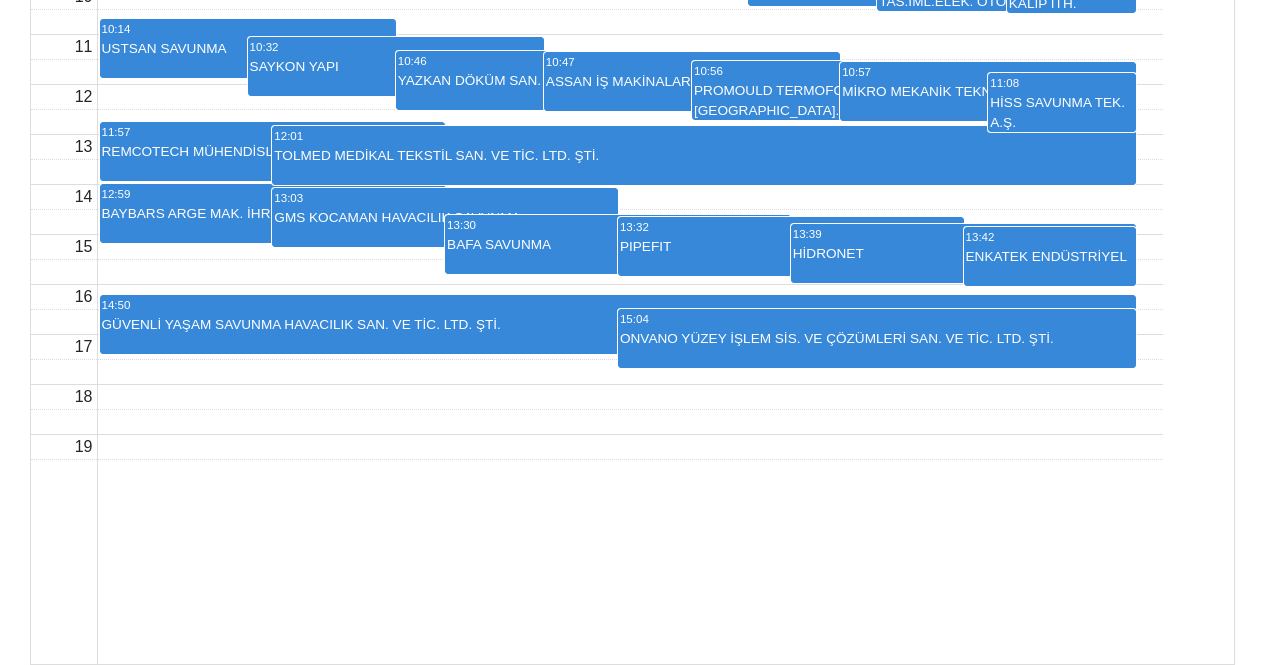 click on "ONVANO YÜZEY İŞLEM SİS. VE ÇÖZÜMLERİ  SAN. VE TİC. LTD. ŞTİ." at bounding box center [877, 348] 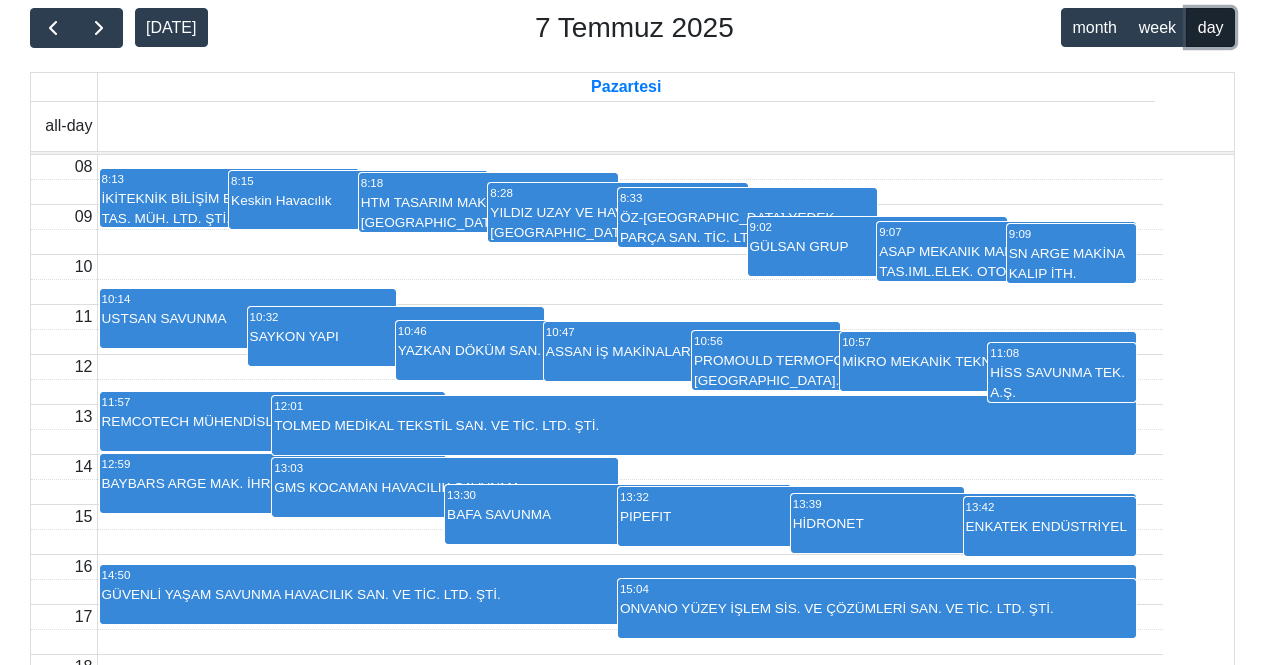 scroll, scrollTop: 0, scrollLeft: 0, axis: both 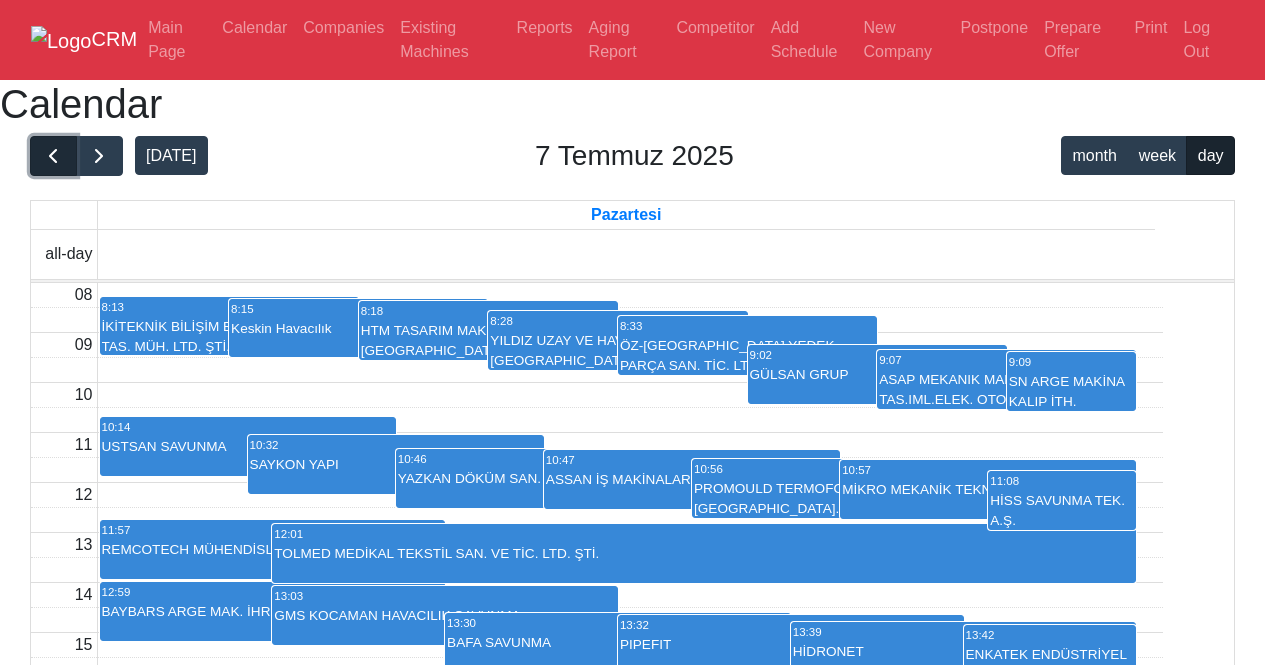 click at bounding box center [53, 156] 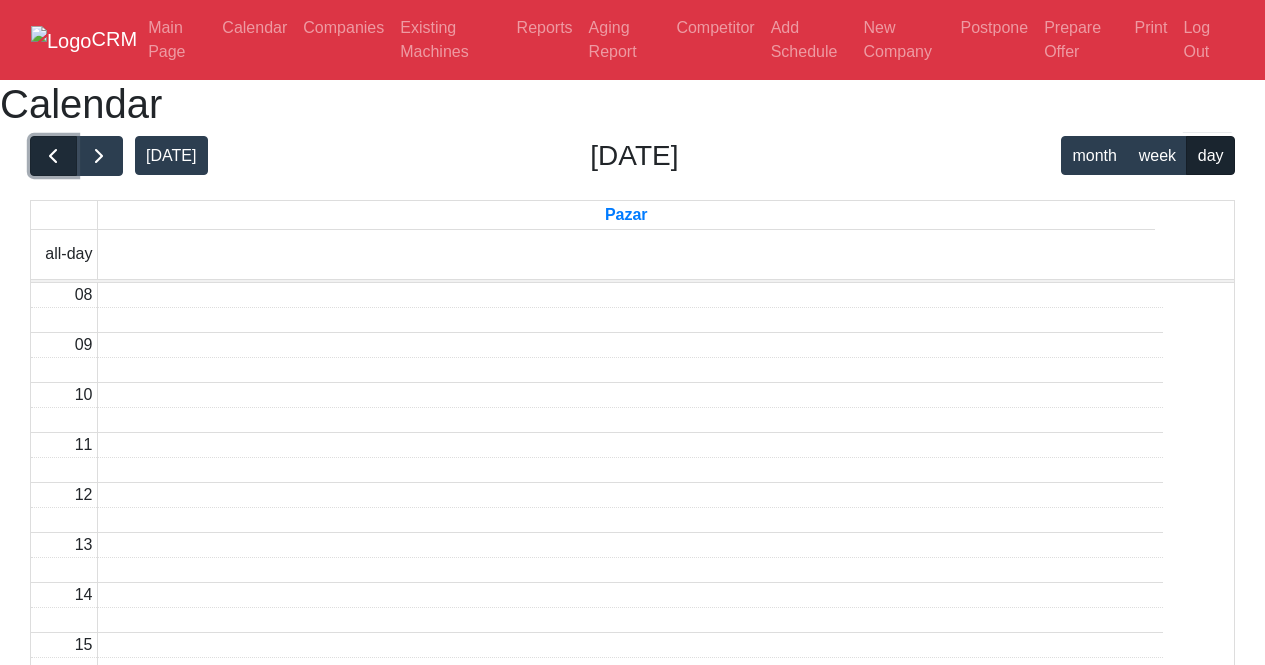 click at bounding box center [53, 156] 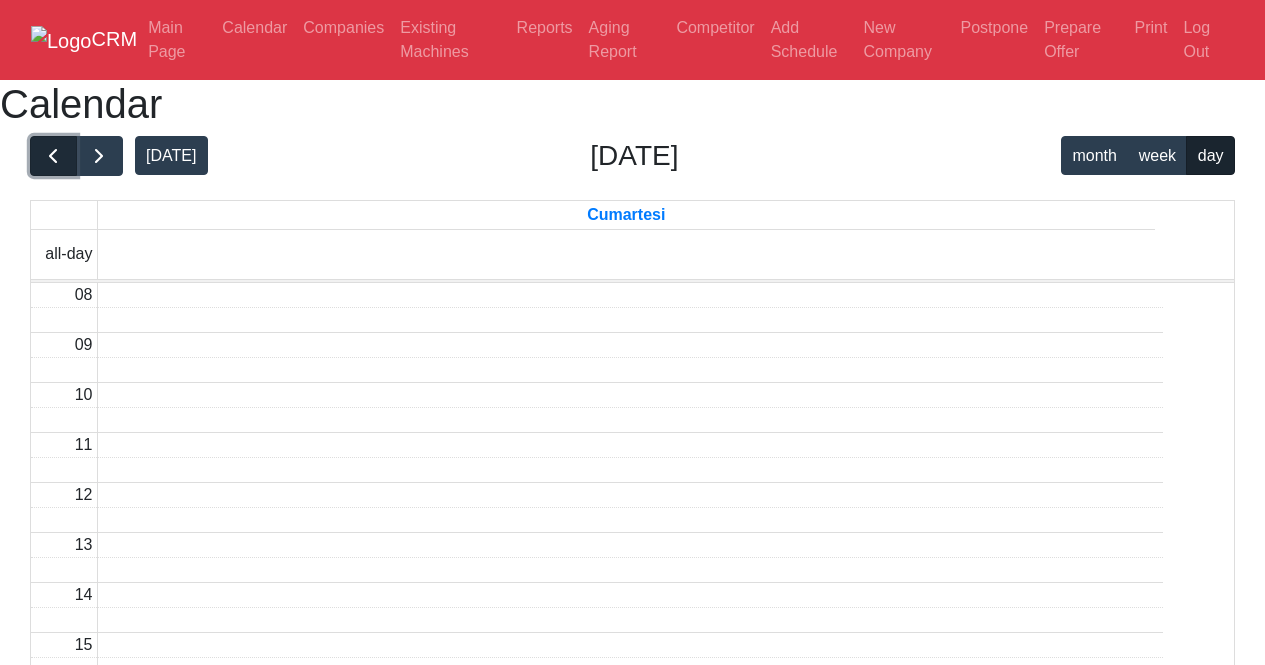 click at bounding box center (53, 156) 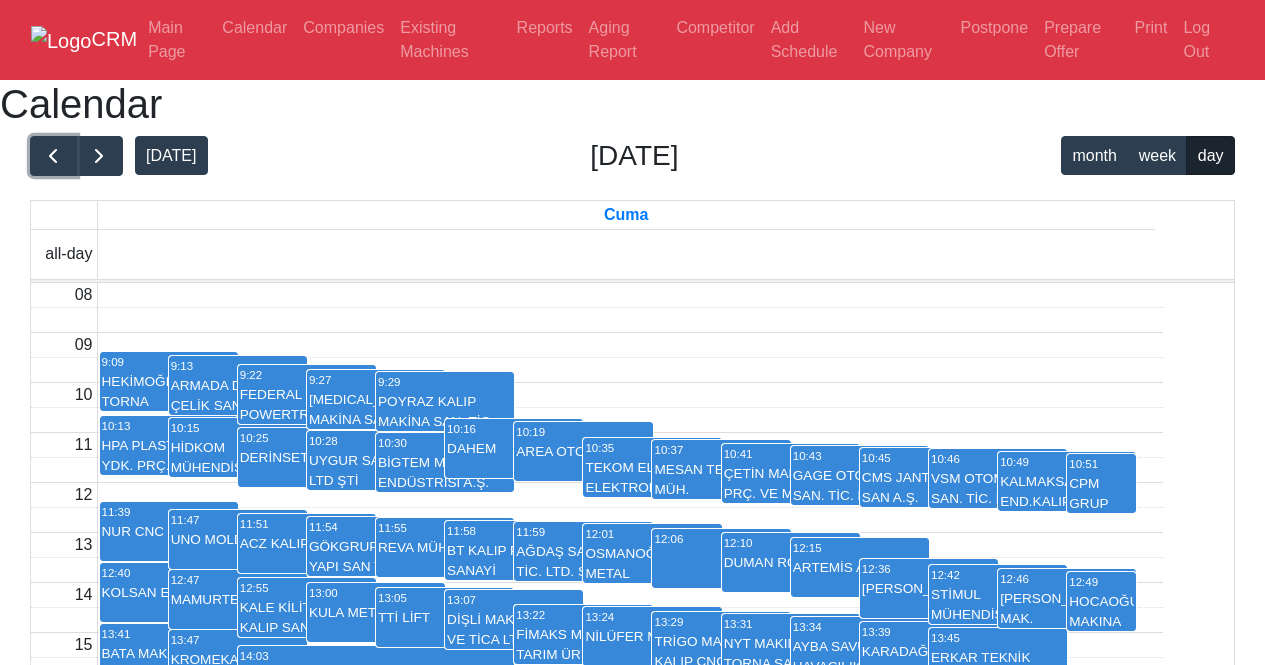 scroll, scrollTop: 10, scrollLeft: 0, axis: vertical 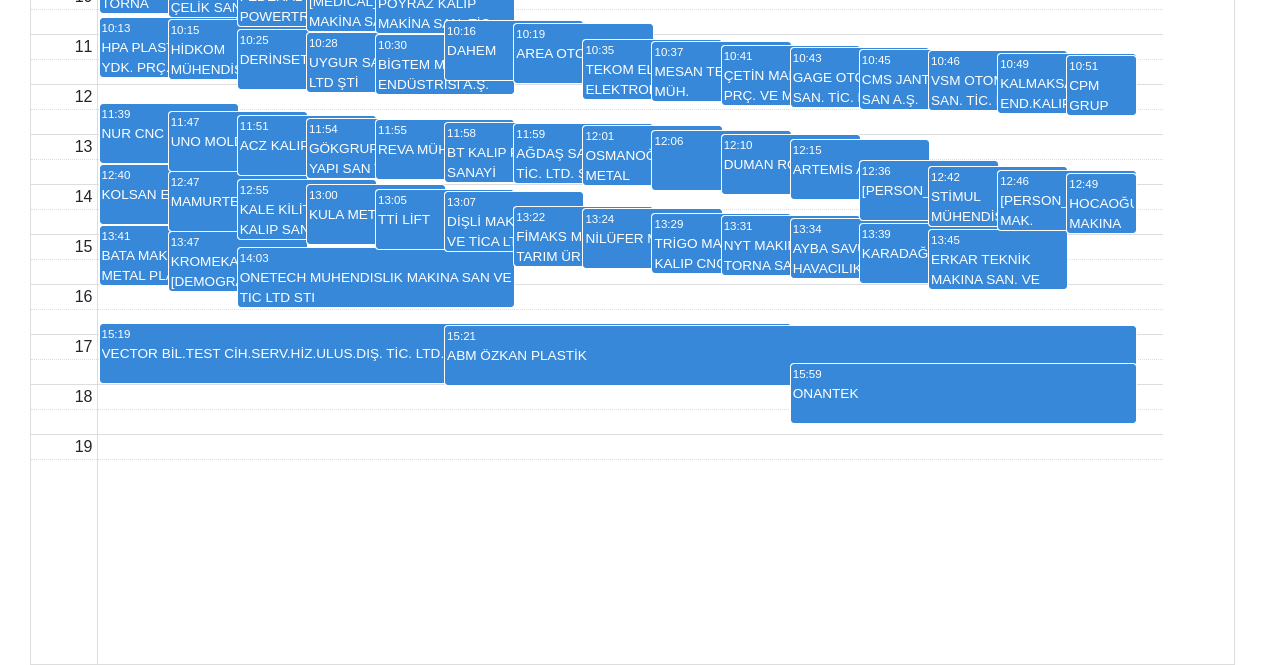 click on "DAHEM" at bounding box center [514, 51] 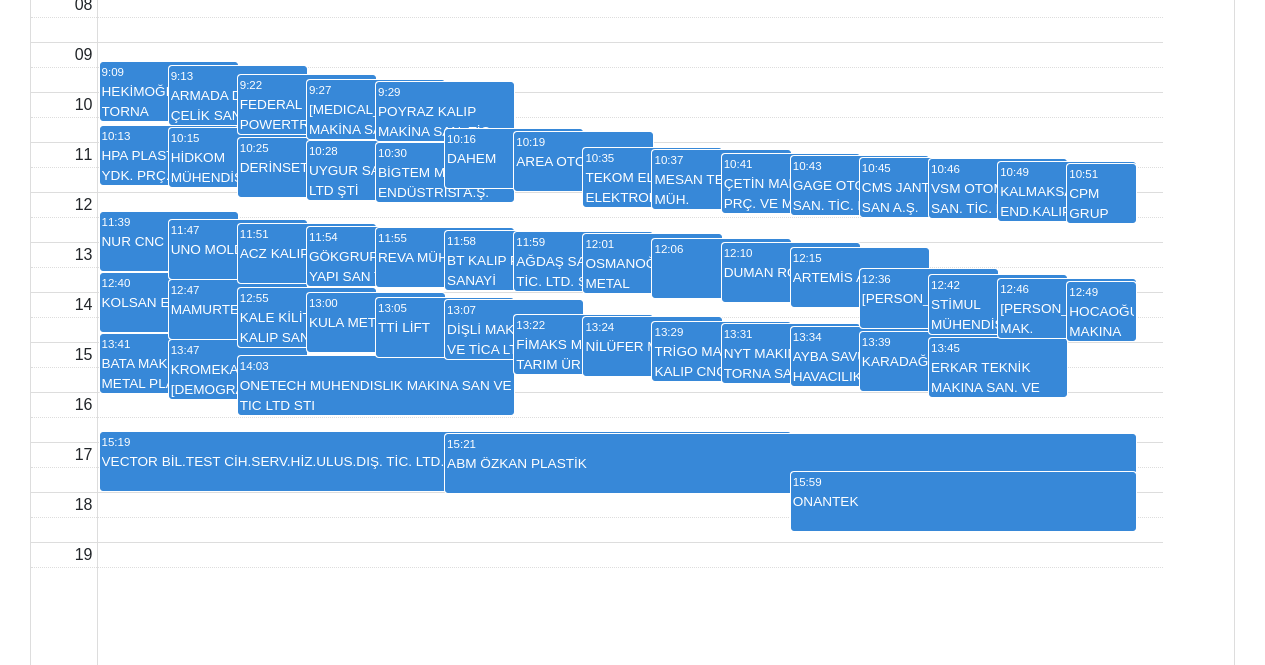 scroll, scrollTop: 190, scrollLeft: 0, axis: vertical 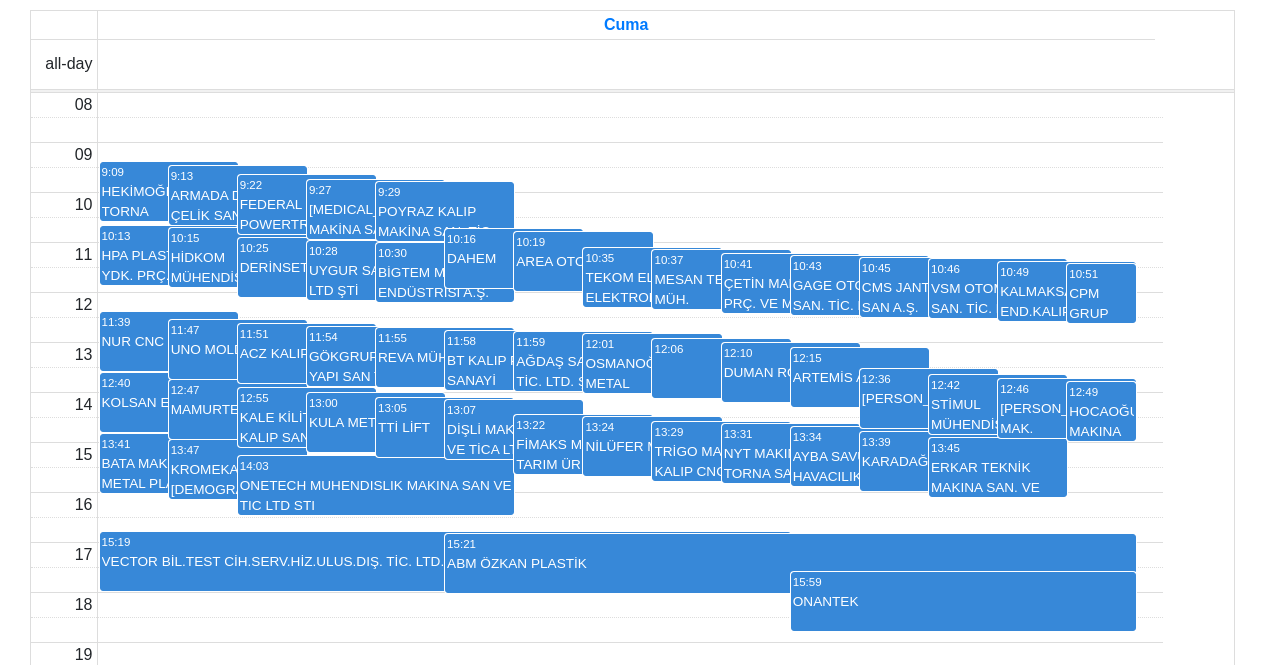 click on "POYRAZ KALIP MAKİNA SAN. TİC. LTD. ŞTİ." at bounding box center [445, 221] 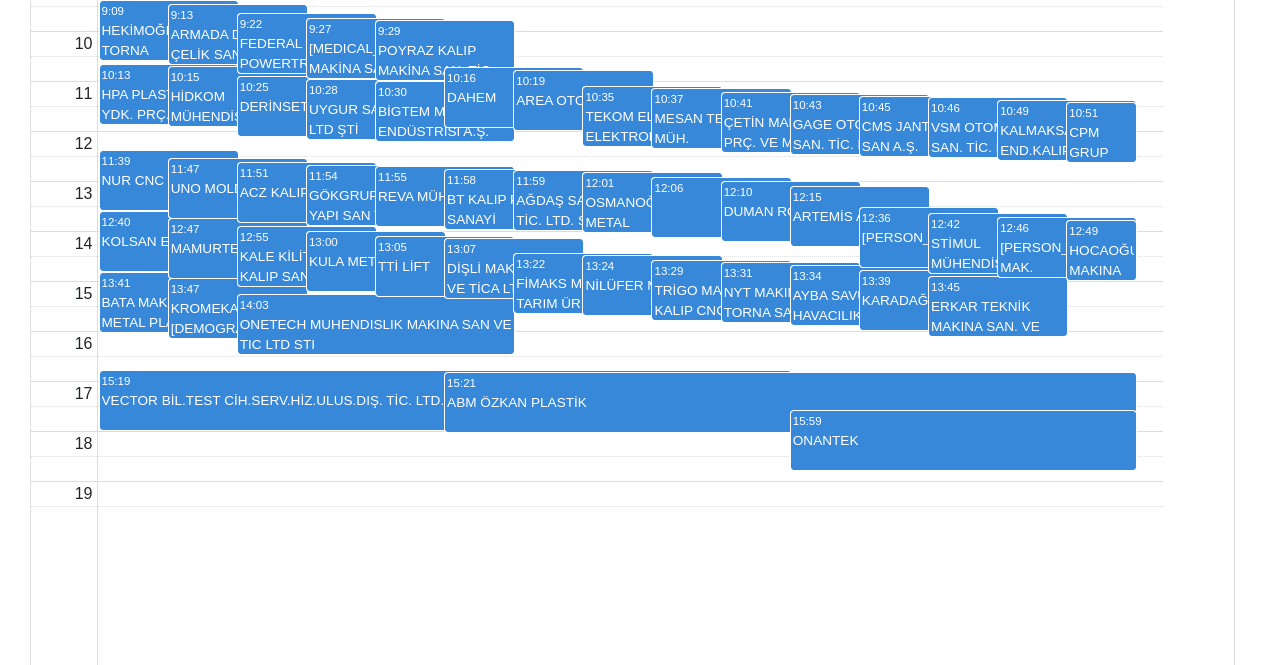scroll, scrollTop: 390, scrollLeft: 0, axis: vertical 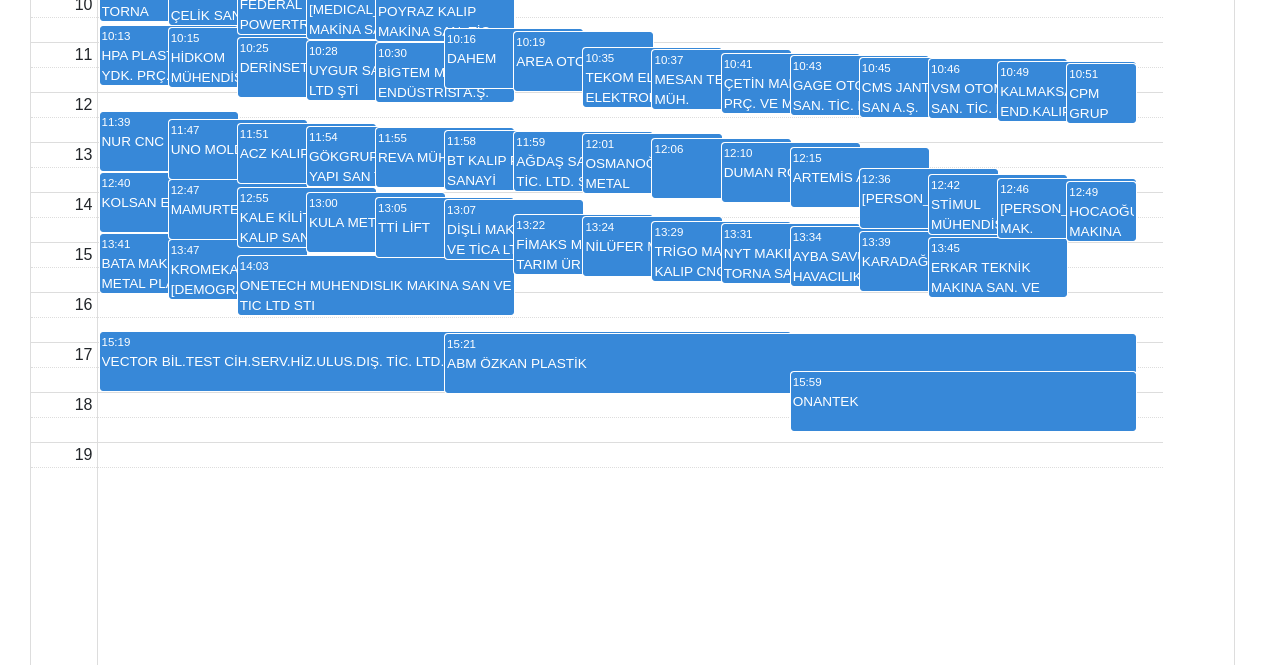 click on "HEKİMOĞLU CNC TORNA" at bounding box center (169, 1) 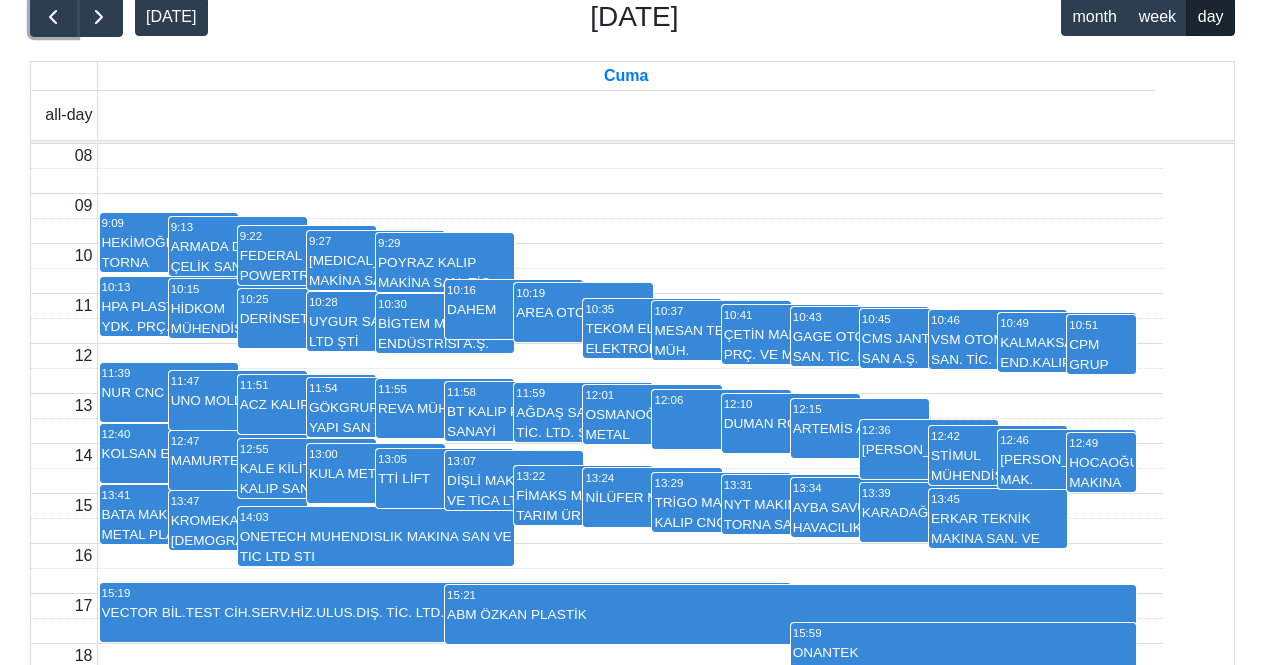 scroll, scrollTop: 490, scrollLeft: 0, axis: vertical 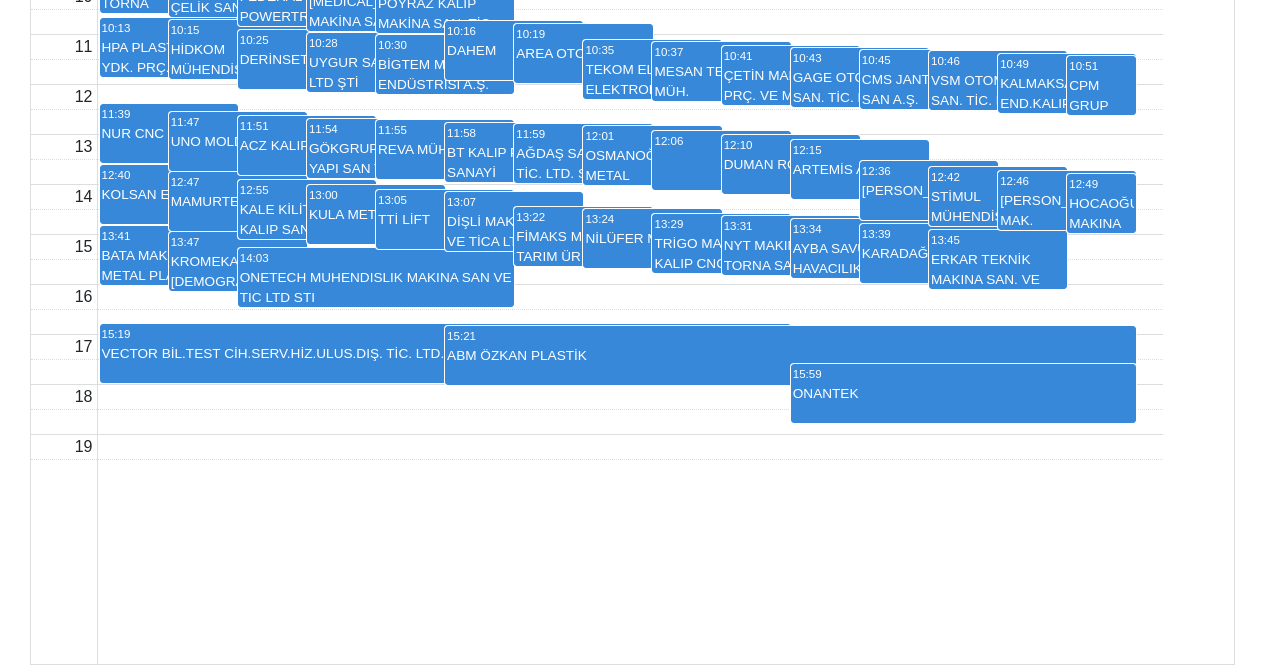 click on "ONANTEK" at bounding box center [964, 403] 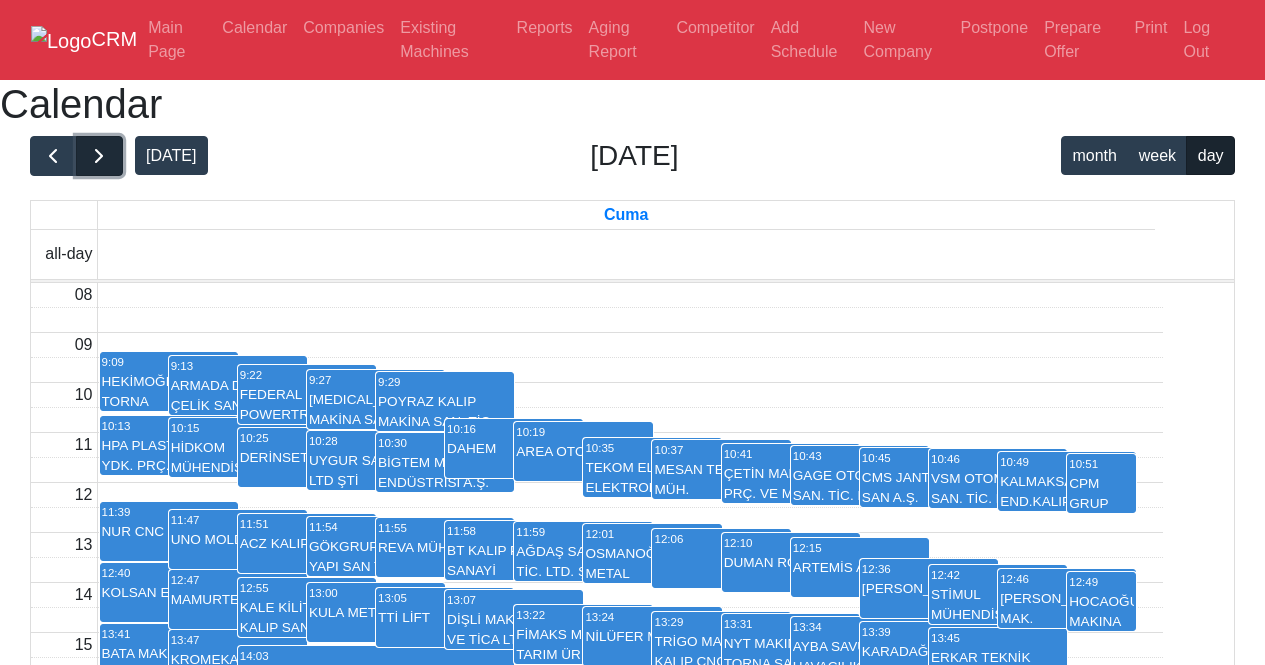 click at bounding box center (99, 156) 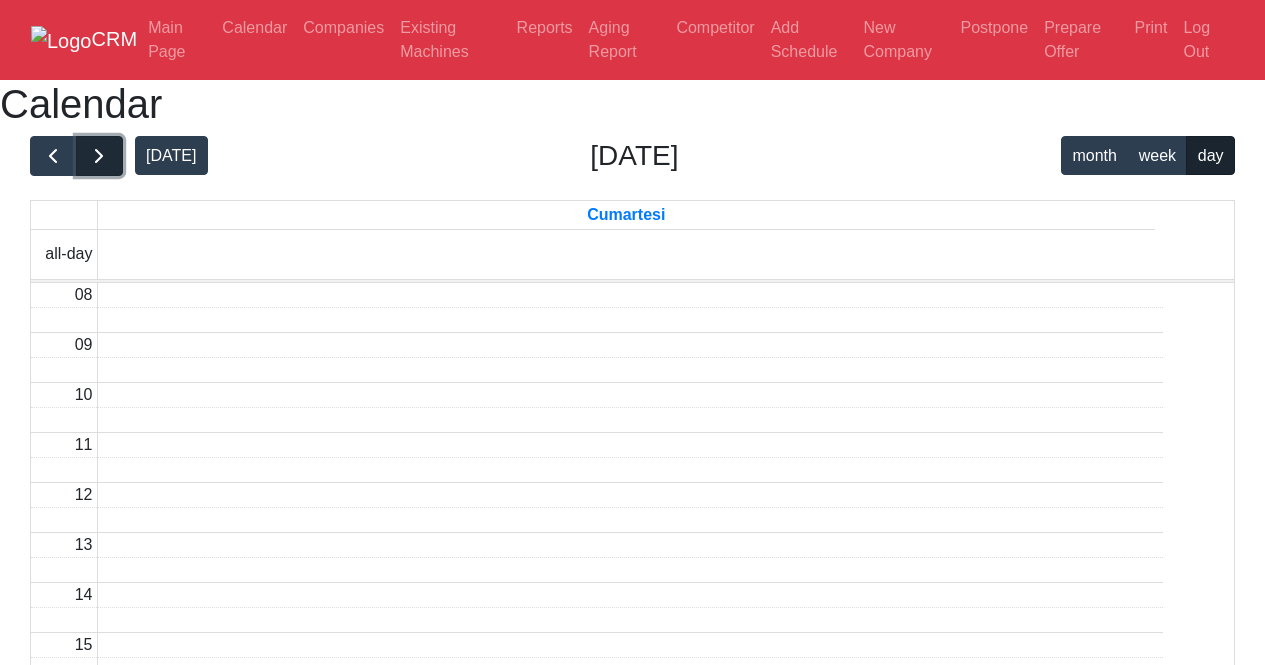 click at bounding box center [99, 156] 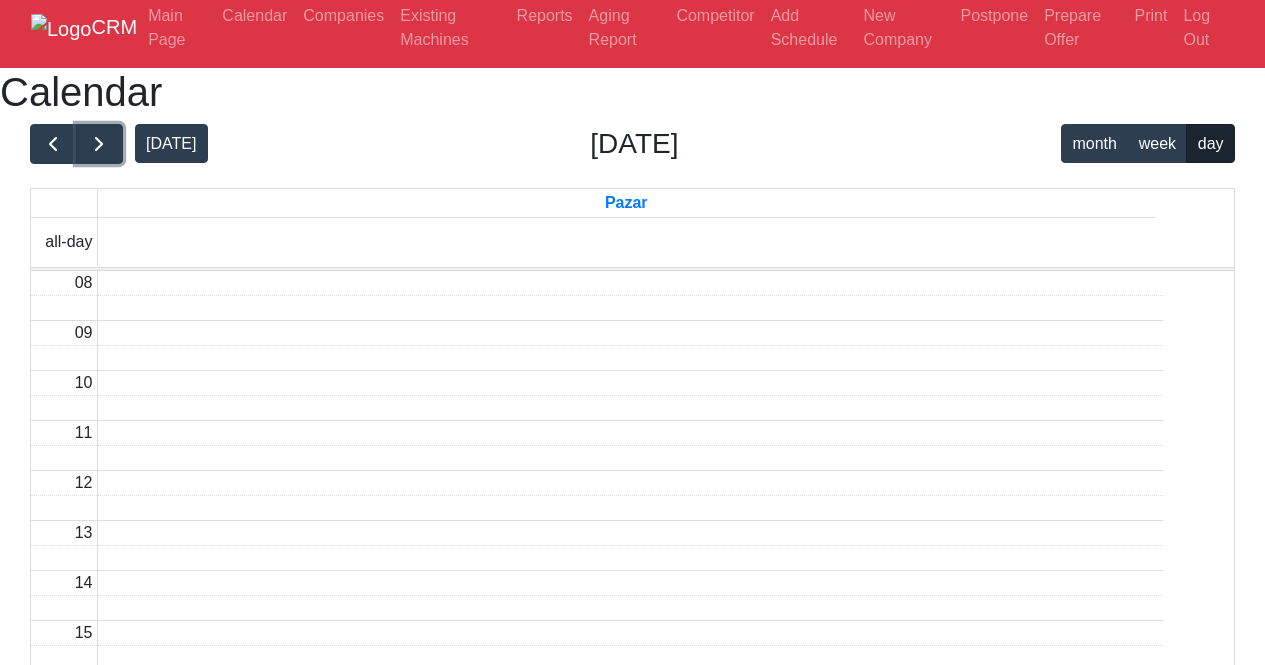 scroll, scrollTop: 0, scrollLeft: 0, axis: both 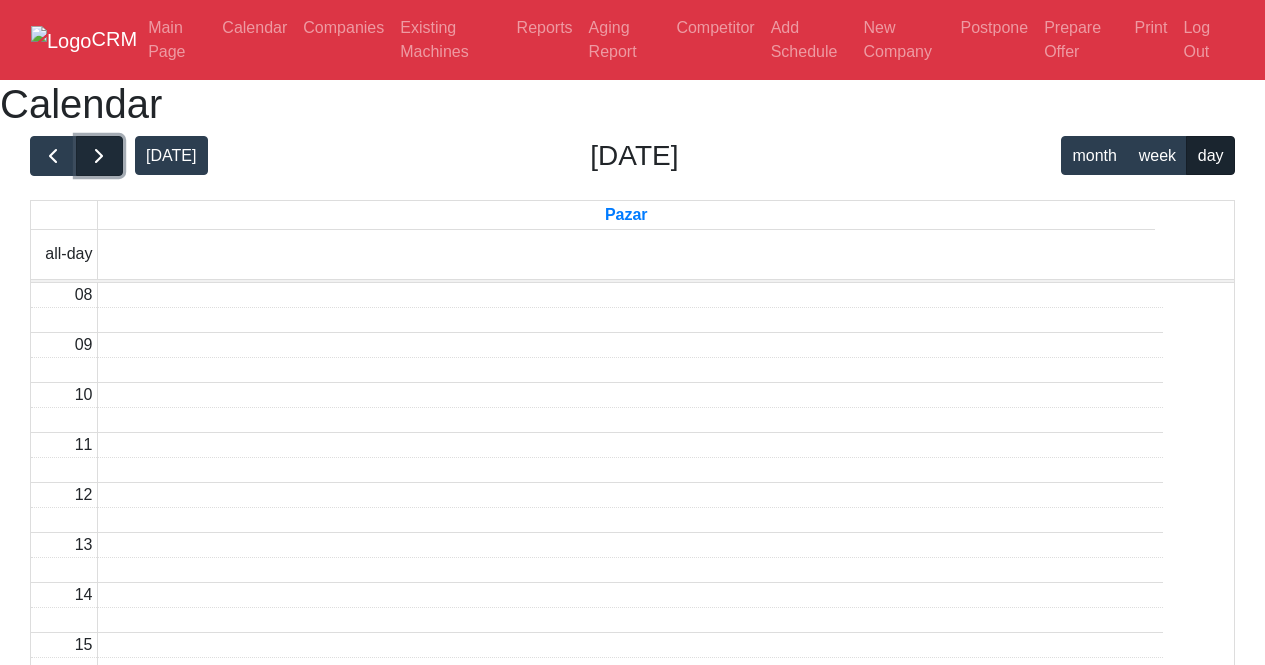 click at bounding box center [99, 156] 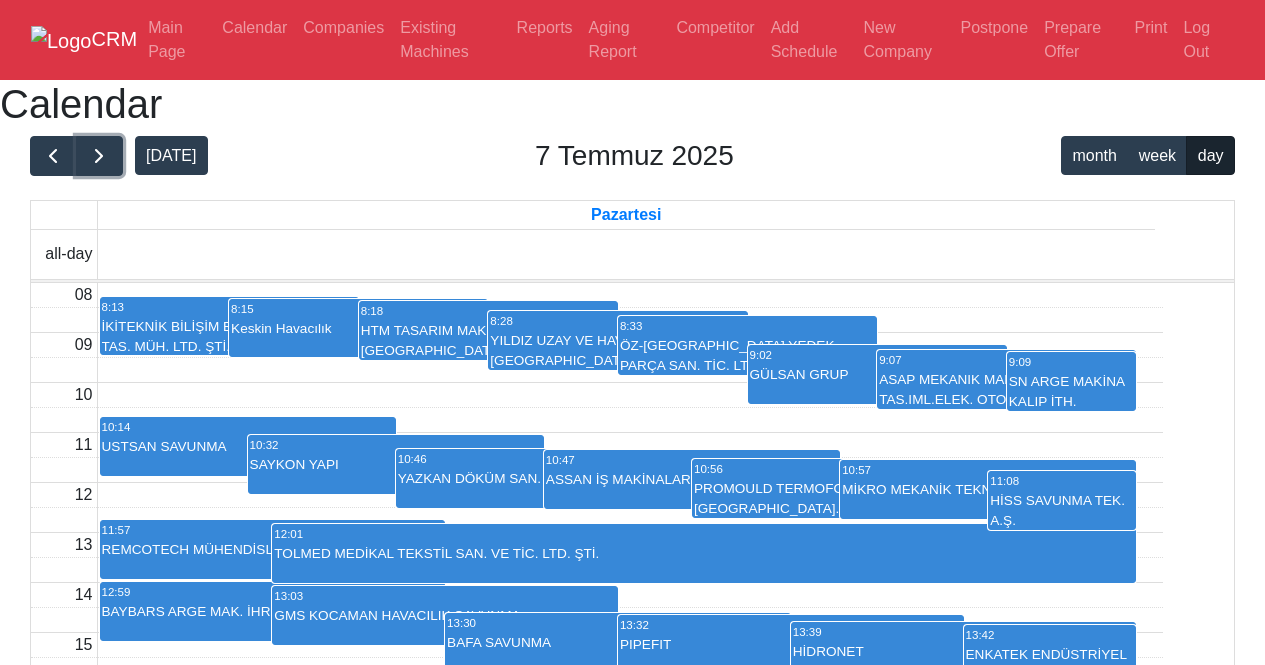 scroll, scrollTop: 10, scrollLeft: 0, axis: vertical 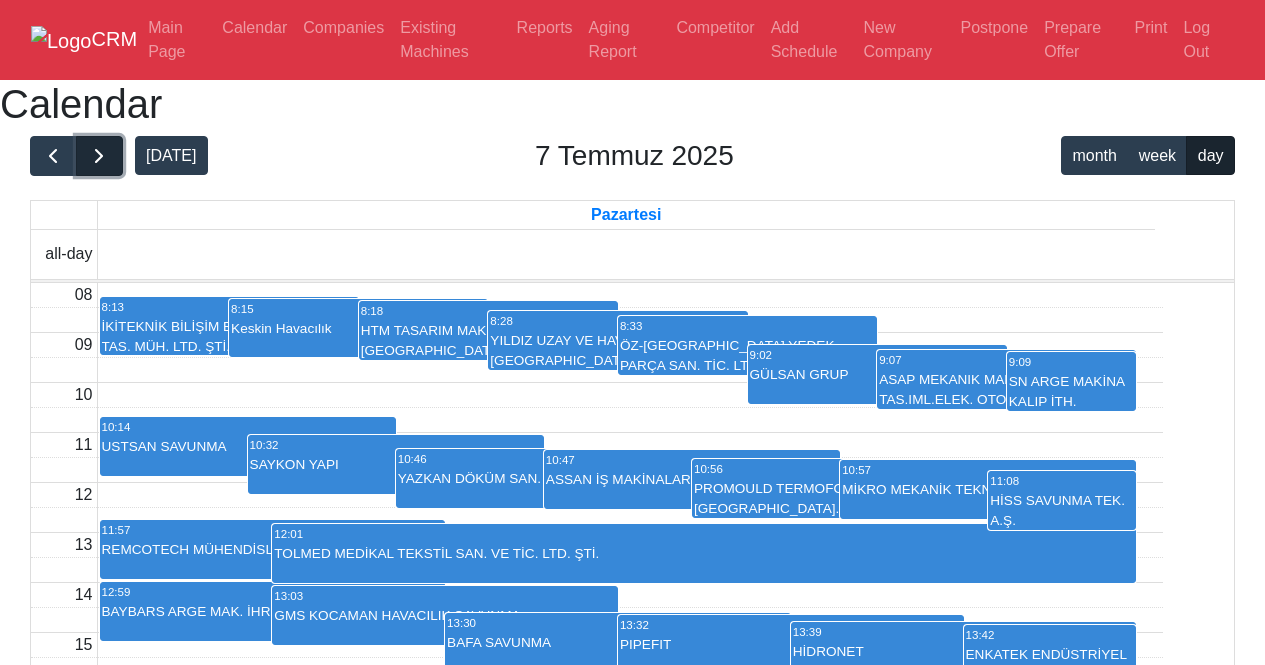click at bounding box center [99, 156] 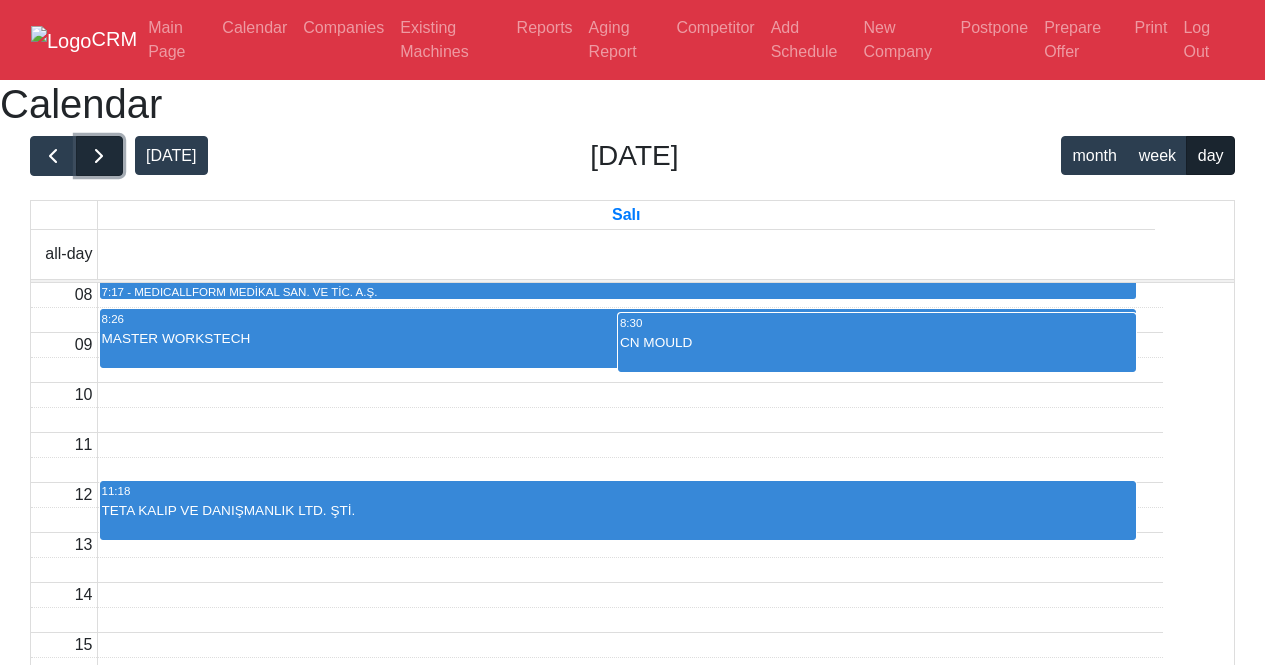 scroll, scrollTop: 0, scrollLeft: 0, axis: both 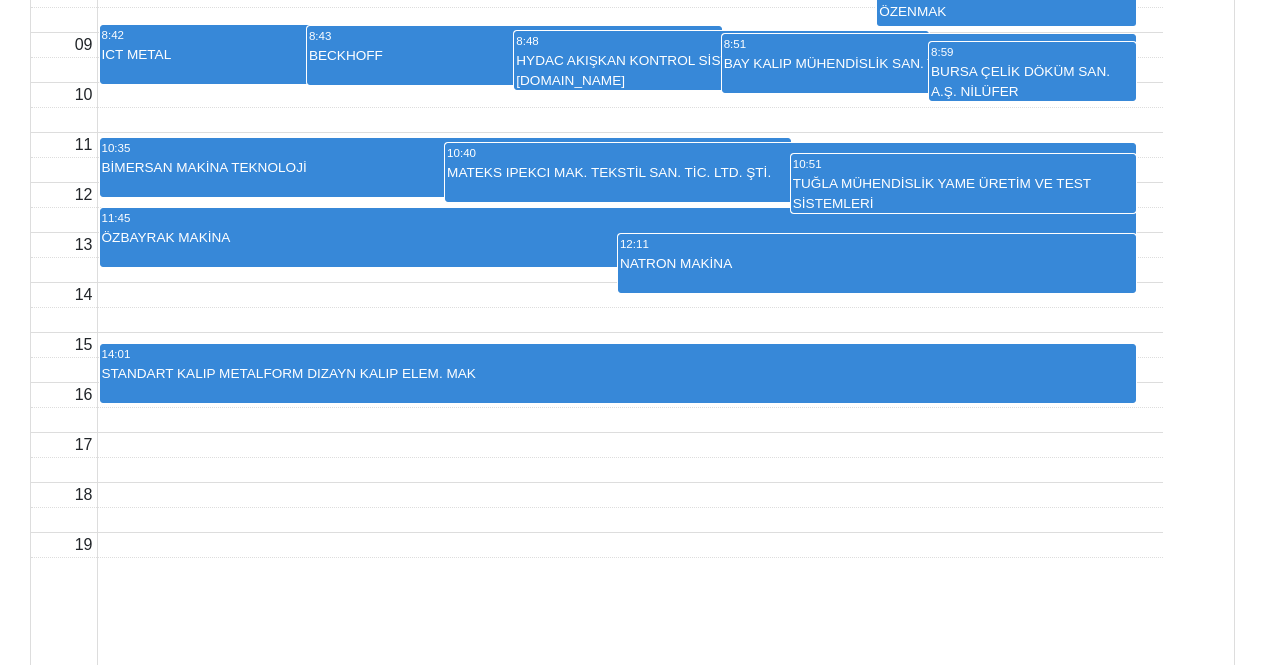 click on "8:43 BECKHOFF" at bounding box center [514, 55] 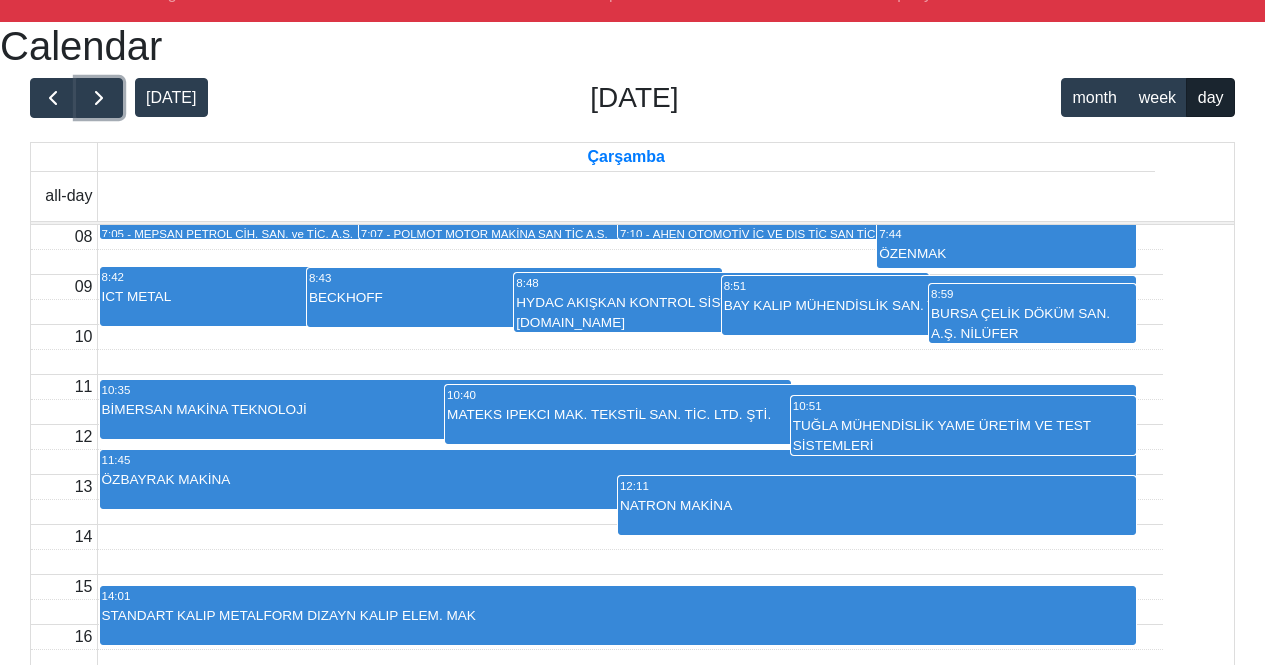 scroll, scrollTop: 100, scrollLeft: 0, axis: vertical 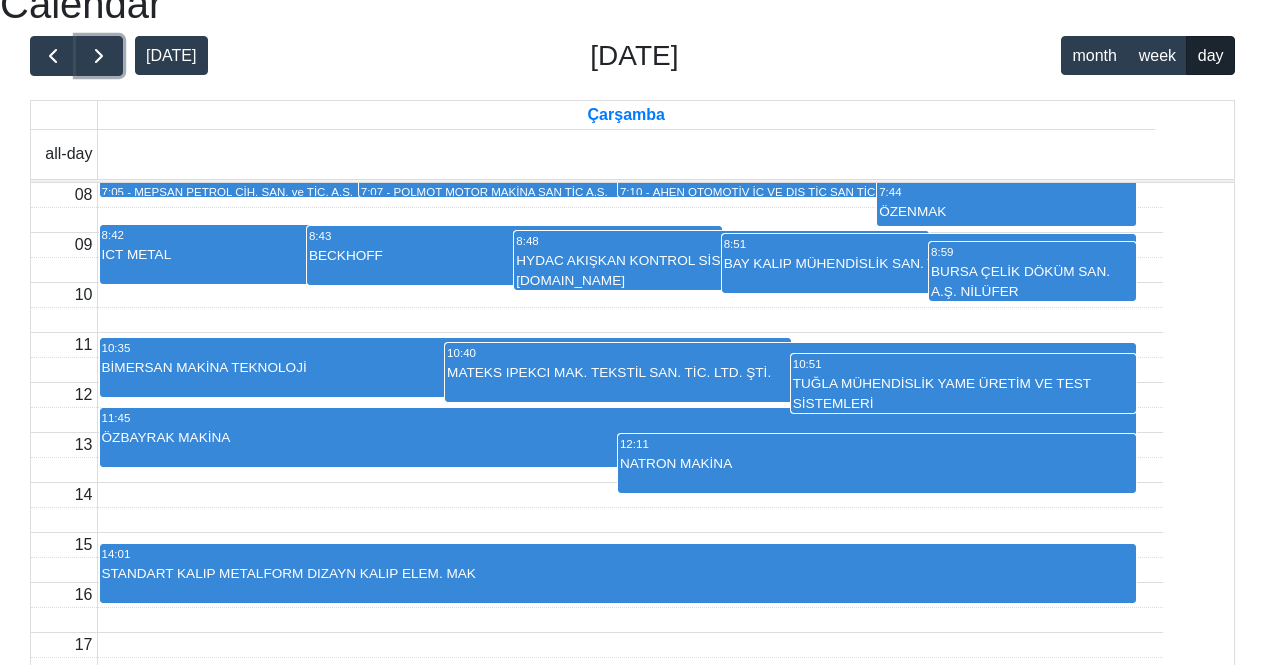 click on "8:42 ICT METAL" at bounding box center [307, 254] 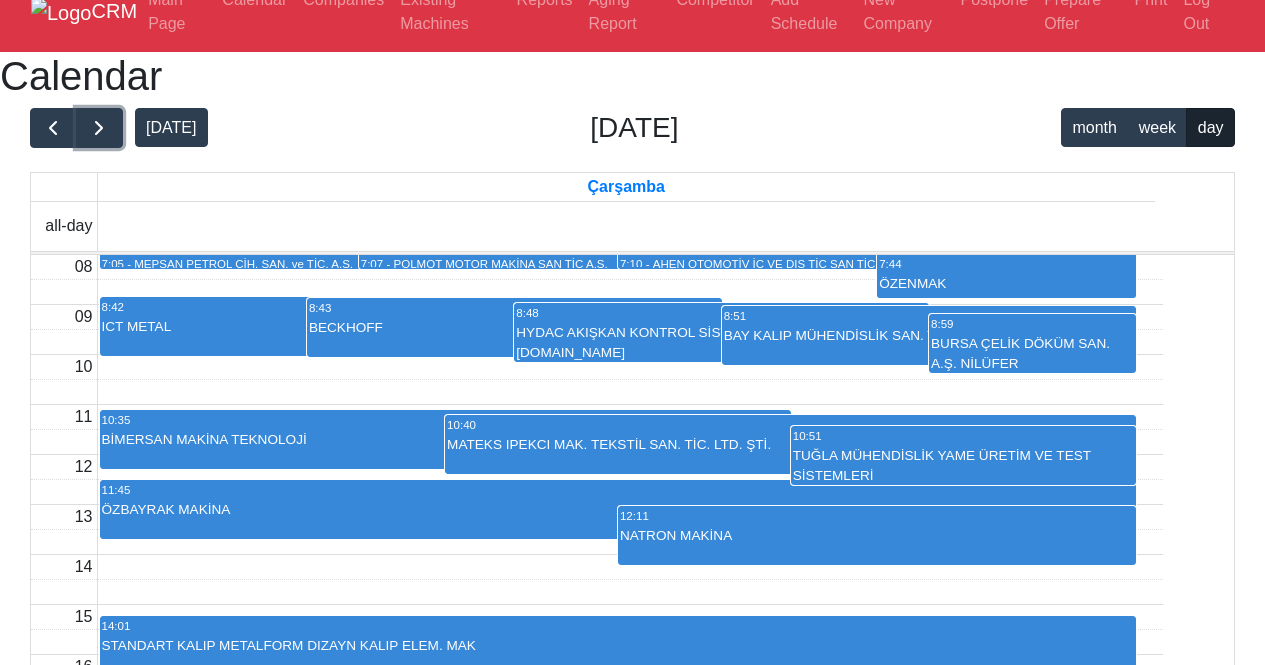 scroll, scrollTop: 0, scrollLeft: 0, axis: both 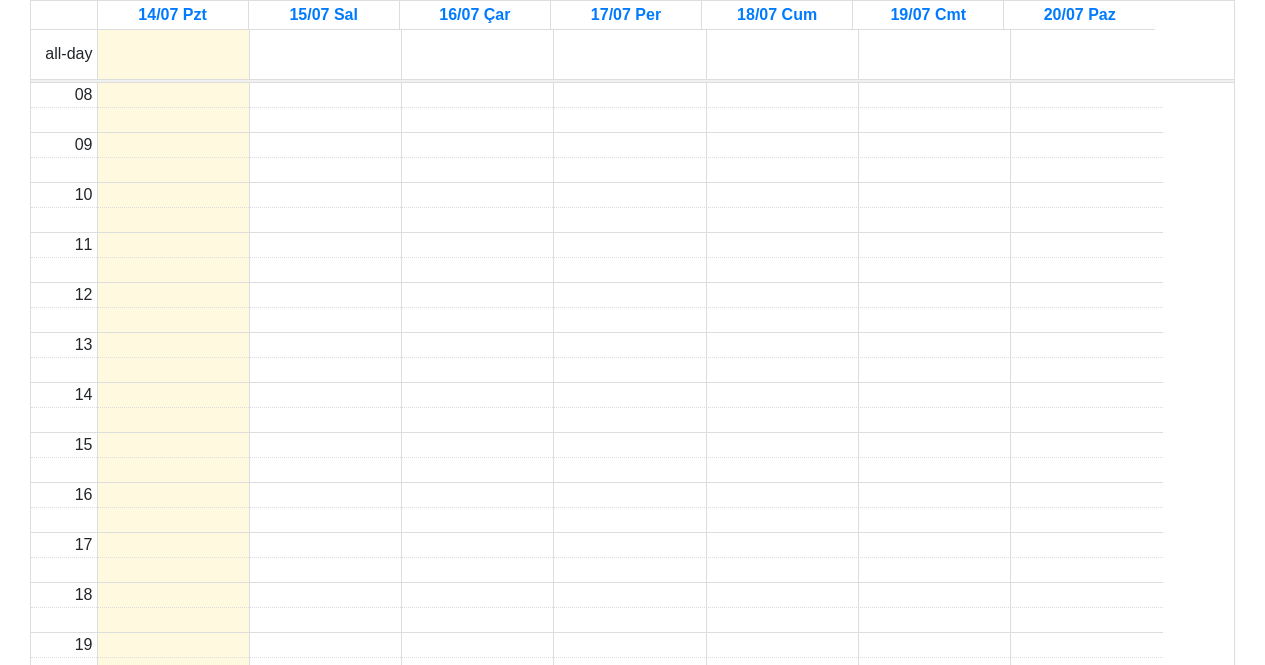 click at bounding box center (53, -44) 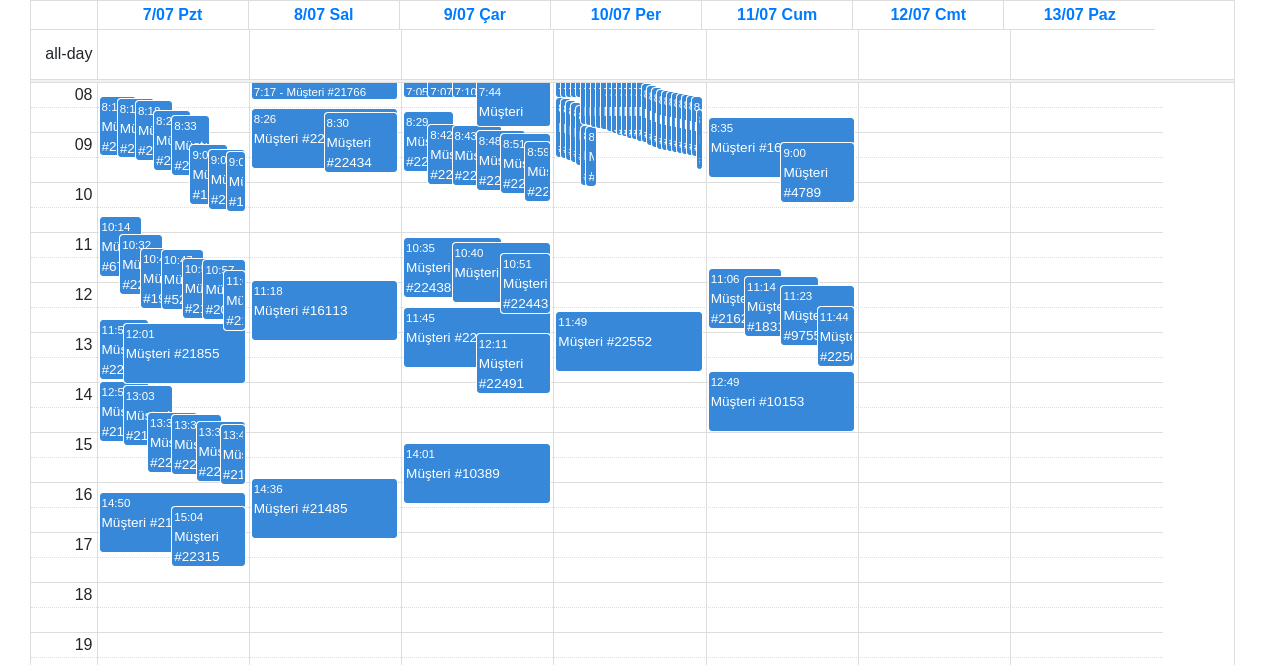 scroll, scrollTop: 0, scrollLeft: 0, axis: both 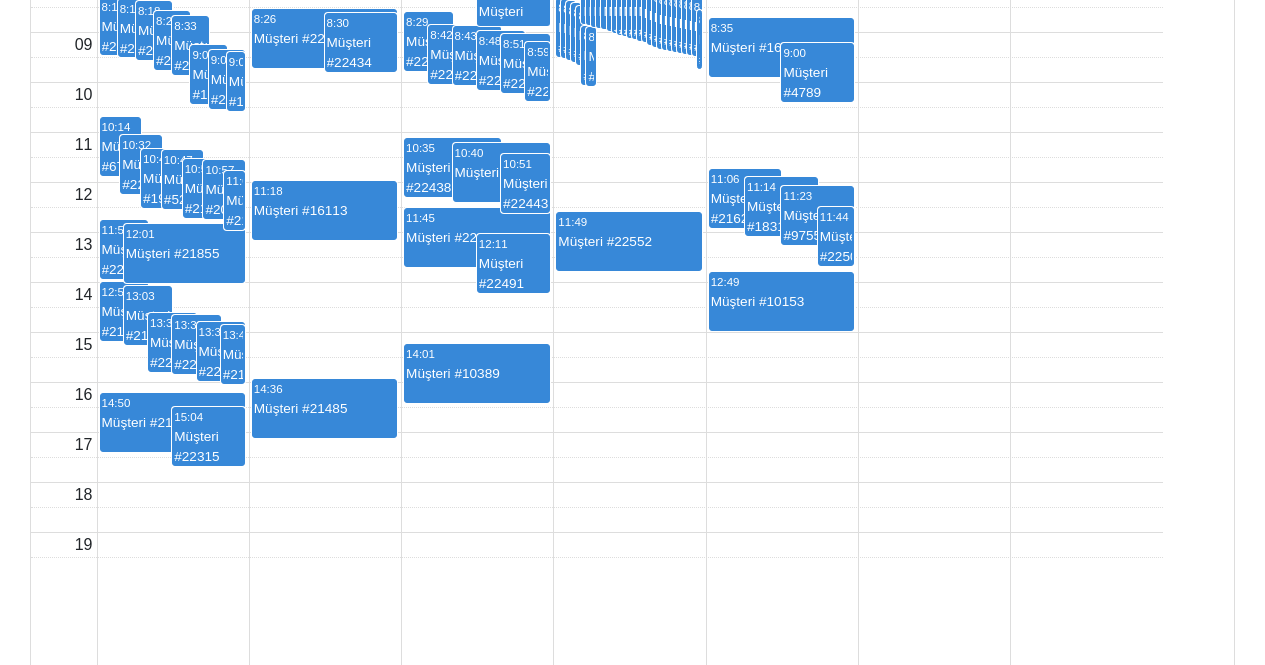 click on "Müşteri #21727" at bounding box center [173, 432] 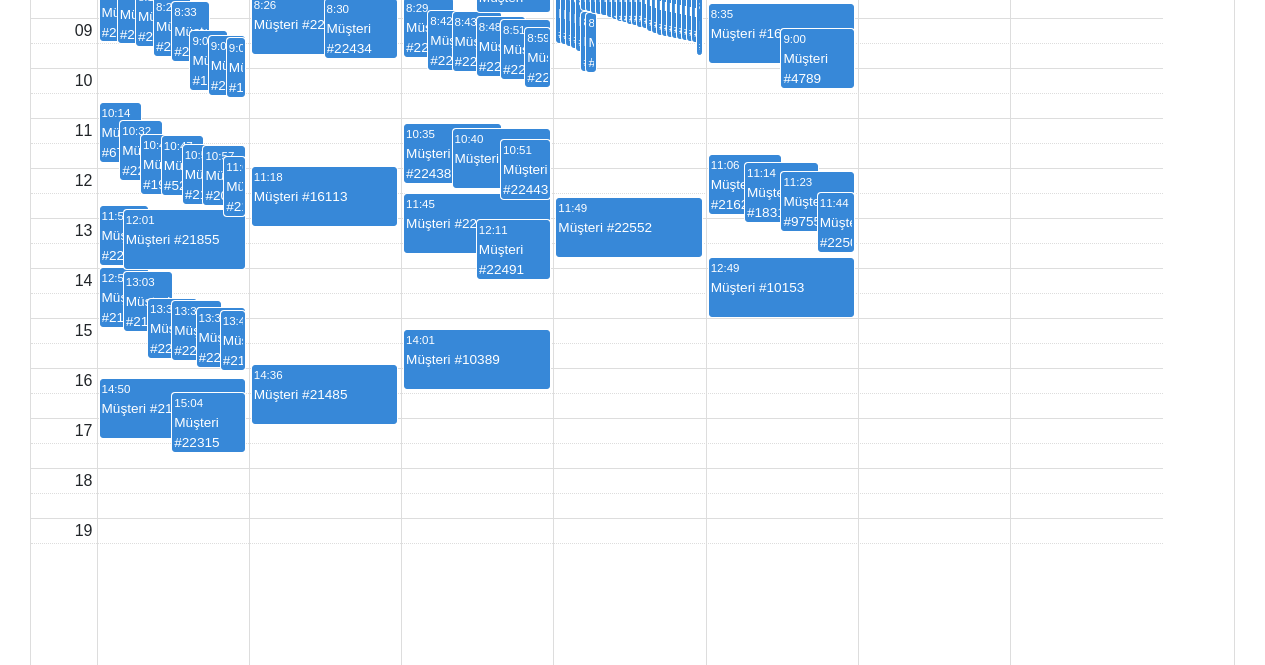 scroll, scrollTop: 400, scrollLeft: 0, axis: vertical 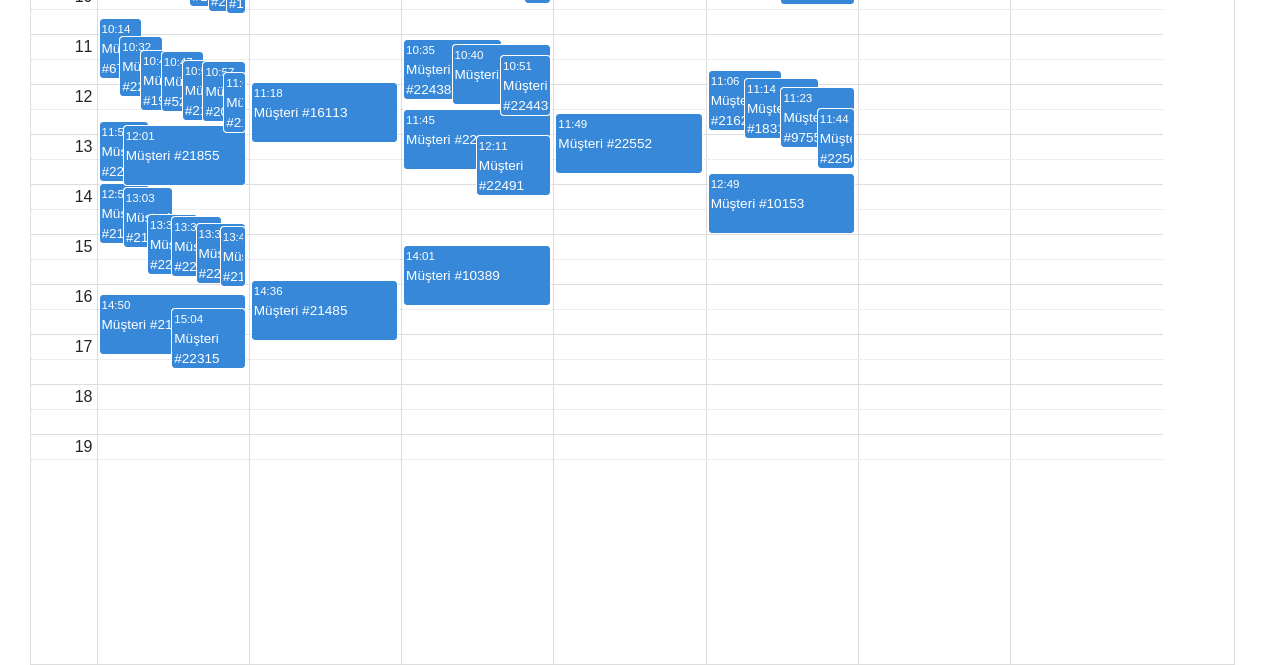 click on "11:18" at bounding box center [325, 93] 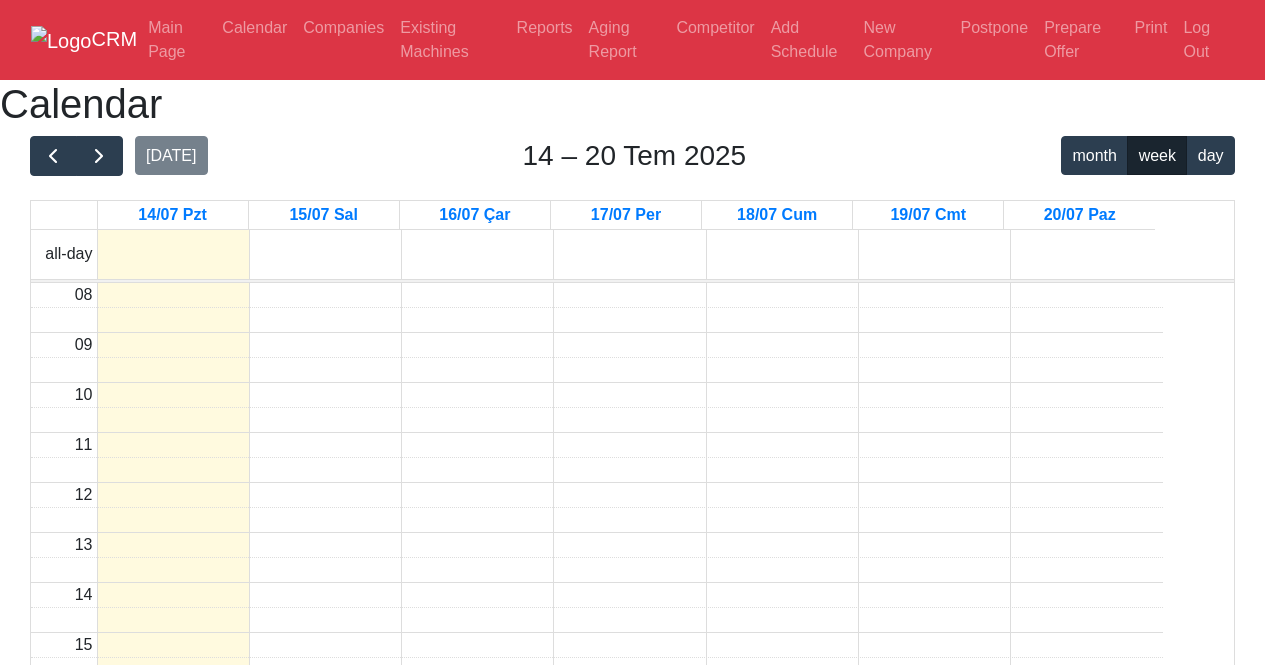 scroll, scrollTop: 0, scrollLeft: 0, axis: both 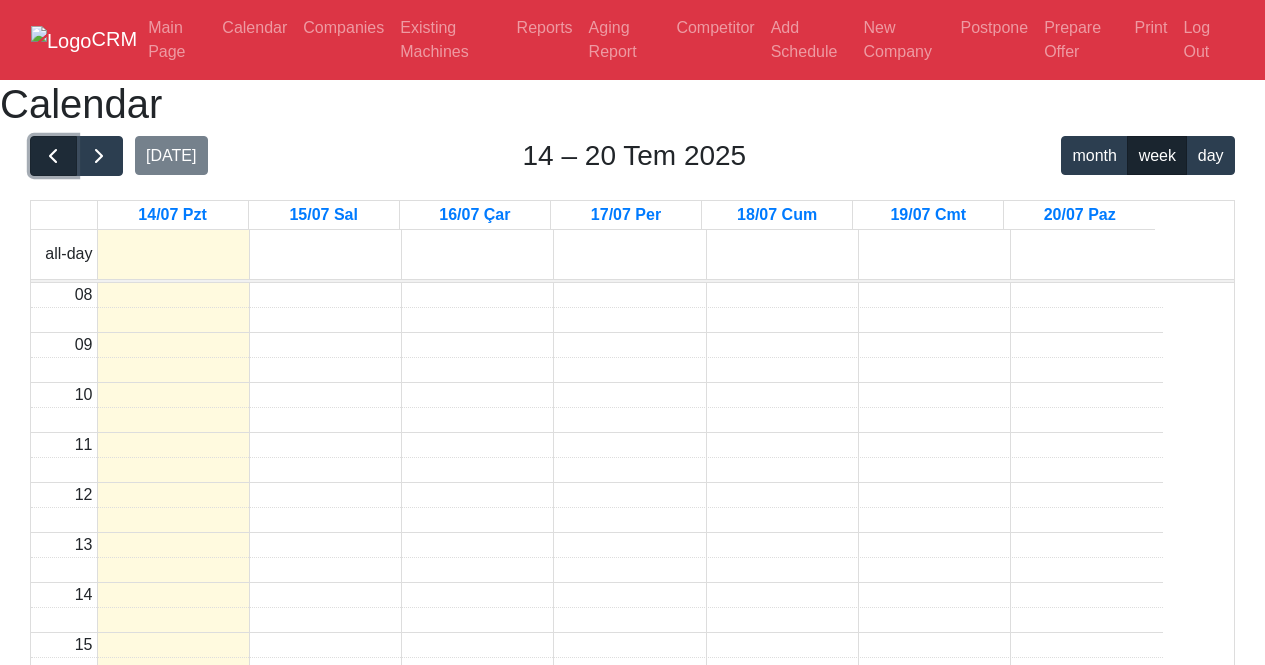 click at bounding box center (53, 156) 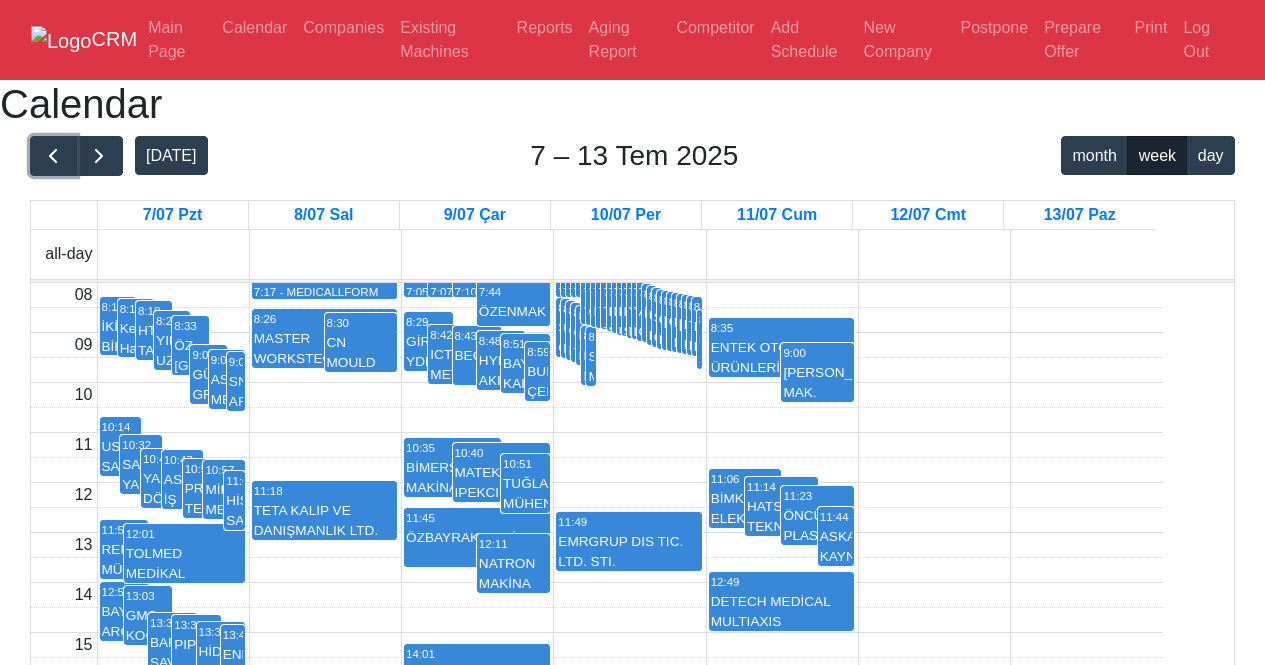 scroll, scrollTop: 10, scrollLeft: 0, axis: vertical 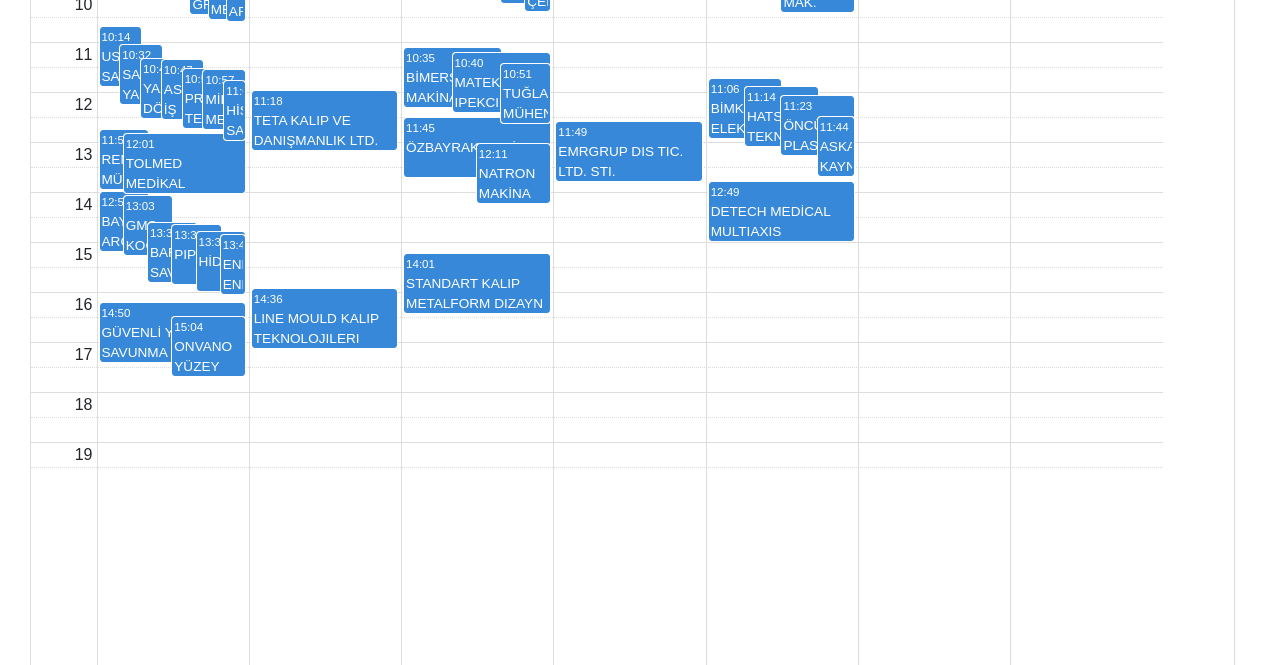 click on "10:35 BİMERSAN MAKİNA TEKNOLOJİ" at bounding box center [452, 77] 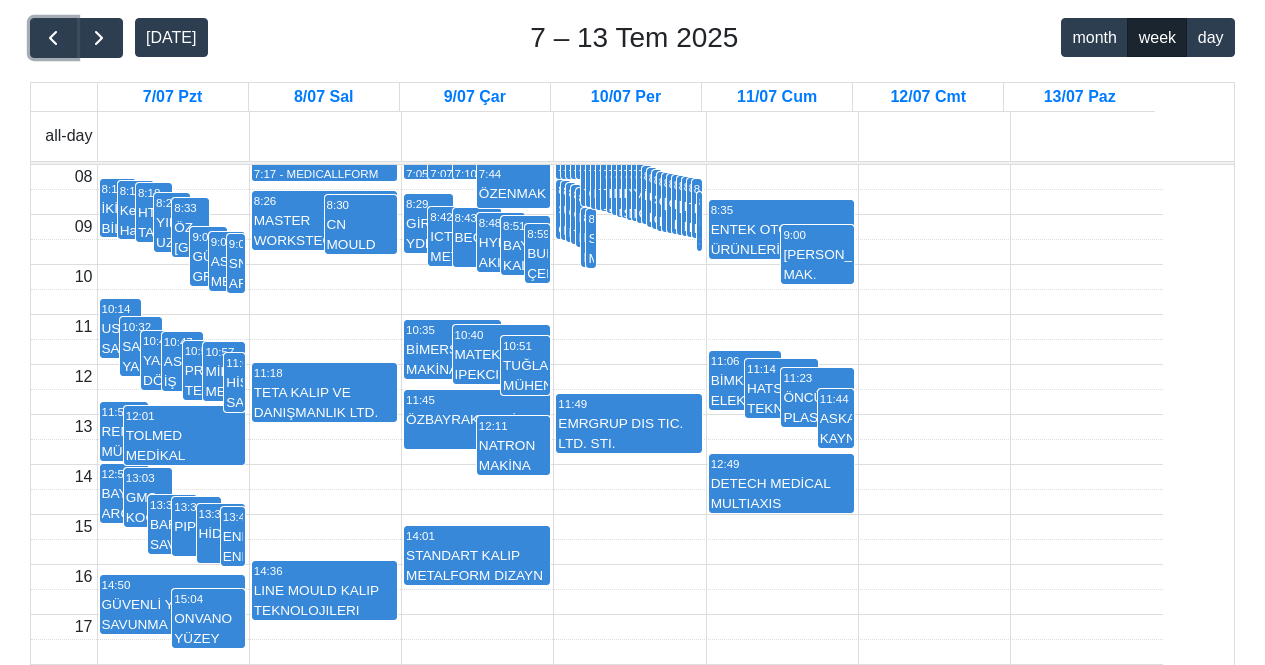 scroll, scrollTop: 144, scrollLeft: 0, axis: vertical 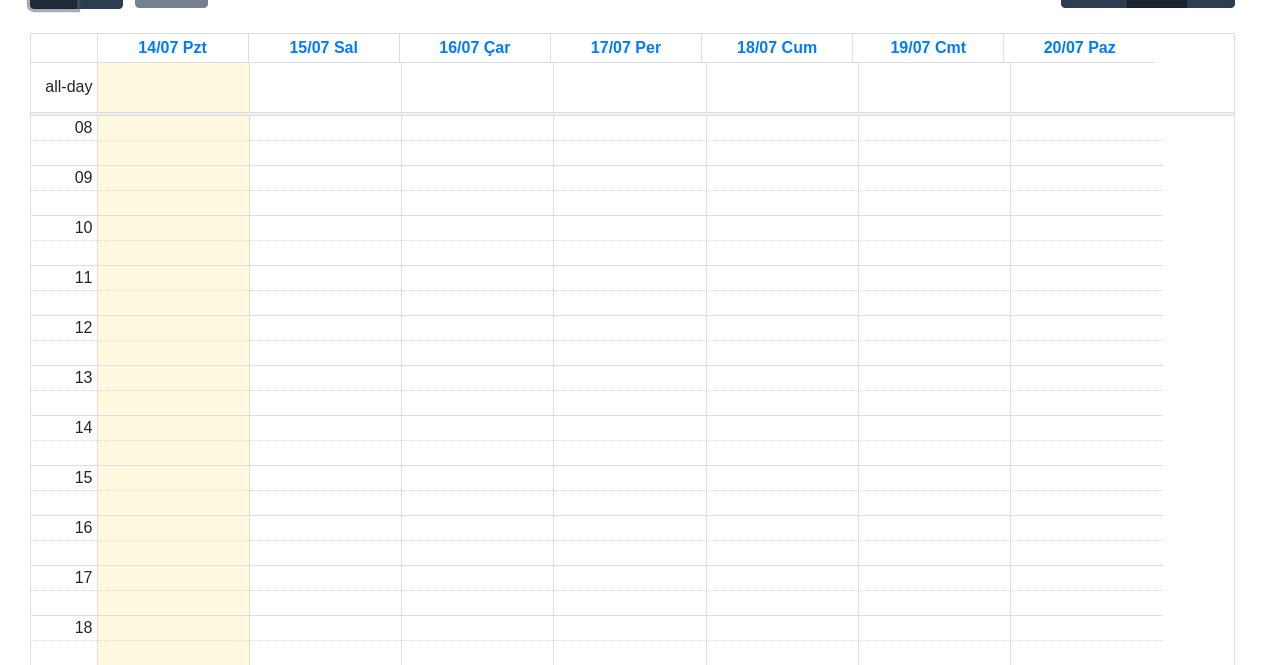 click at bounding box center [53, -11] 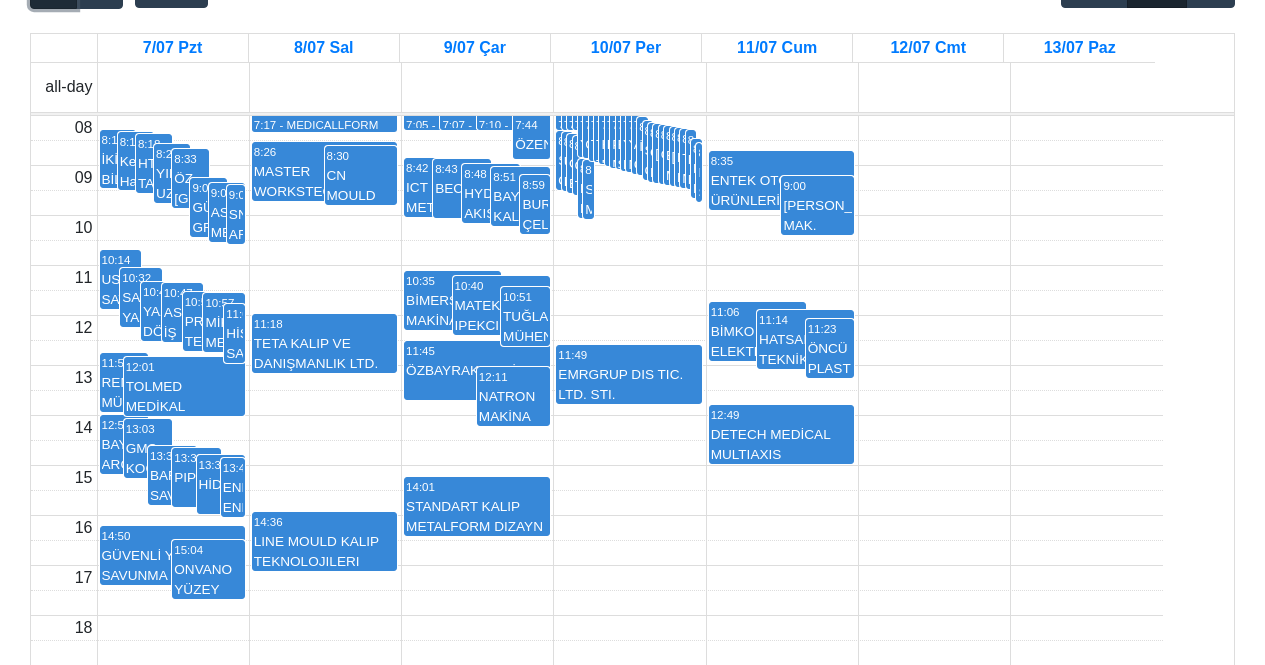 click at bounding box center [53, -11] 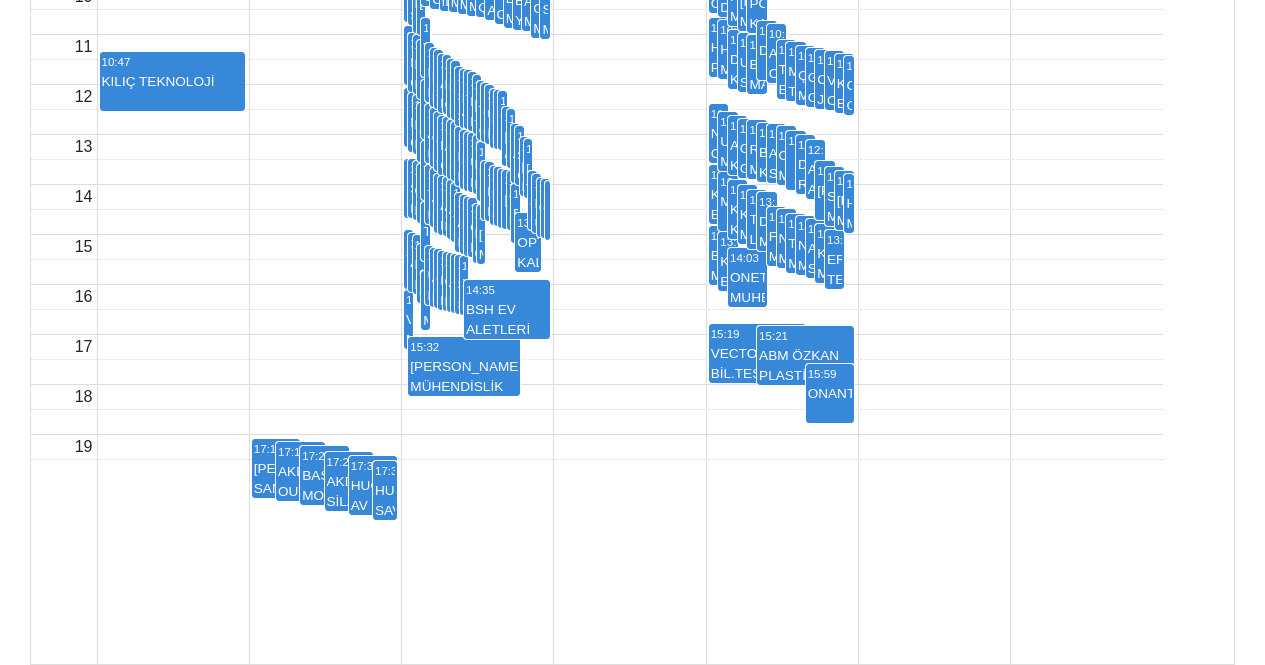 scroll, scrollTop: 467, scrollLeft: 0, axis: vertical 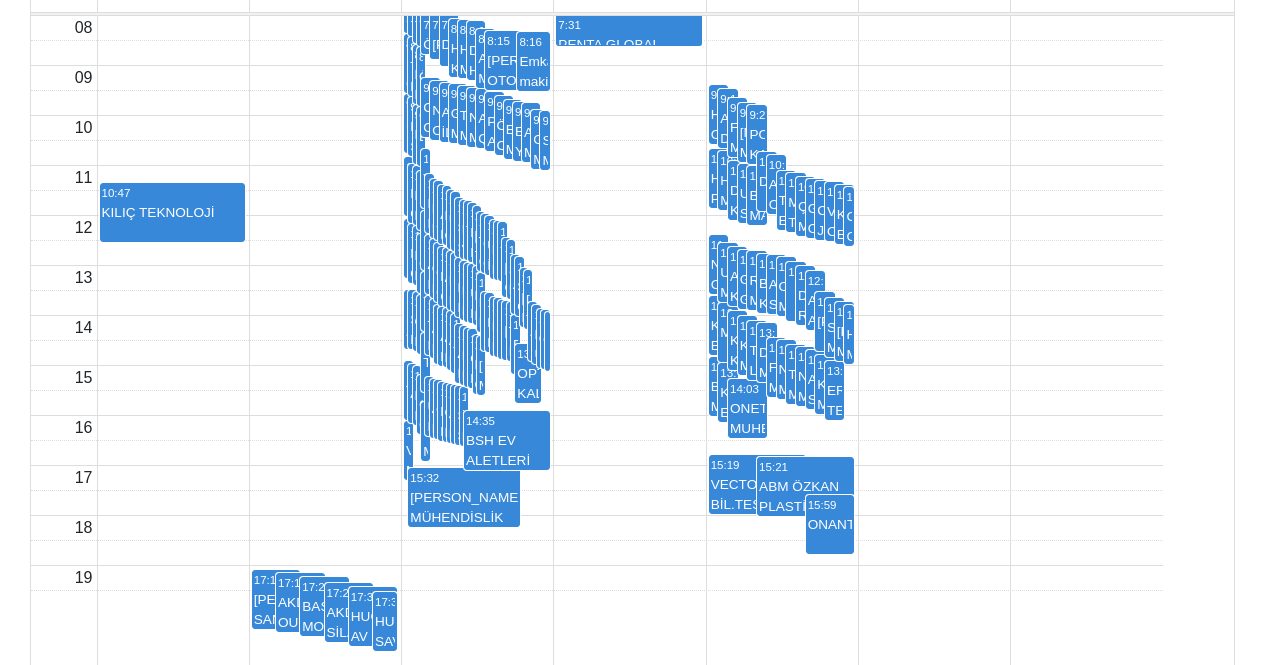 click on "7:31" at bounding box center [629, 25] 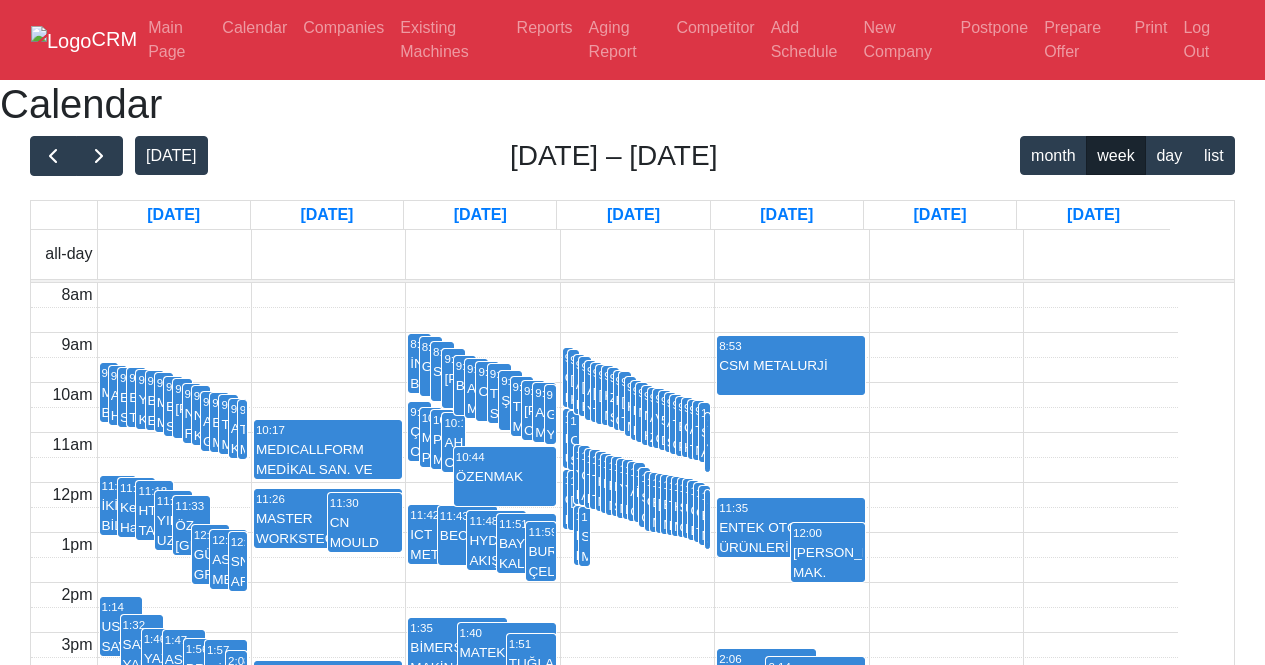 scroll, scrollTop: 267, scrollLeft: 0, axis: vertical 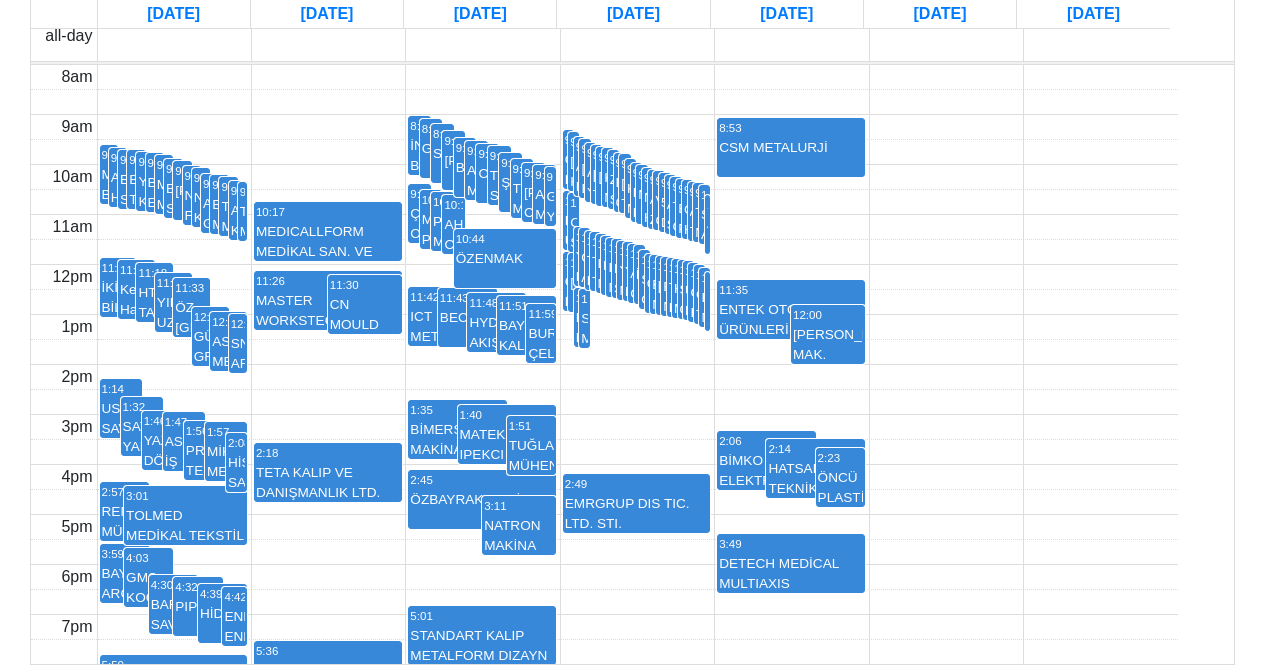 click on "CSM METALURJİ" at bounding box center (791, 157) 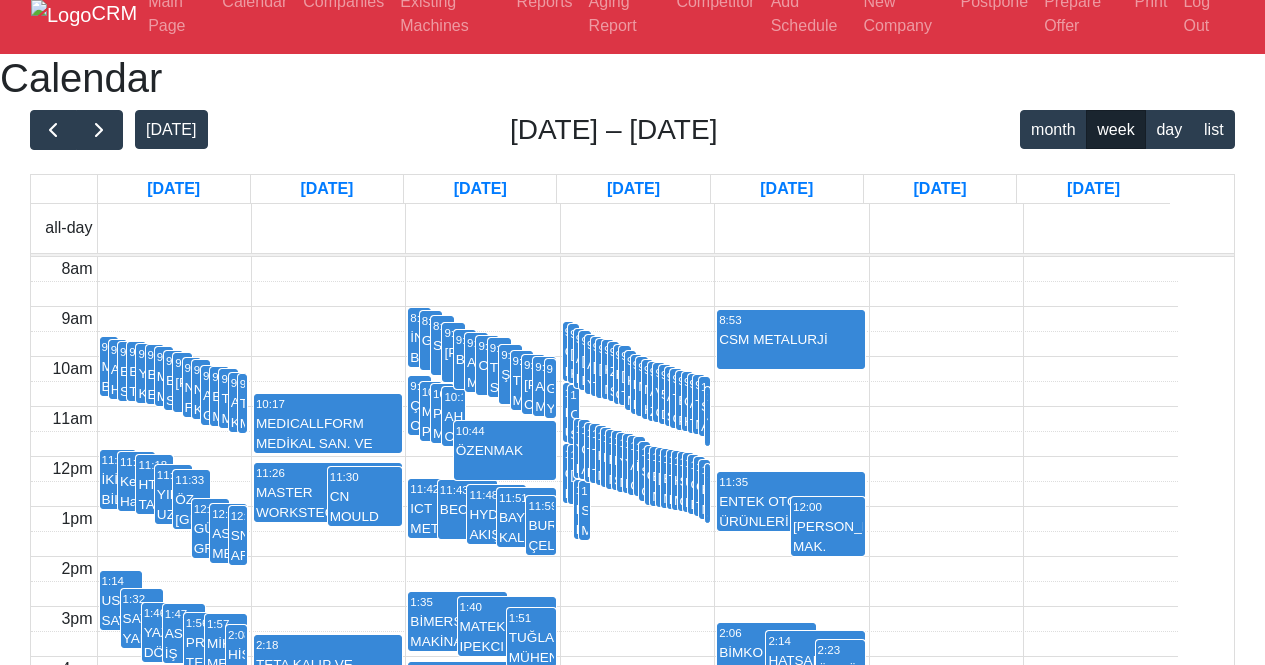 scroll, scrollTop: 0, scrollLeft: 0, axis: both 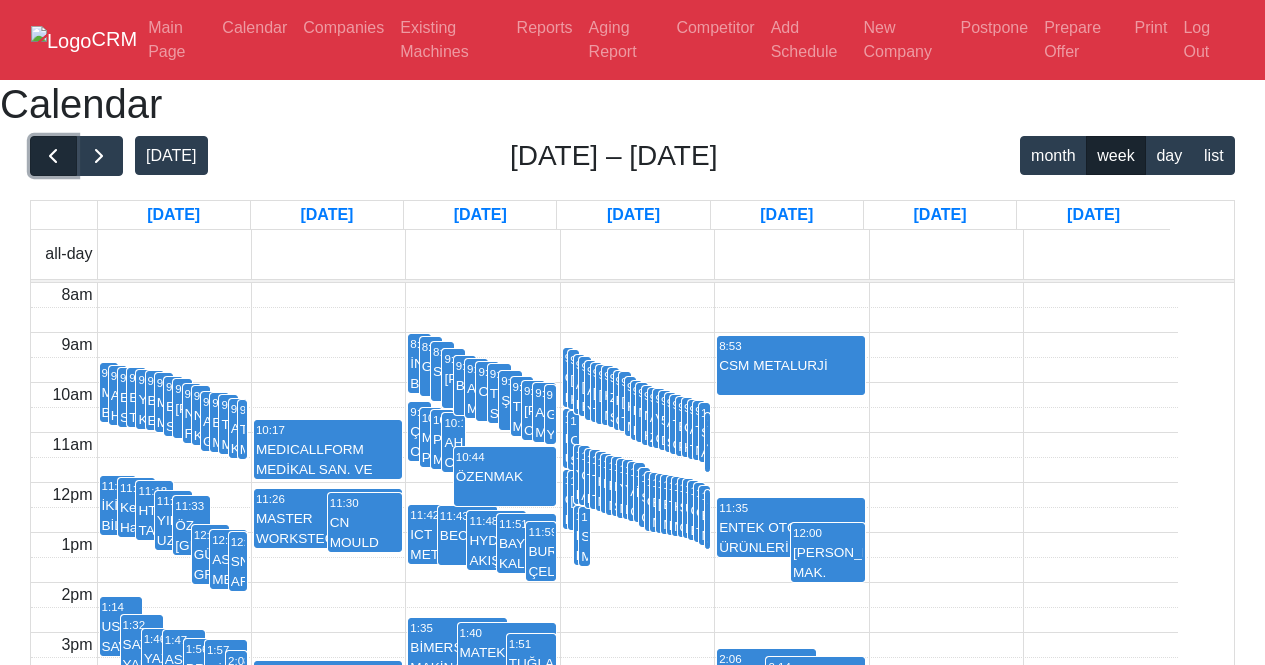 click at bounding box center (53, 156) 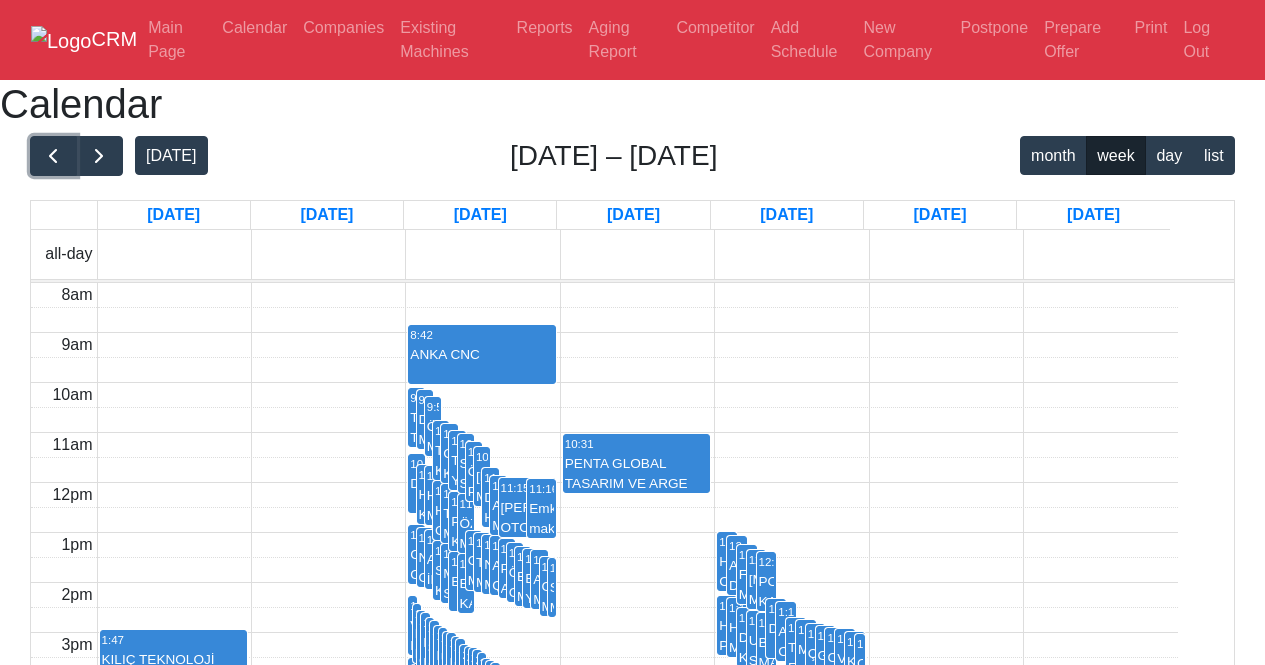 scroll, scrollTop: 100, scrollLeft: 0, axis: vertical 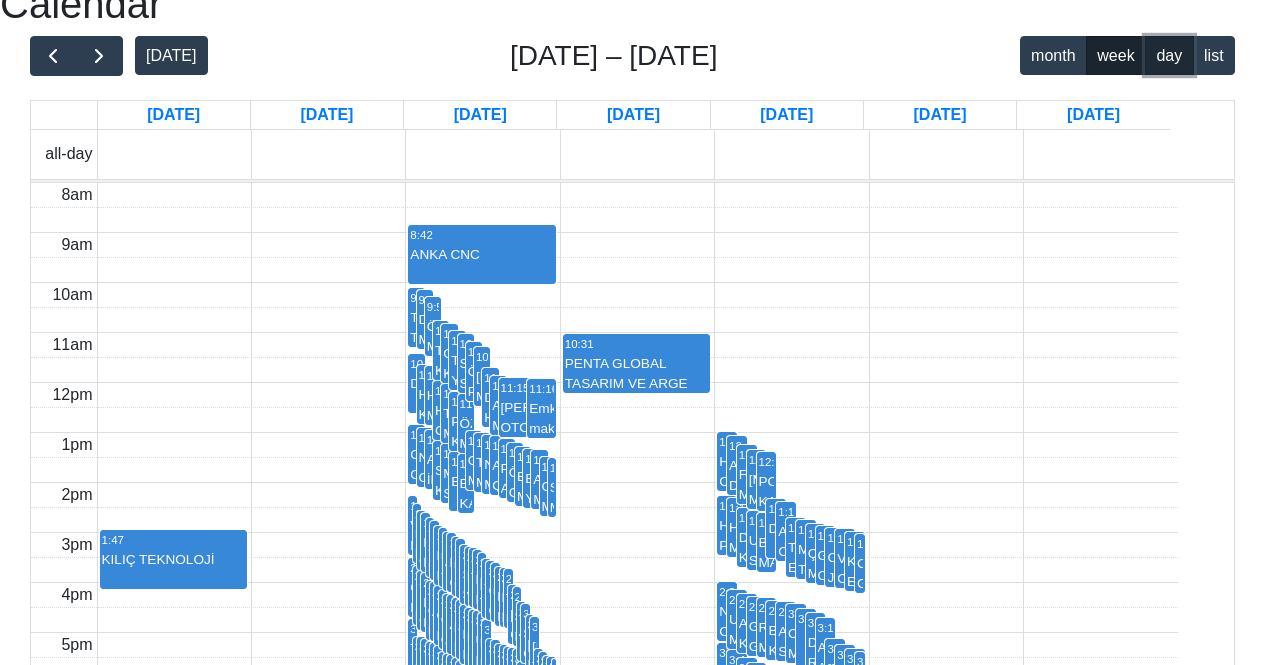 click on "day" at bounding box center (1169, 55) 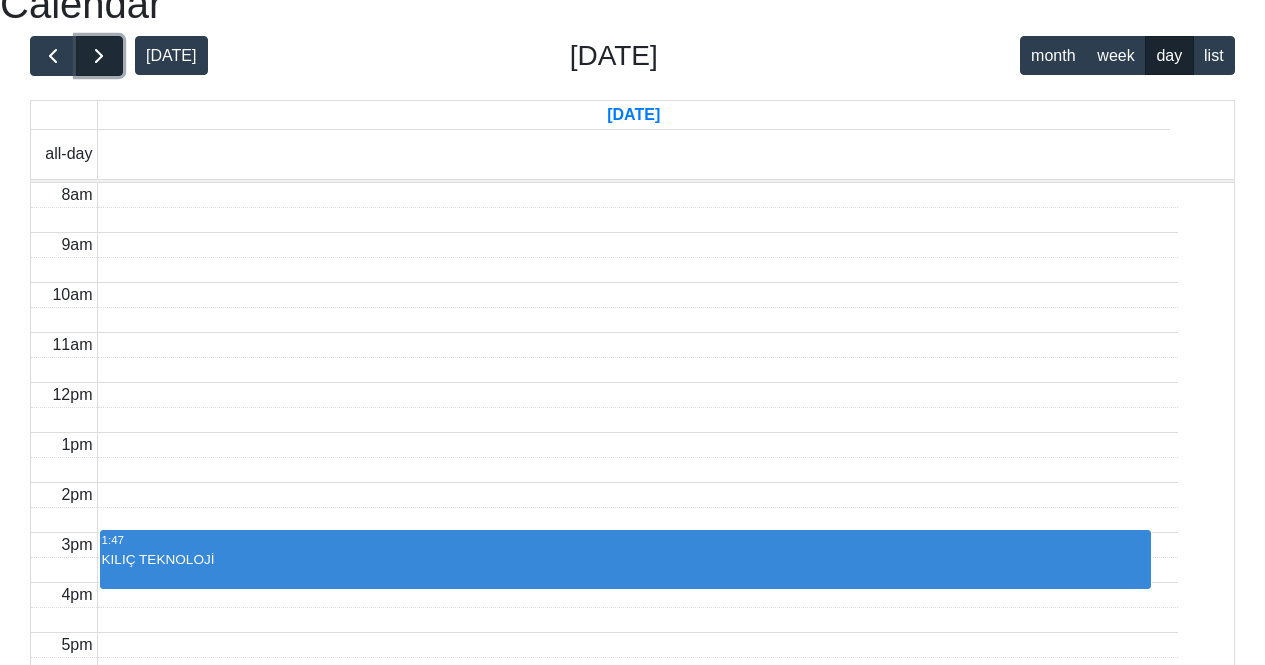 click at bounding box center (99, 56) 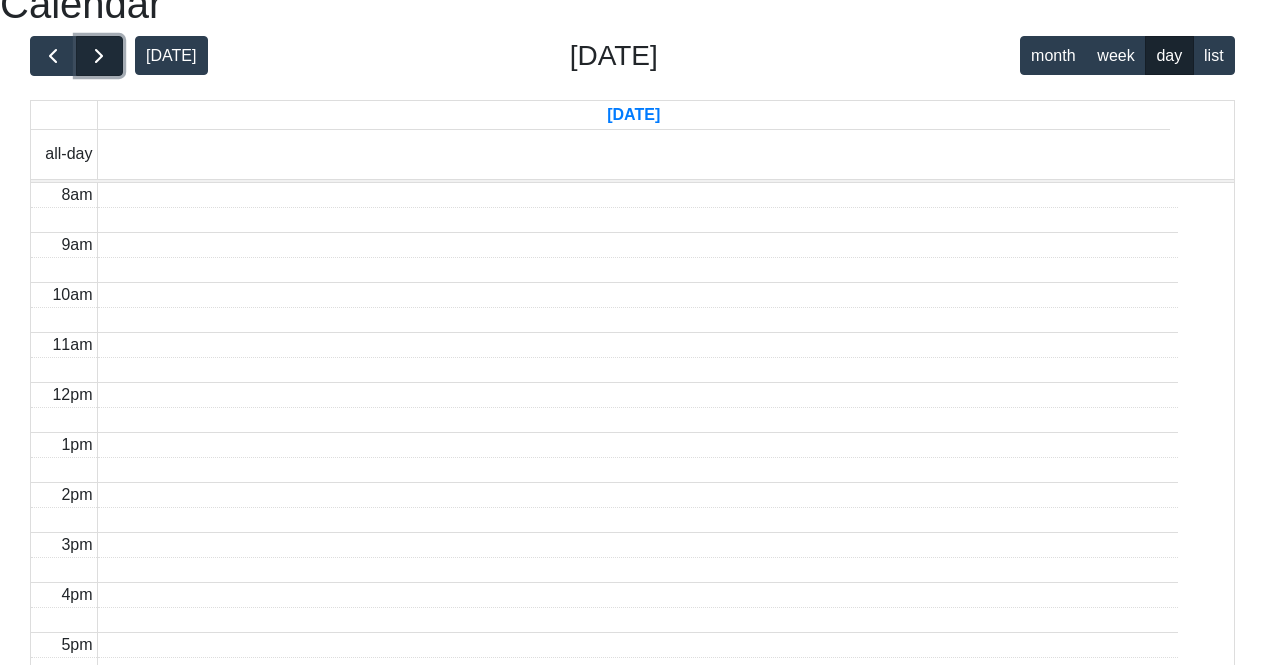 click at bounding box center (99, 56) 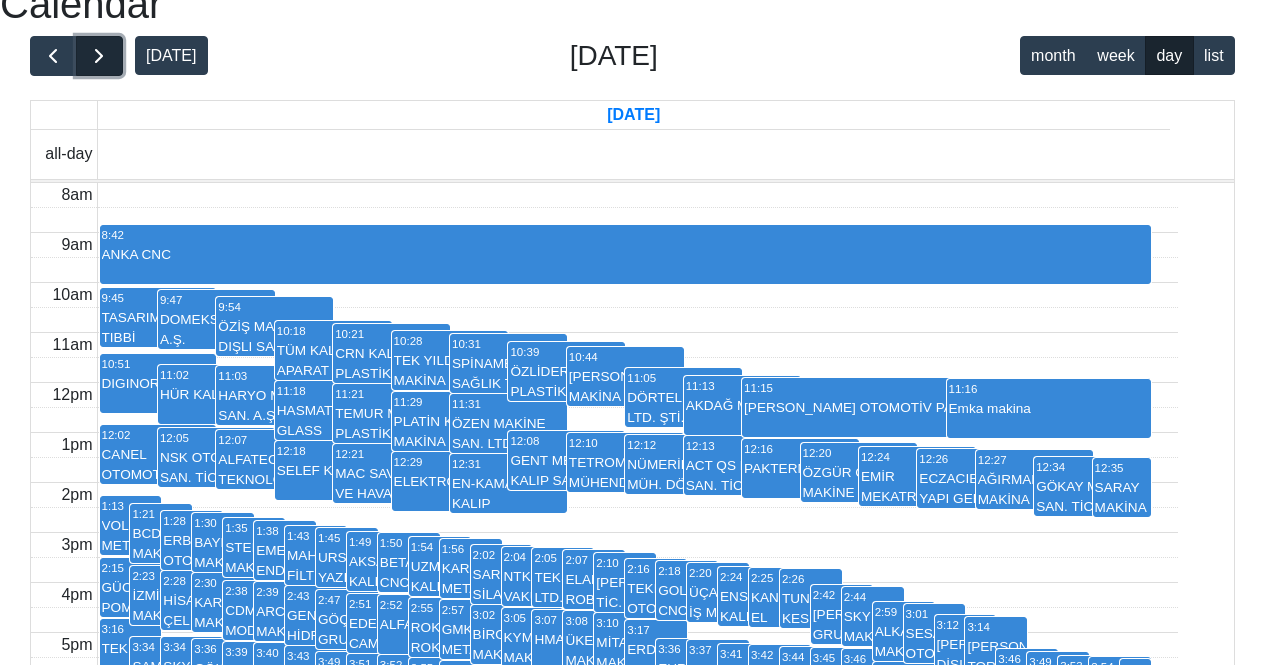 click at bounding box center (99, 56) 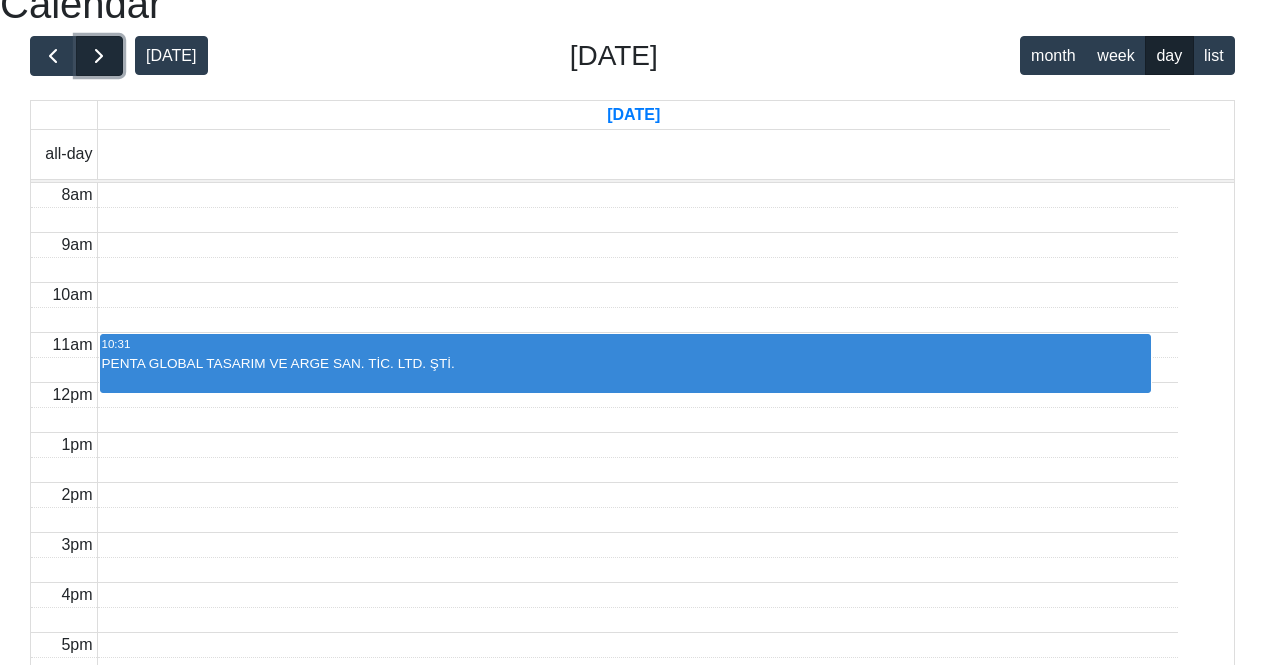 click at bounding box center [99, 56] 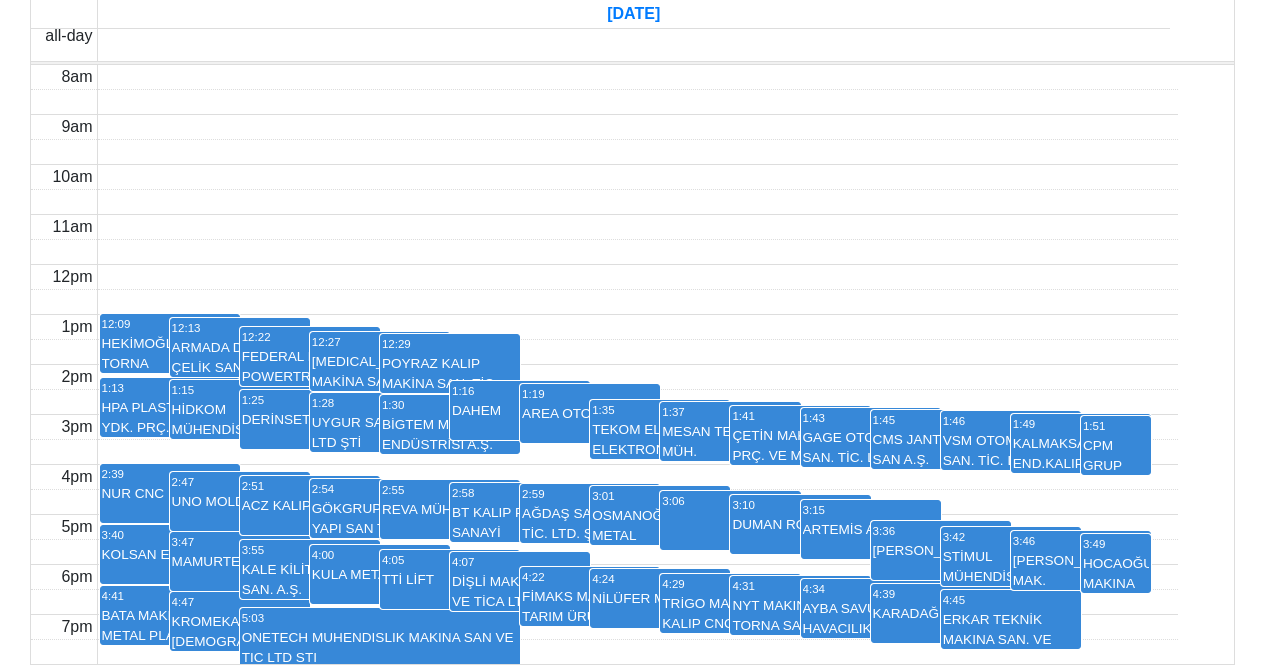 scroll, scrollTop: 500, scrollLeft: 0, axis: vertical 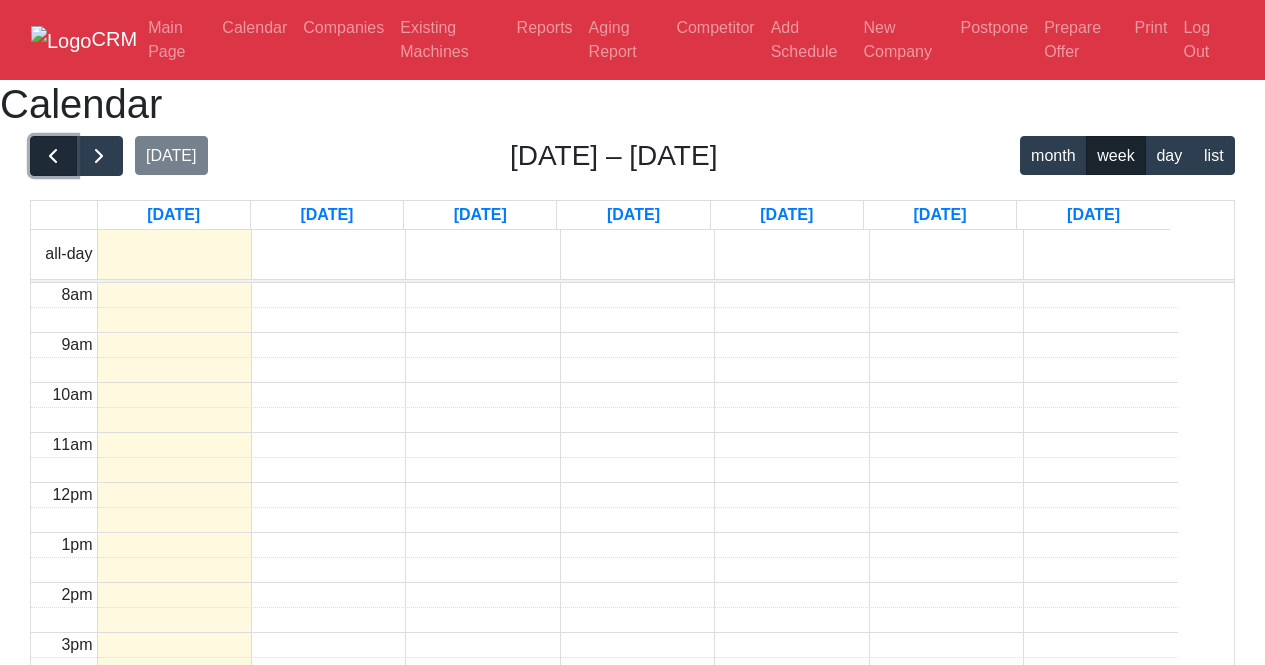 click at bounding box center [53, 156] 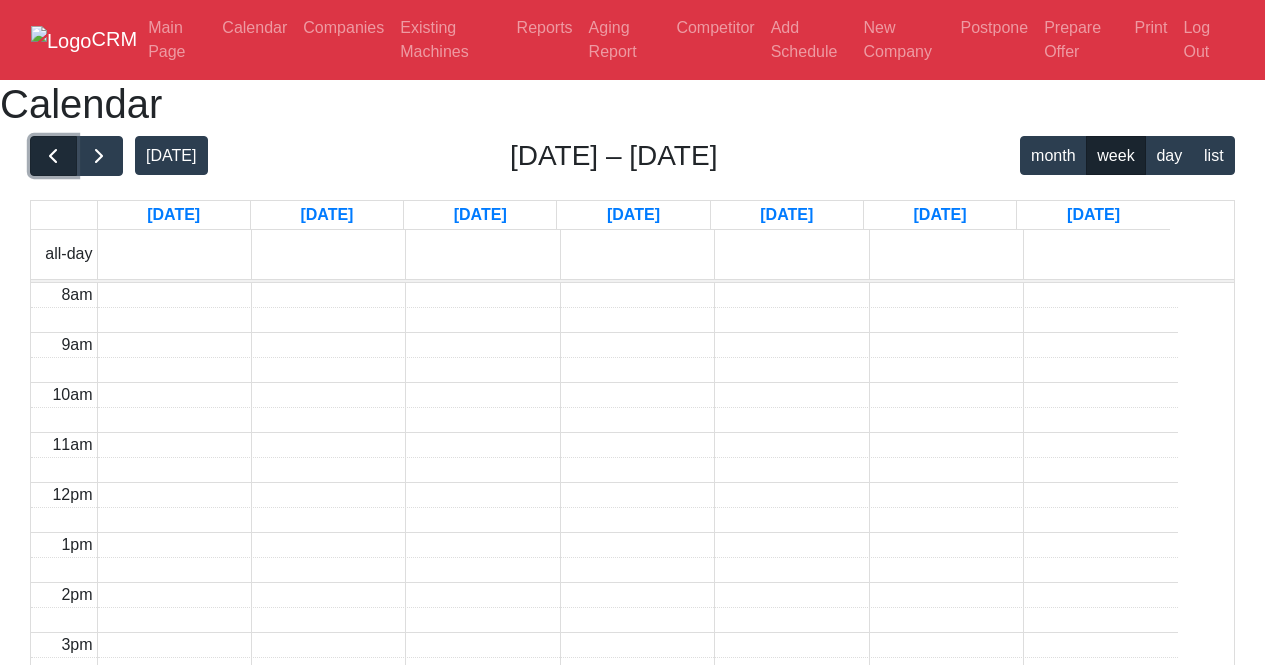 click at bounding box center (53, 156) 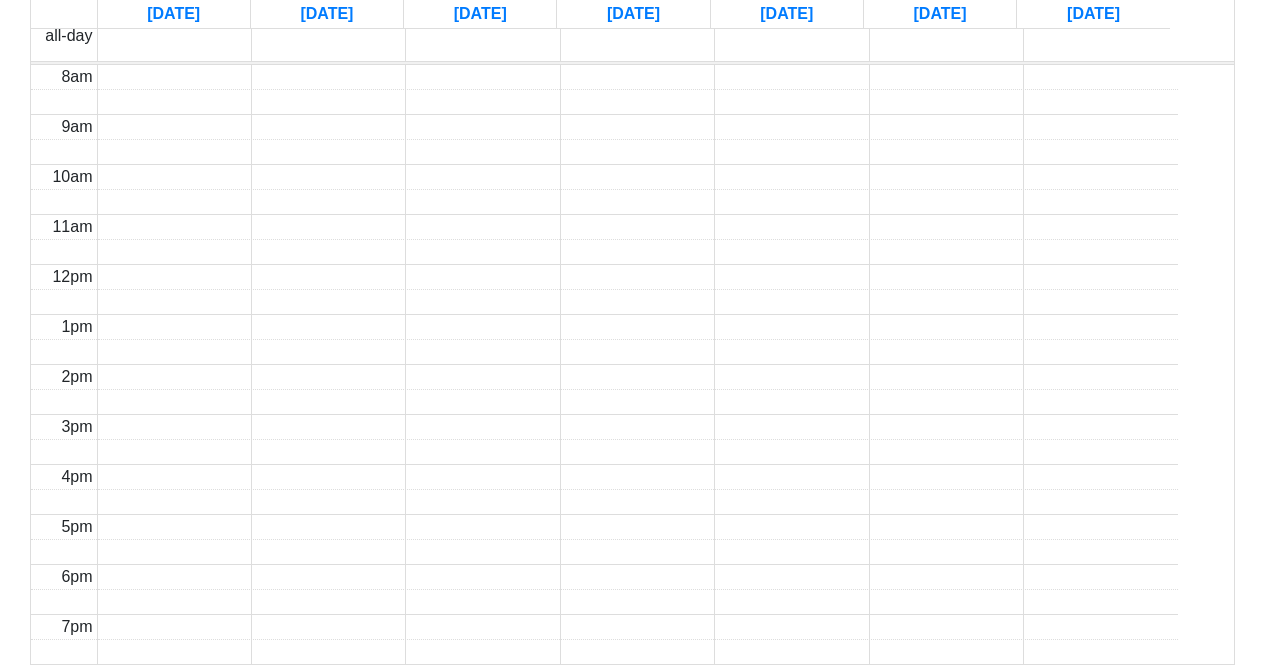 scroll, scrollTop: 0, scrollLeft: 0, axis: both 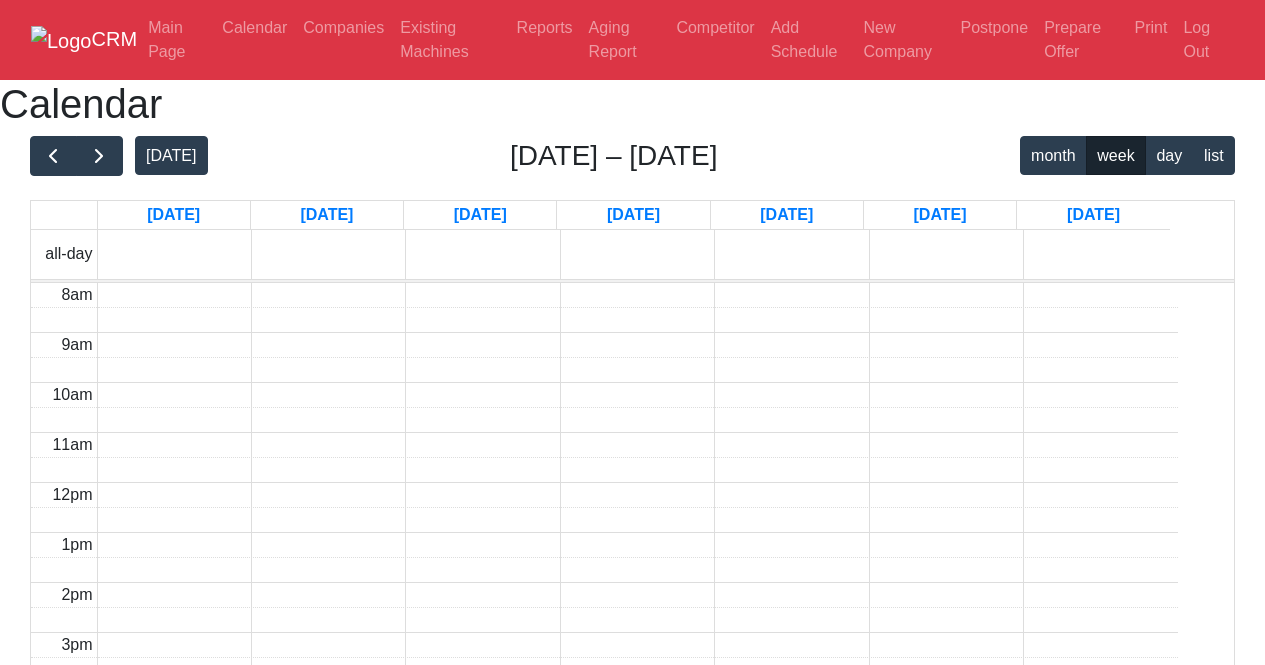 click on "[DATE] [DATE] – [DATE] month week day list [DATE] [DATE] [DATE] [DATE] [DATE] [DATE] [DATE] all-day 8am 9am 10am 11am 12pm 1pm 2pm 3pm 4pm 5pm 6pm 7pm" at bounding box center (632, 509) 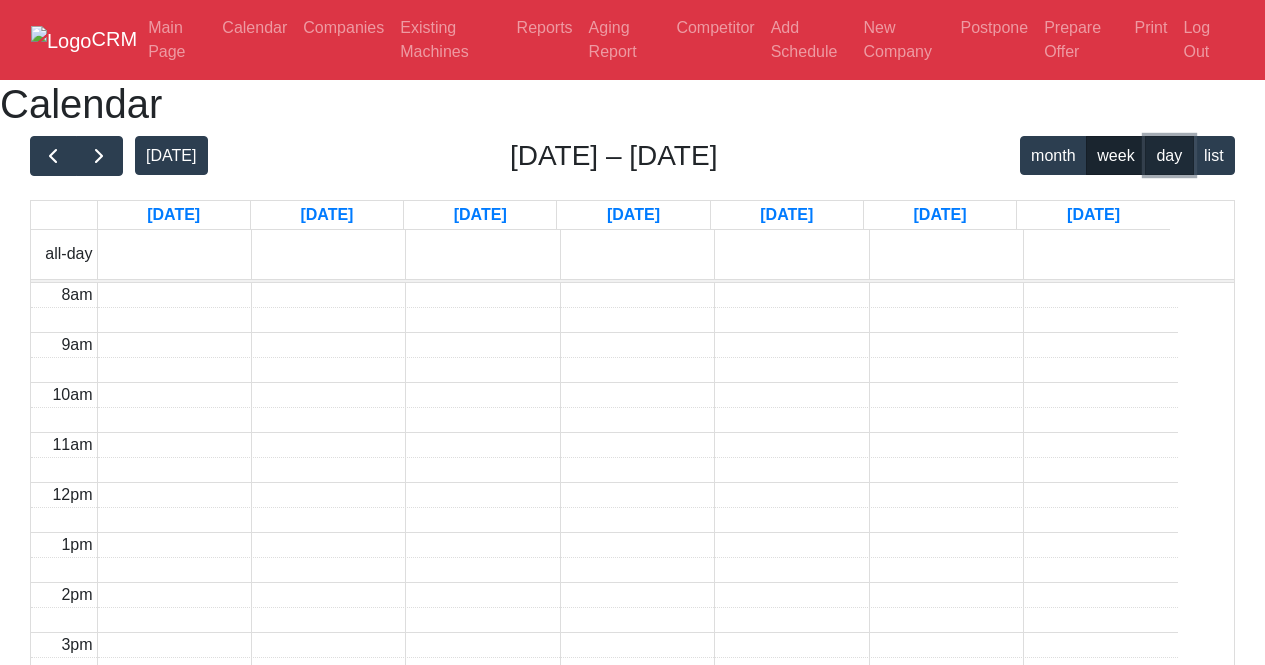 click on "day" at bounding box center [1169, 155] 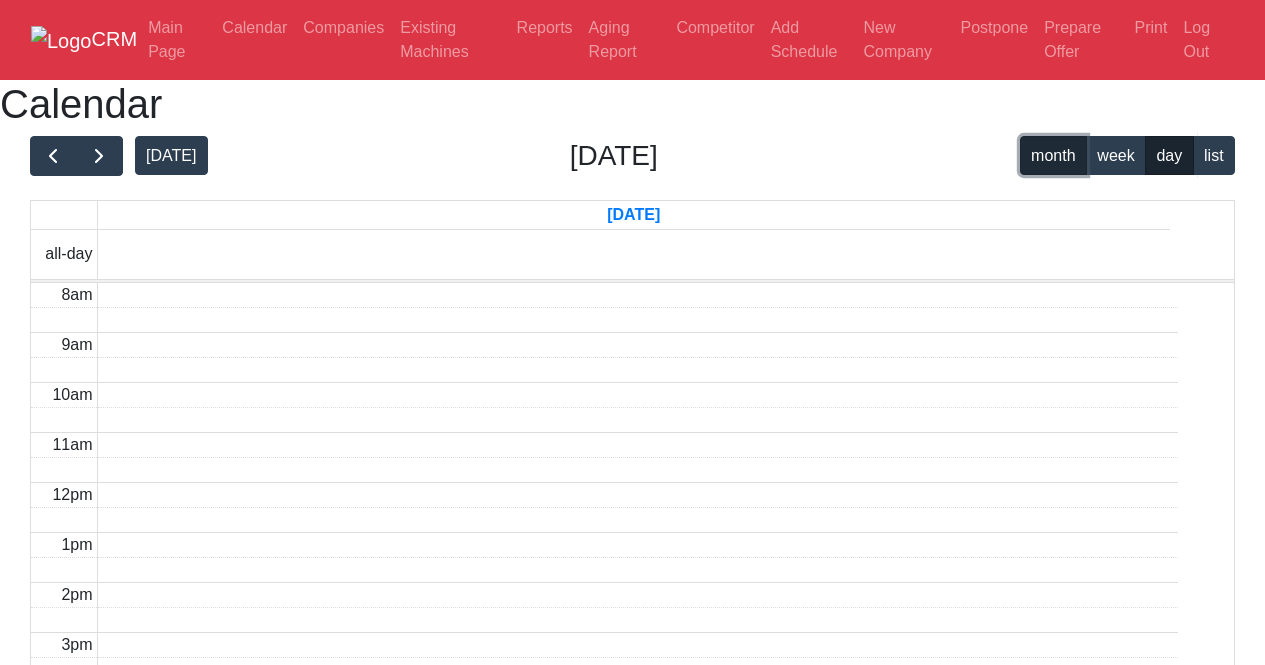 click on "month" at bounding box center [1053, 155] 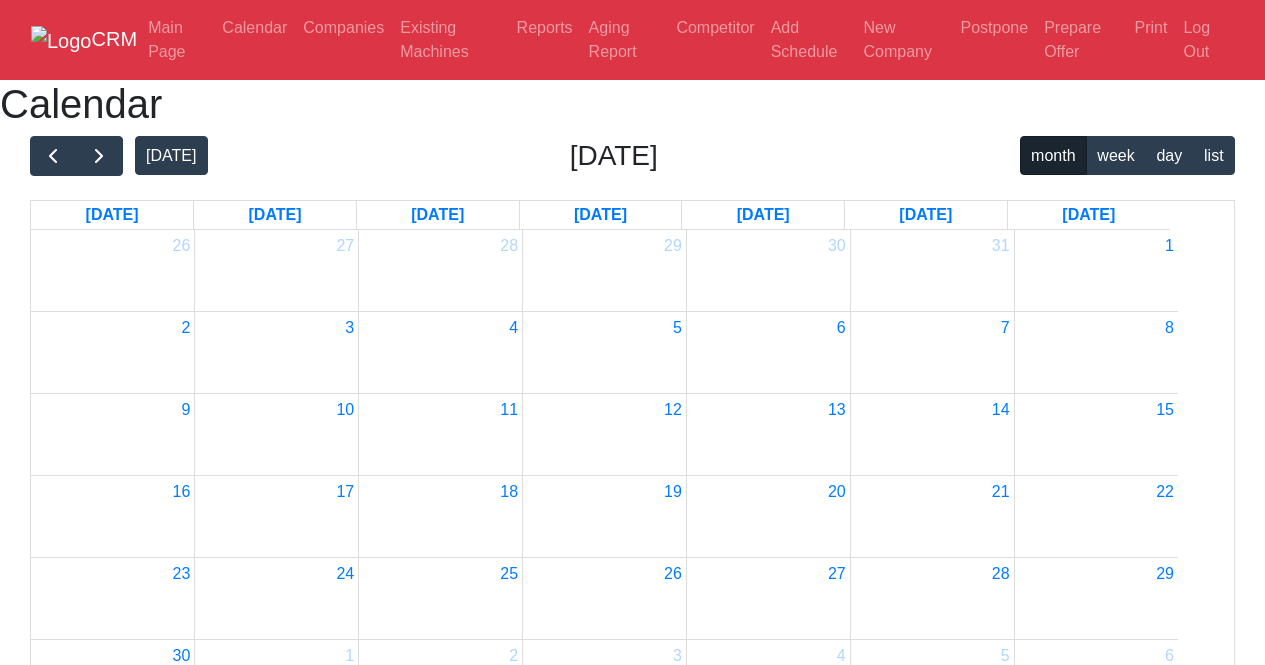 click on "[DATE] [DATE] month week day list [DATE] [DATE] [DATE] [DATE] [DATE] [DATE] [DATE] 27 28 29 30 31 1 2 3 4 5 6 7 8 9 10 11 12 13 14 15 16 17 18 19 20 21 22 23 24 25 26 27 28 29 30 1 2 3 4 5 6" at bounding box center [632, 429] 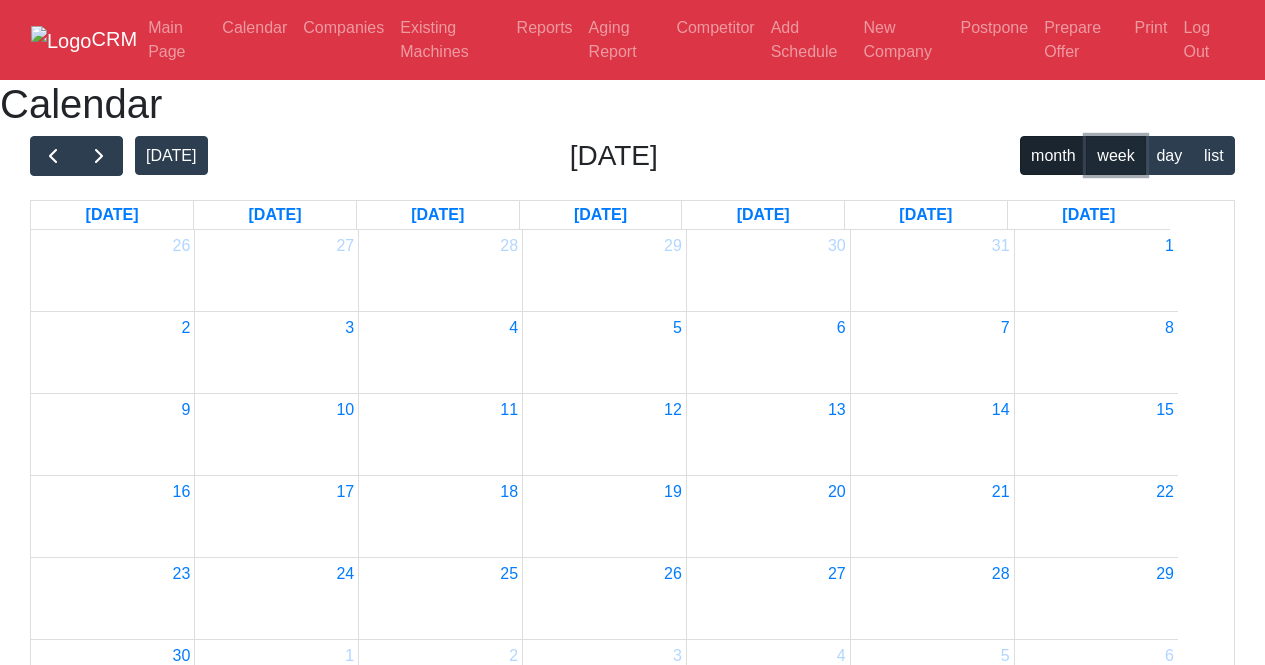 click on "week" at bounding box center (1116, 155) 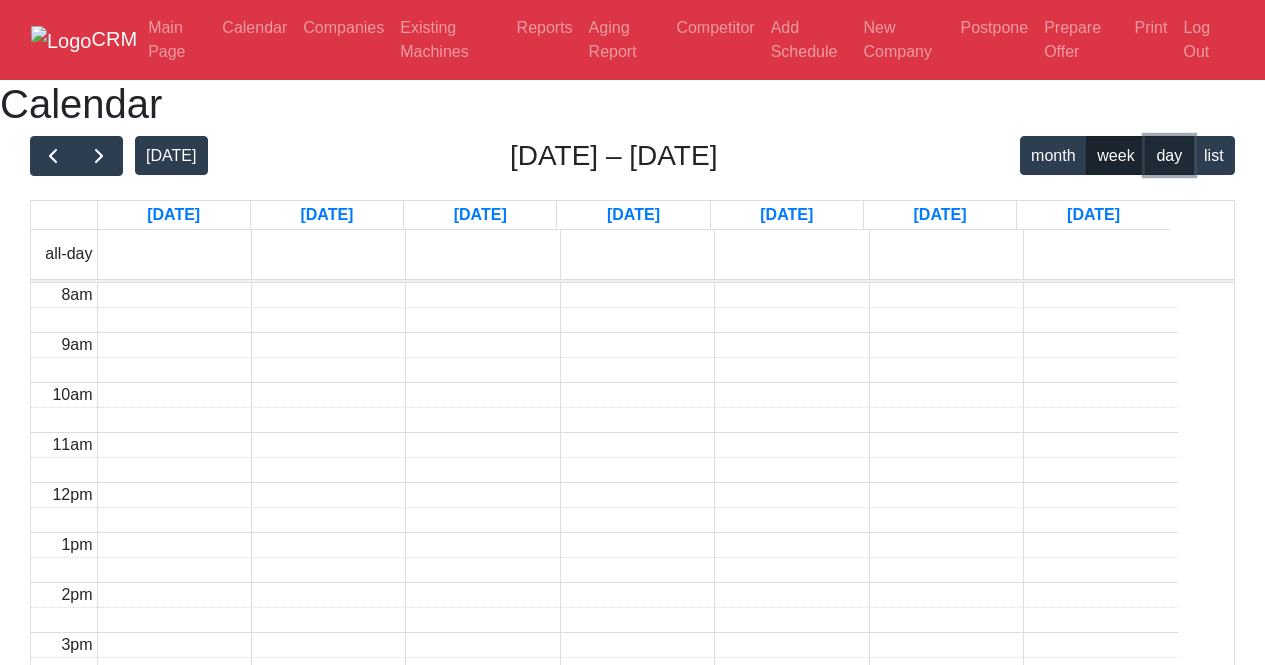 click on "day" at bounding box center (1169, 155) 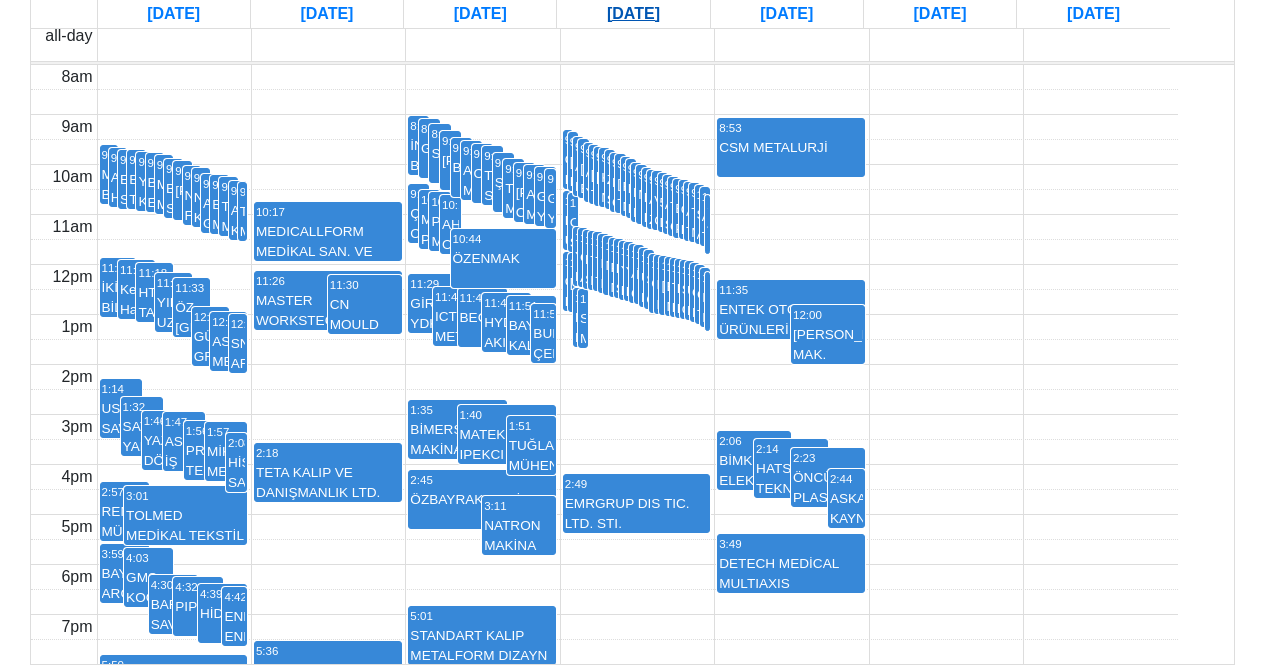 scroll, scrollTop: 200, scrollLeft: 0, axis: vertical 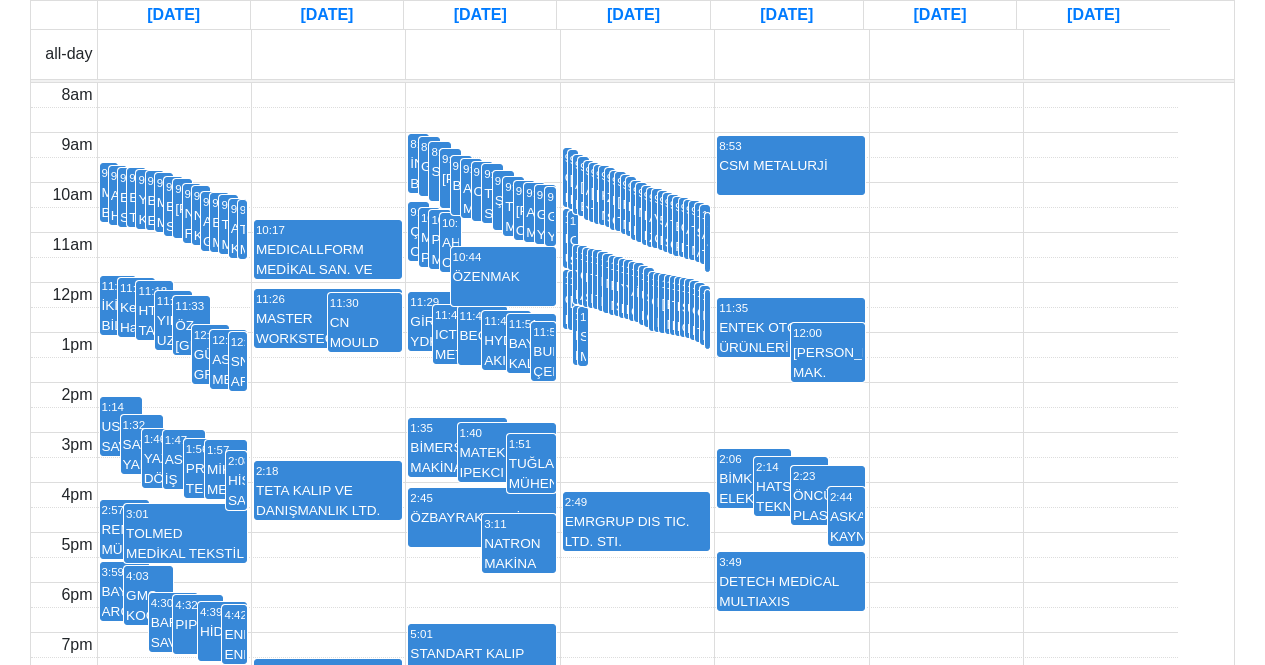 click at bounding box center (53, -44) 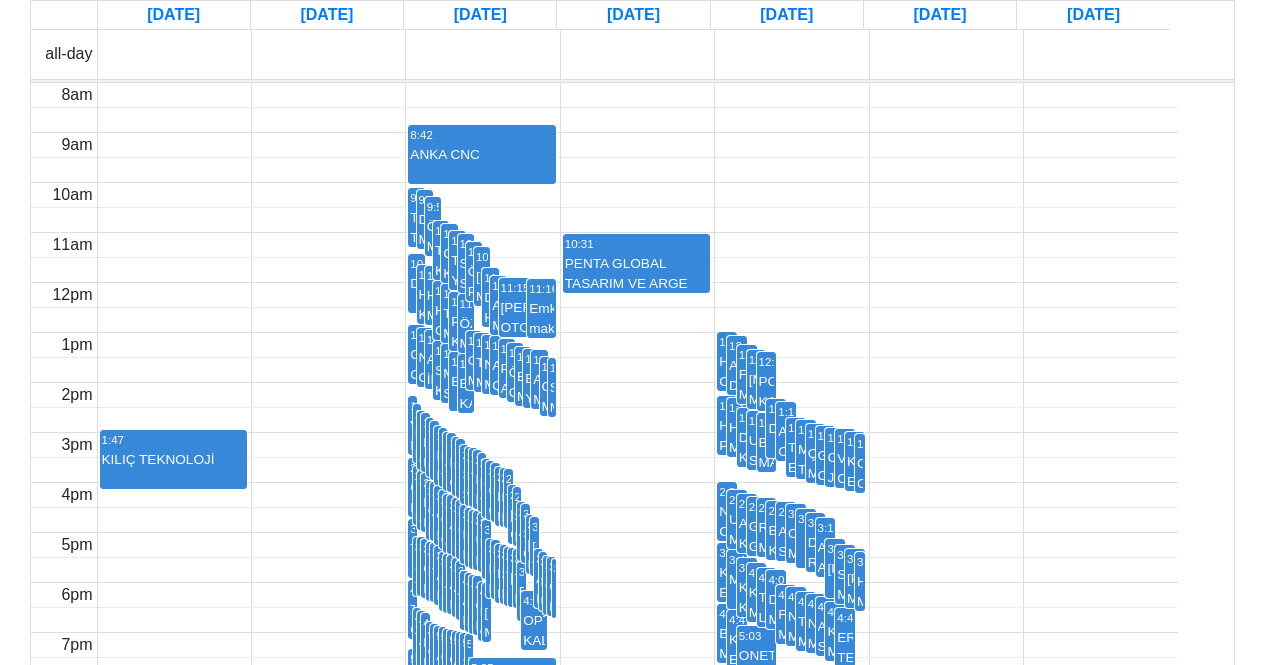 click on "day" at bounding box center (1169, -45) 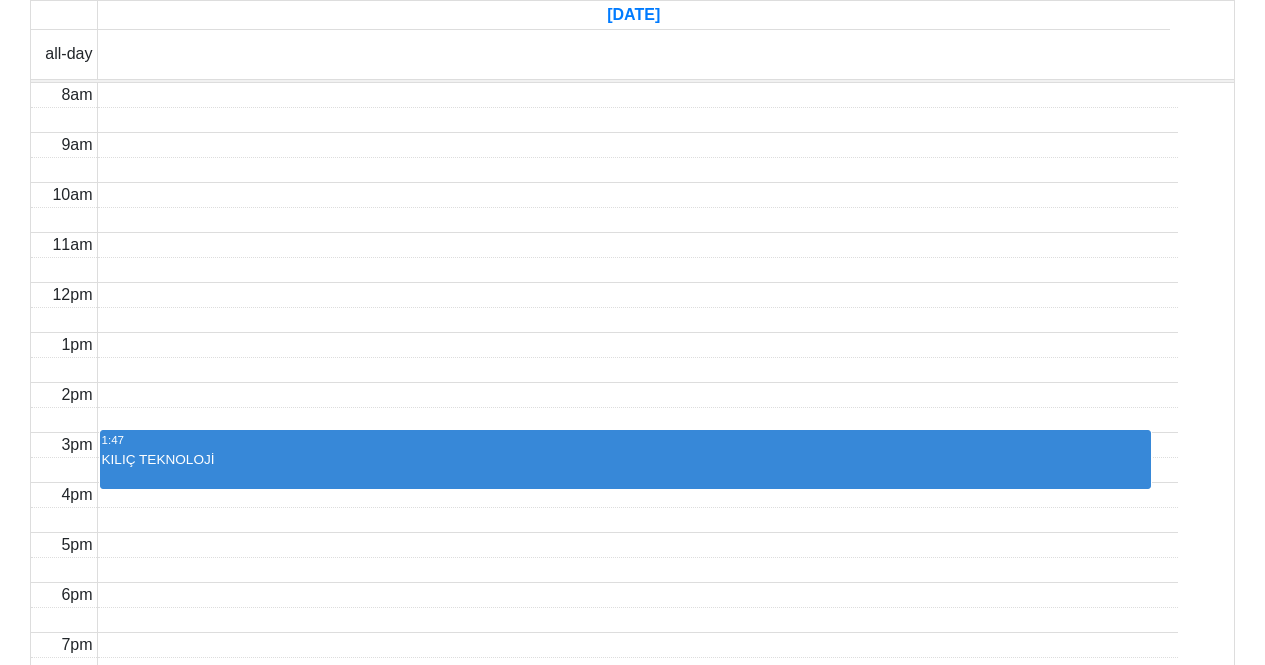 click at bounding box center (99, -44) 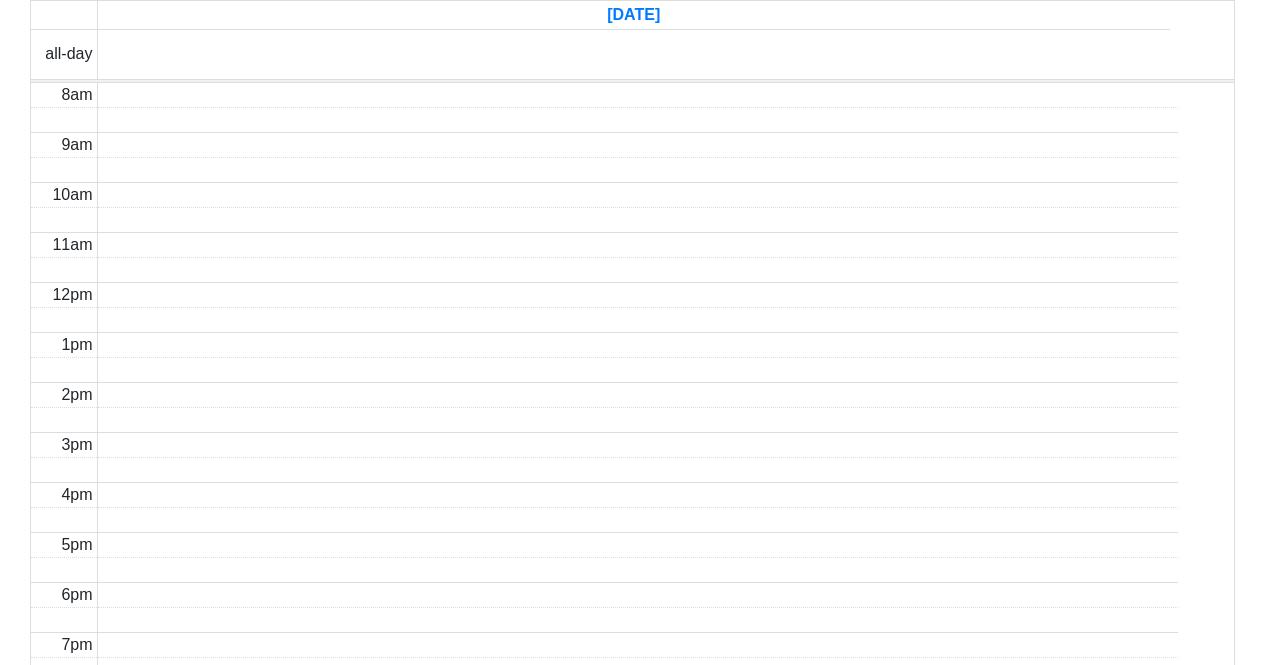 click on "[DATE] [DATE] month week day list [DATE] all-day 8am 9am 10am 11am 12pm 1pm 2pm 3pm 4pm 5pm 6pm 7pm" at bounding box center [632, 309] 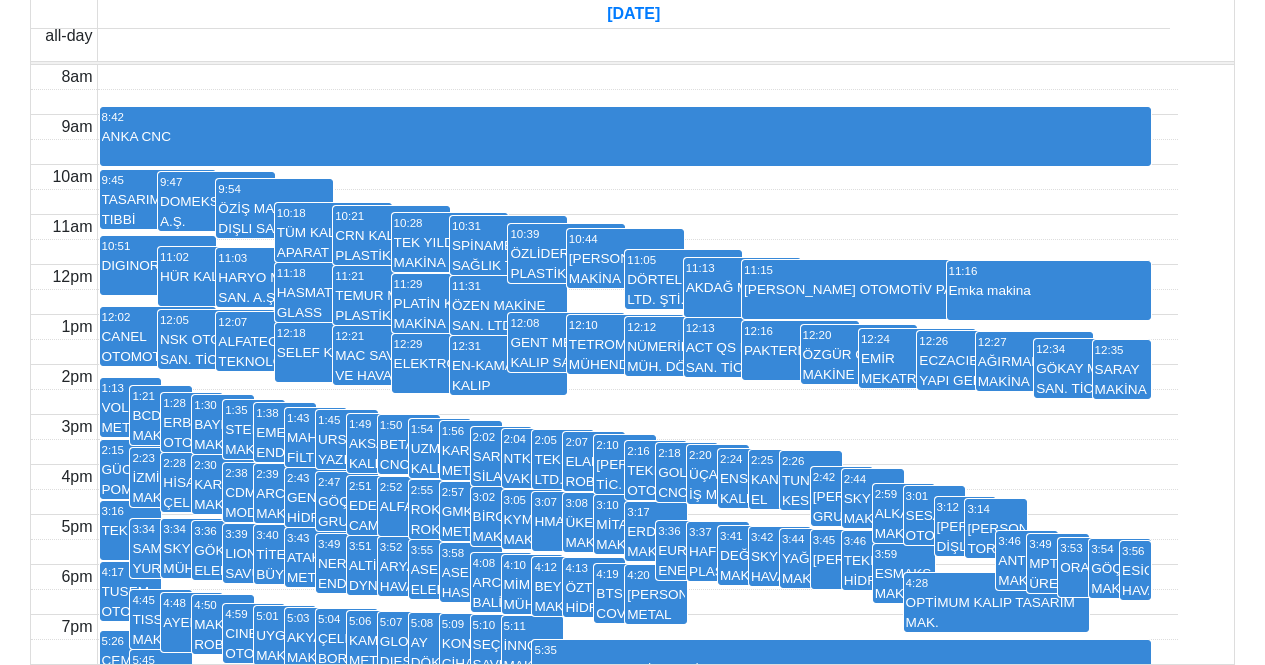 scroll, scrollTop: 500, scrollLeft: 0, axis: vertical 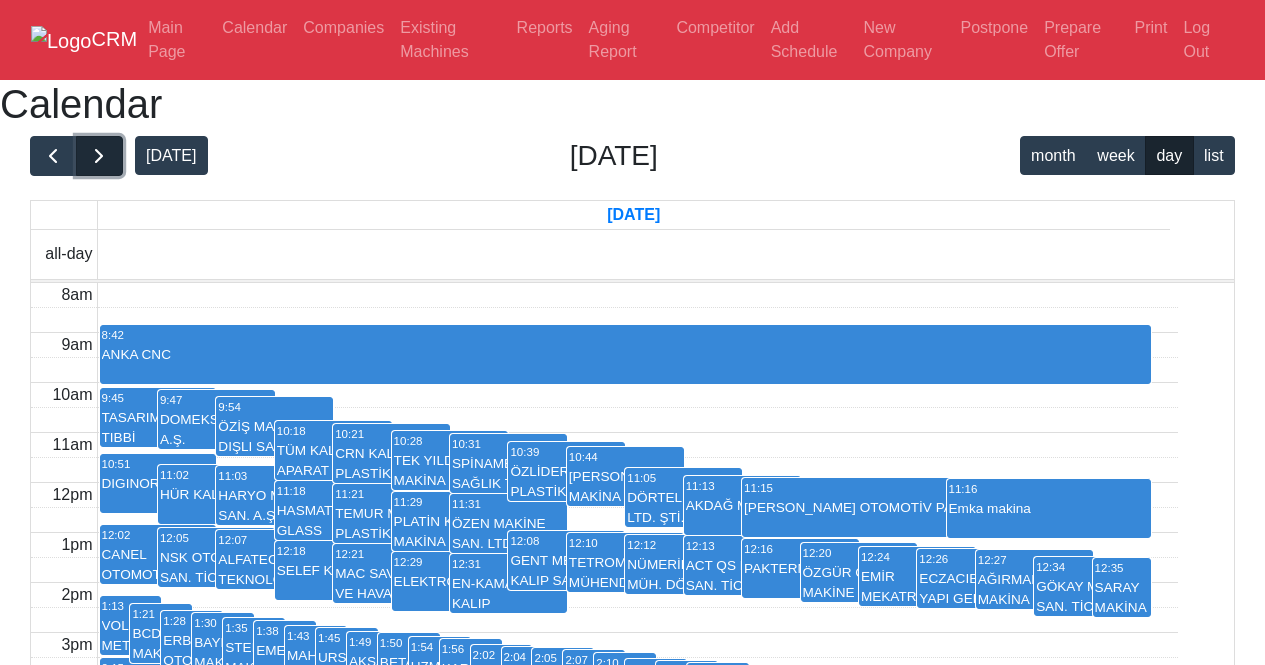 click at bounding box center (99, 156) 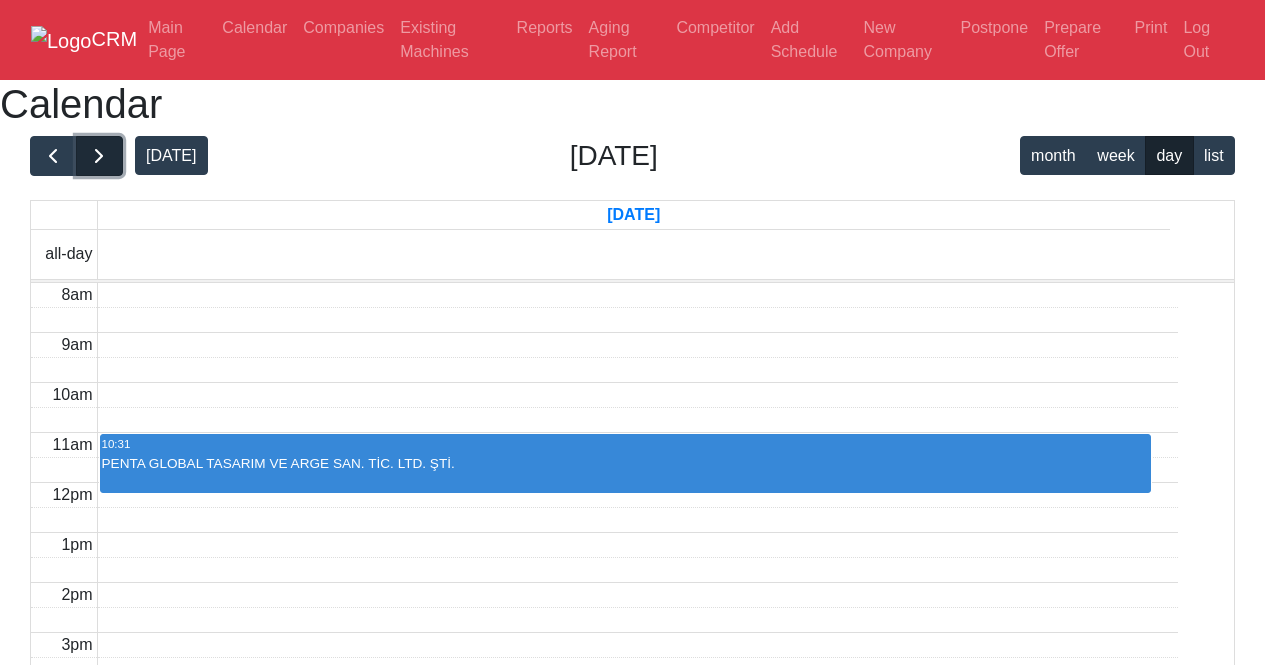 click at bounding box center (99, 156) 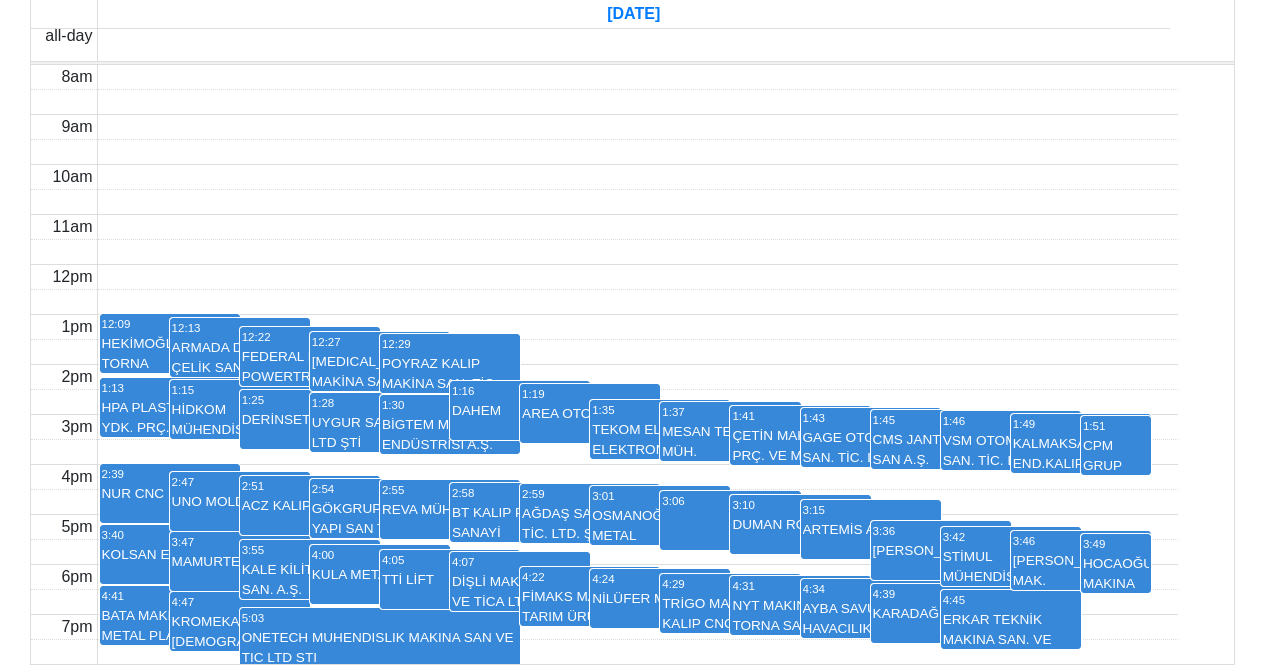 scroll, scrollTop: 400, scrollLeft: 0, axis: vertical 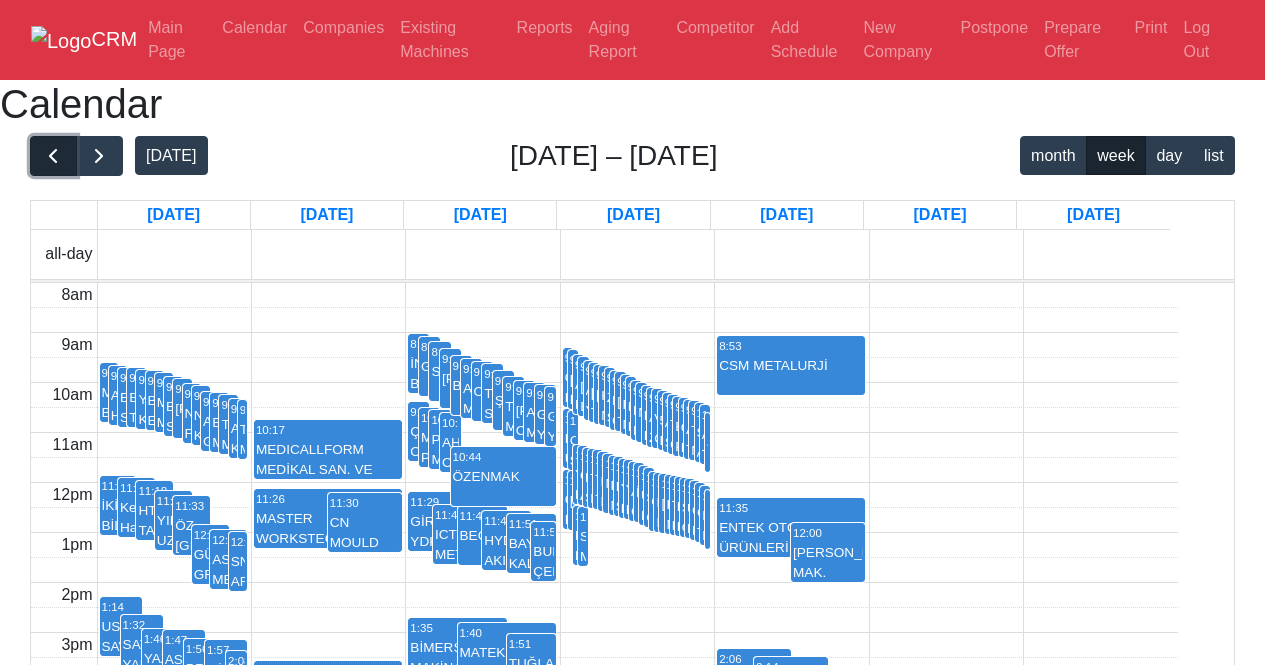 click at bounding box center (53, 156) 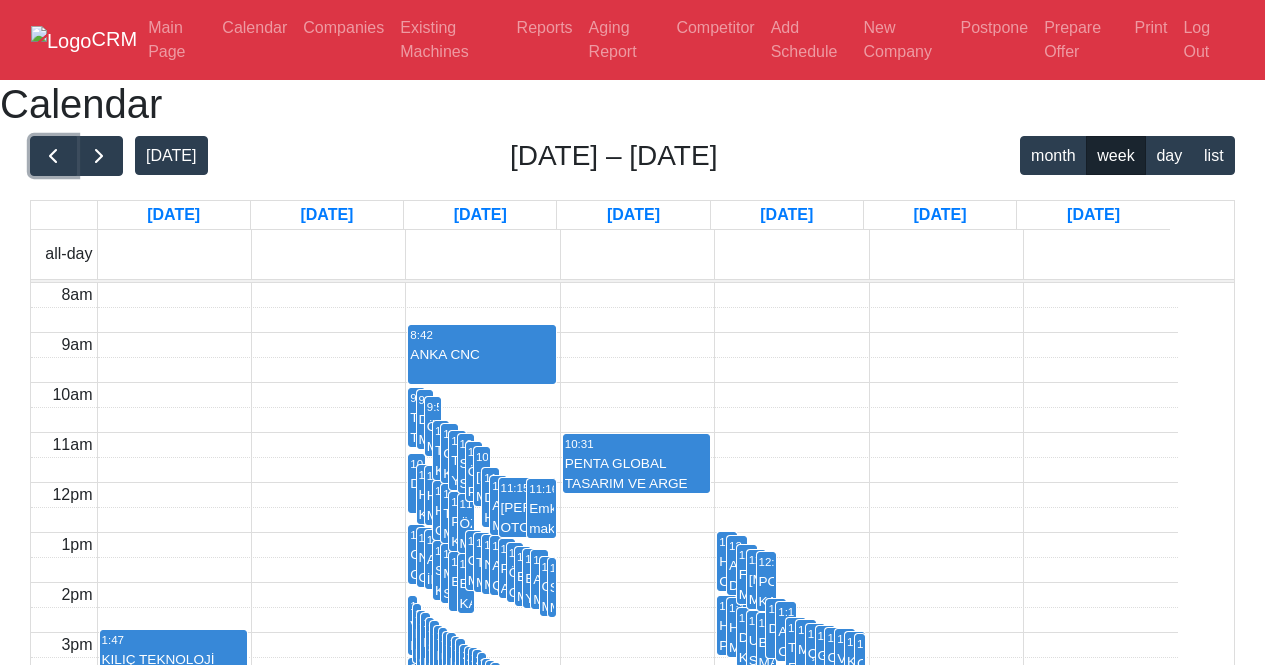 scroll, scrollTop: 300, scrollLeft: 0, axis: vertical 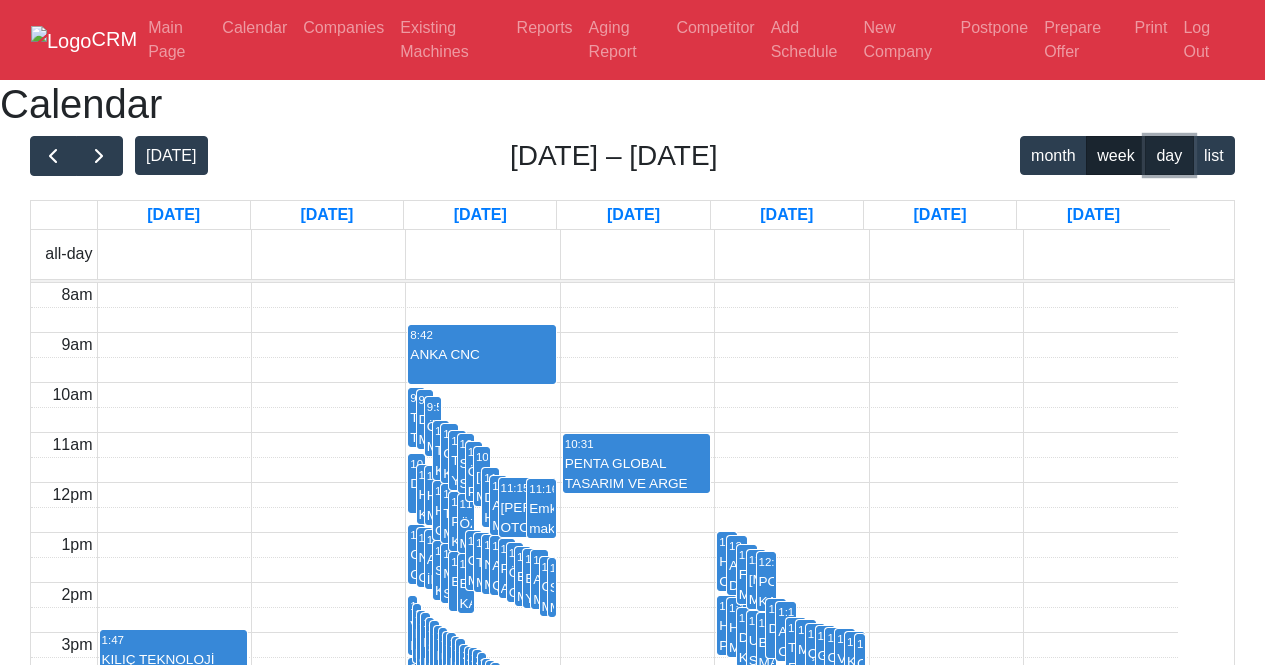click on "day" at bounding box center (1169, 155) 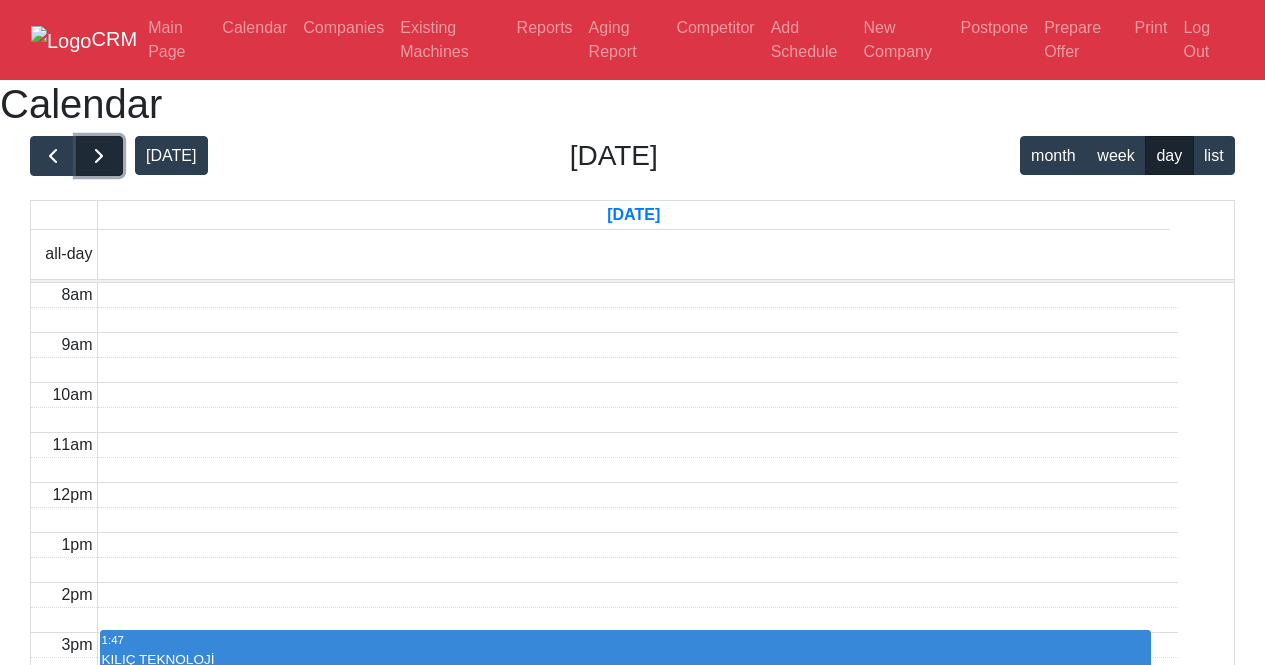 click at bounding box center [99, 156] 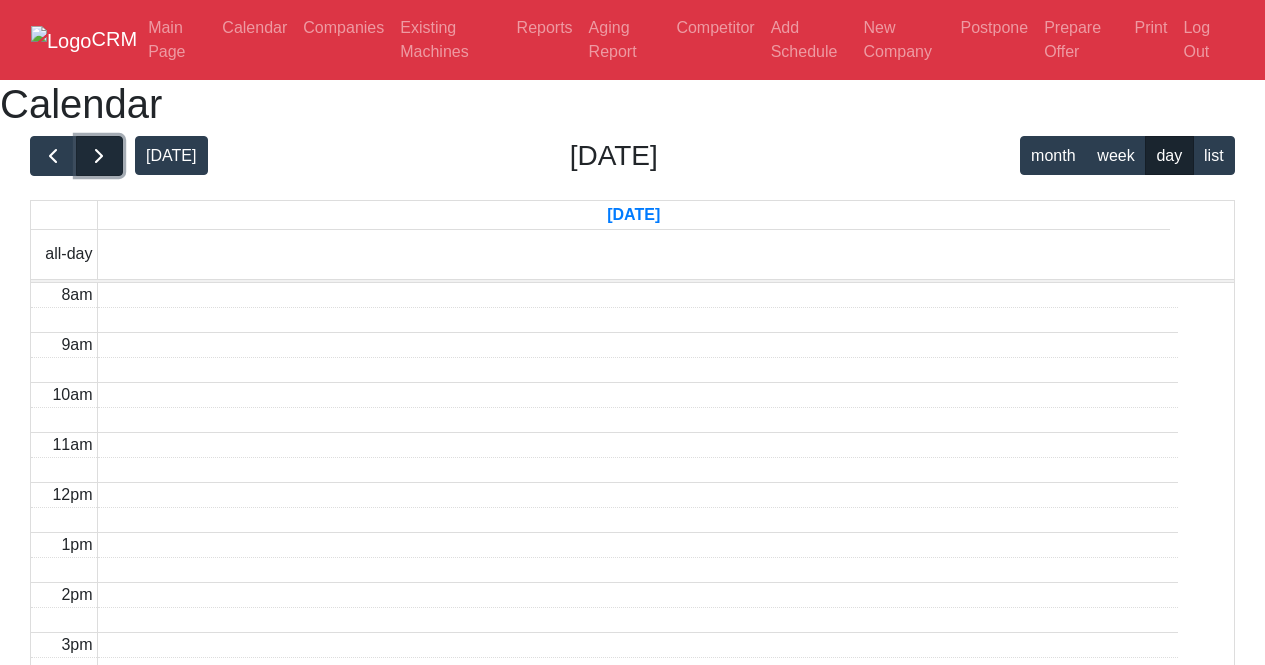 click at bounding box center (99, 156) 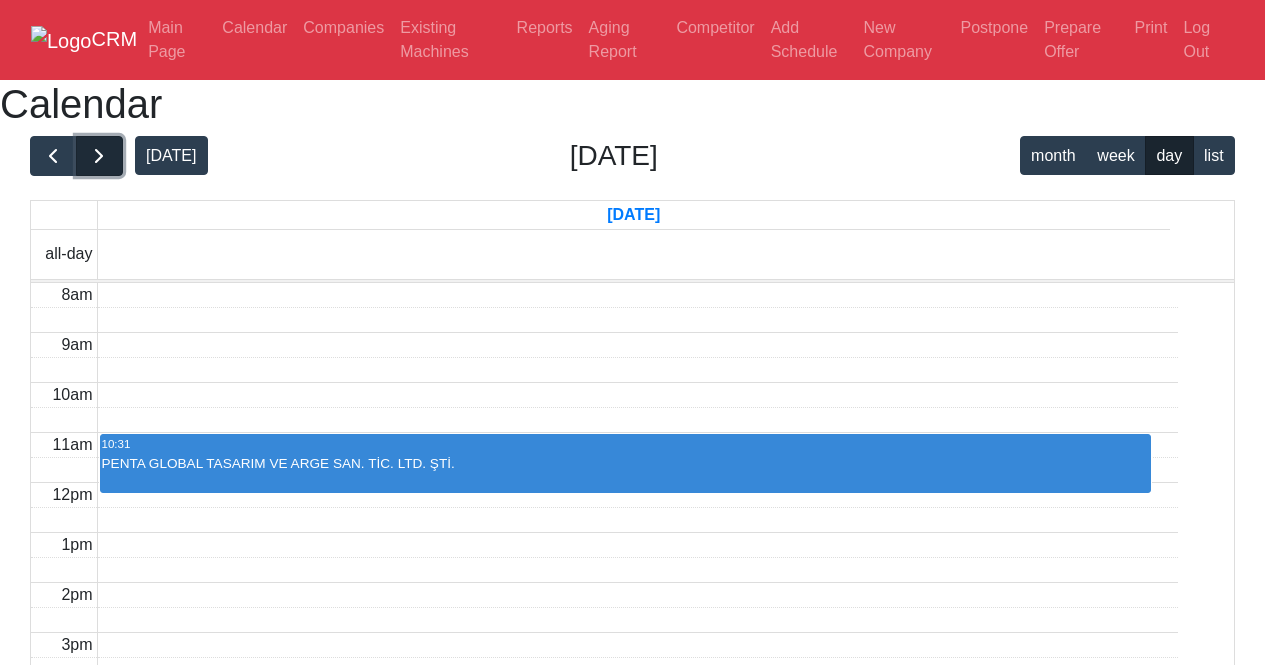 click at bounding box center (99, 156) 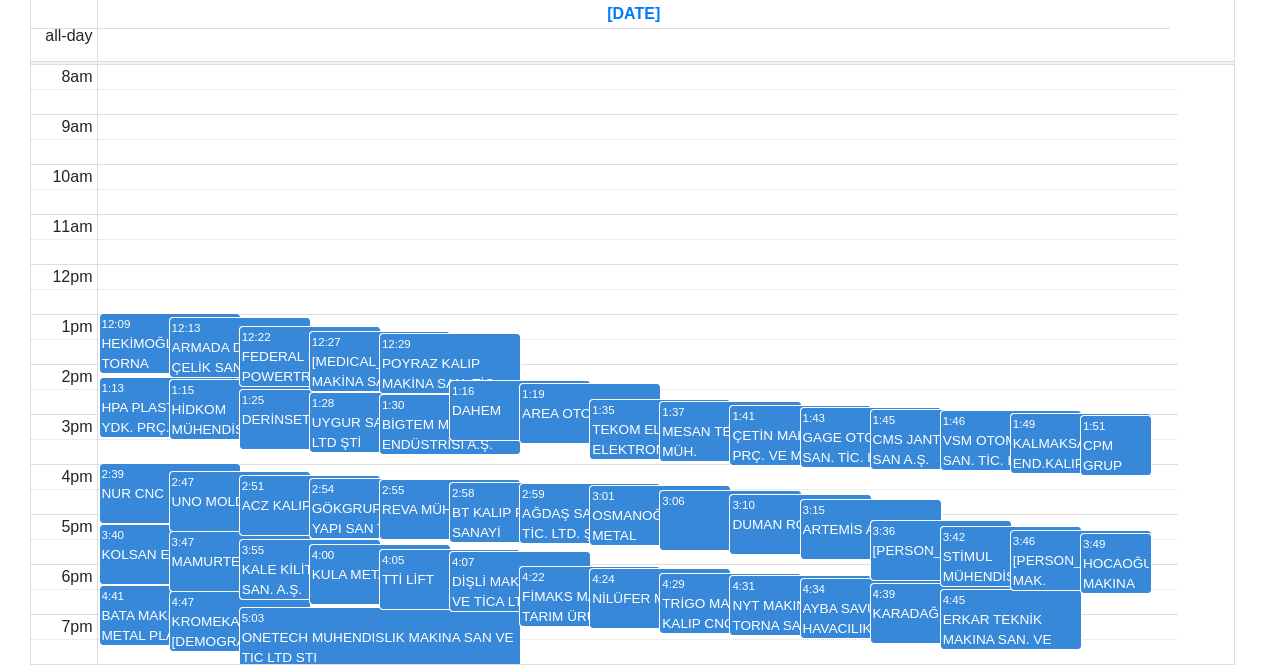 scroll, scrollTop: 500, scrollLeft: 0, axis: vertical 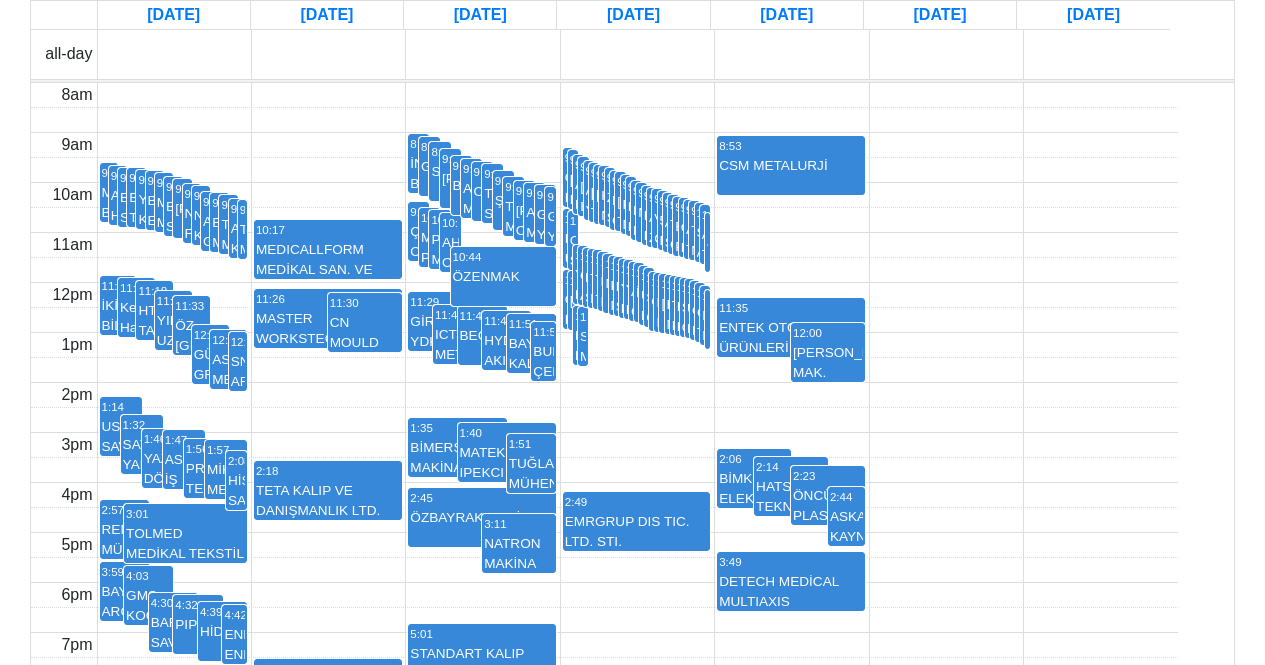 click at bounding box center (53, -44) 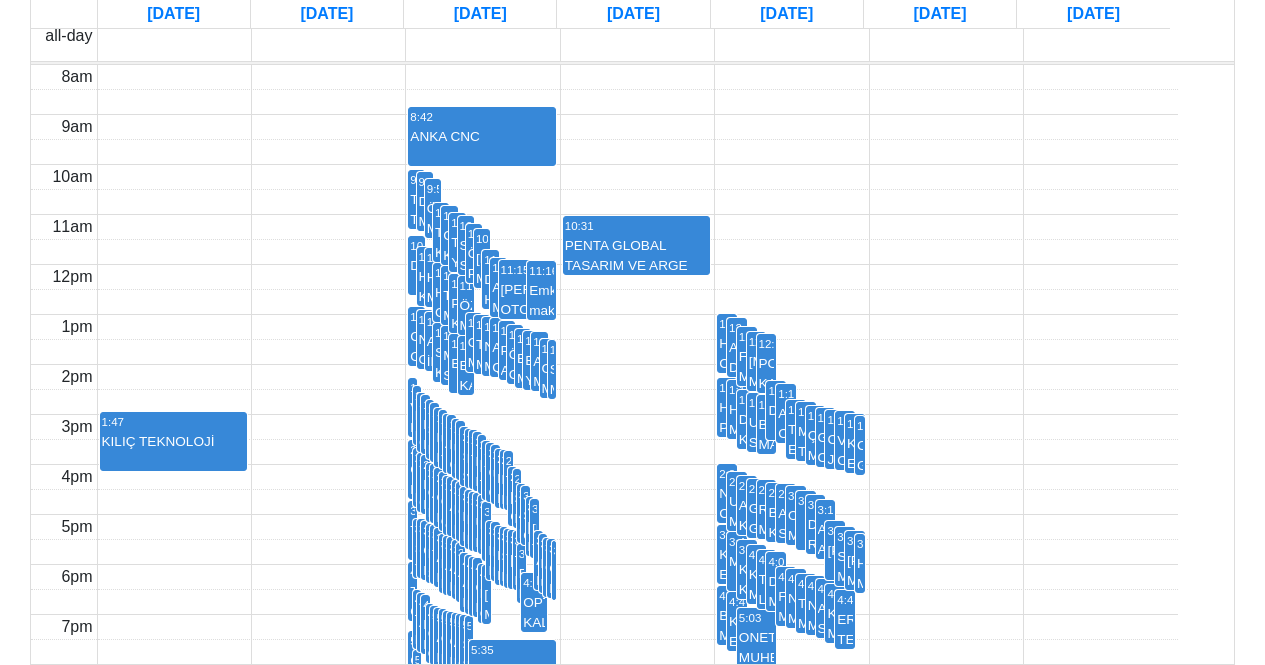 scroll, scrollTop: 500, scrollLeft: 0, axis: vertical 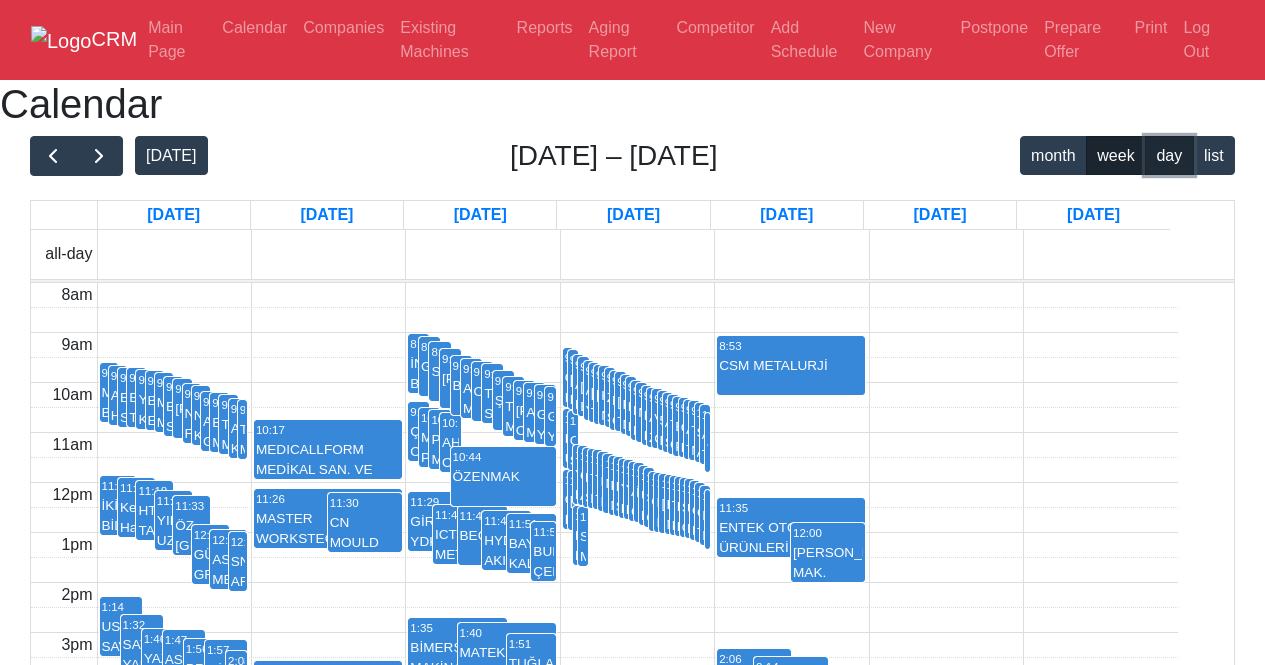 click on "day" at bounding box center (1169, 155) 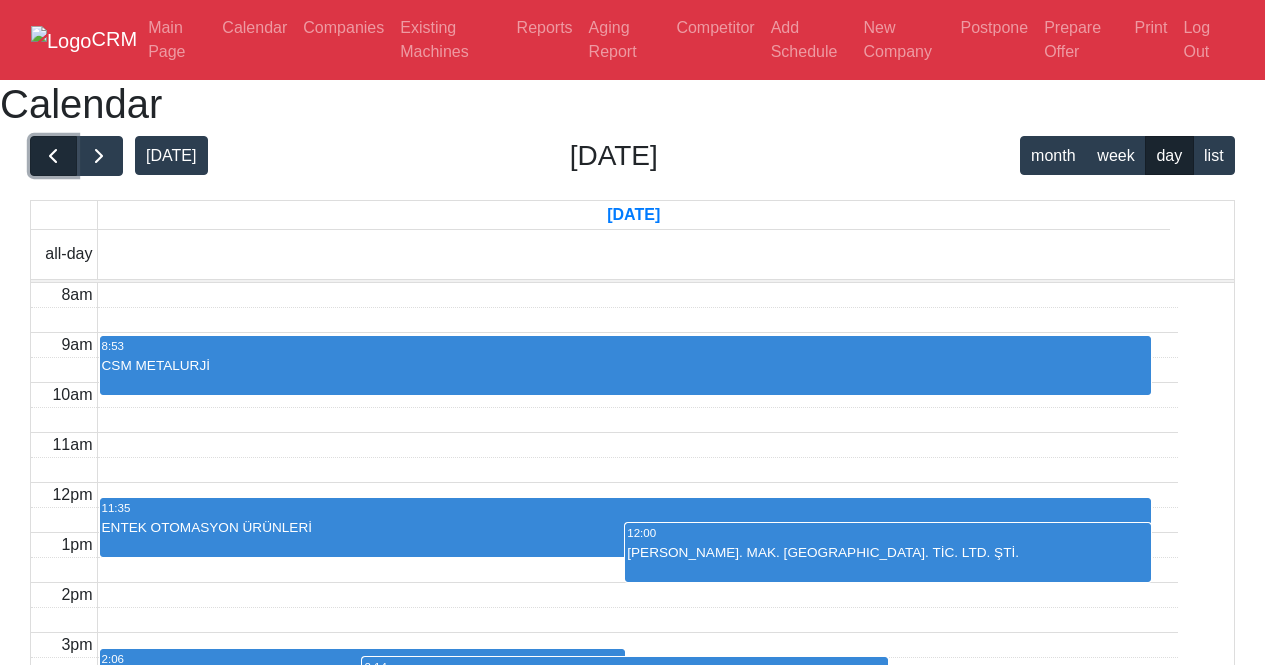 click at bounding box center (53, 156) 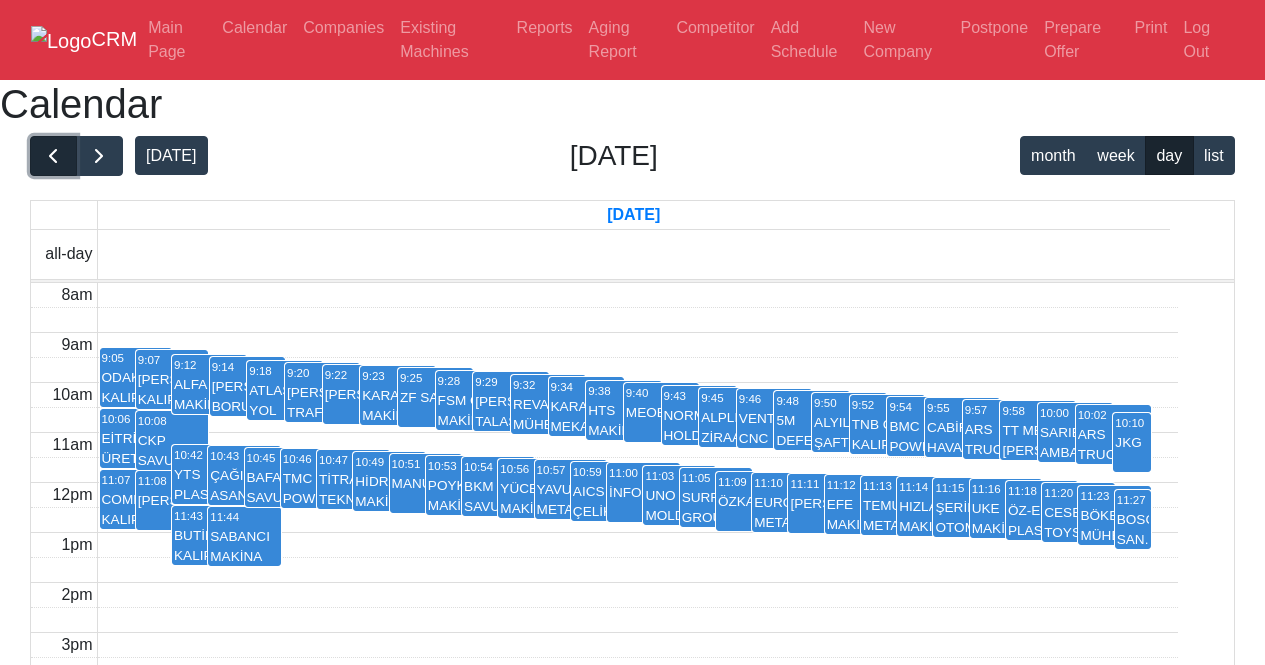 click at bounding box center [53, 156] 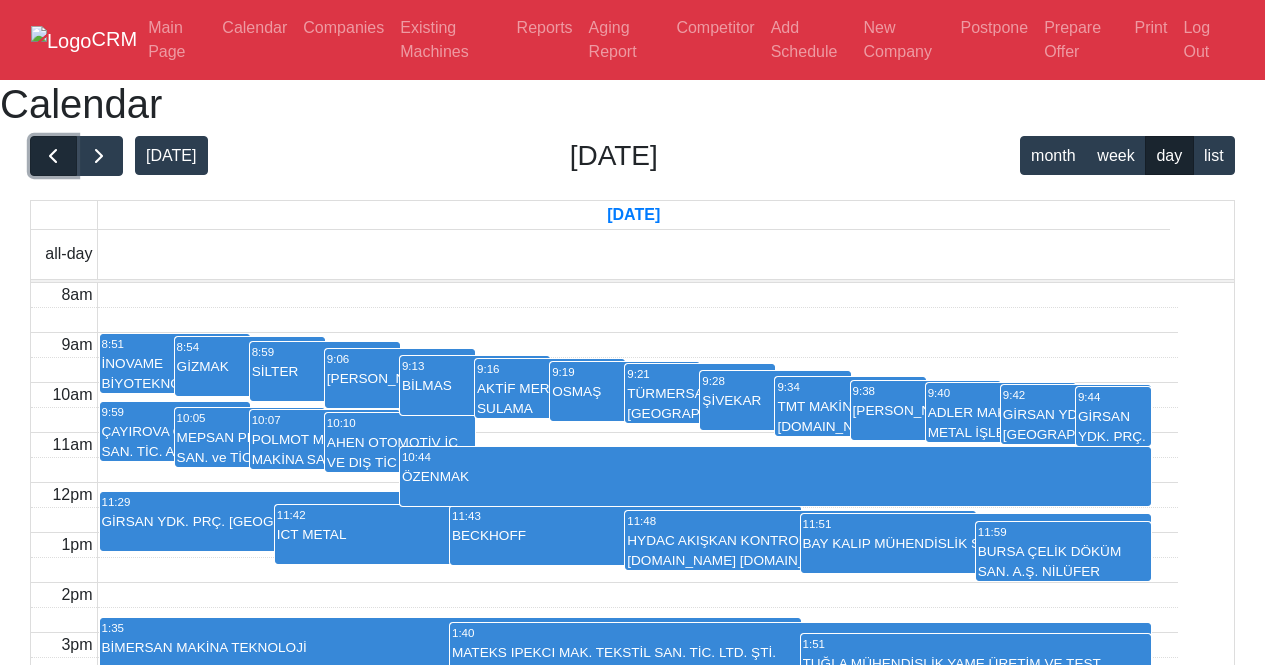 click at bounding box center (53, 156) 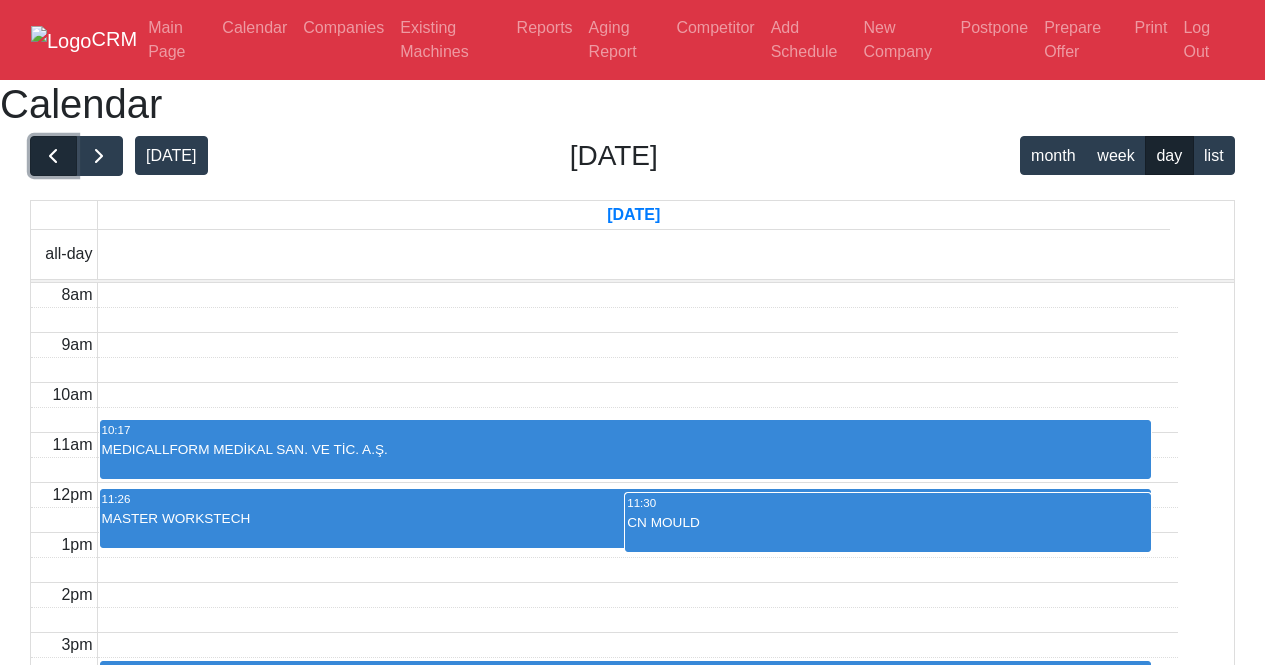 click at bounding box center [53, 156] 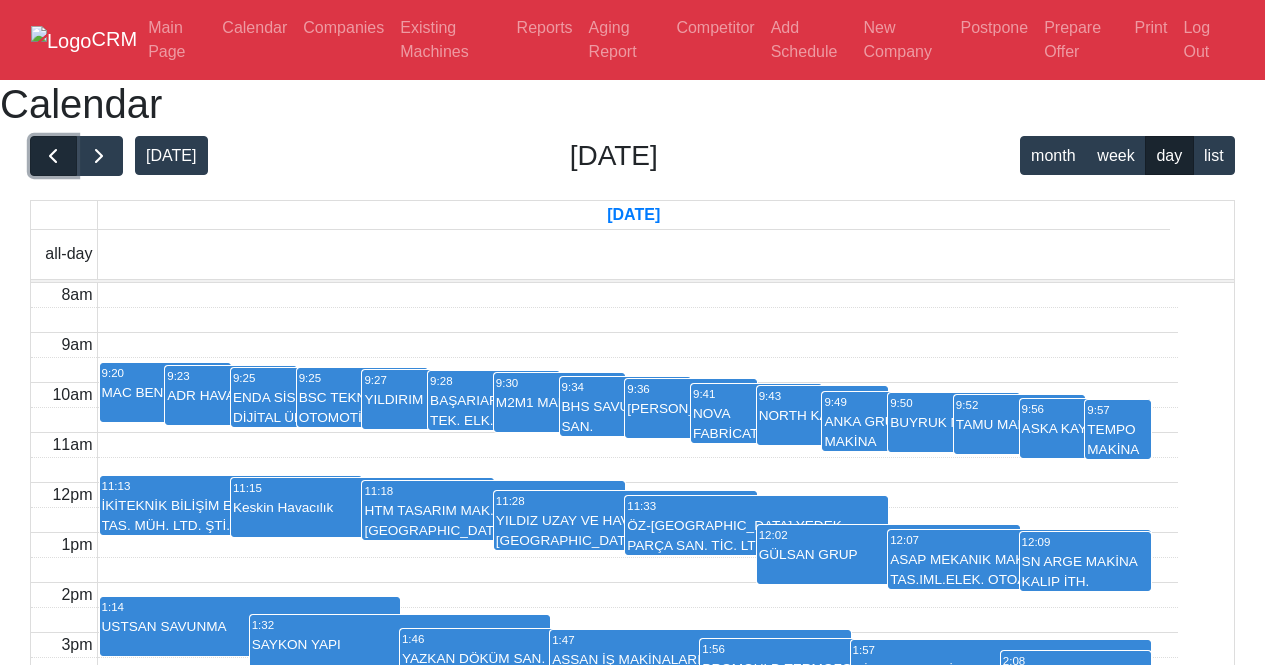click at bounding box center (53, 156) 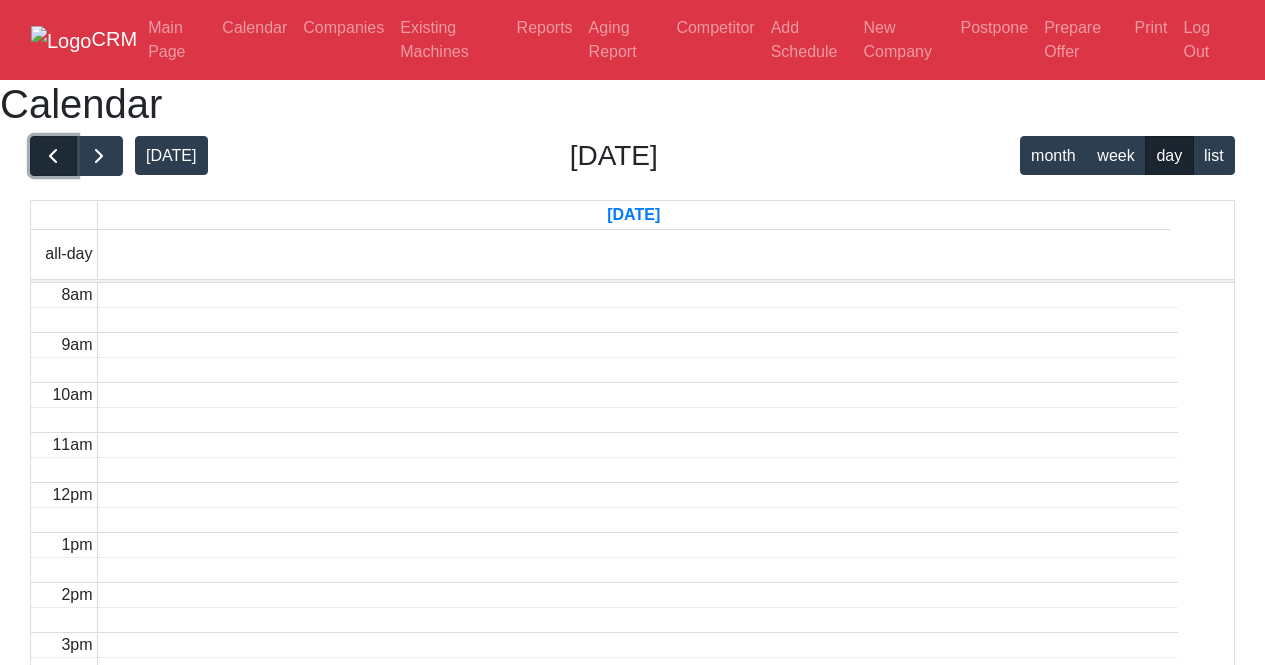 click at bounding box center [53, 156] 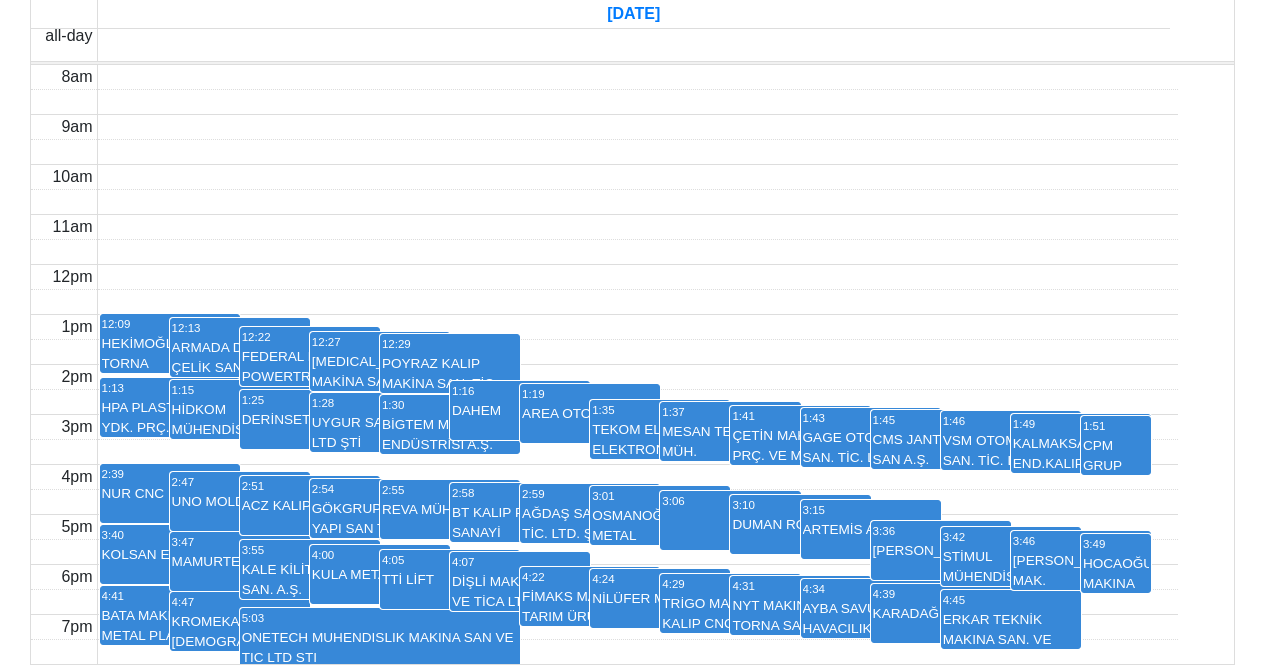 scroll, scrollTop: 400, scrollLeft: 0, axis: vertical 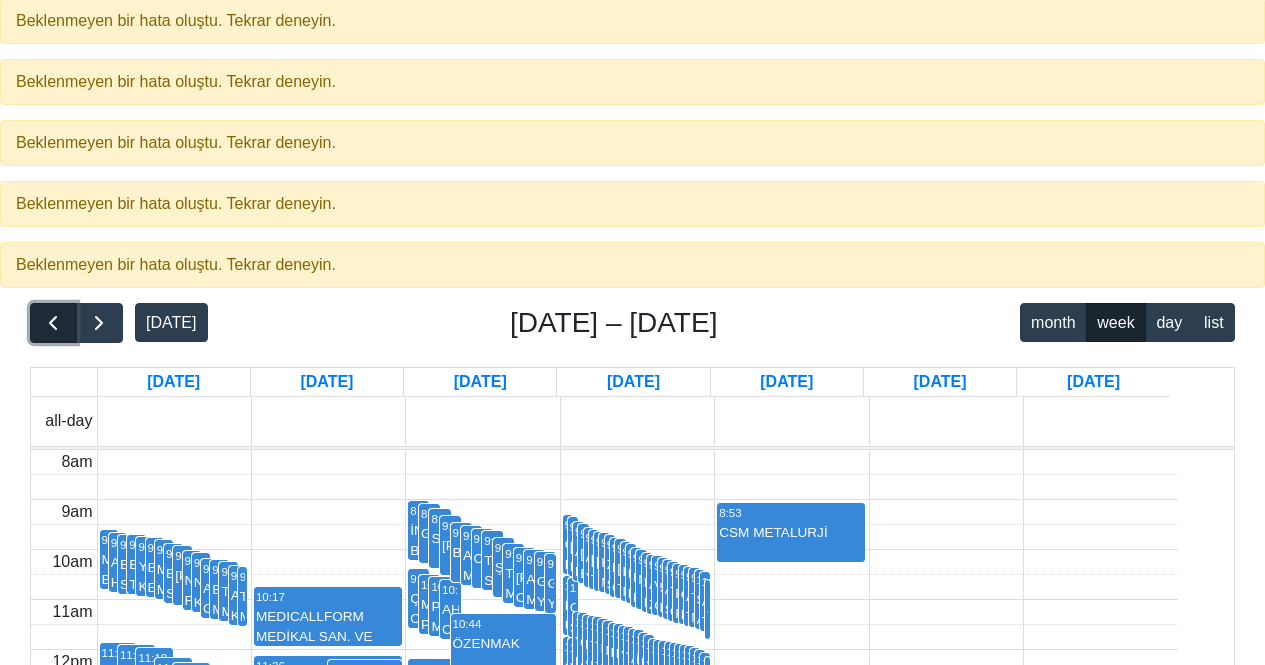click at bounding box center (53, 323) 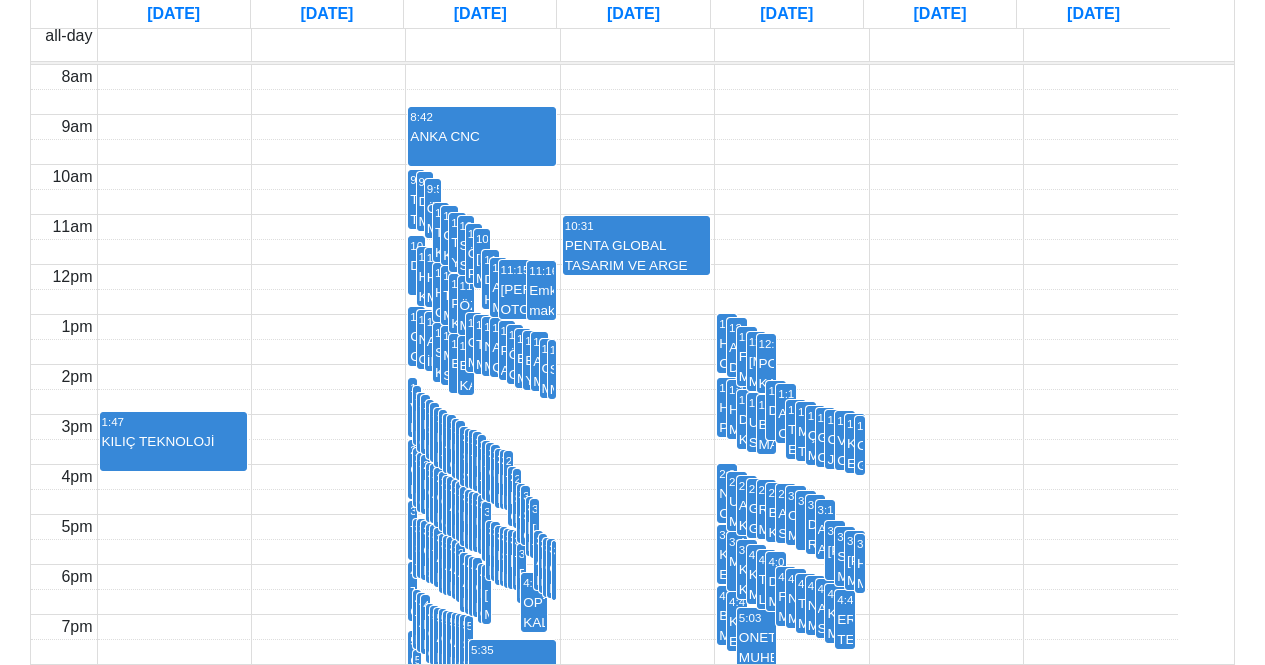 scroll, scrollTop: 1187, scrollLeft: 0, axis: vertical 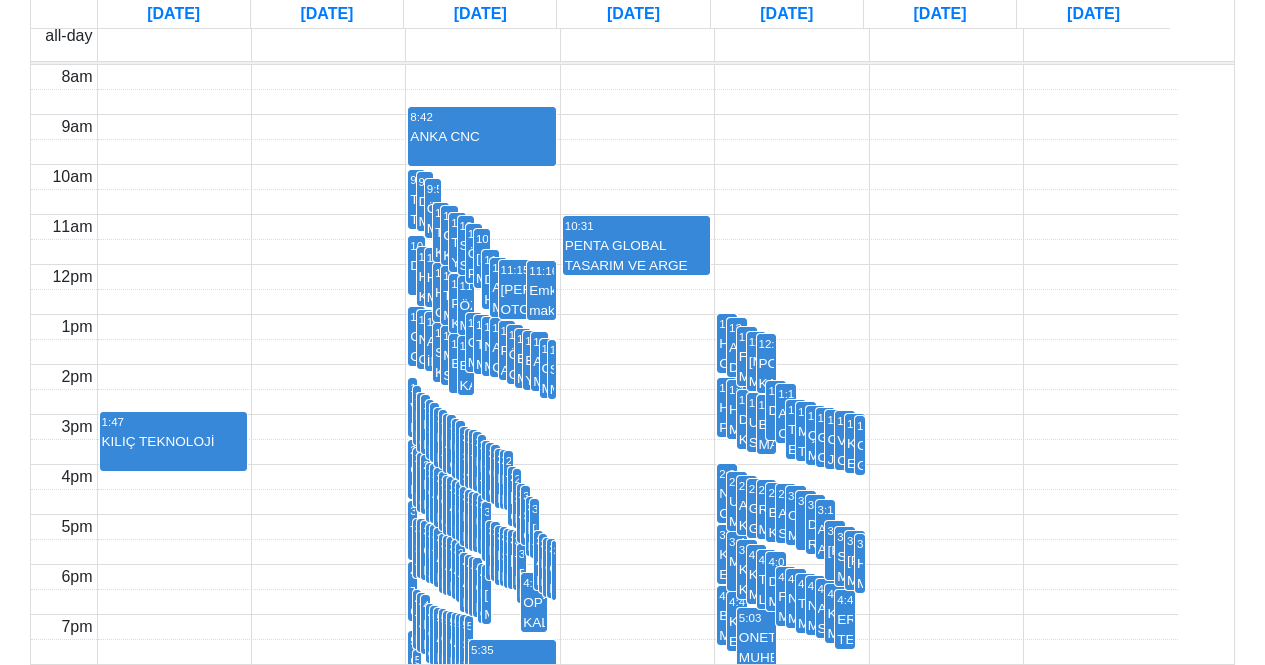 click on "4:24 NİLÜFER MAKINA" at bounding box center (796, 598) 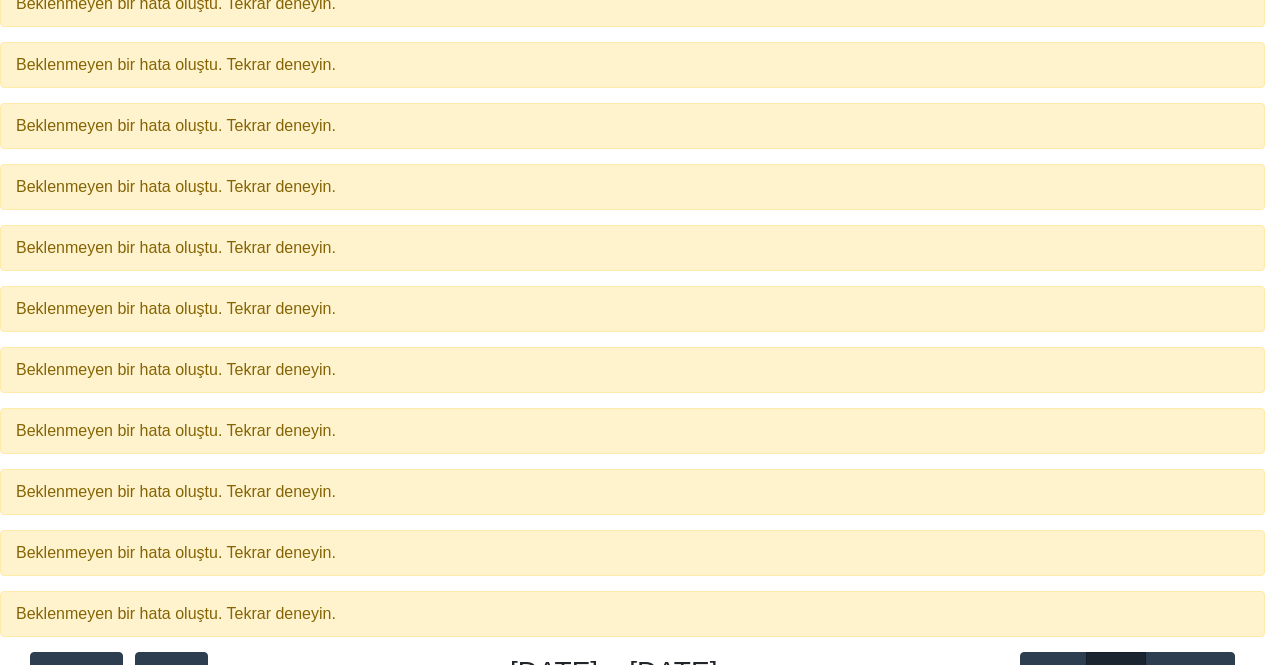 scroll, scrollTop: 300, scrollLeft: 0, axis: vertical 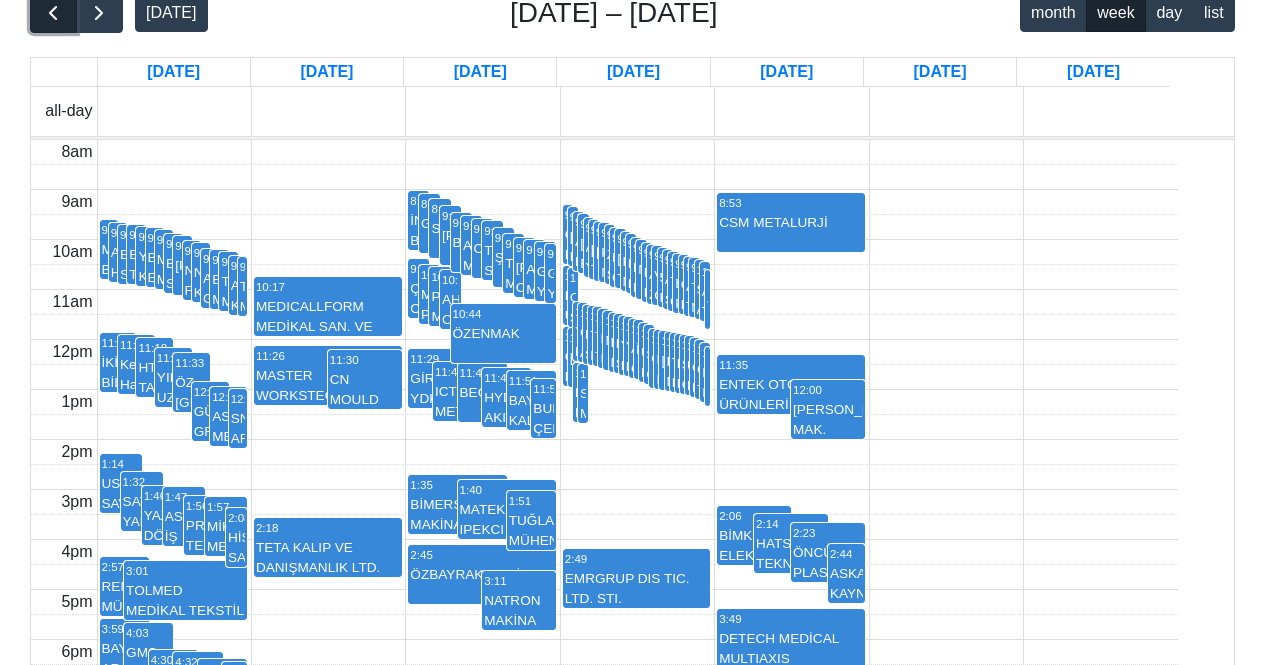 click at bounding box center [53, 13] 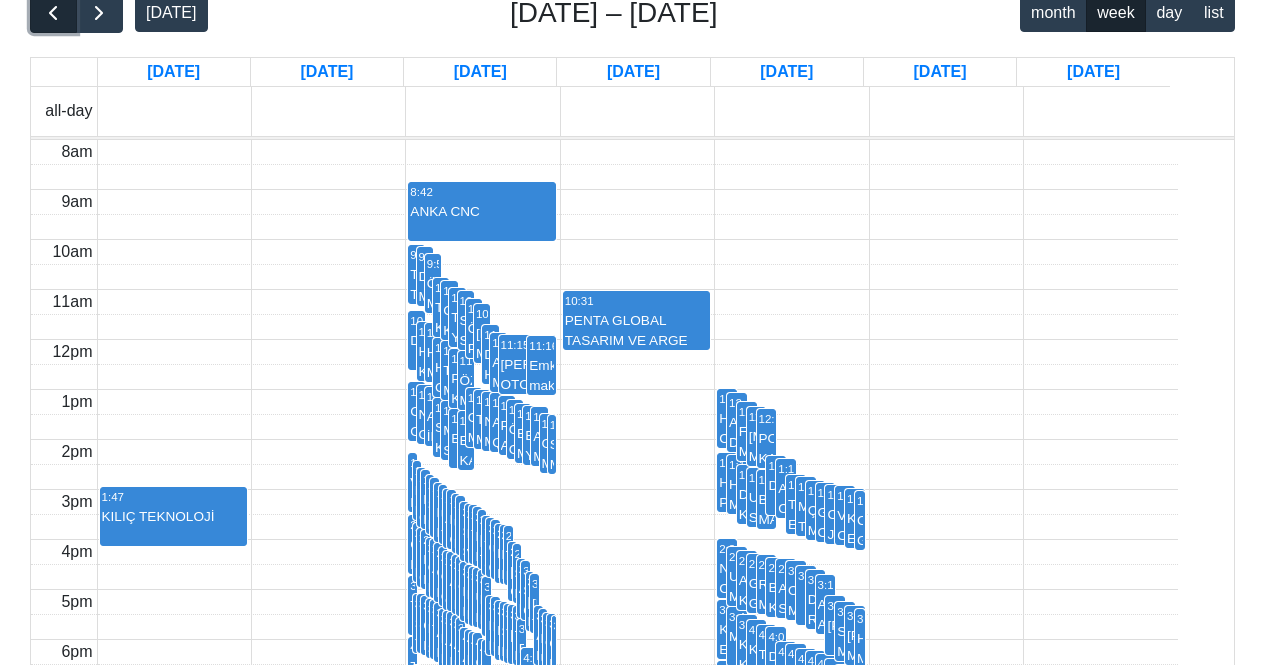 click at bounding box center (53, 13) 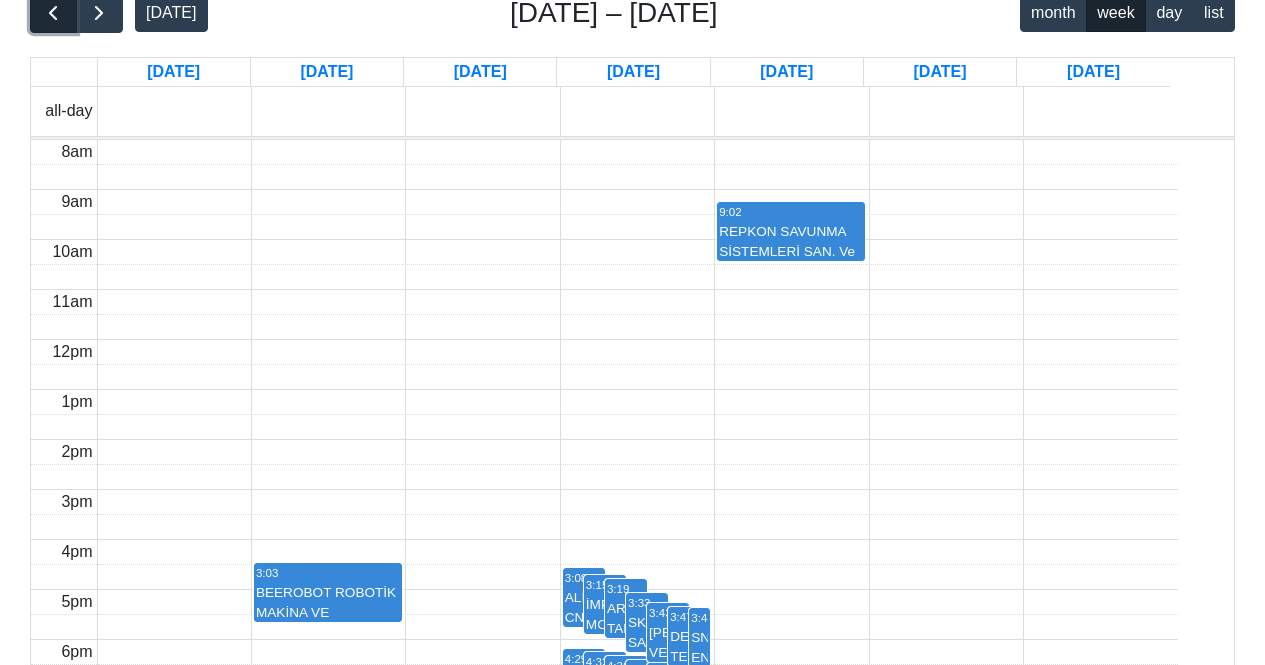 click at bounding box center [53, 13] 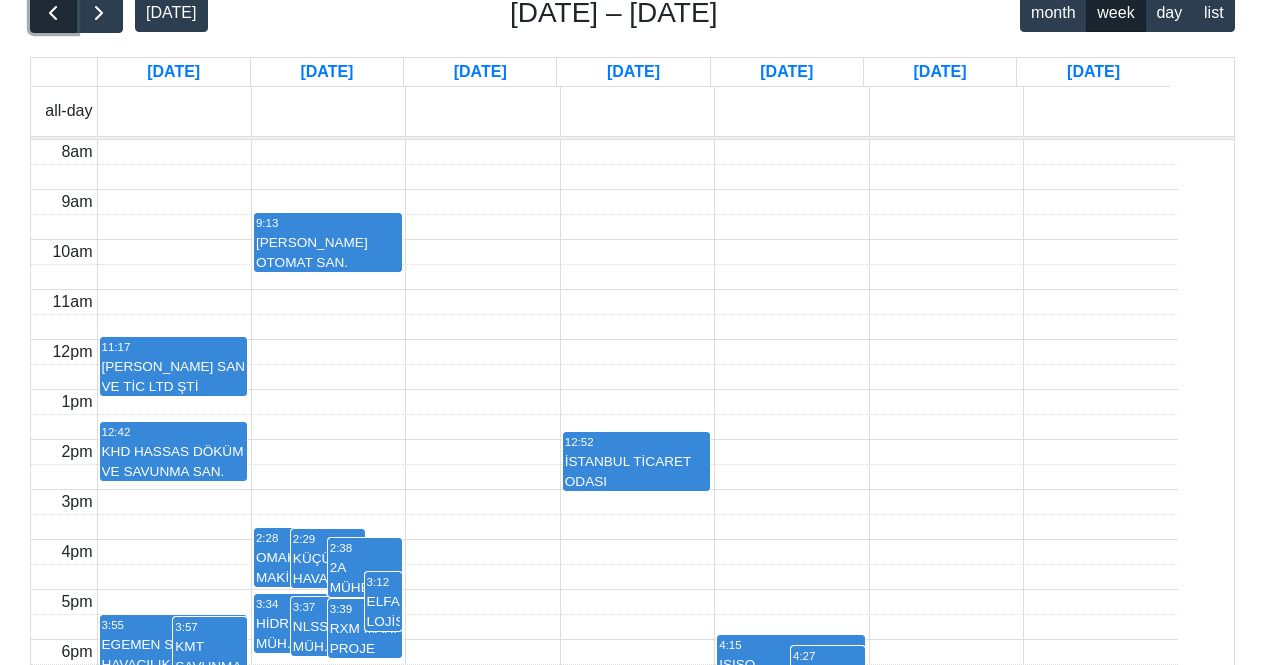 click at bounding box center [53, 13] 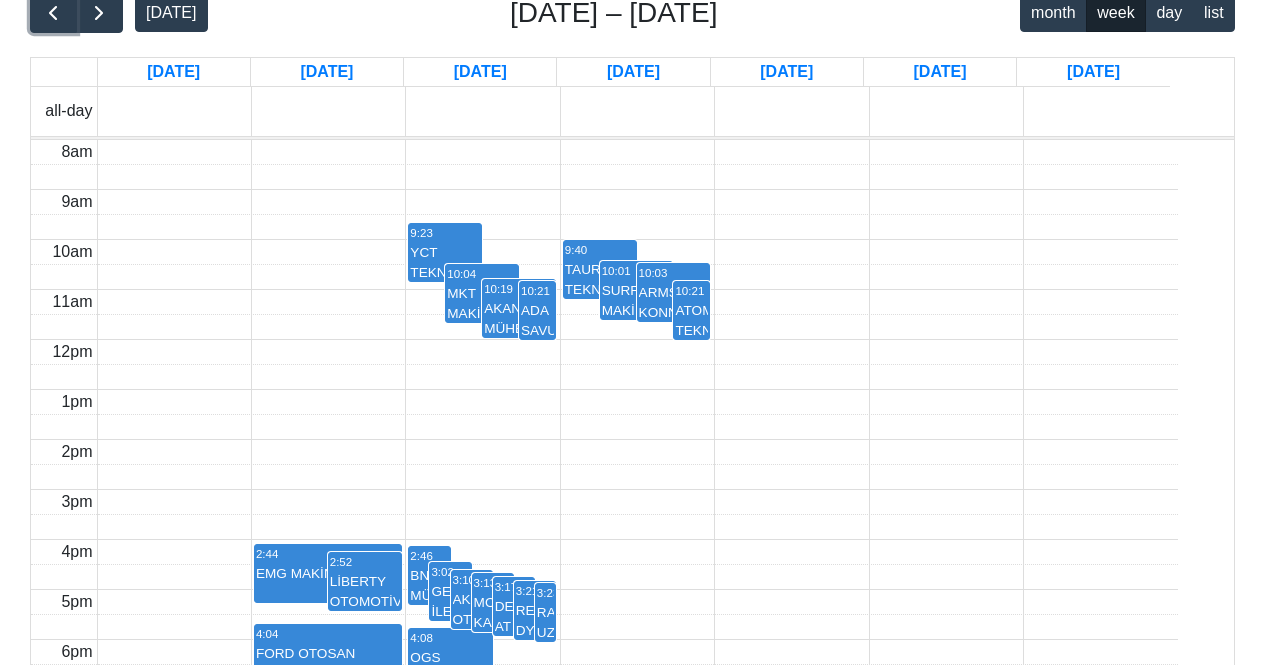click on "MKT MAKİNA KALIP TAKIM SAN. VE TİC. LTD. ŞTİ." at bounding box center (482, 303) 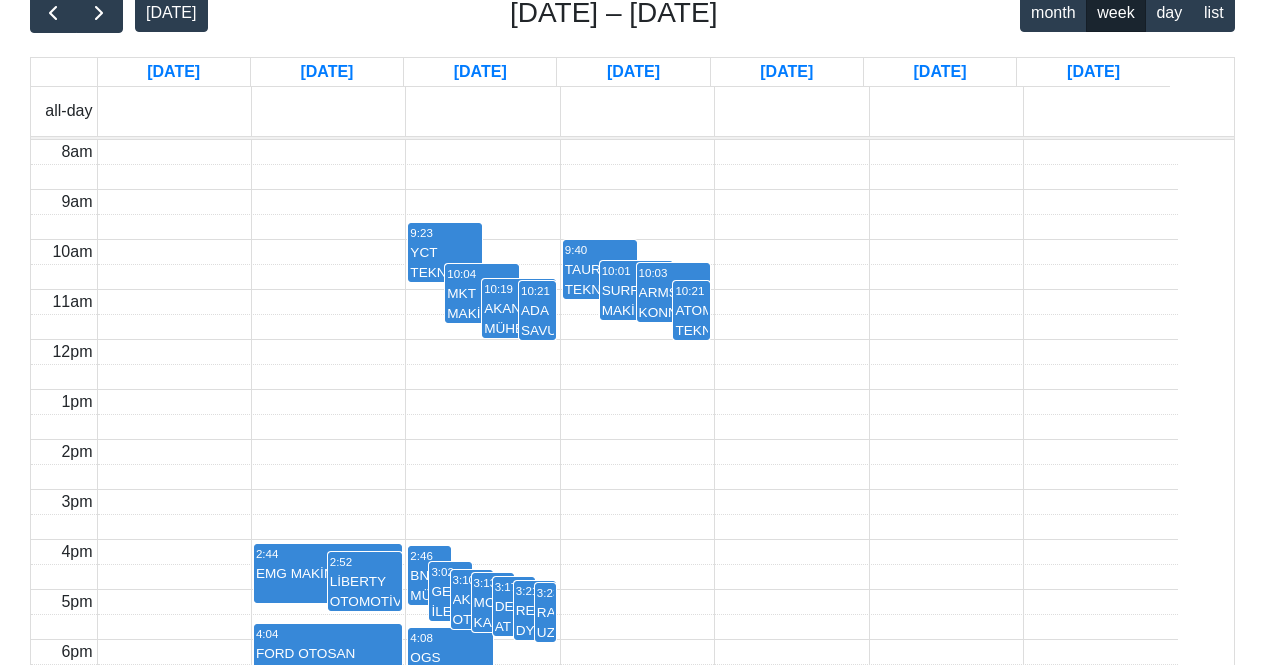 click on "10:21" at bounding box center (537, 291) 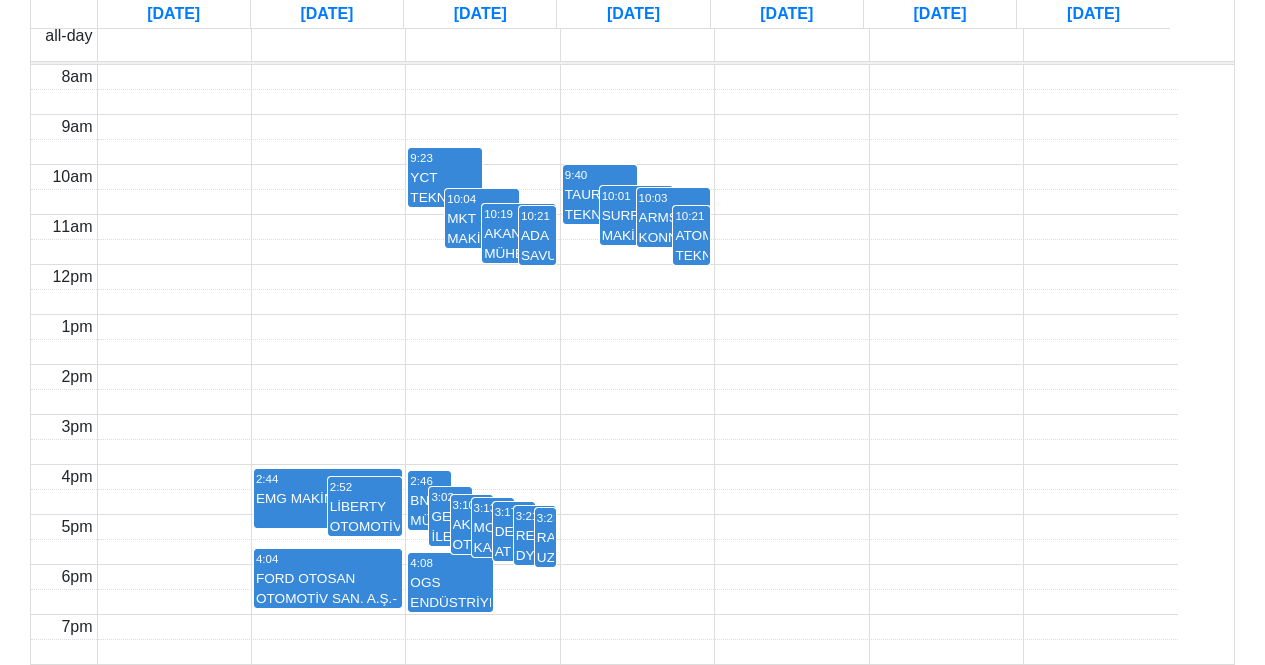 scroll, scrollTop: 725, scrollLeft: 0, axis: vertical 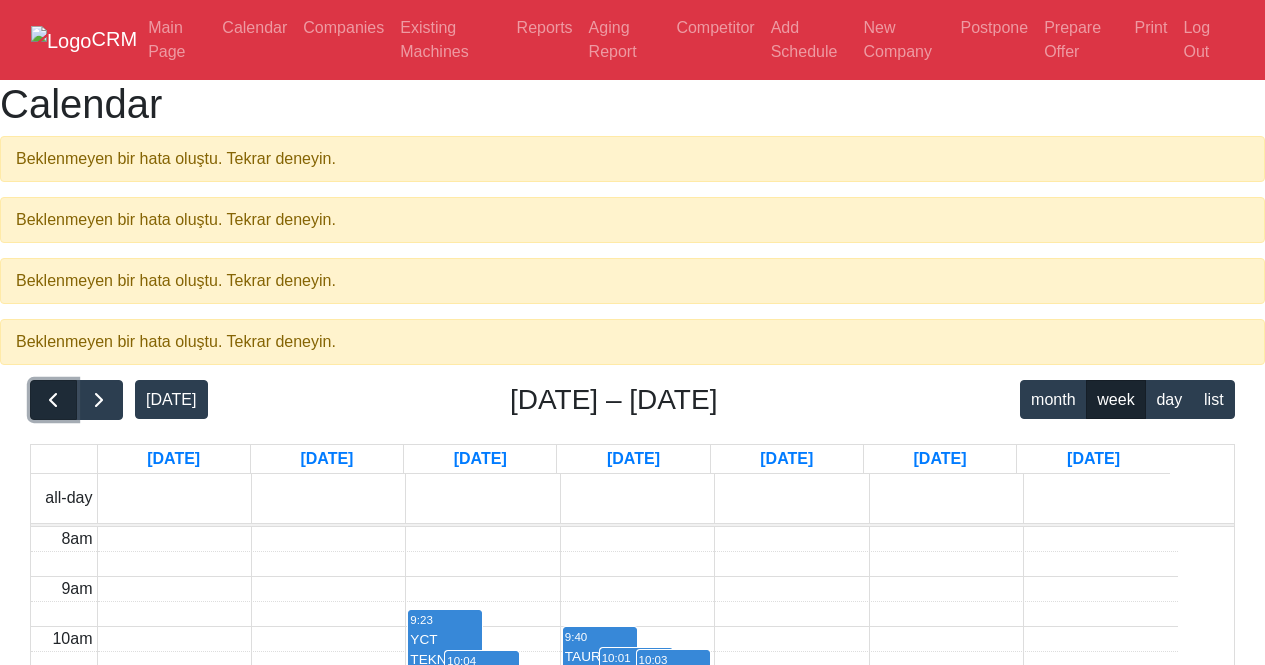 click at bounding box center [53, 400] 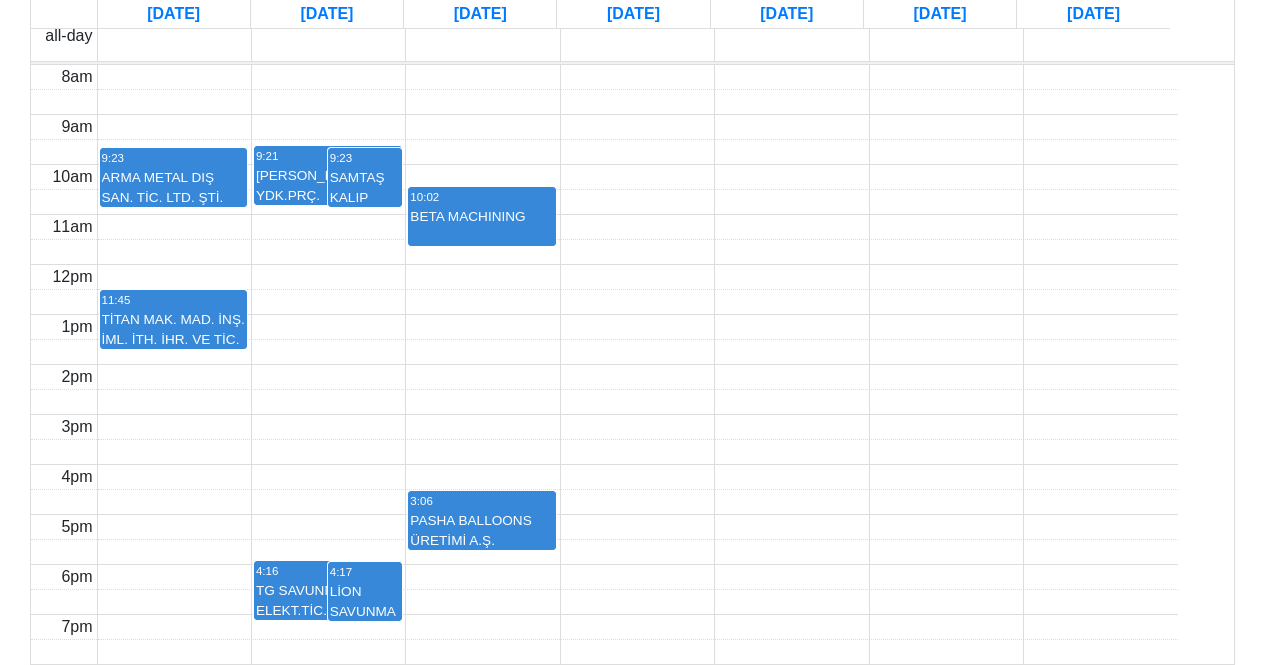 scroll, scrollTop: 600, scrollLeft: 0, axis: vertical 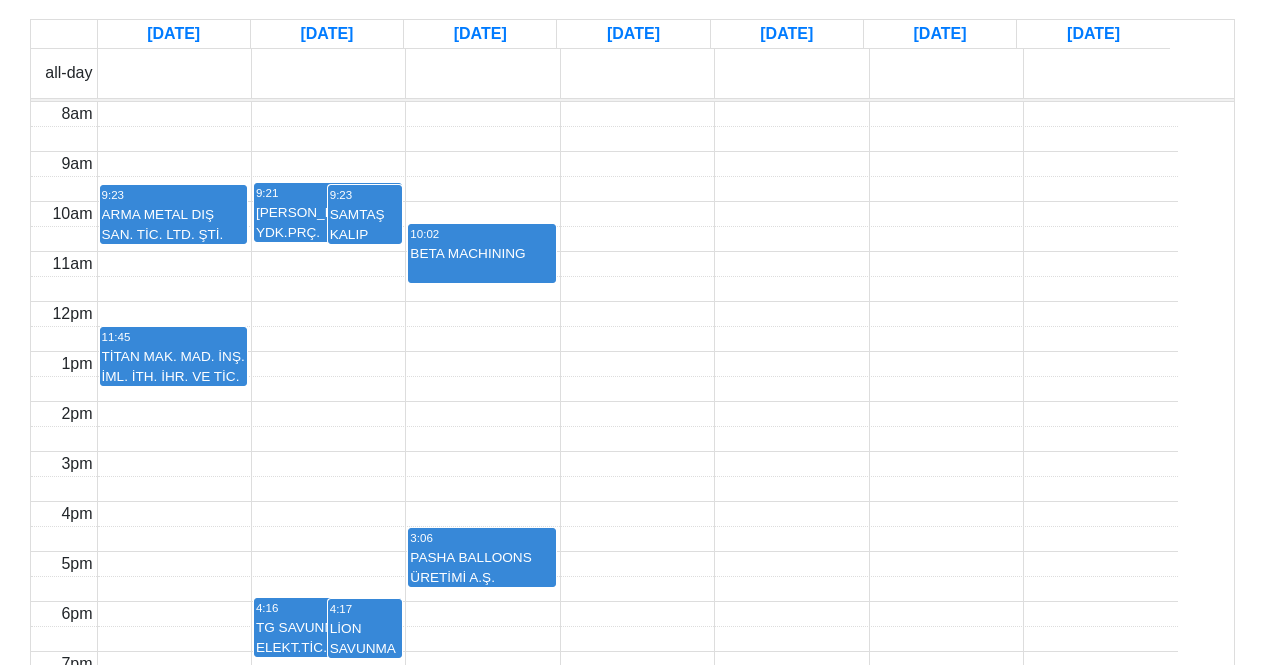 click on "[PERSON_NAME]. YDK.PRÇ. [GEOGRAPHIC_DATA]. TİC. LTD. ŞTİ." at bounding box center [328, 222] 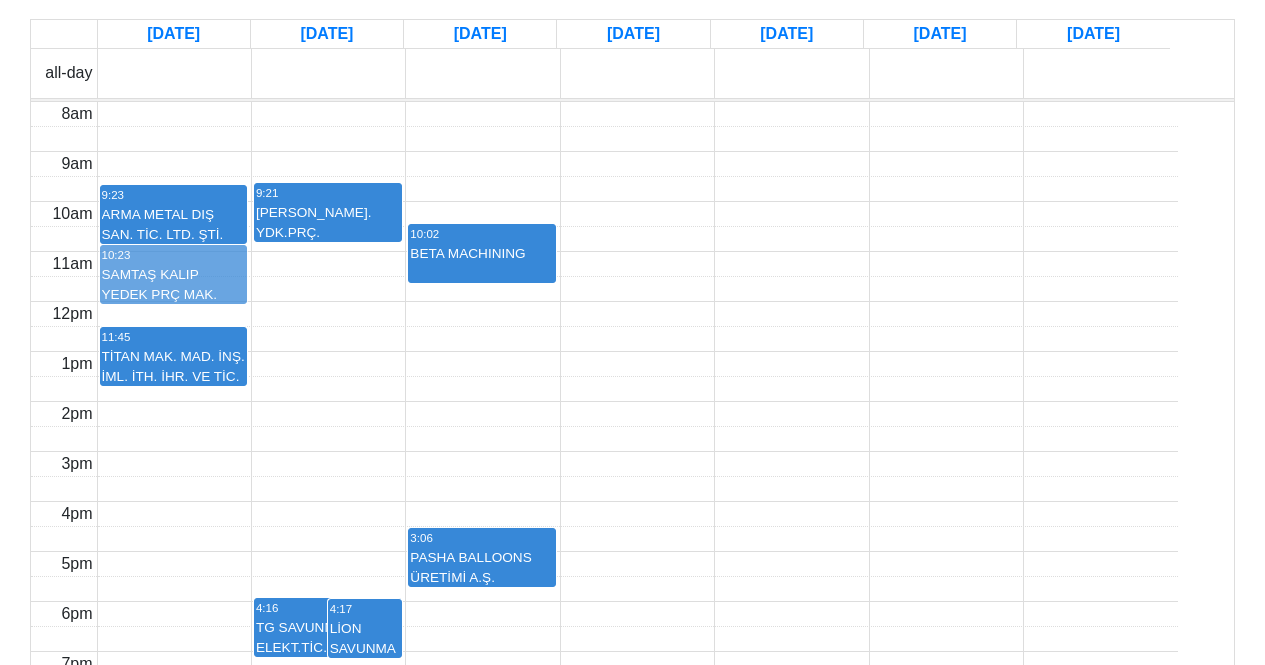drag, startPoint x: 393, startPoint y: 320, endPoint x: 195, endPoint y: 379, distance: 206.60349 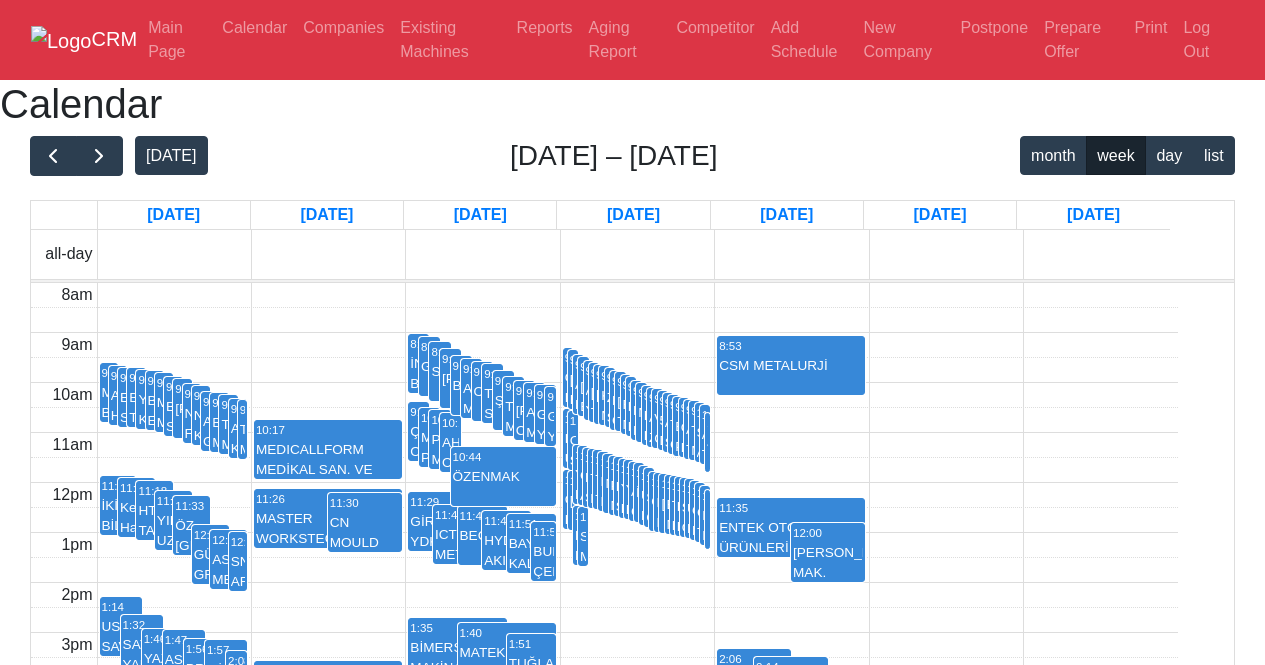 scroll, scrollTop: 201, scrollLeft: 0, axis: vertical 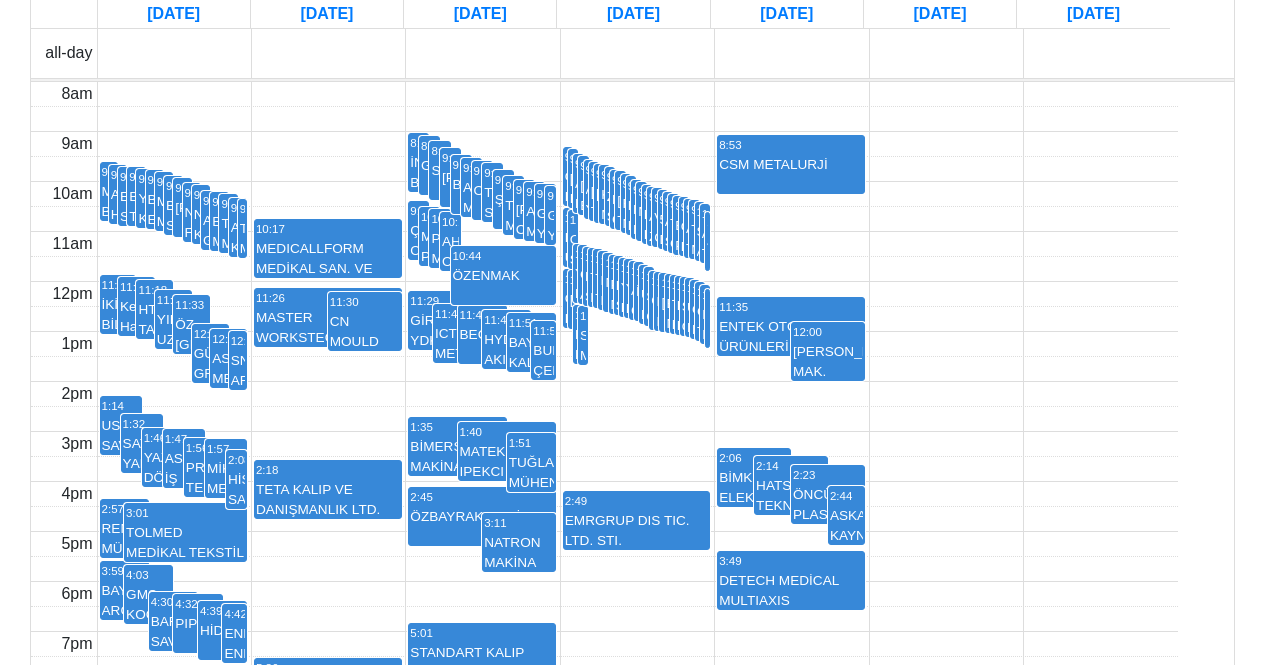 click at bounding box center [53, -45] 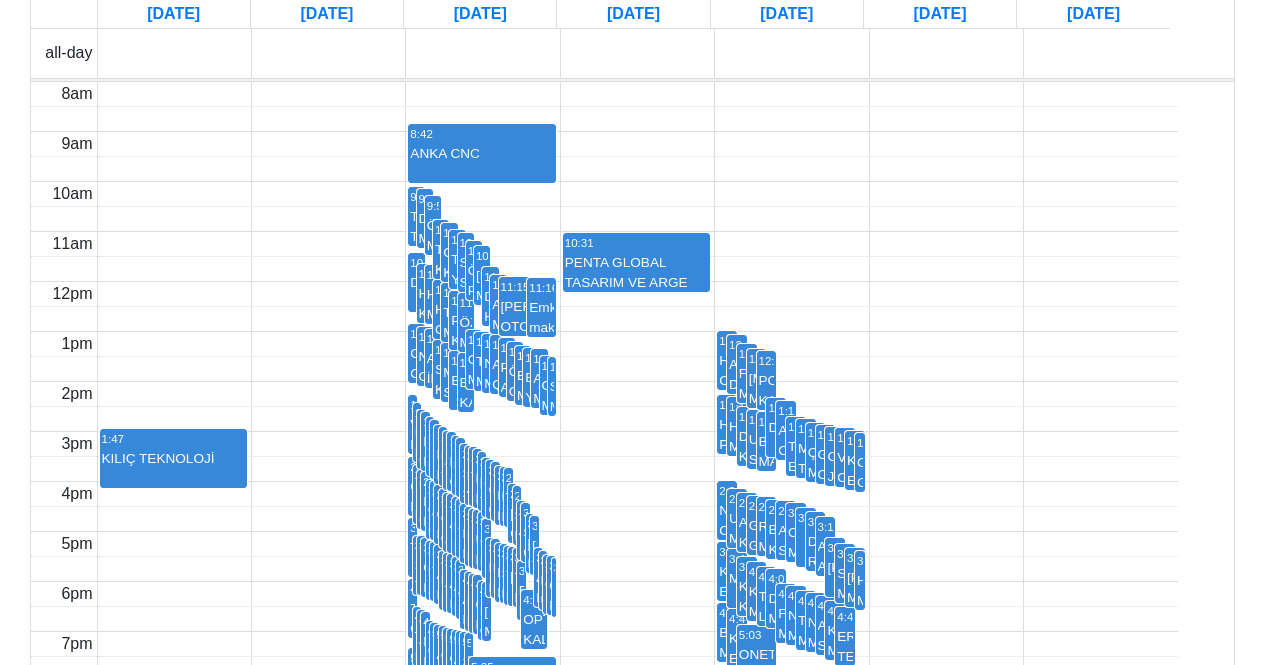 click at bounding box center (53, -45) 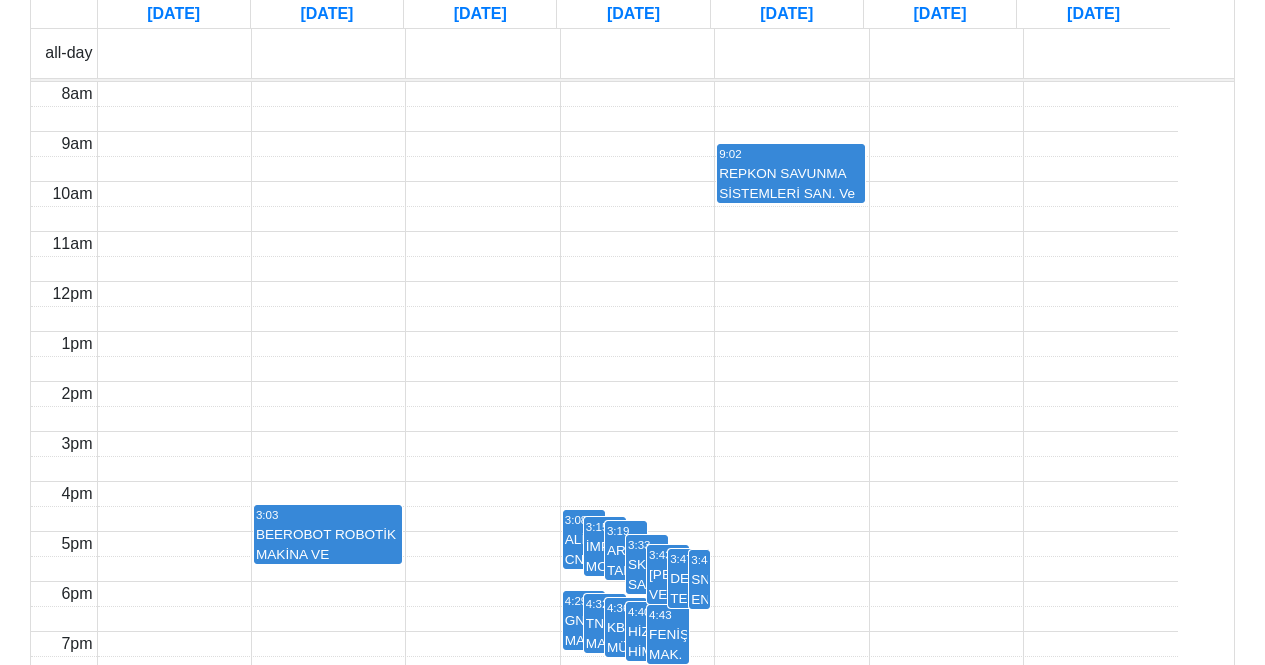 click at bounding box center [53, -45] 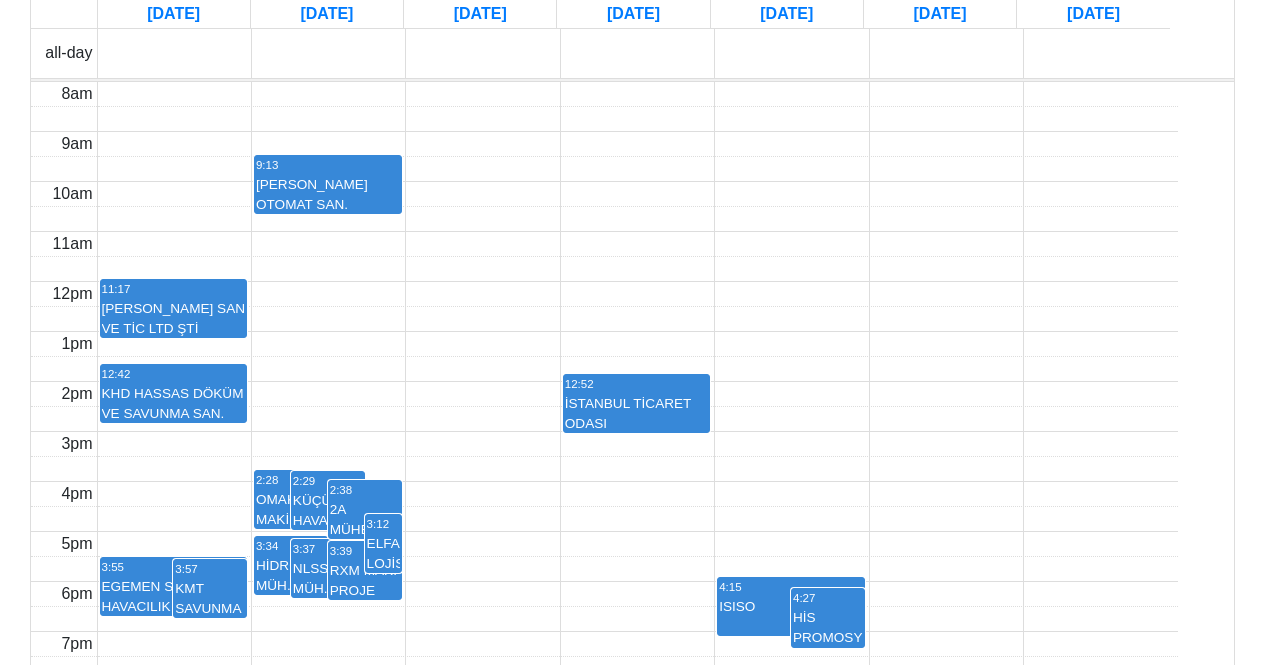 click at bounding box center [53, -45] 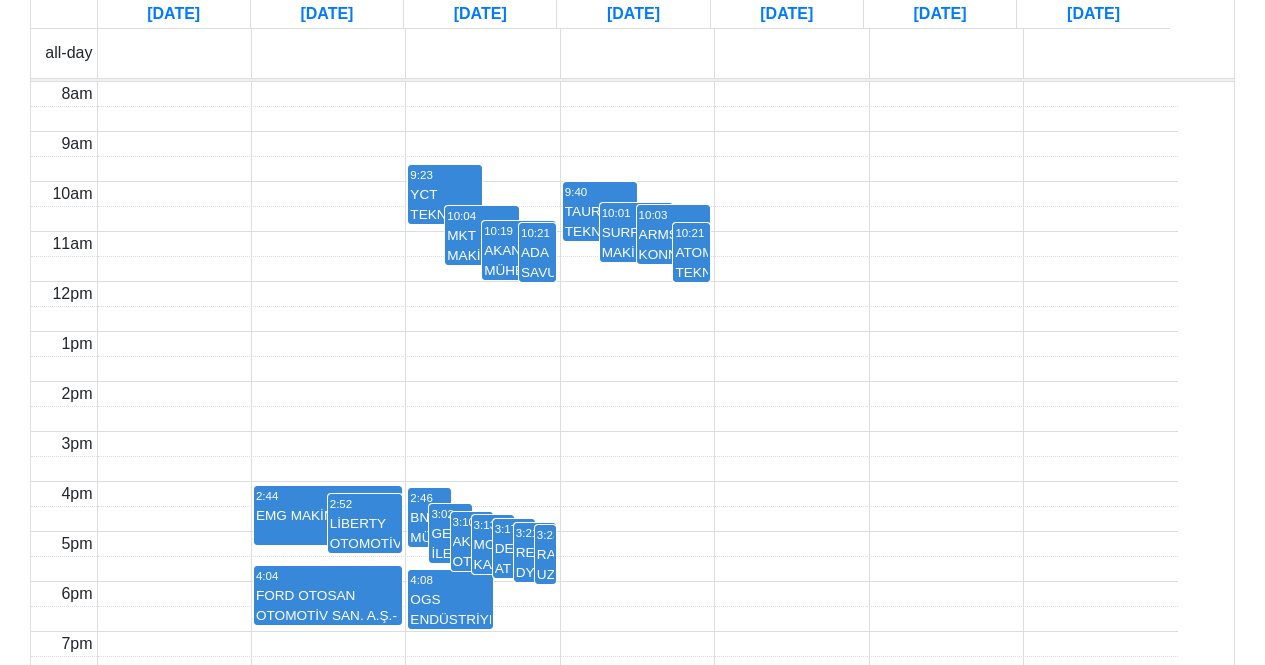 click at bounding box center (53, -45) 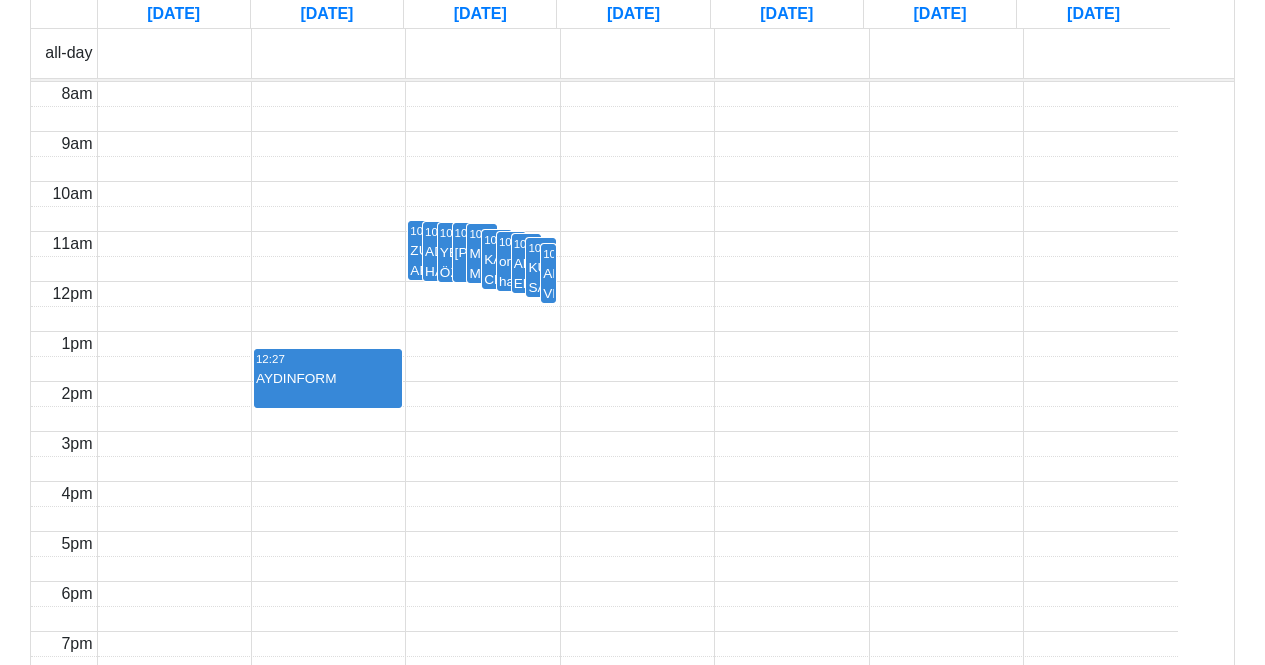 click at bounding box center (53, -45) 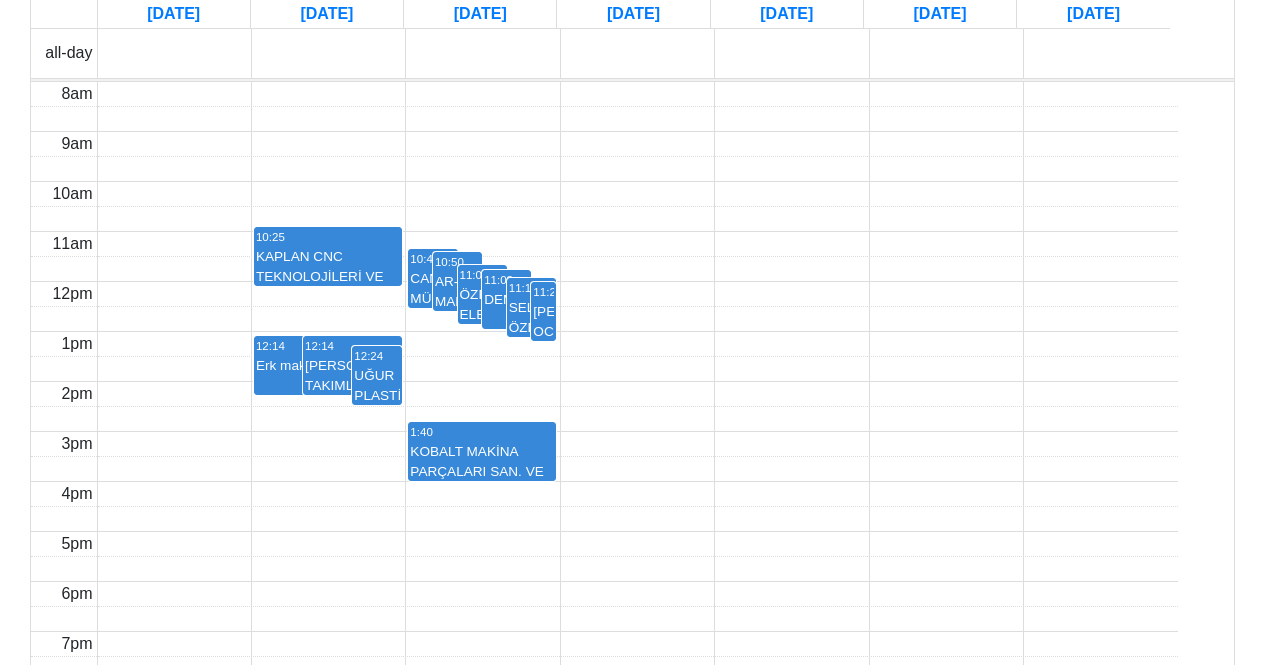 click at bounding box center (53, -45) 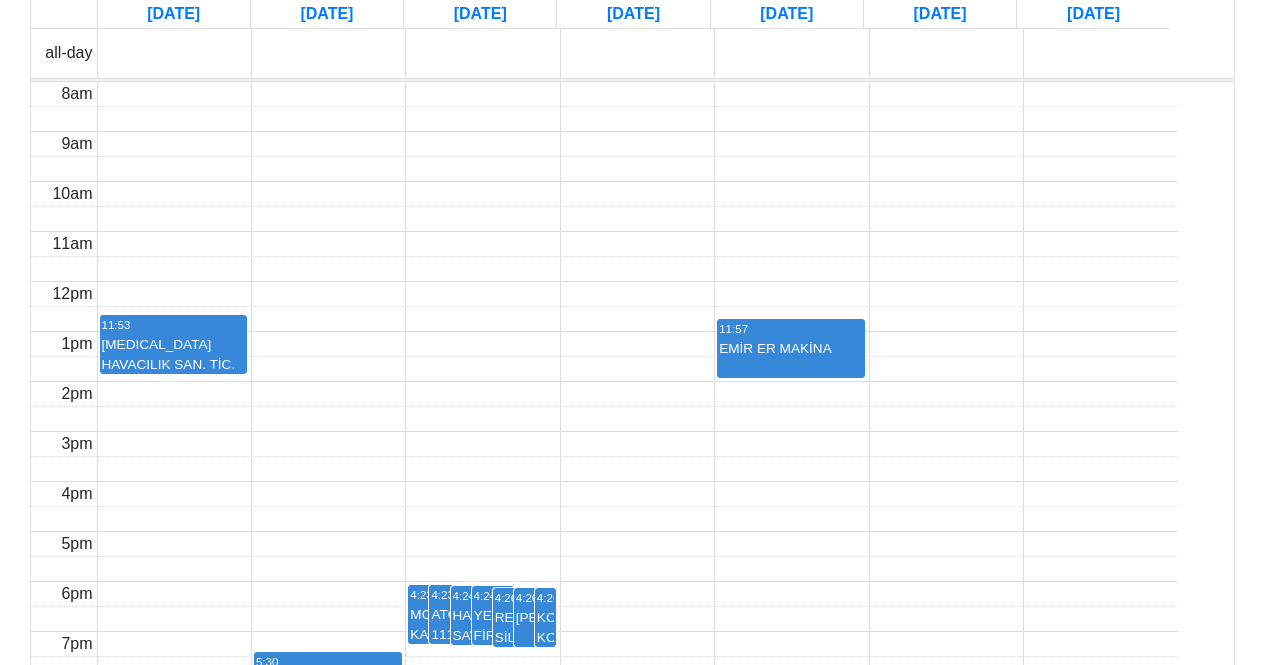 click at bounding box center (99, -45) 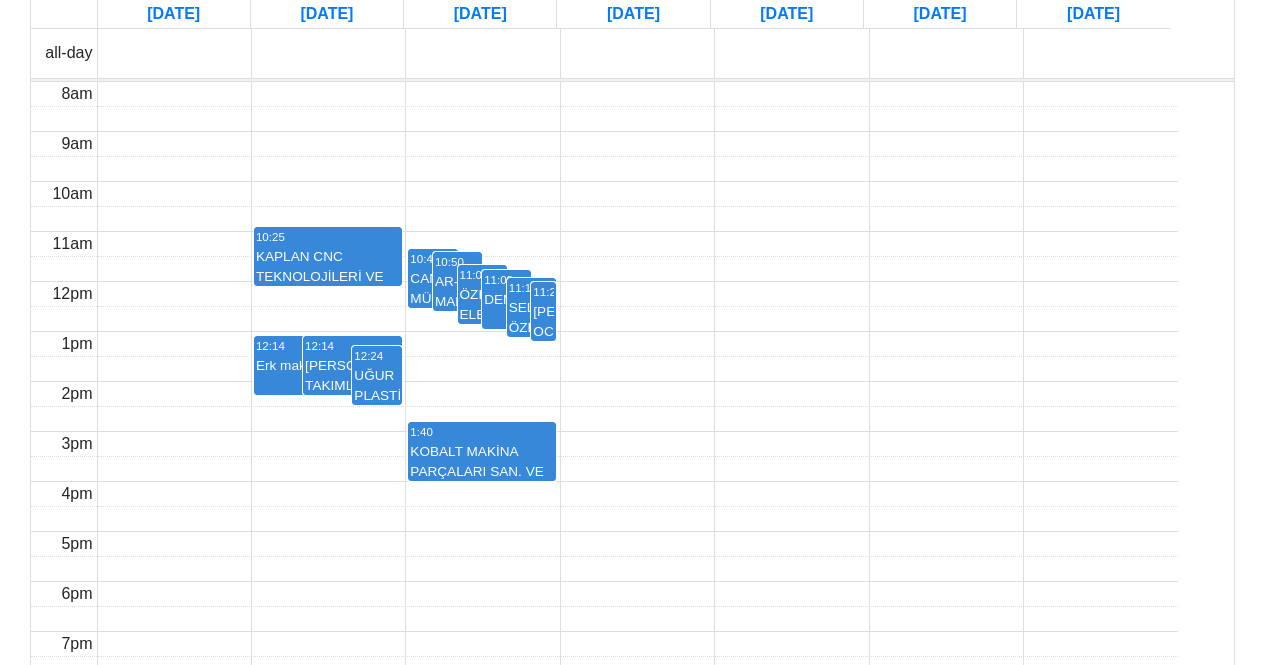 click at bounding box center [99, -45] 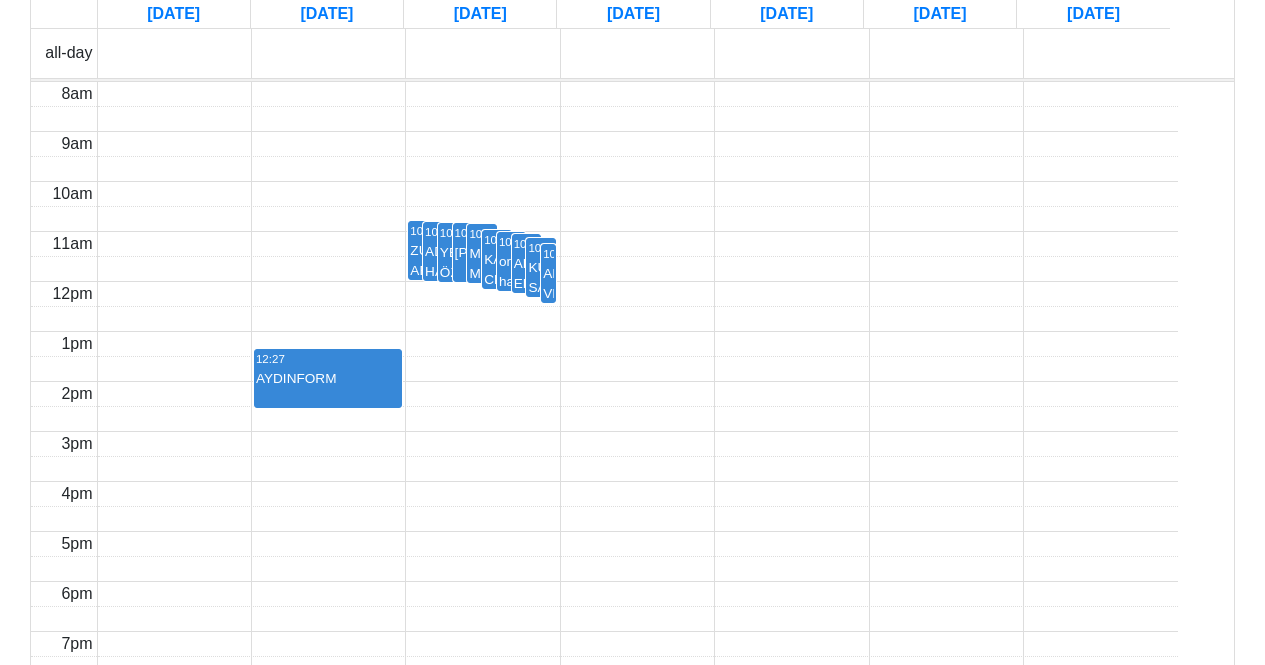 click at bounding box center [99, -45] 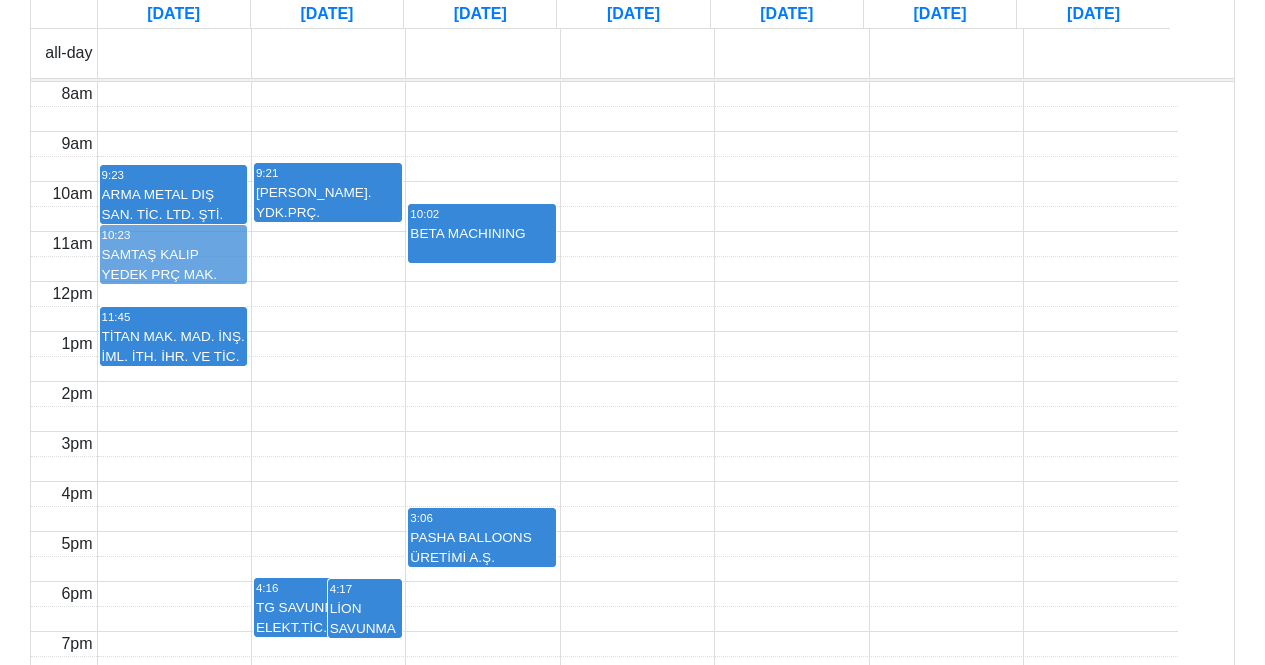 drag, startPoint x: 368, startPoint y: 309, endPoint x: 185, endPoint y: 365, distance: 191.37659 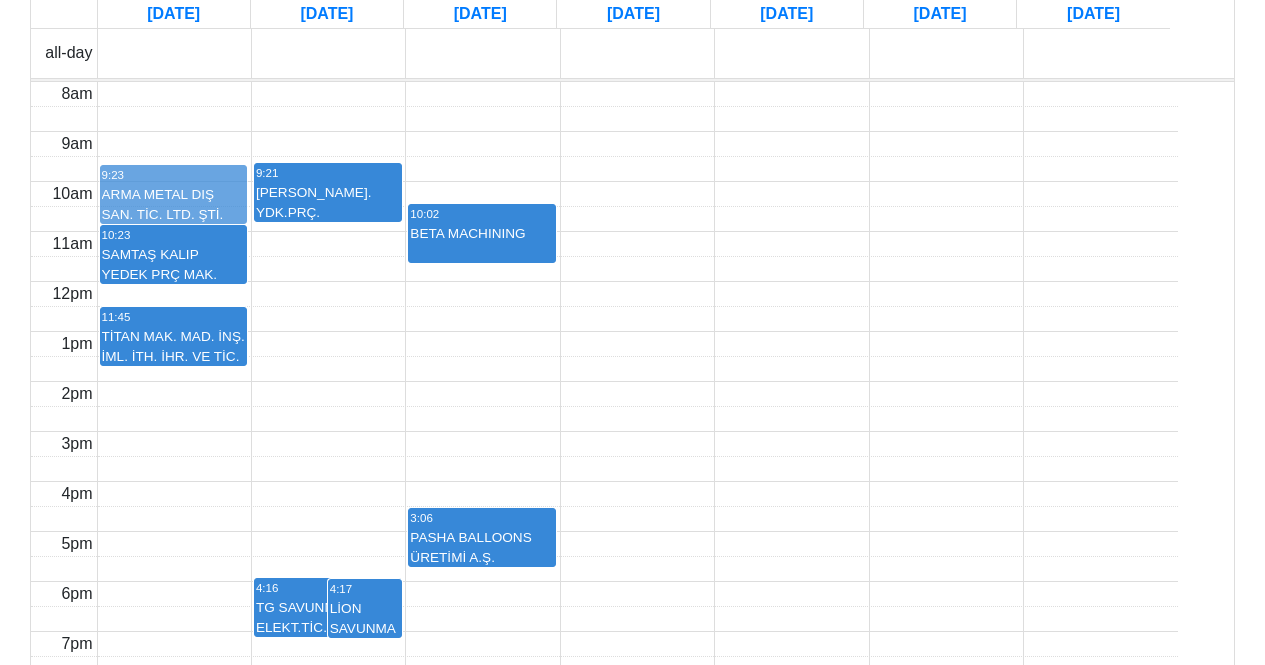 click on "9:23 ARMA METAL DIŞ SAN. TİC. LTD. ŞTİ. 10:23 SAMTAŞ KALIP YEDEK PRÇ MAK. [GEOGRAPHIC_DATA]. TİC. A.Ş. 11:45 TİTAN MAK. MAD. İNŞ. İML. İTH. İHR. VE TİC. LTD. ŞTİ. 9:23 ARMA METAL DIŞ SAN. TİC. LTD. ŞTİ. 4:16 TG SAVUNMA SAN. ELEKT.TİC. LTD ŞTİ. 4:17 LİON SAVUNMA SAN TİC LTD ŞTİ 9:21 AYDINLAR MAK. YDK.PRÇ. [GEOGRAPHIC_DATA]. TİC. LTD. ŞTİ. 10:02 BETA MACHINING 3:06 PASHA BALLOONS ÜRETİMİ A.Ş." at bounding box center (604, 381) 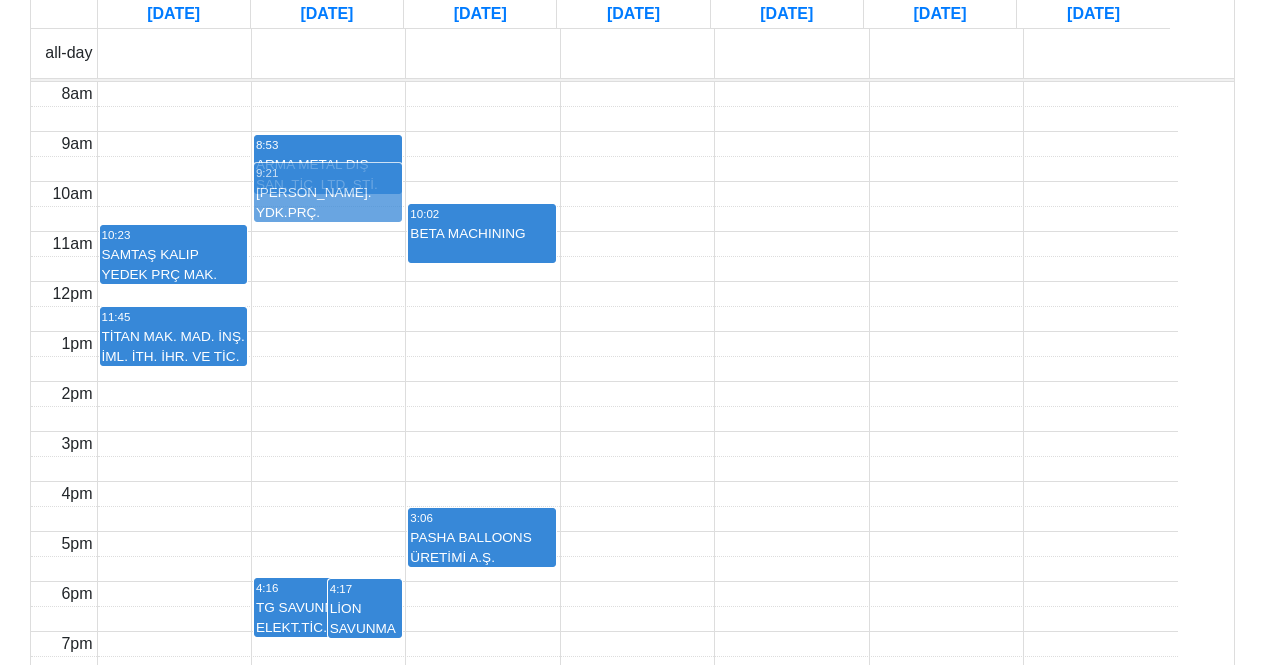 drag, startPoint x: 373, startPoint y: 322, endPoint x: 300, endPoint y: 357, distance: 80.95678 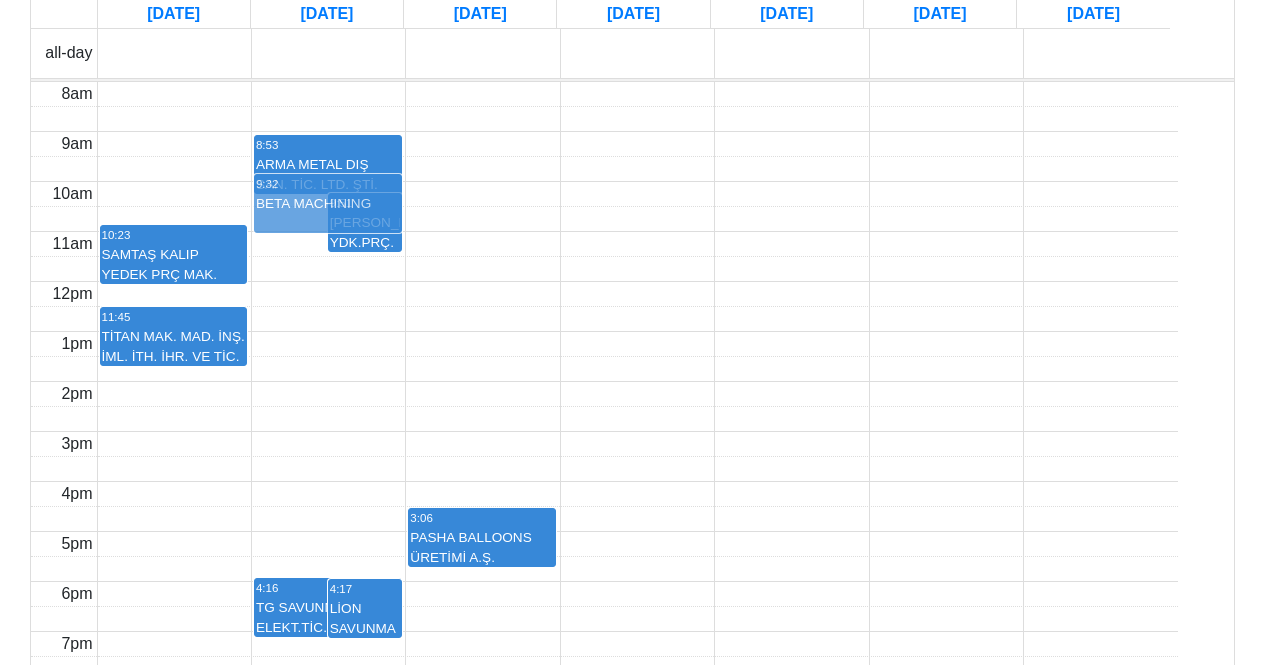 click on "[DATE] [DATE] – [DATE] month week day list [DATE] [DATE] [DATE] [DATE] [DATE] [DATE] [DATE] all-day 8am 9am 10am 11am 12pm 1pm 2pm 3pm 4pm 5pm 6pm 7pm 10:23 SAMTAŞ KALIP YEDEK PRÇ MAK. [GEOGRAPHIC_DATA]. TİC. A.Ş. 11:45 TİTAN MAK. MAD. İNŞ. İML. İTH. İHR. VE TİC. LTD. ŞTİ. 8:53 ARMA METAL DIŞ SAN. TİC. LTD. ŞTİ. 9:51 AYDINLAR MAK. YDK.PRÇ. [GEOGRAPHIC_DATA]. TİC. LTD. ŞTİ. 4:16 TG SAVUNMA SAN. ELEKT.TİC. LTD ŞTİ. 4:17 LİON SAVUNMA SAN TİC LTD ŞTİ 9:32 BETA MACHINING 10:02 BETA MACHINING 3:06 PASHA BALLOONS ÜRETİMİ A.Ş." at bounding box center [632, 308] 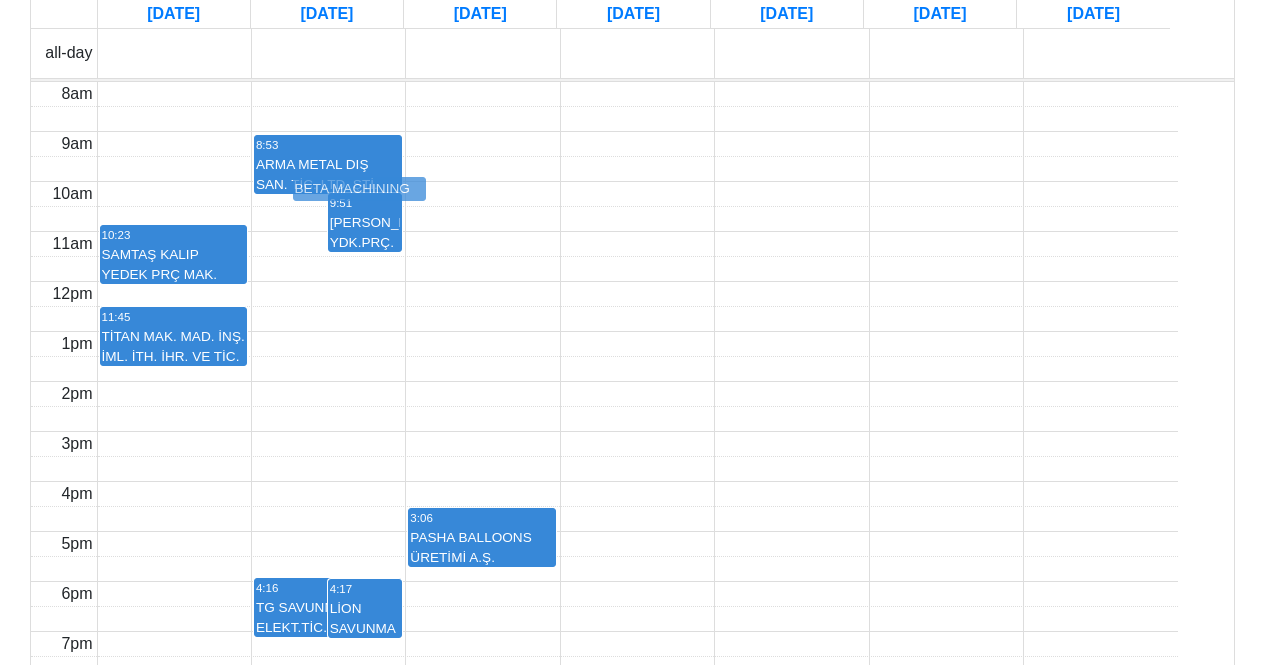 click on "all-day BETA MACHINING 8am 9am 10am 11am 12pm 1pm 2pm 3pm 4pm 5pm 6pm 7pm 10:23 SAMTAŞ KALIP YEDEK PRÇ MAK. [GEOGRAPHIC_DATA]. TİC. A.Ş. 11:45 TİTAN MAK. MAD. İNŞ. İML. İTH. İHR. VE TİC. LTD. ŞTİ. 8:53 ARMA METAL DIŞ SAN. TİC. LTD. ŞTİ. 9:51 AYDINLAR MAK. YDK.PRÇ. [GEOGRAPHIC_DATA]. TİC. LTD. ŞTİ. 4:16 TG SAVUNMA SAN. ELEKT.TİC. LTD ŞTİ. 4:17 LİON SAVUNMA SAN TİC LTD ŞTİ 3:06 PASHA BALLOONS ÜRETİMİ A.Ş." at bounding box center [633, 355] 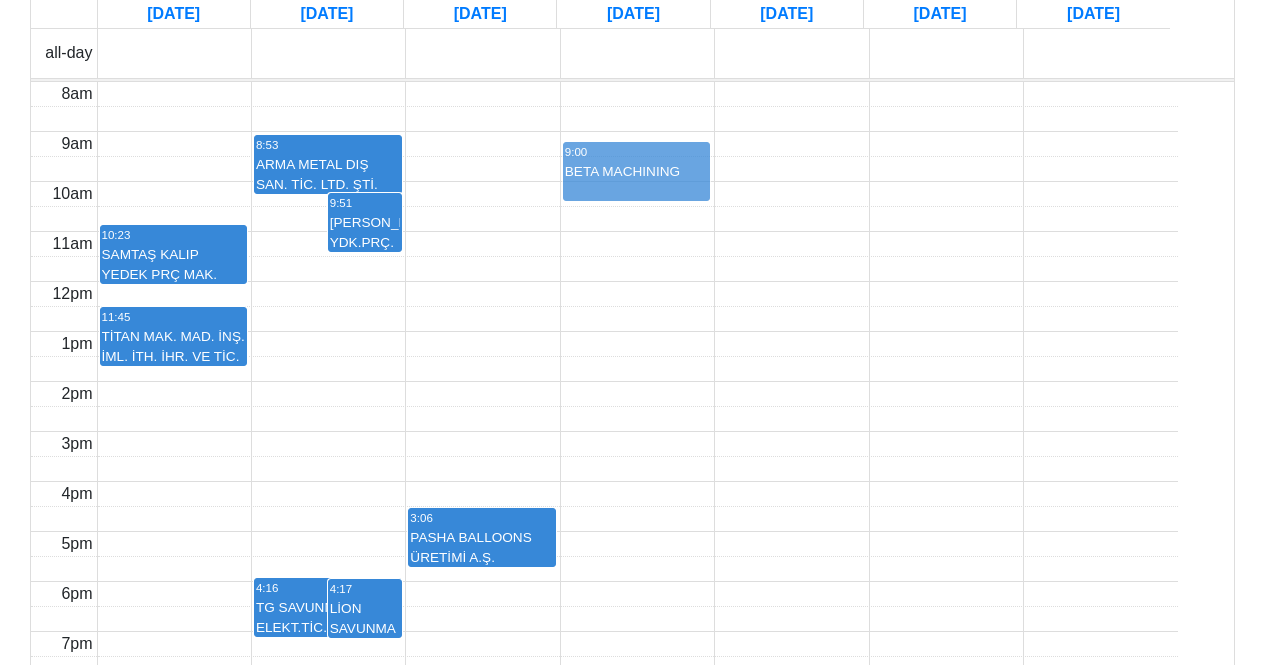 click on "10:23 SAMTAŞ KALIP YEDEK PRÇ MAK. [GEOGRAPHIC_DATA]. TİC. A.Ş. 11:45 TİTAN MAK. MAD. İNŞ. İML. İTH. İHR. VE TİC. LTD. ŞTİ. 8:53 ARMA METAL DIŞ SAN. TİC. LTD. ŞTİ. 9:51 AYDINLAR MAK. YDK.PRÇ. [GEOGRAPHIC_DATA]. TİC. LTD. ŞTİ. 4:16 TG SAVUNMA SAN. ELEKT.TİC. LTD ŞTİ. 4:17 LİON SAVUNMA SAN TİC LTD ŞTİ 3:06 PASHA BALLOONS ÜRETİMİ A.Ş. 9:00 BETA MACHINING 9:00 BETA MACHINING" at bounding box center [604, 381] 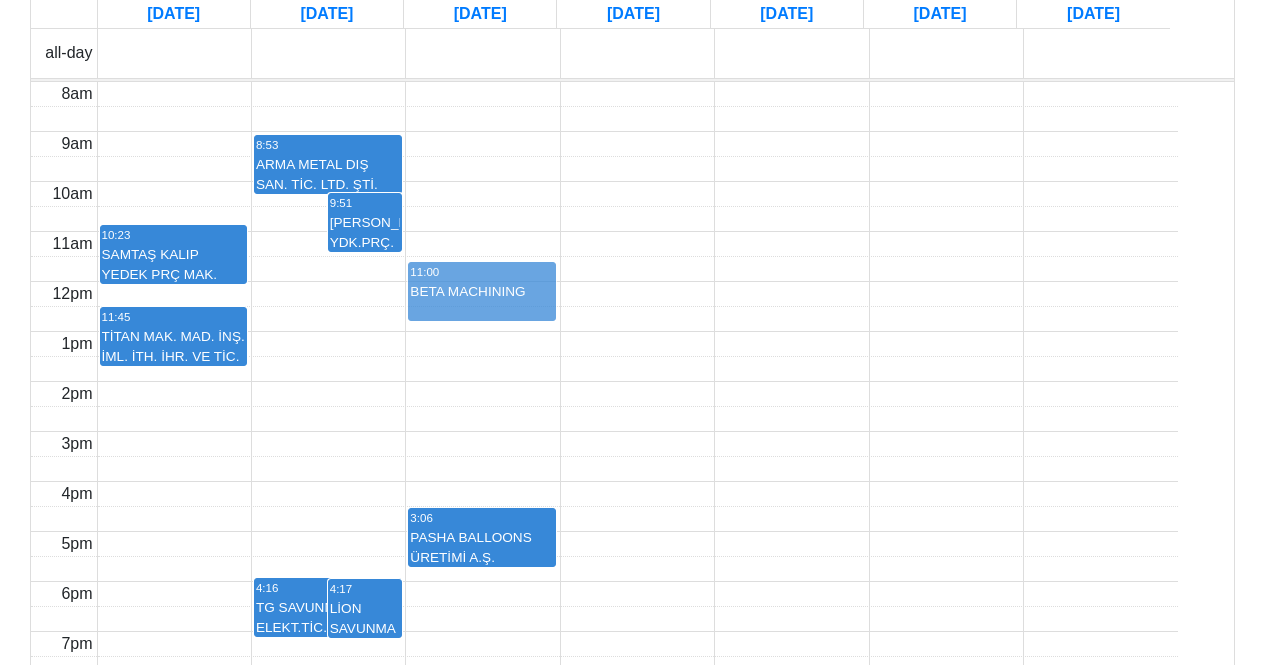 click on "[DATE] [DATE] – [DATE] month week day list [DATE] [DATE] [DATE] [DATE] [DATE] [DATE] [DATE] all-day 8am 9am 10am 11am 12pm 1pm 2pm 3pm 4pm 5pm 6pm 7pm 10:23 SAMTAŞ KALIP YEDEK PRÇ MAK. [GEOGRAPHIC_DATA]. TİC. A.Ş. 11:45 TİTAN MAK. MAD. İNŞ. İML. İTH. İHR. VE TİC. LTD. ŞTİ. 8:53 ARMA METAL DIŞ SAN. TİC. LTD. ŞTİ. 9:51 AYDINLAR MAK. YDK.PRÇ. [GEOGRAPHIC_DATA]. TİC. LTD. ŞTİ. 4:16 TG SAVUNMA SAN. ELEKT.TİC. LTD ŞTİ. 4:17 LİON SAVUNMA SAN TİC LTD ŞTİ 9:00 BETA MACHINING 3:06 PASHA BALLOONS ÜRETİMİ A.Ş. 11:00 BETA MACHINING" at bounding box center [632, 308] 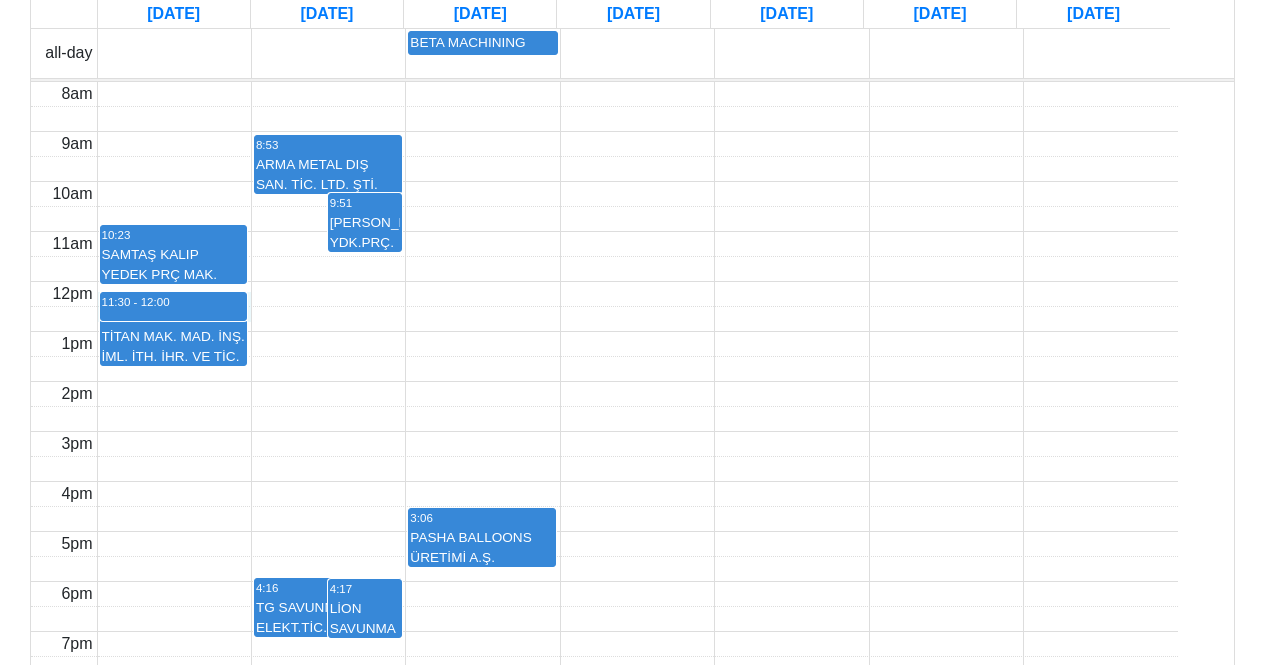 click on "8am 9am 10am 11am 12pm 1pm 2pm 3pm 4pm 5pm 6pm 7pm 10:23 SAMTAŞ KALIP YEDEK PRÇ MAK. [GEOGRAPHIC_DATA]. TİC. A.Ş. 11:45 TİTAN MAK. MAD. İNŞ. İML. İTH. İHR. VE TİC. LTD. ŞTİ. 11:30 - 12:00   8:53 ARMA METAL DIŞ SAN. TİC. LTD. ŞTİ. 9:51 AYDINLAR MAK. YDK.PRÇ. [GEOGRAPHIC_DATA]. TİC. LTD. ŞTİ. 4:16 TG SAVUNMA SAN. ELEKT.TİC. LTD ŞTİ. 4:17 LİON SAVUNMA SAN TİC LTD ŞTİ 3:06 PASHA BALLOONS ÜRETİMİ A.Ş." at bounding box center (604, 381) 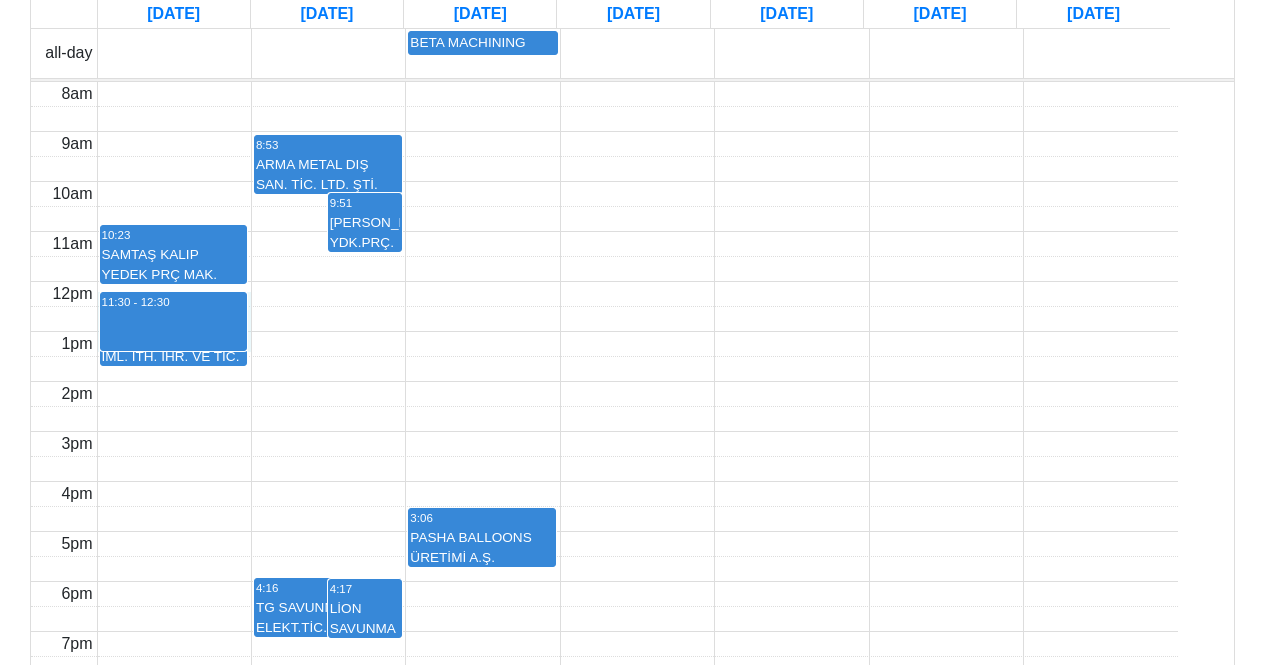 drag, startPoint x: 193, startPoint y: 448, endPoint x: 195, endPoint y: 424, distance: 24.083189 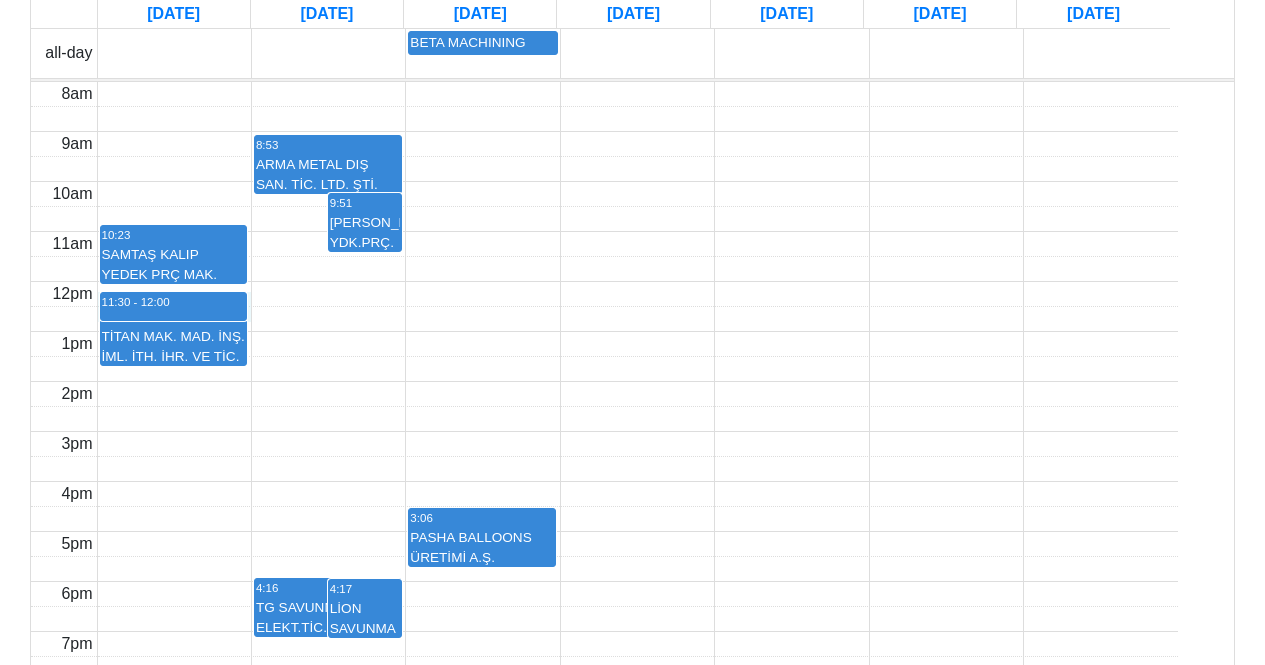 click on "8am 9am 10am 11am 12pm 1pm 2pm 3pm 4pm 5pm 6pm 7pm 10:23 SAMTAŞ KALIP YEDEK PRÇ MAK. [GEOGRAPHIC_DATA]. TİC. A.Ş. 11:45 TİTAN MAK. MAD. İNŞ. İML. İTH. İHR. VE TİC. LTD. ŞTİ. 11:30 - 12:00   8:53 ARMA METAL DIŞ SAN. TİC. LTD. ŞTİ. 9:51 AYDINLAR MAK. YDK.PRÇ. [GEOGRAPHIC_DATA]. TİC. LTD. ŞTİ. 4:16 TG SAVUNMA SAN. ELEKT.TİC. LTD ŞTİ. 4:17 LİON SAVUNMA SAN TİC LTD ŞTİ 3:06 PASHA BALLOONS ÜRETİMİ A.Ş." at bounding box center [604, 381] 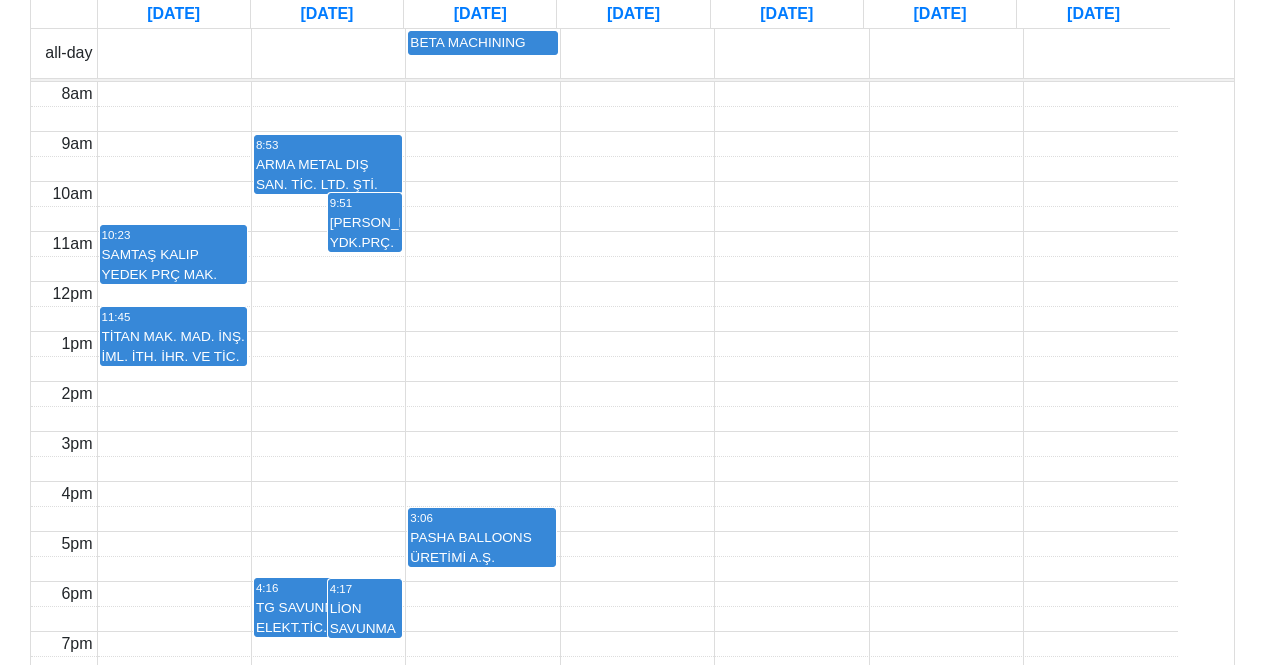 click on "8am 9am 10am 11am 12pm 1pm 2pm 3pm 4pm 5pm 6pm 7pm 10:23 SAMTAŞ KALIP YEDEK PRÇ MAK. [GEOGRAPHIC_DATA]. TİC. A.Ş. 11:45 TİTAN MAK. MAD. İNŞ. İML. İTH. İHR. VE TİC. LTD. ŞTİ. 8:53 ARMA METAL DIŞ SAN. TİC. LTD. ŞTİ. 9:51 AYDINLAR MAK. YDK.PRÇ. [GEOGRAPHIC_DATA]. TİC. LTD. ŞTİ. 4:16 TG SAVUNMA SAN. ELEKT.TİC. LTD ŞTİ. 4:17 LİON SAVUNMA SAN TİC LTD ŞTİ 3:06 PASHA BALLOONS ÜRETİMİ A.Ş." at bounding box center [604, 381] 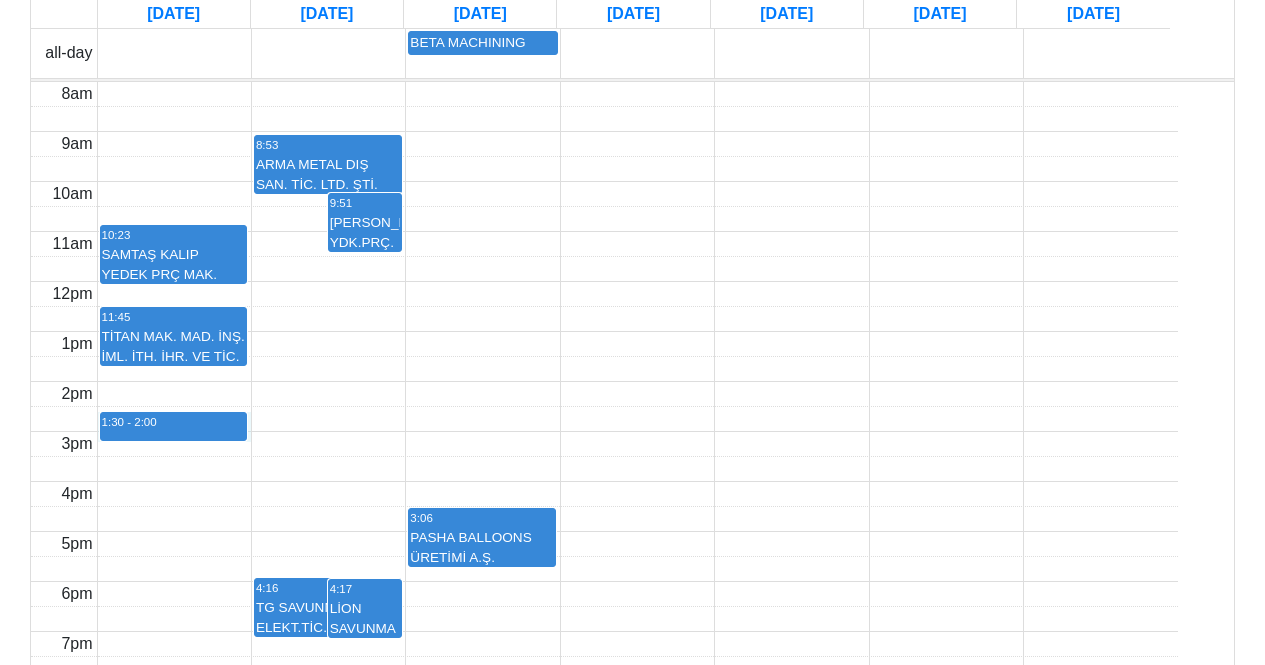 click on "11:45 TİTAN MAK. MAD. İNŞ. İML. İTH. İHR. VE TİC. LTD. ŞTİ." at bounding box center [174, 336] 